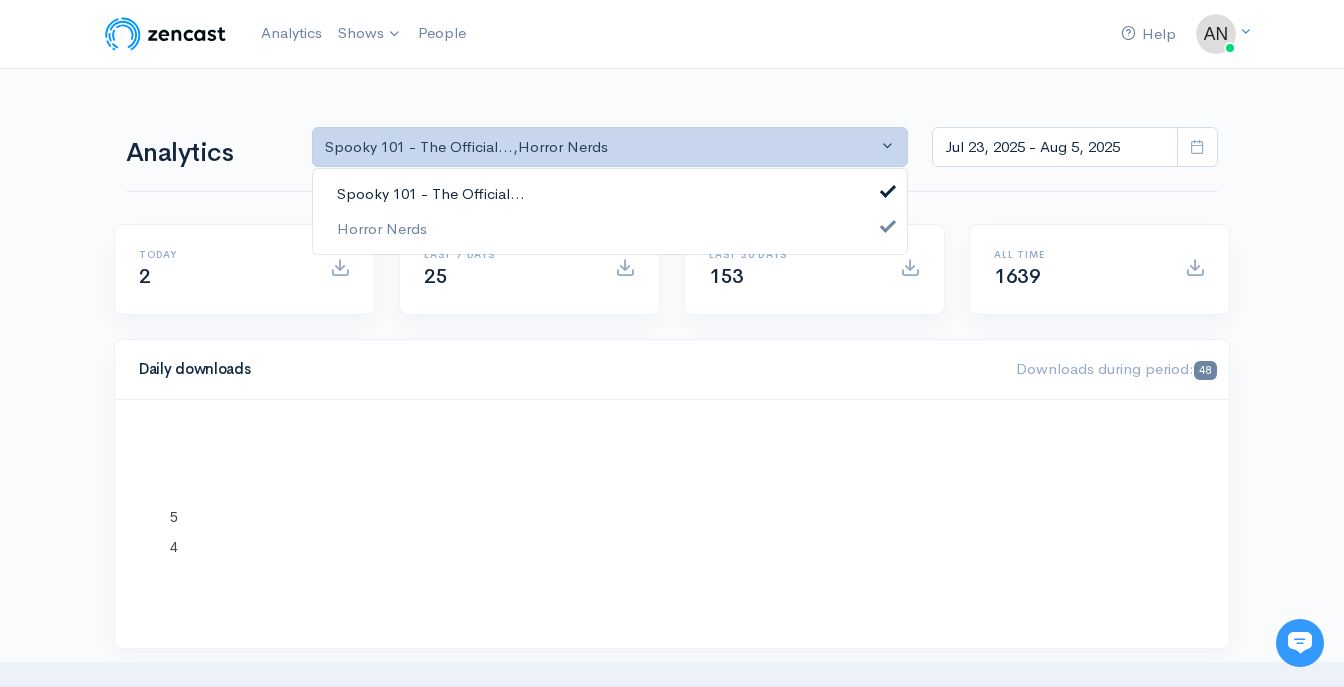 scroll, scrollTop: 0, scrollLeft: 0, axis: both 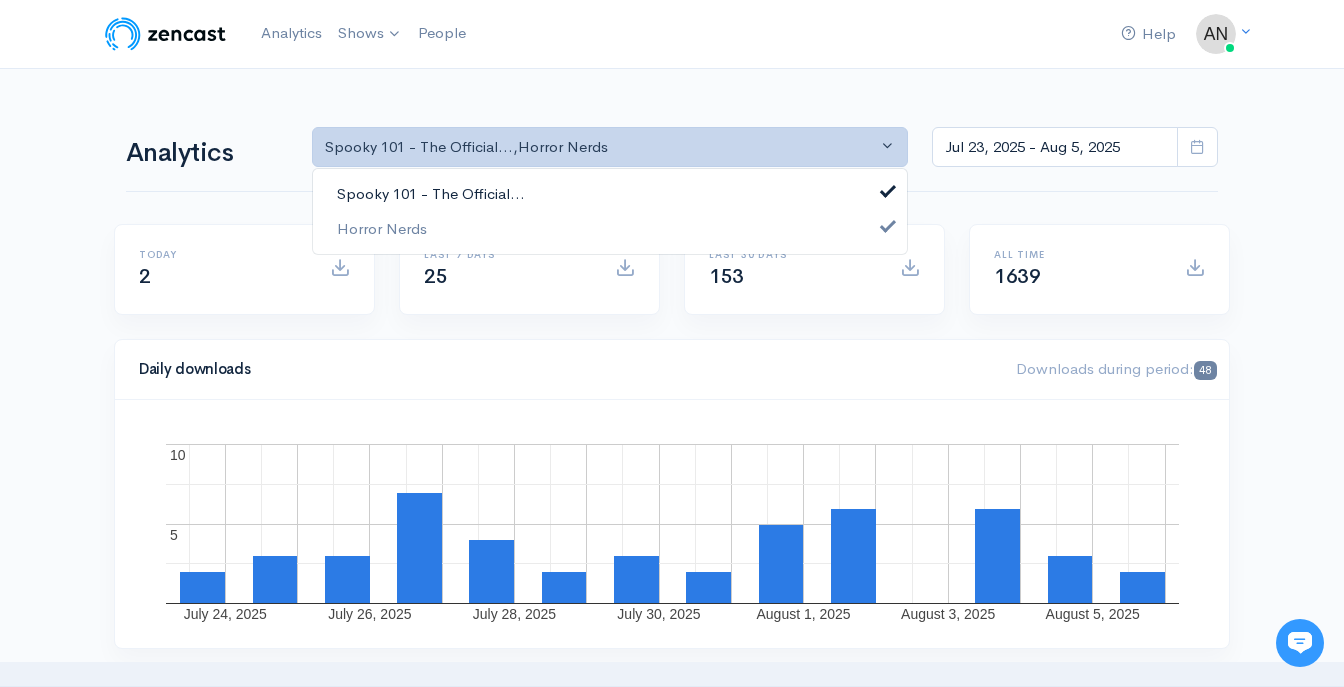 click on "Spooky 101 - The Official..." at bounding box center [610, 194] 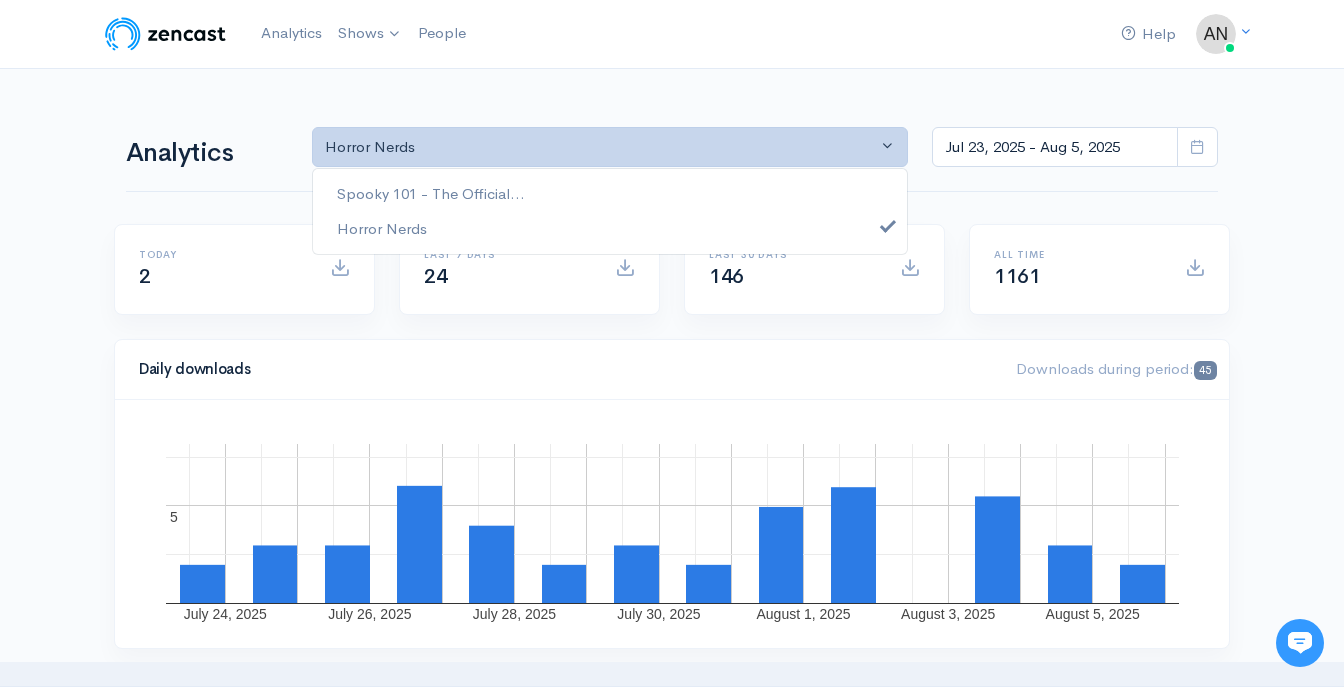 click on "Help
Notifications
View all
Your profile   Team settings     Default team   Current     Logout
Analytics
Shows
Horror Nerds
Spooky 101 - The Official Podcast of "Sp...
Add a new show
People" at bounding box center (672, 34) 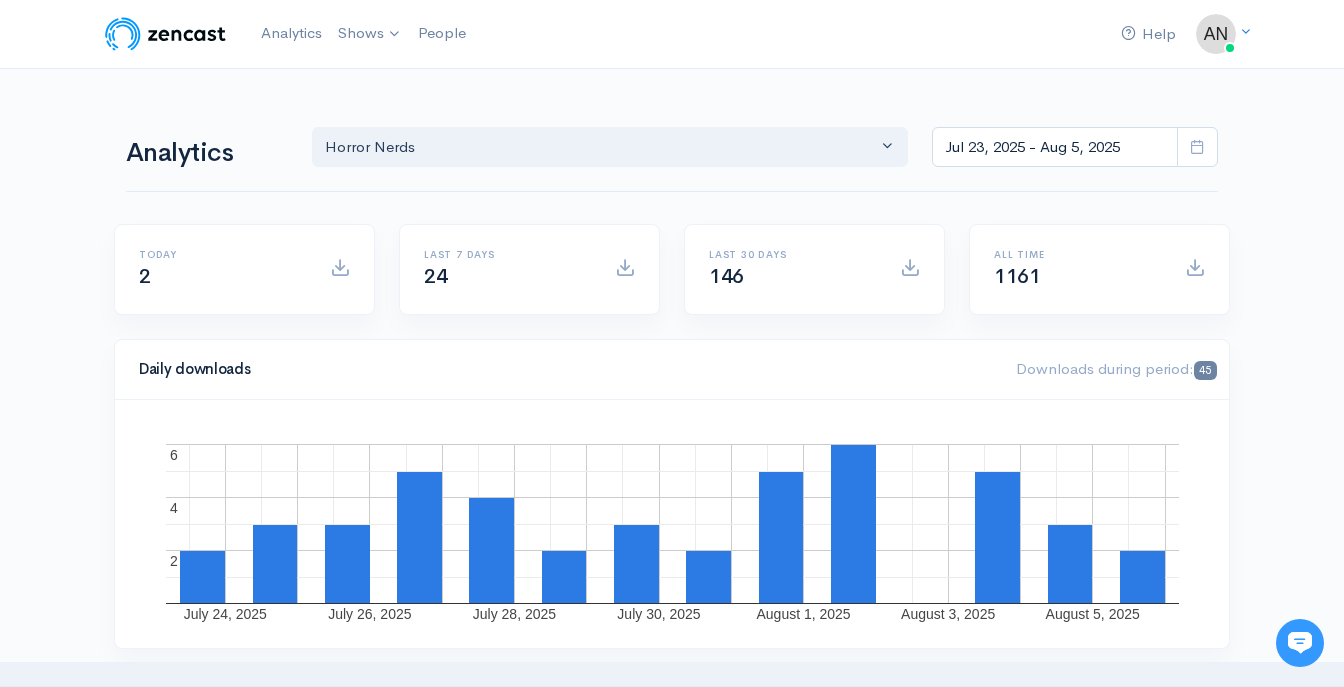 click at bounding box center (1197, 147) 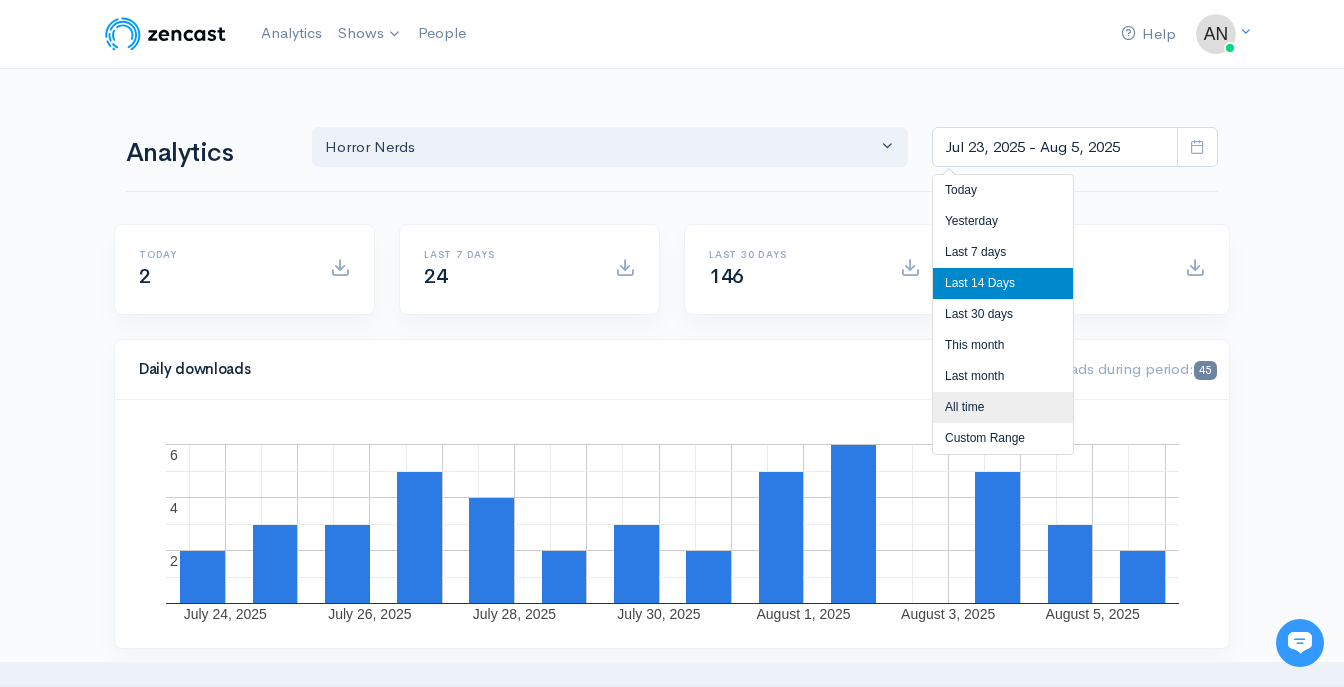 click on "All time" at bounding box center (1003, 407) 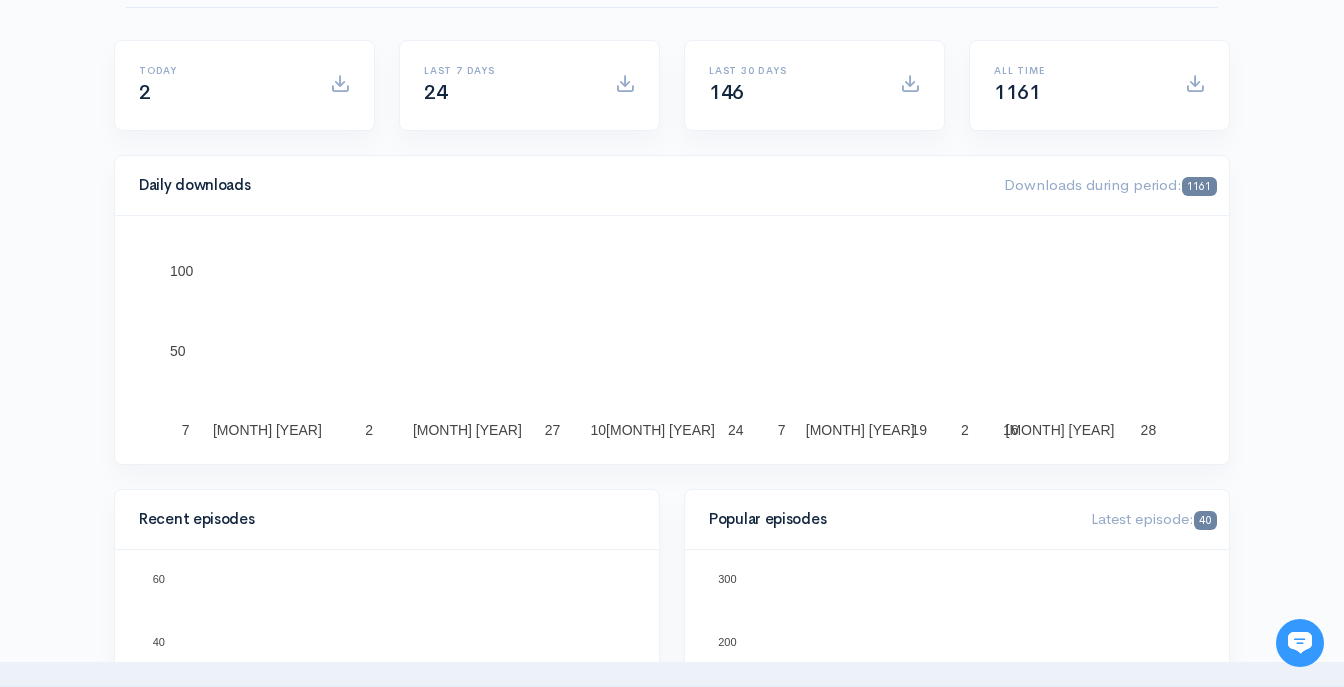 scroll, scrollTop: 0, scrollLeft: 0, axis: both 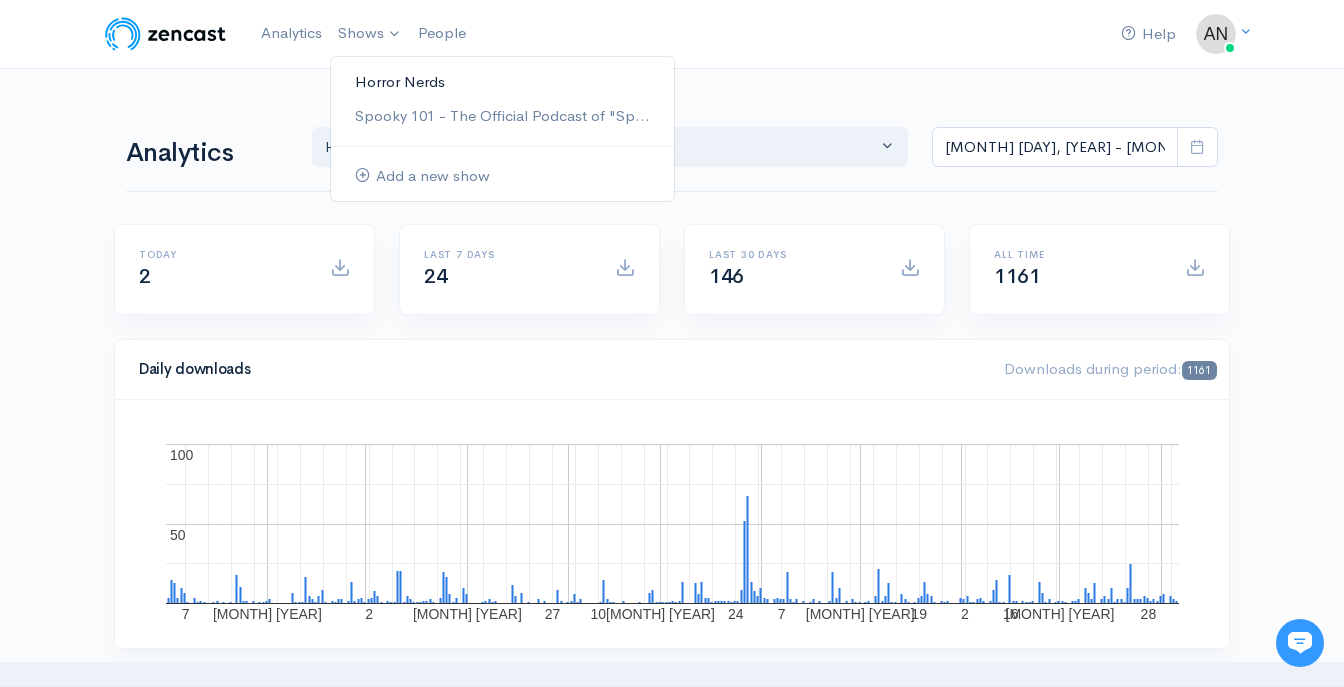 click on "Horror Nerds" at bounding box center [502, 82] 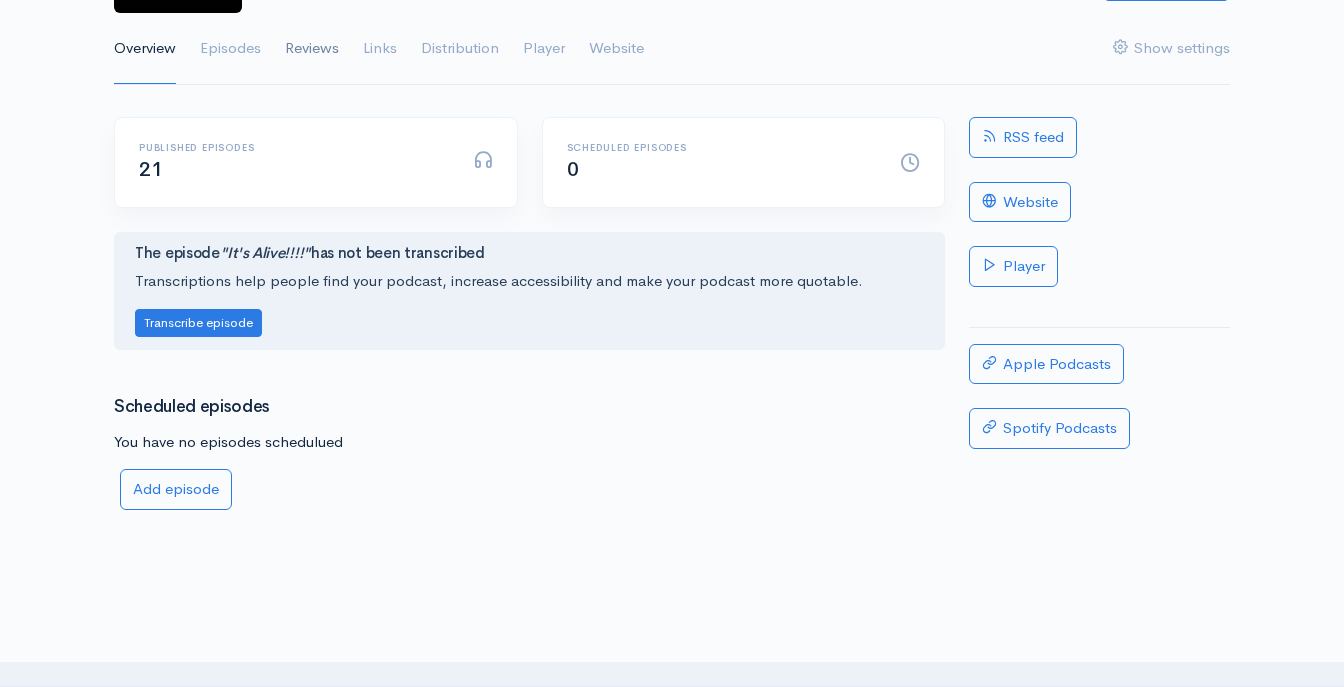 scroll, scrollTop: 143, scrollLeft: 0, axis: vertical 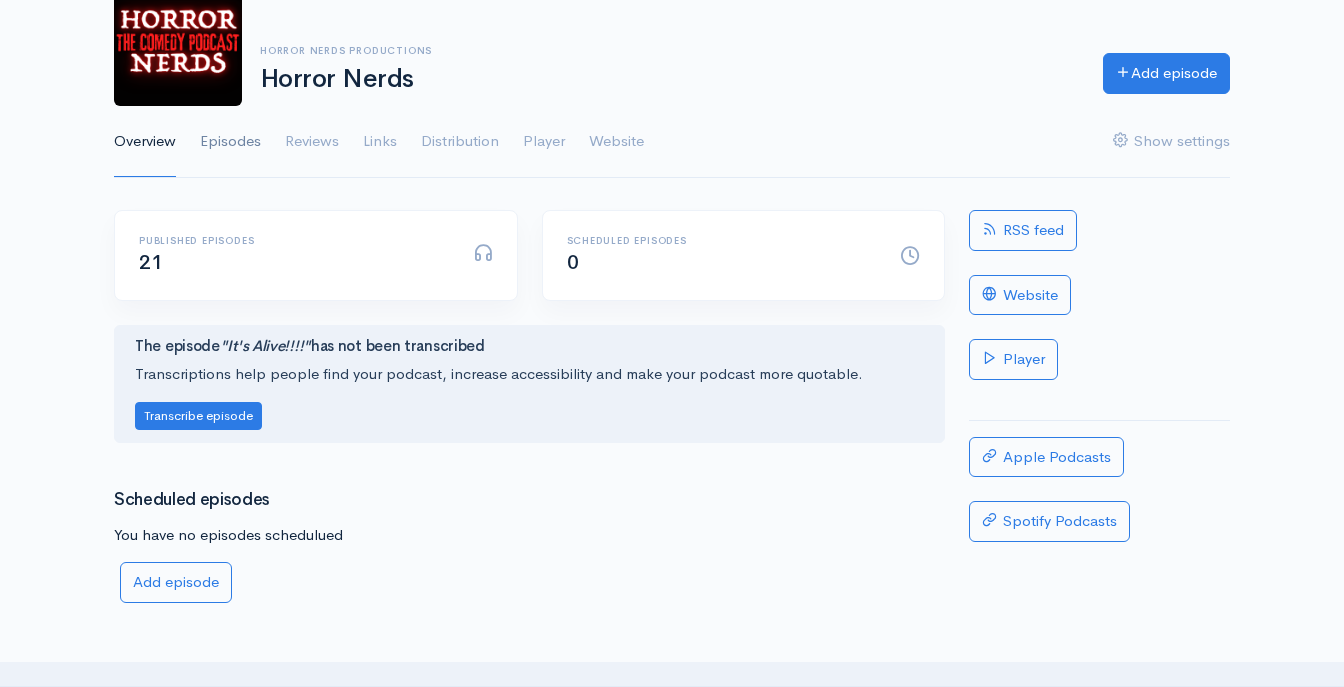 click on "Episodes" at bounding box center [230, 142] 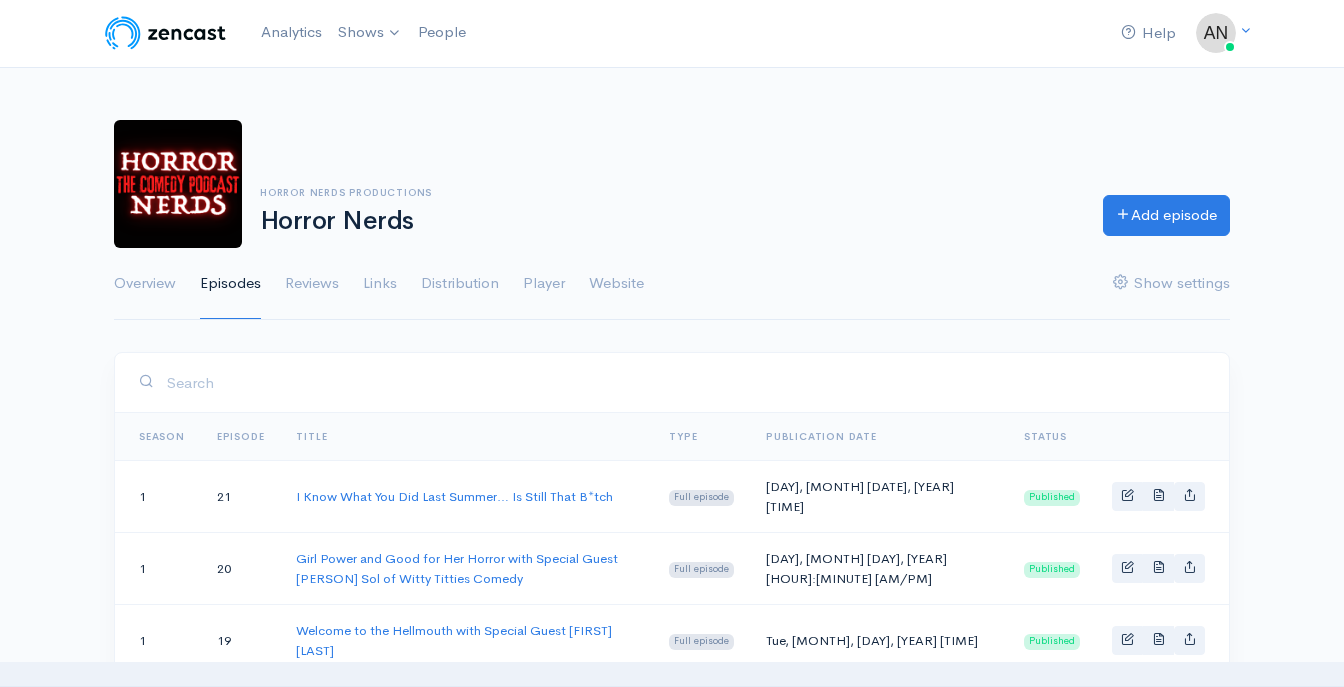 scroll, scrollTop: 0, scrollLeft: 0, axis: both 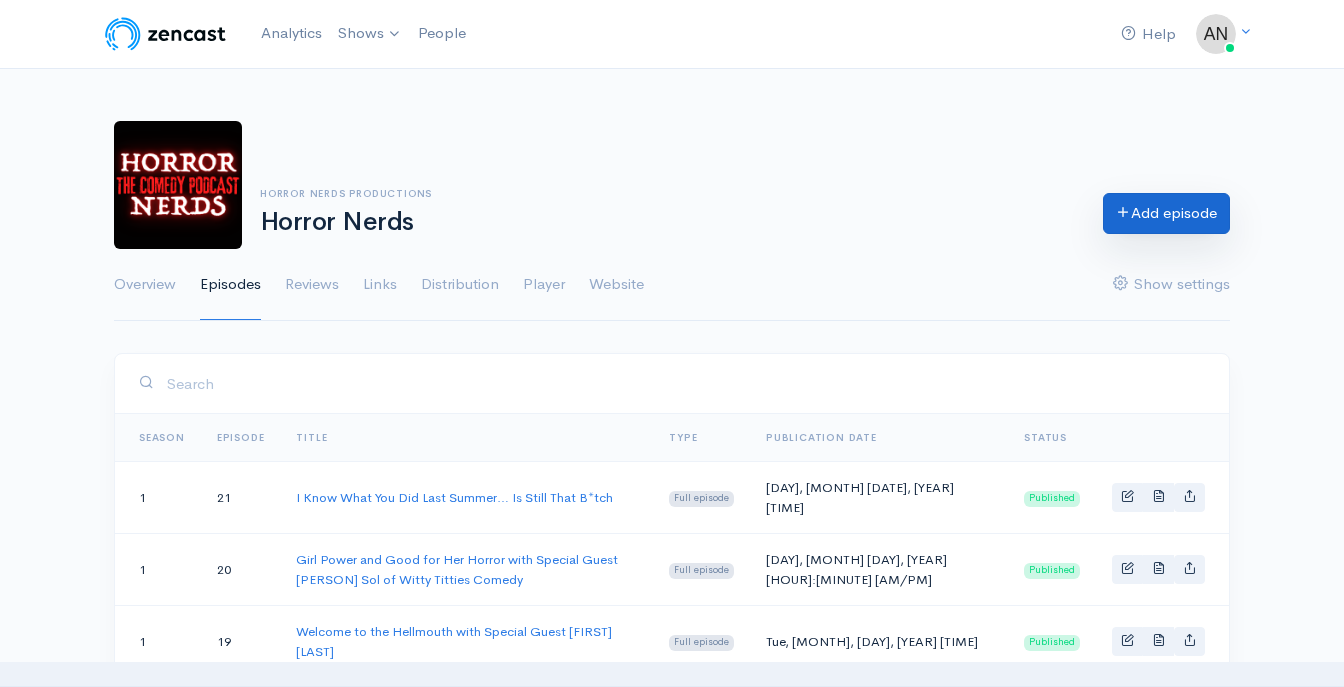 click on "Add episode" at bounding box center (1166, 213) 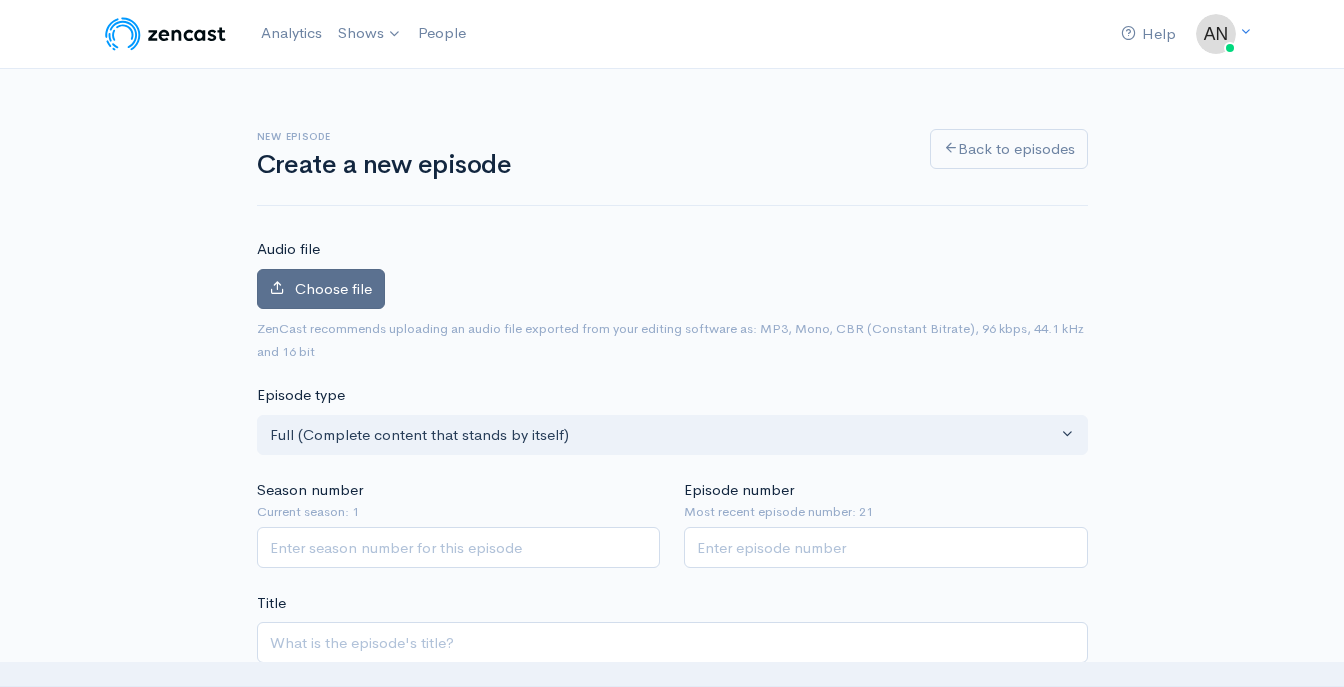 click on "Choose file" at bounding box center (333, 288) 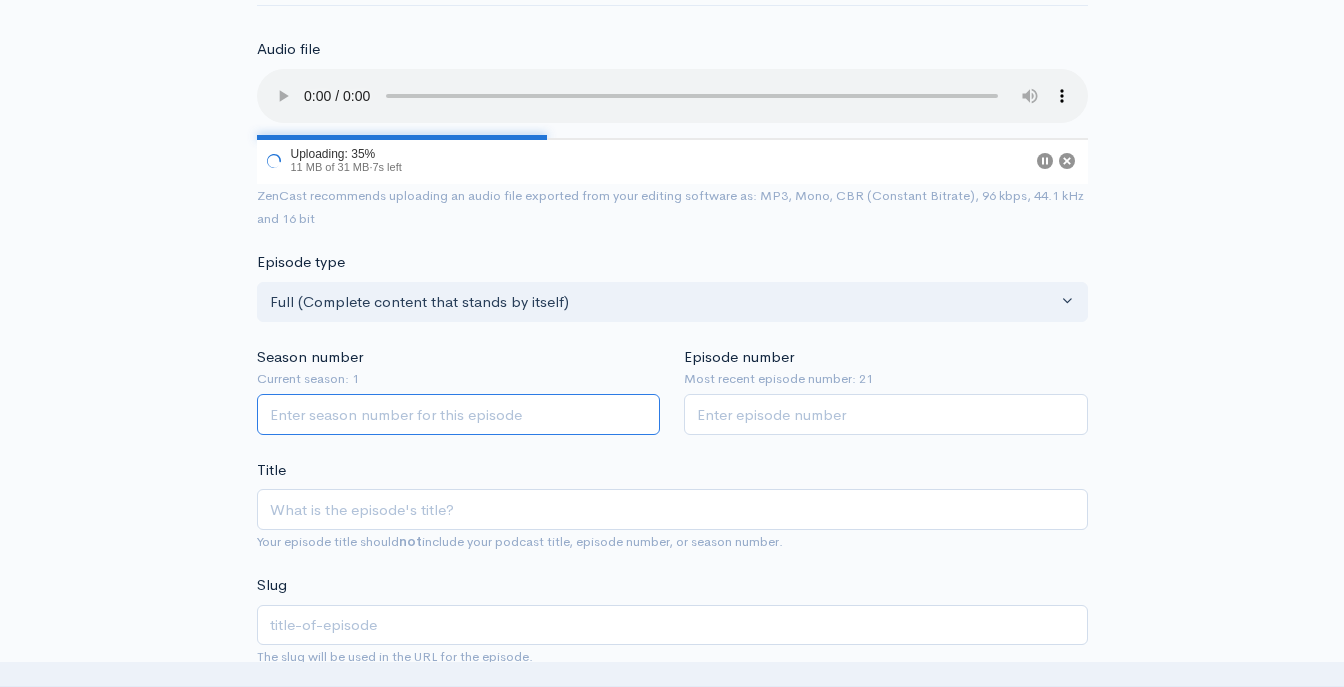 click on "Season number" at bounding box center (459, 414) 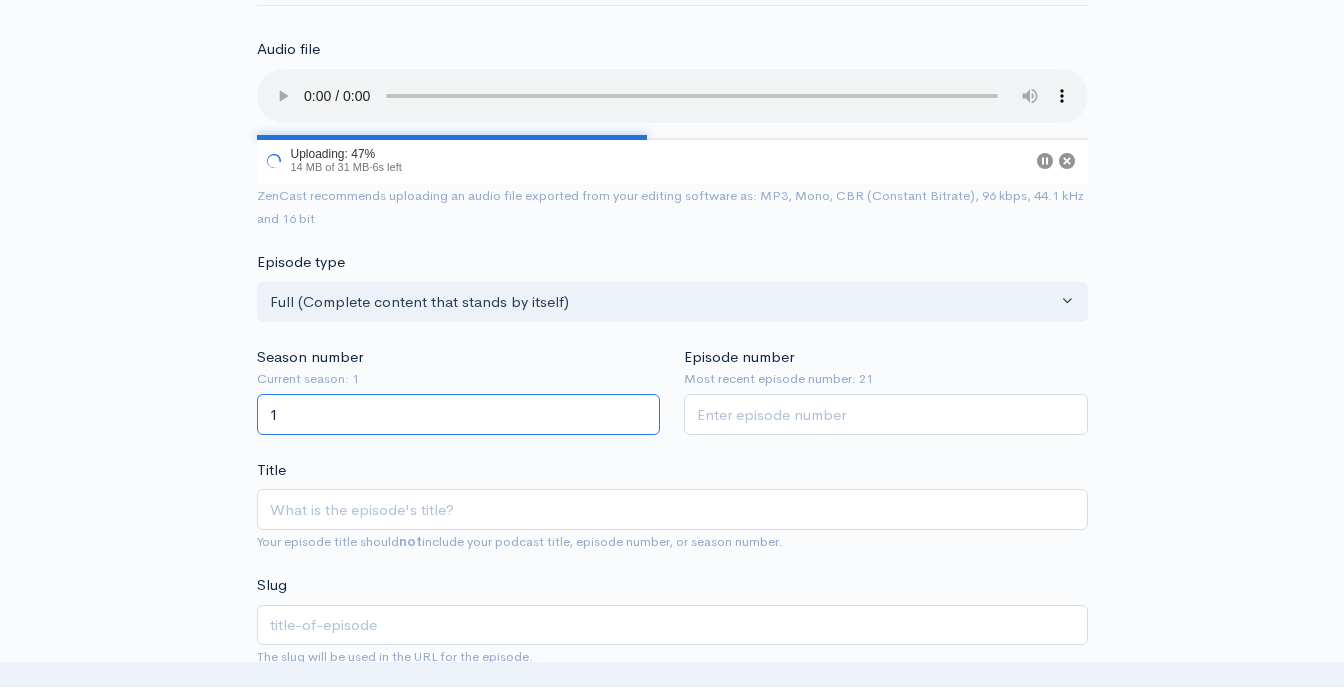 type on "1" 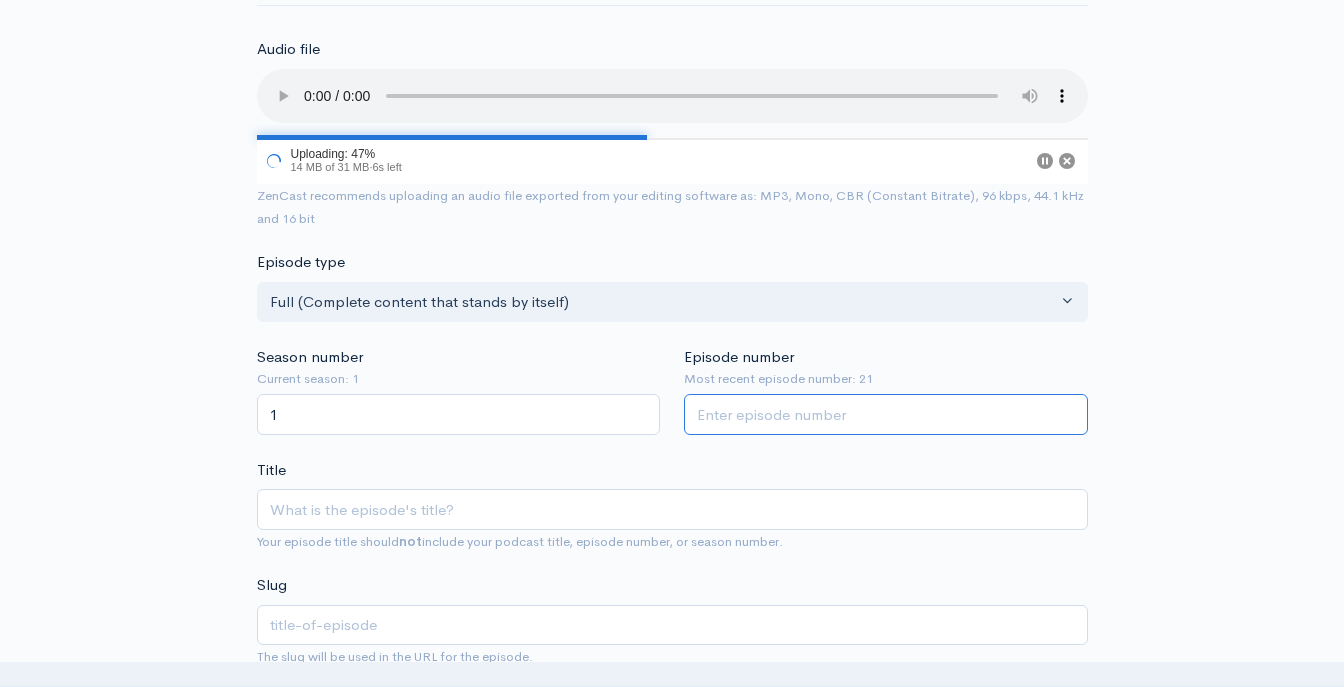 click on "Episode number" at bounding box center (886, 414) 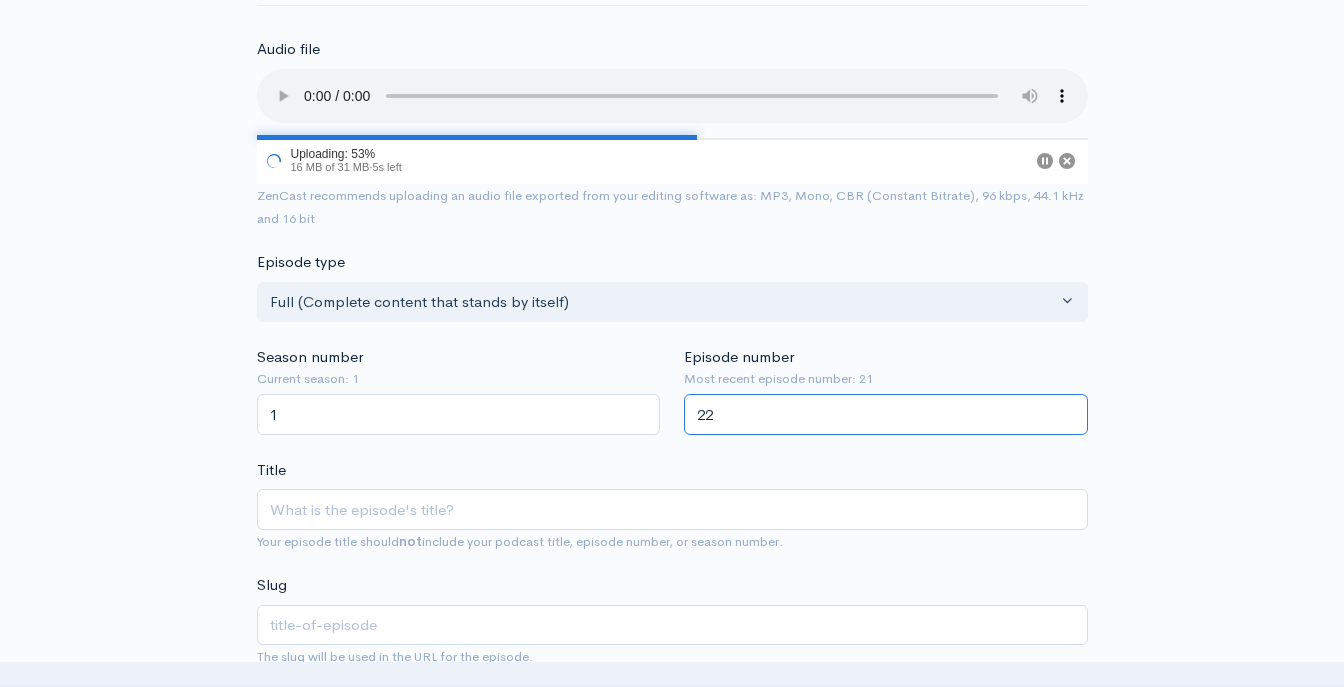 type on "22" 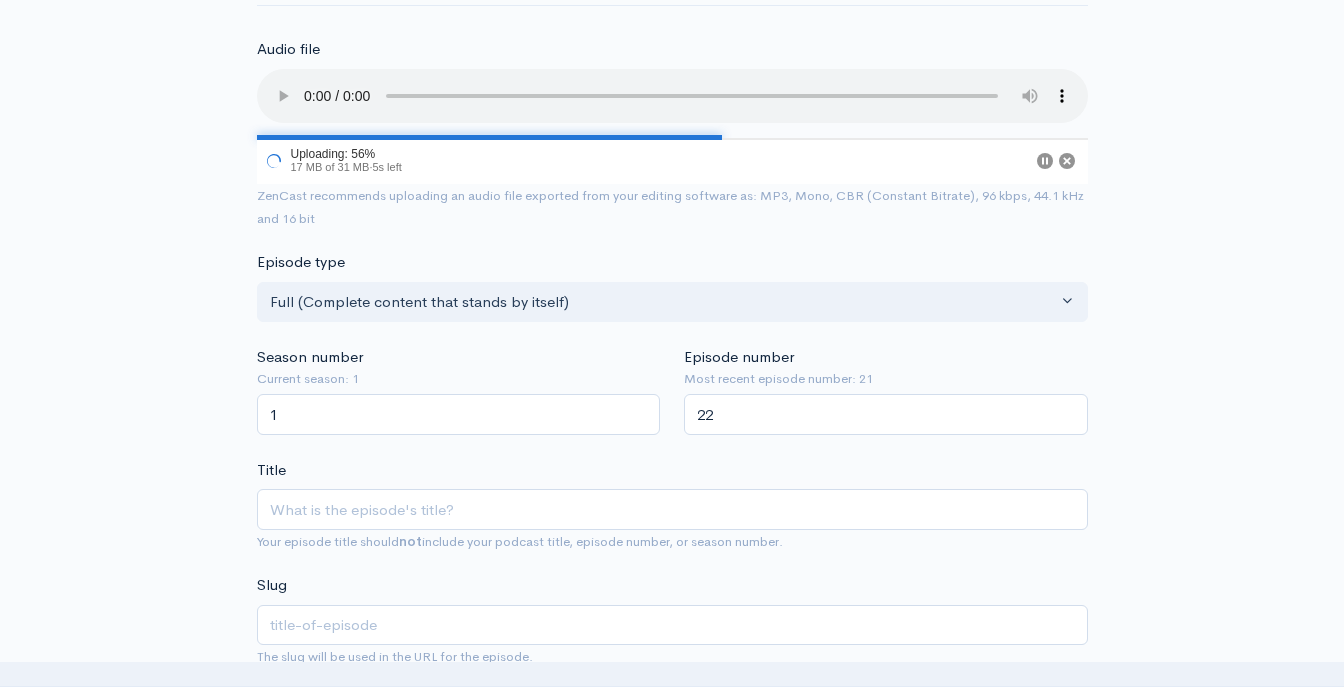 click on "New episode
Create a new episode
Back to episodes
Audio file                       56   Uploading: 56% 17 MB of 31 MB  ·  5s left   ZenCast recommends uploading an audio file exported from your editing
software as: MP3, Mono, CBR (Constant Bitrate), 96 kbps, 44.1 kHz and 16 bit   Episode type   Full (Complete content that stands by itself) Trailer (a short, promotional piece of content that represents a preview for a show) Bonus (extra content for a show (for example, behind the scenes information or interviews with the cast) Full (Complete content that stands by itself)     Season number   Current season: 1   1   Episode number   Most recent episode number: 21   22   Title     Your episode title should  not  include your podcast
title, episode number, or season number.   Slug     The slug will be used in the URL for the episode.     Subtitle       Publication date and time       ×" at bounding box center [672, 946] 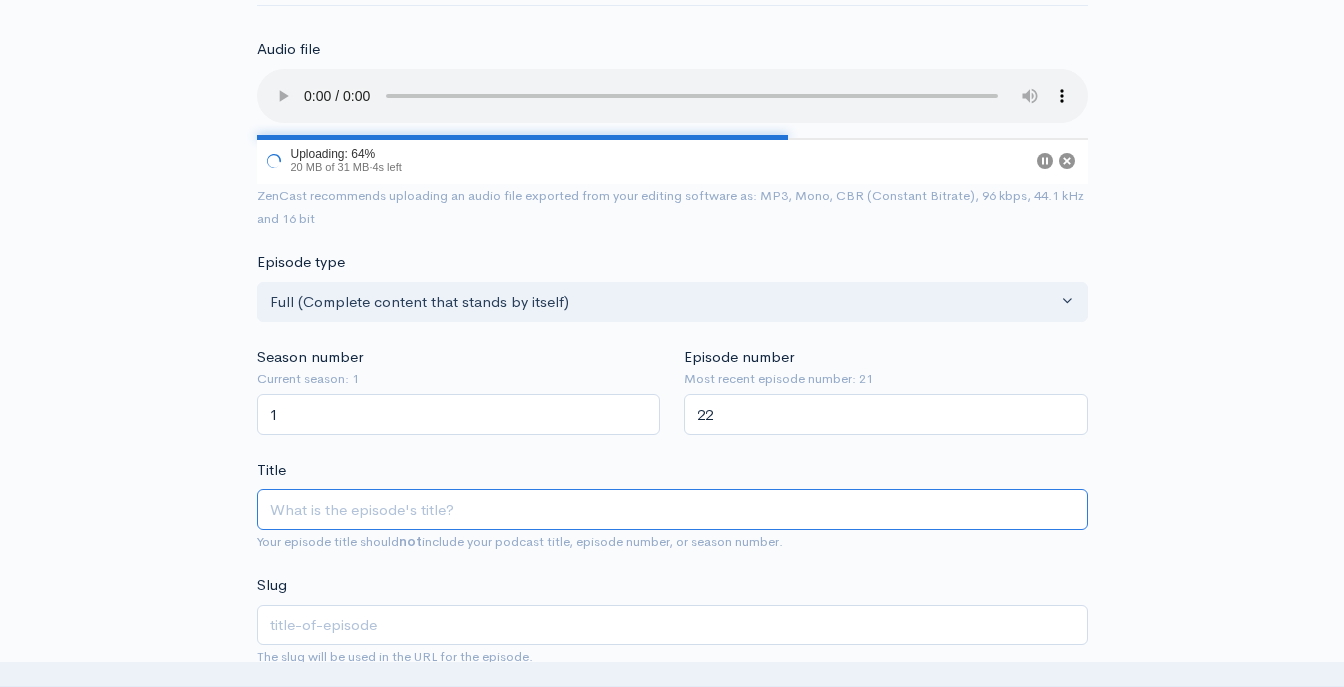 drag, startPoint x: 541, startPoint y: 507, endPoint x: 568, endPoint y: 510, distance: 27.166155 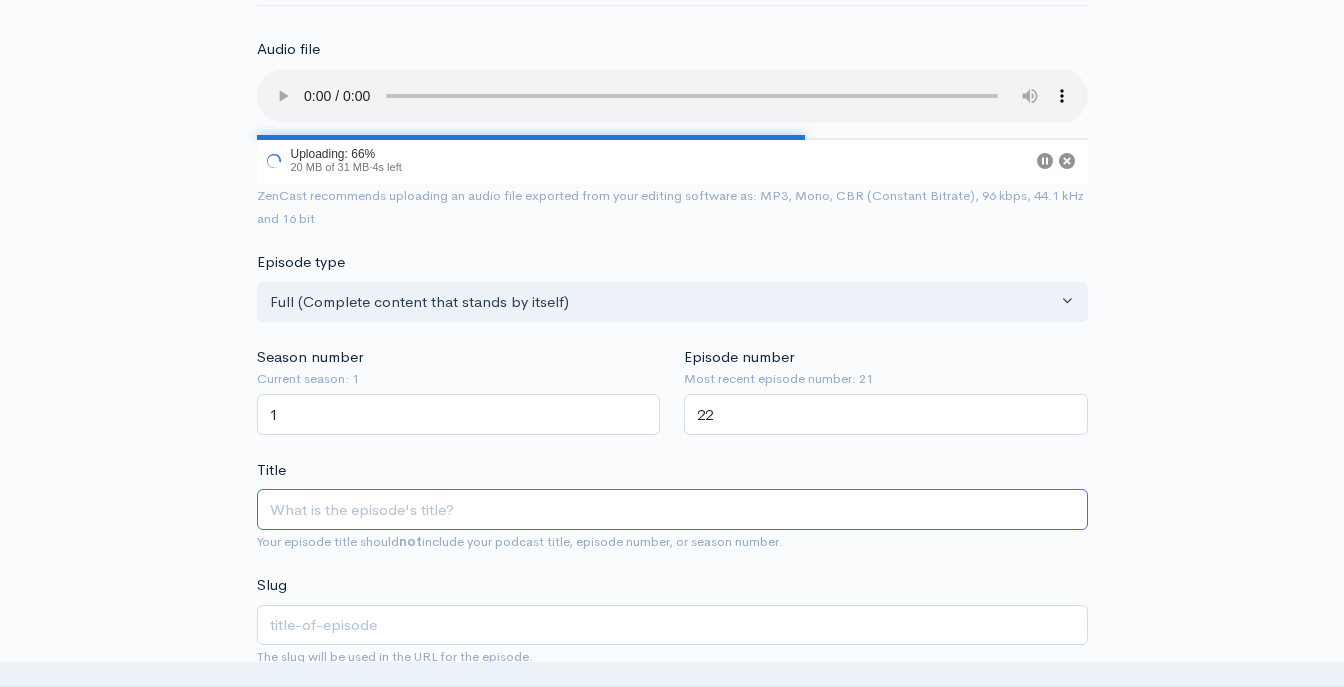 type on "T" 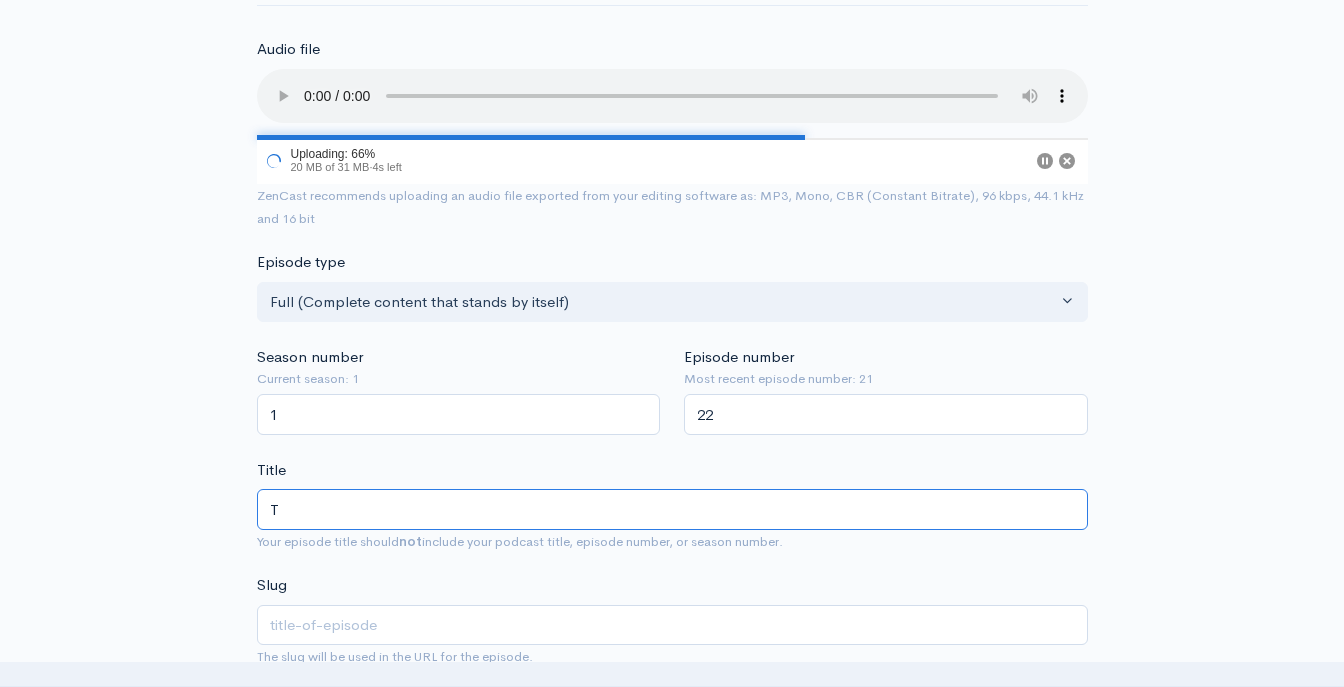 type on "t" 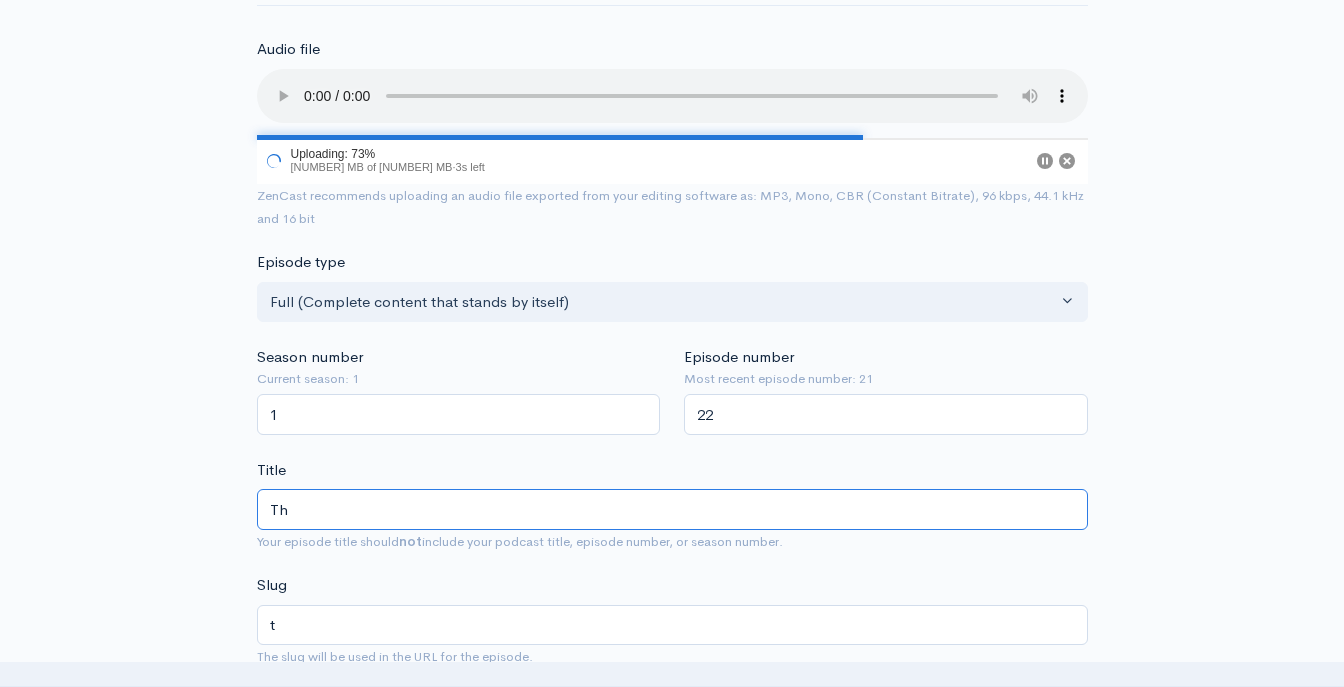 type on "The" 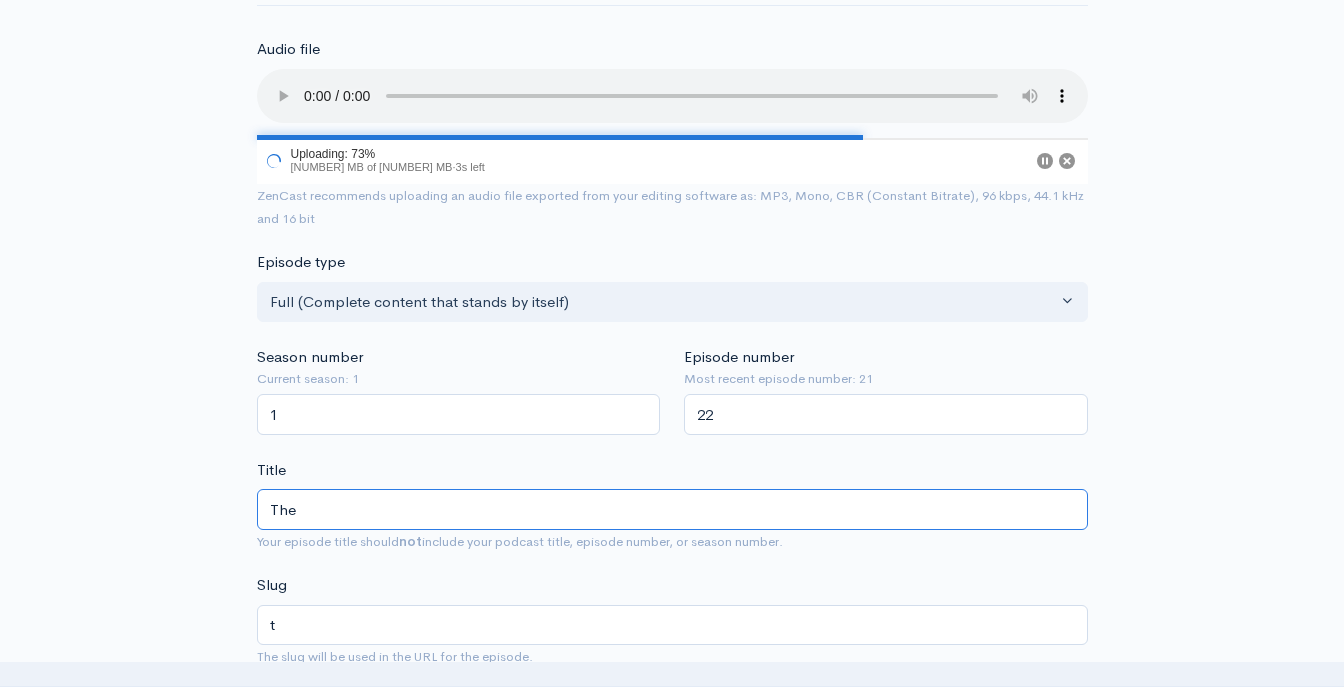type on "the" 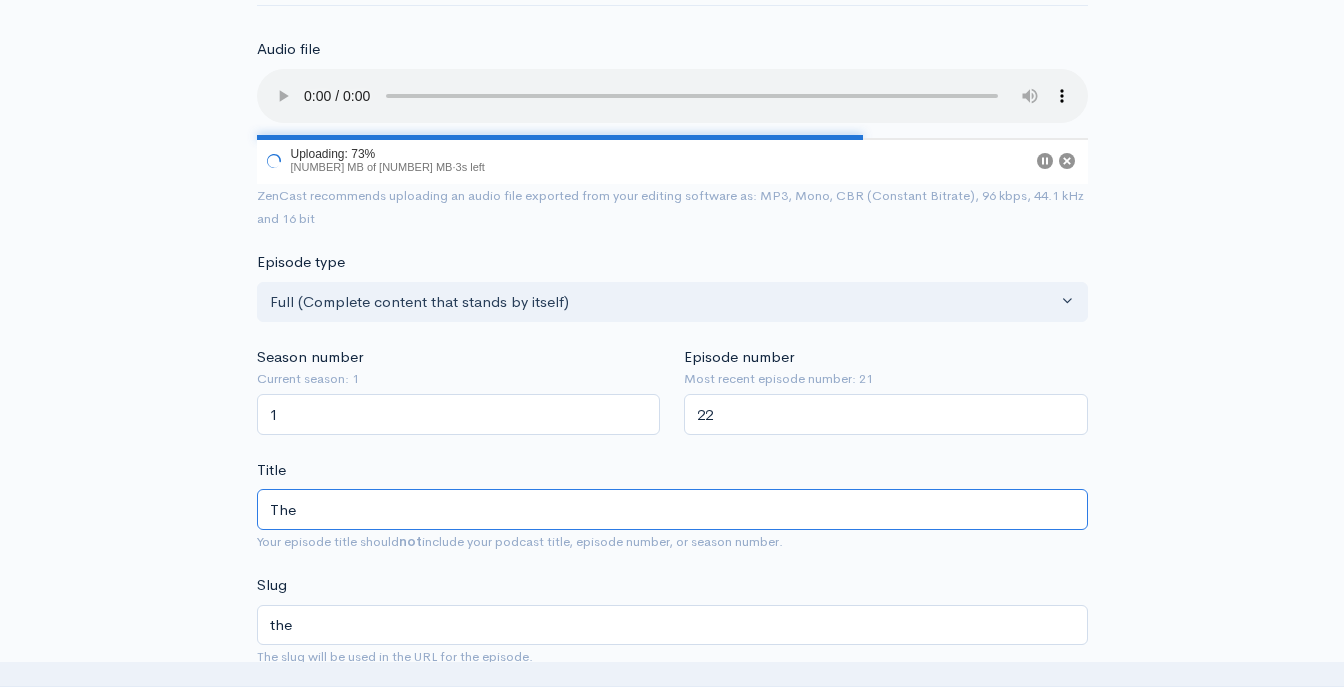 type on "The F" 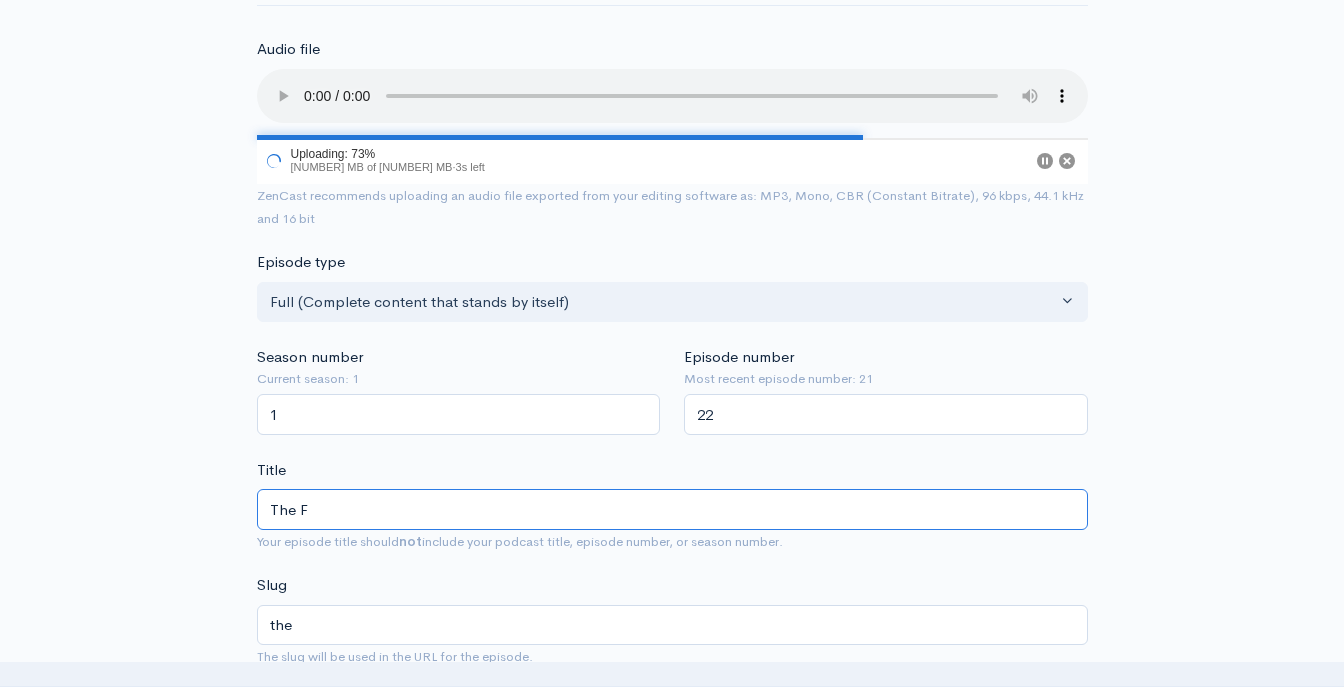type on "the-f" 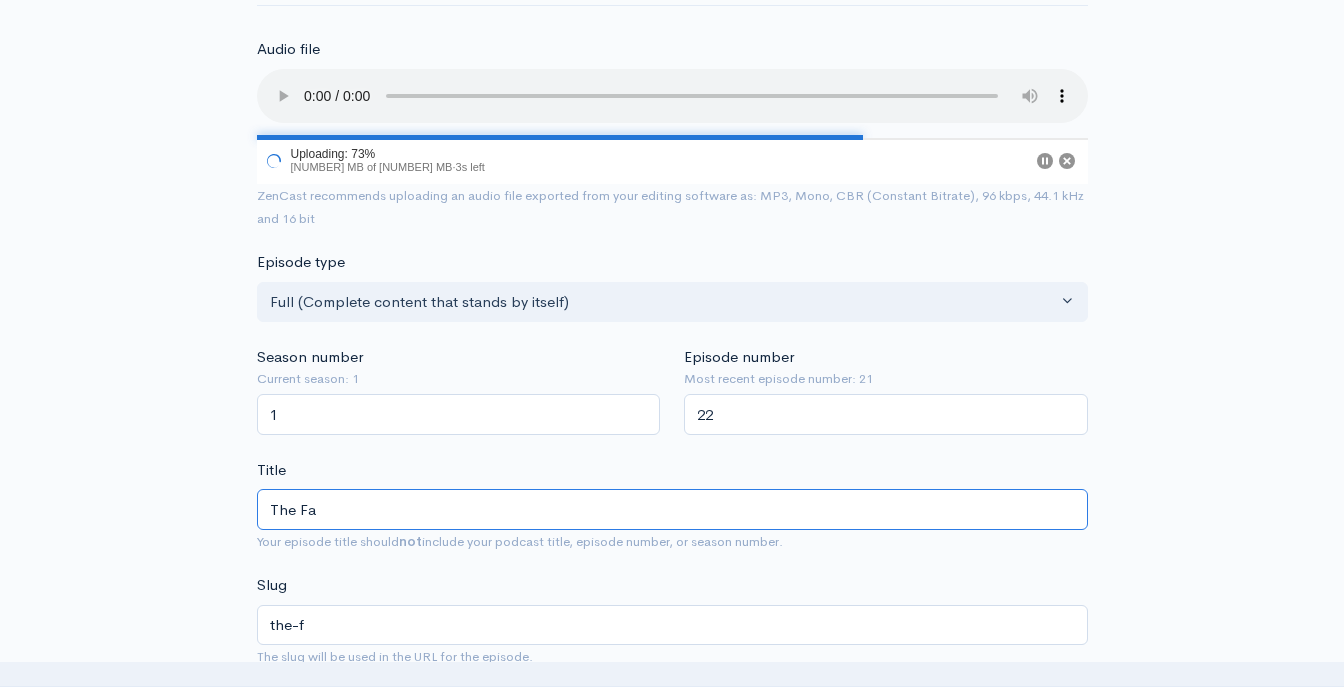 type on "The Far" 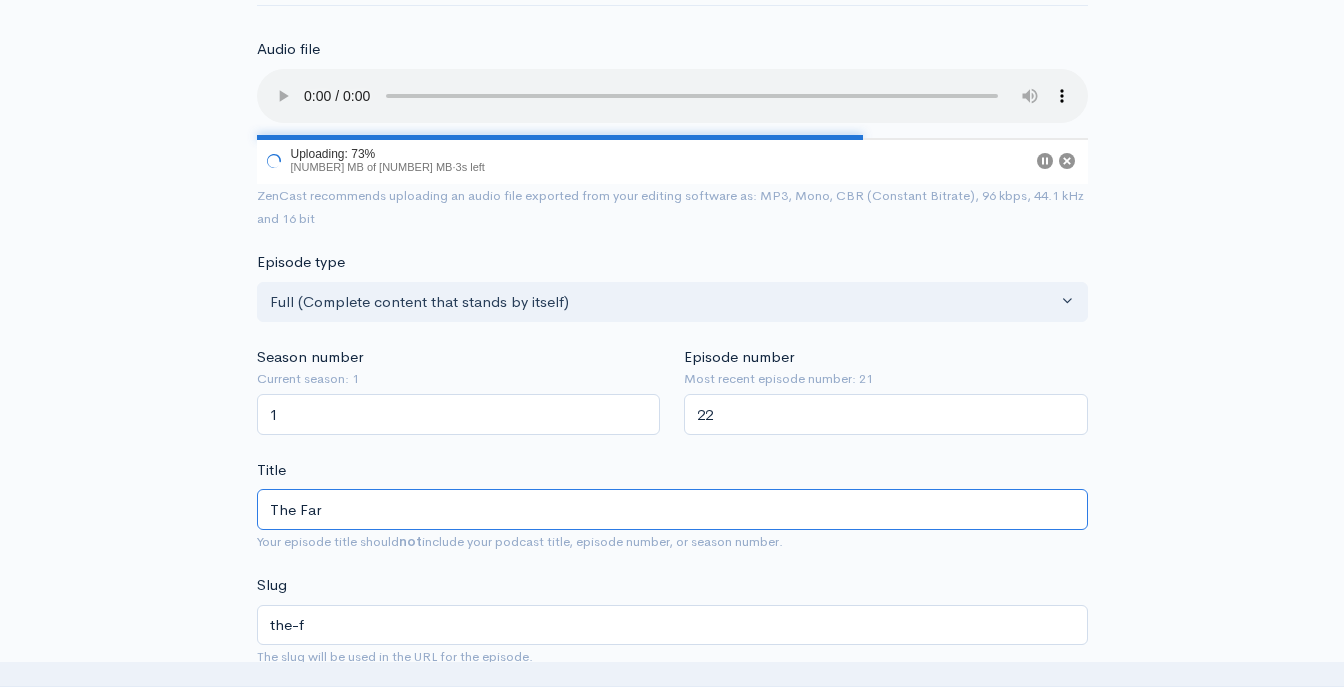 type on "the-far" 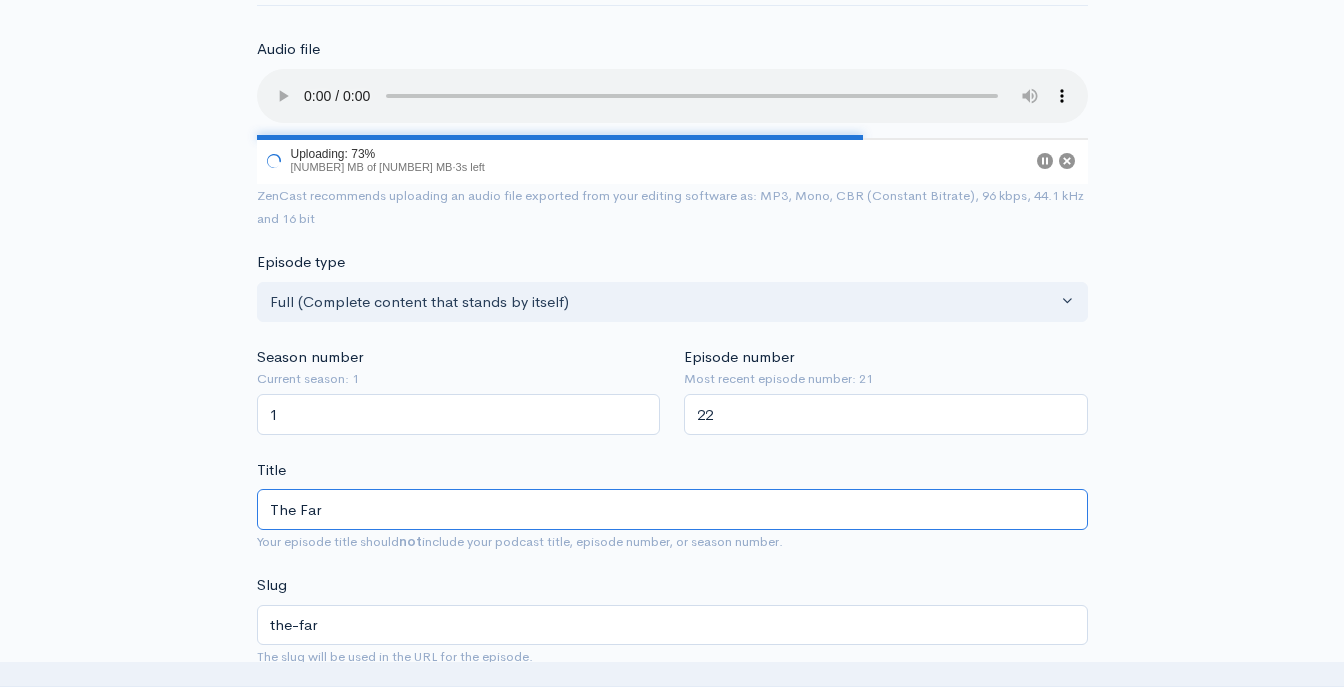 type on "The Farm" 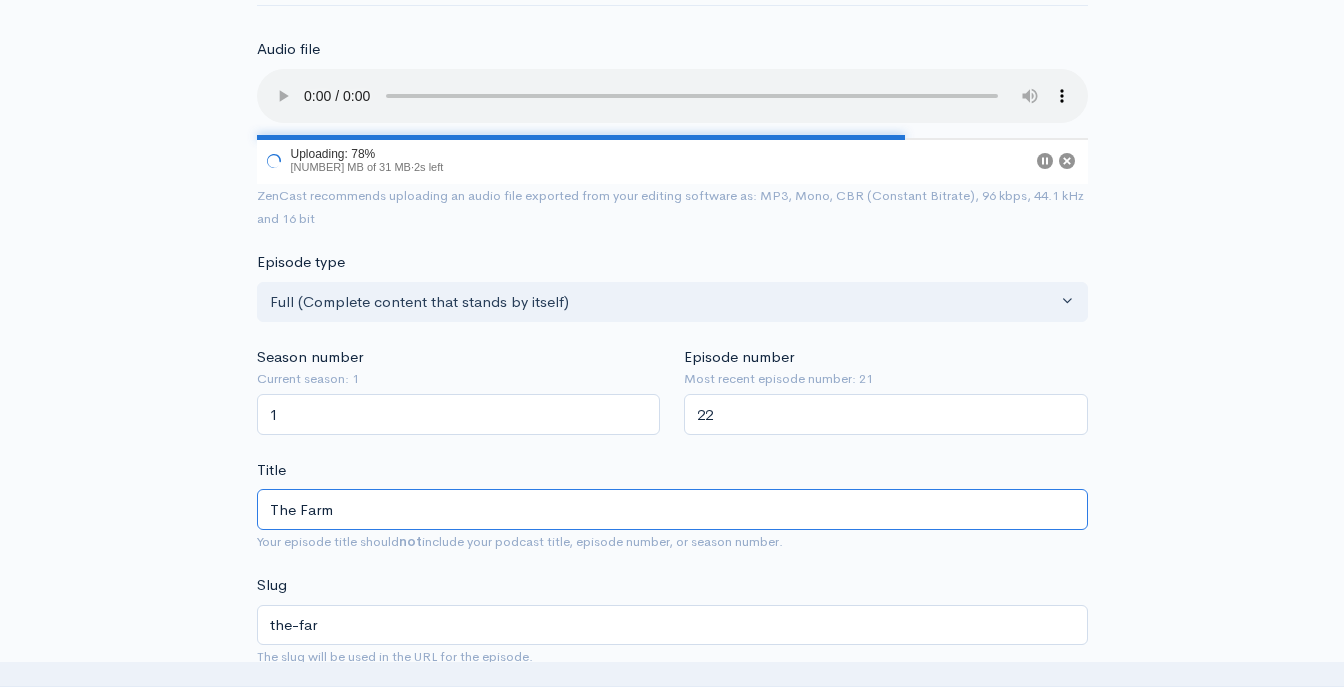 type on "the-farm" 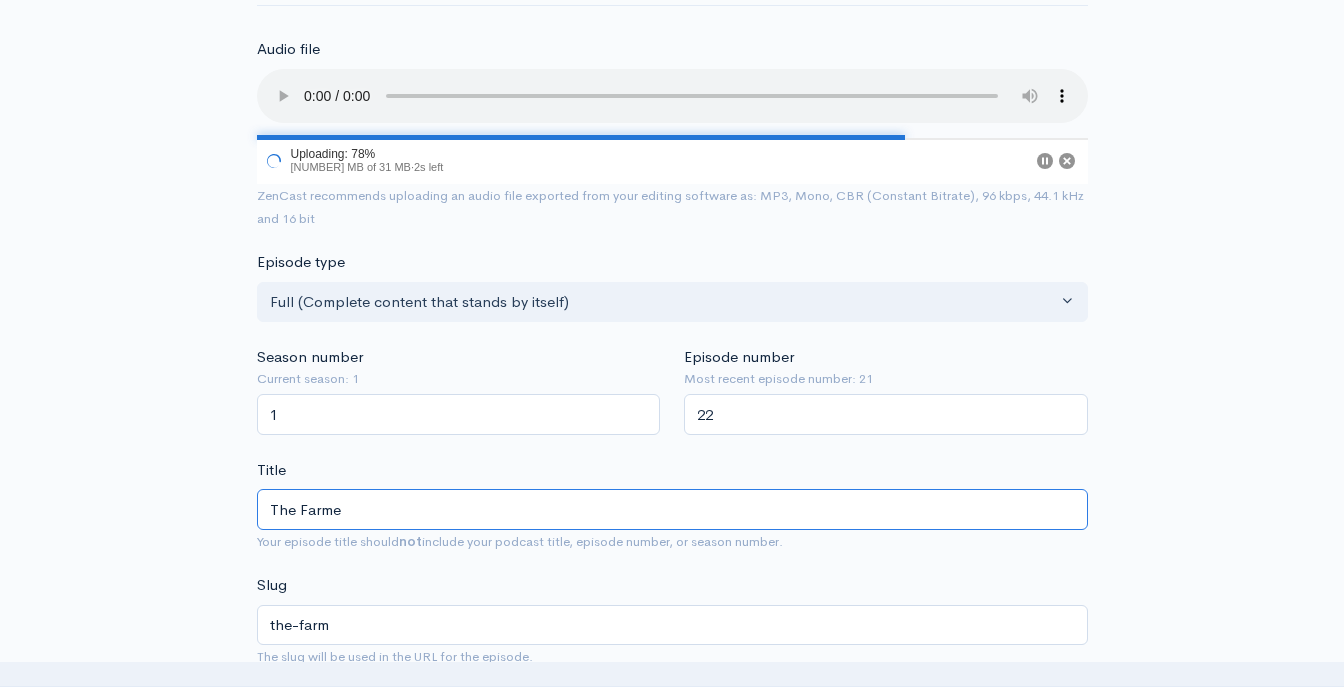 type on "The Farmer" 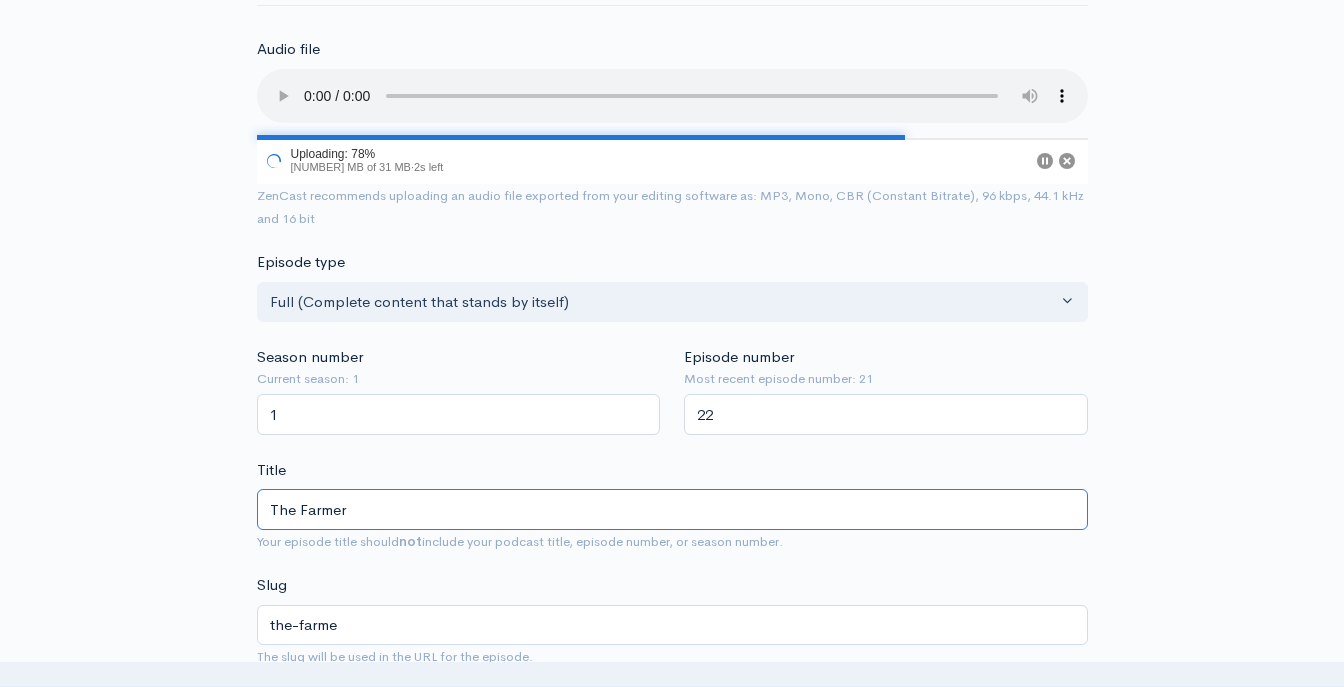 type on "The Farmer" 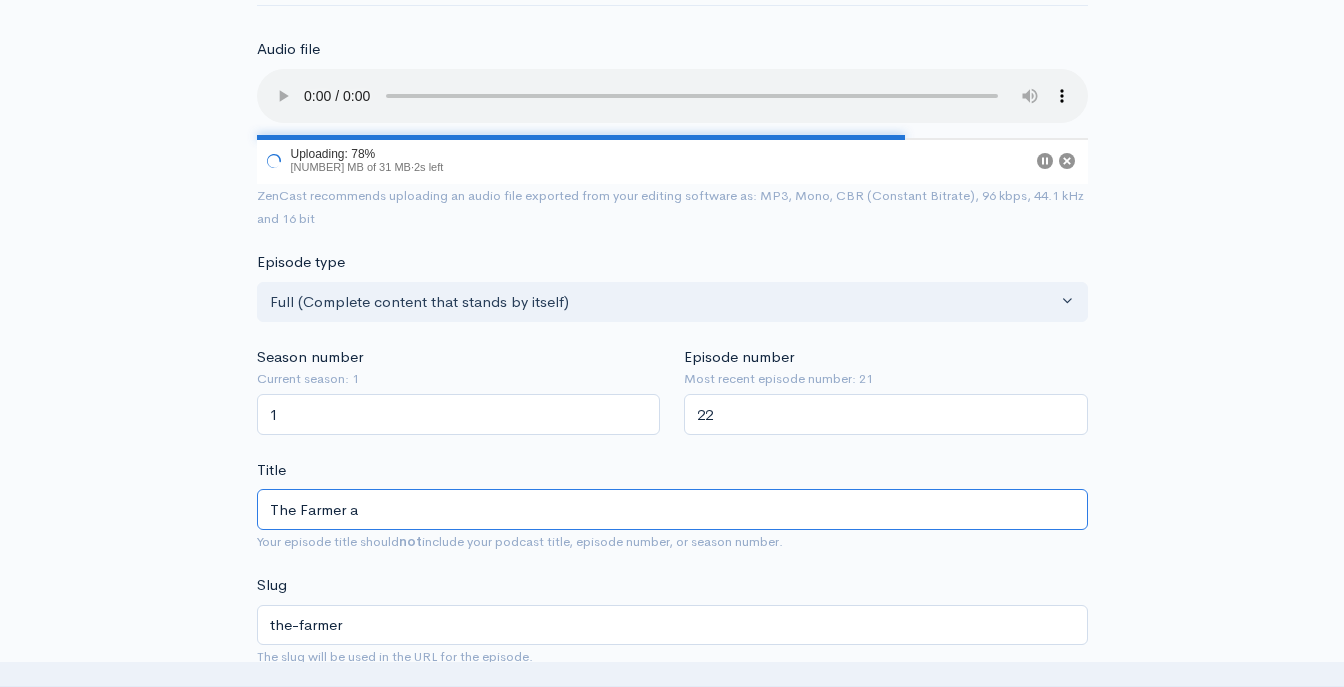 type on "The Farmer an" 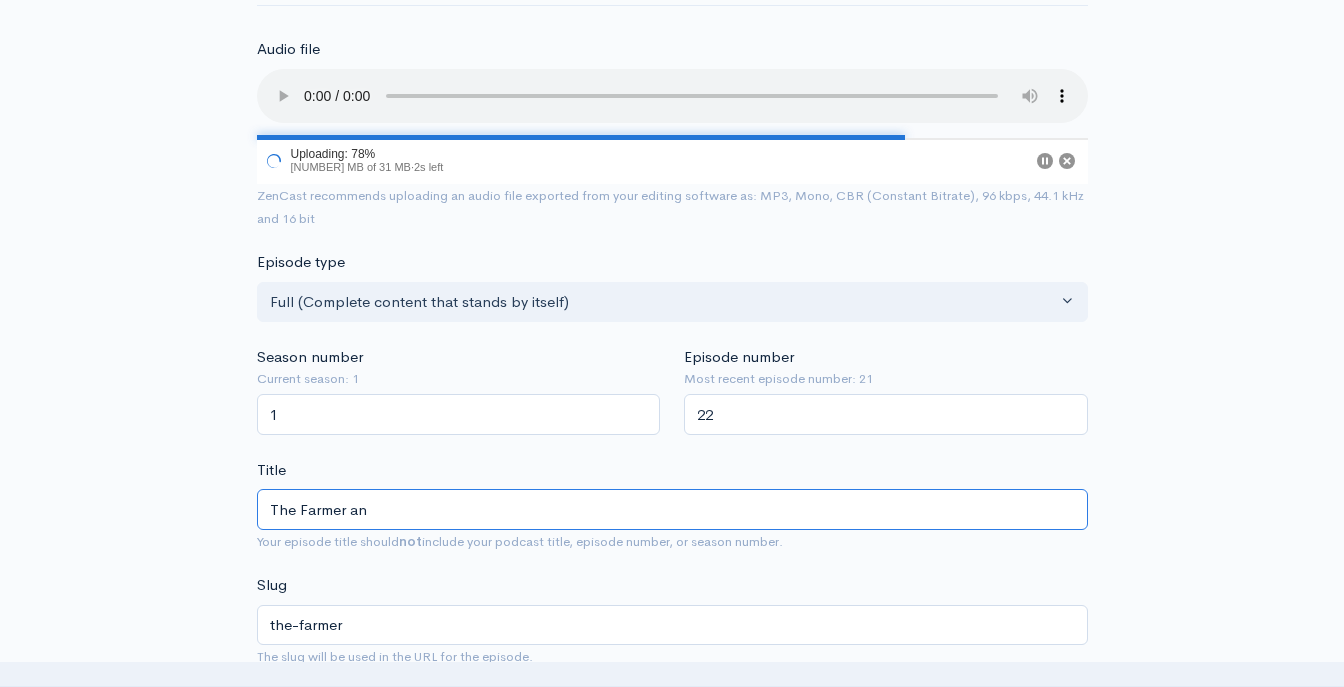 type on "the-farmer-an" 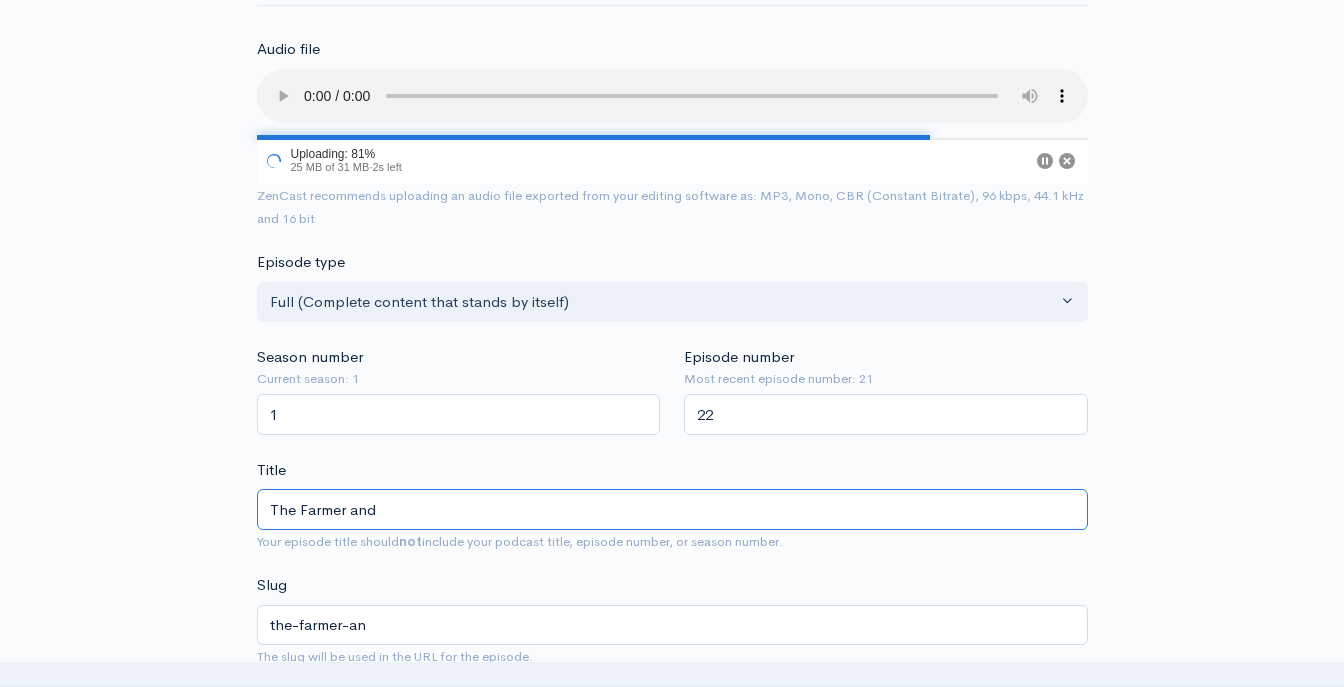 type on "The Farmer and" 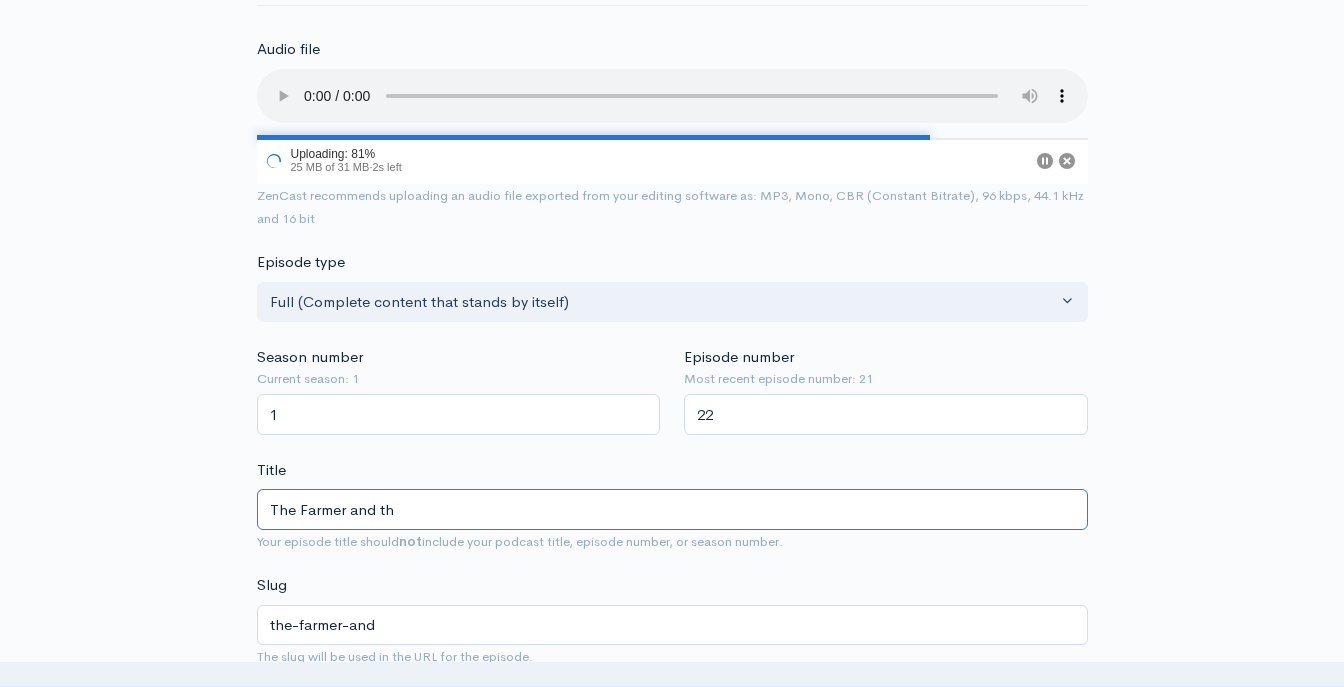 type on "The Farmer and the" 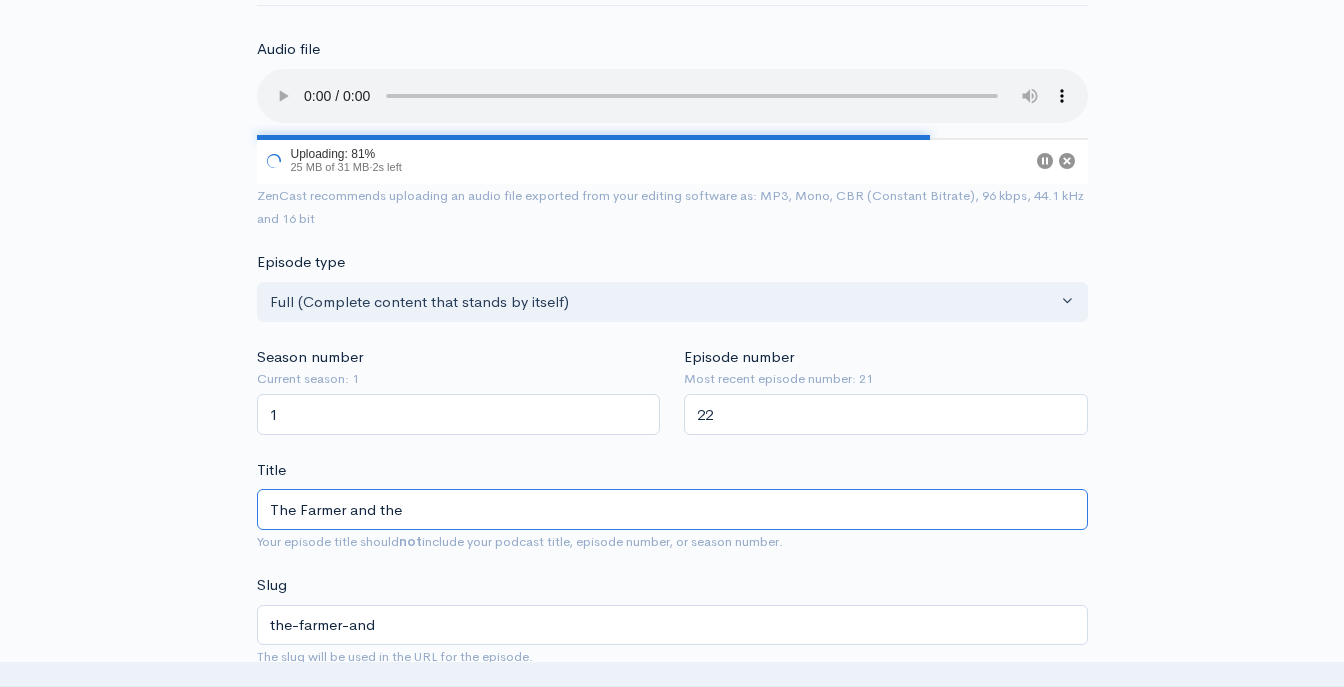 type on "the-farmer-and-the" 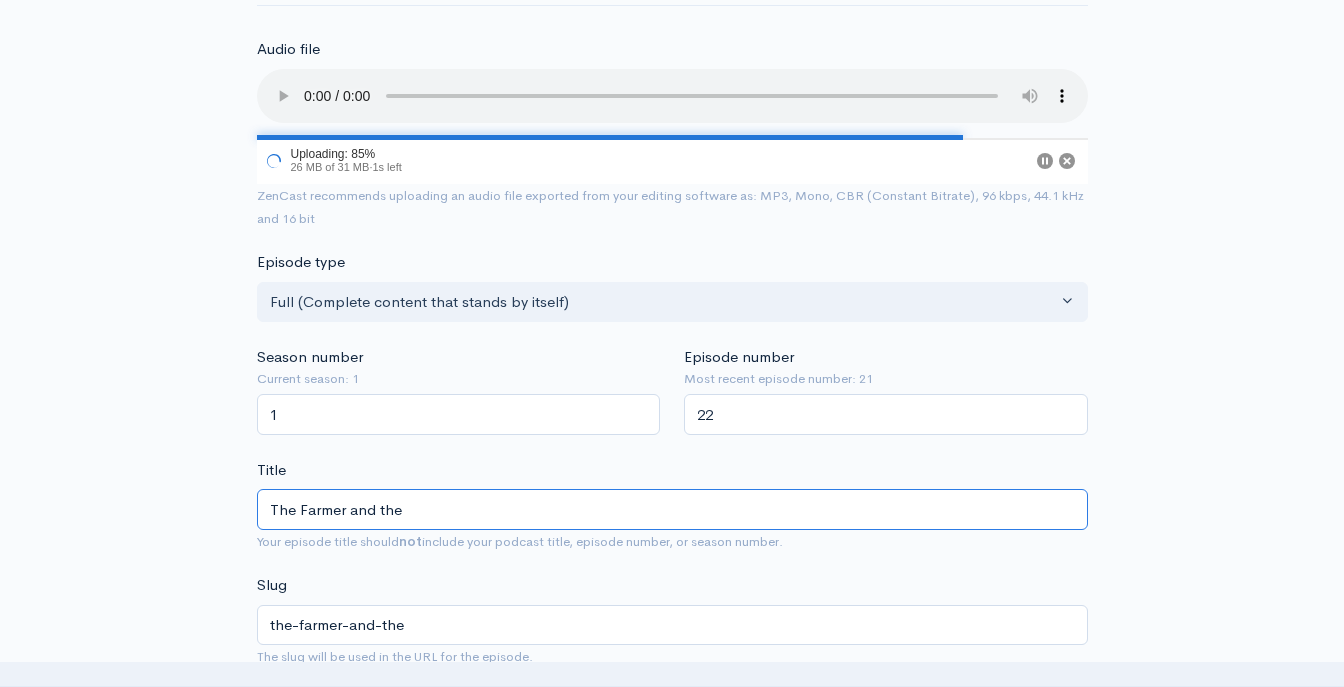 type on "The Farmer and the S" 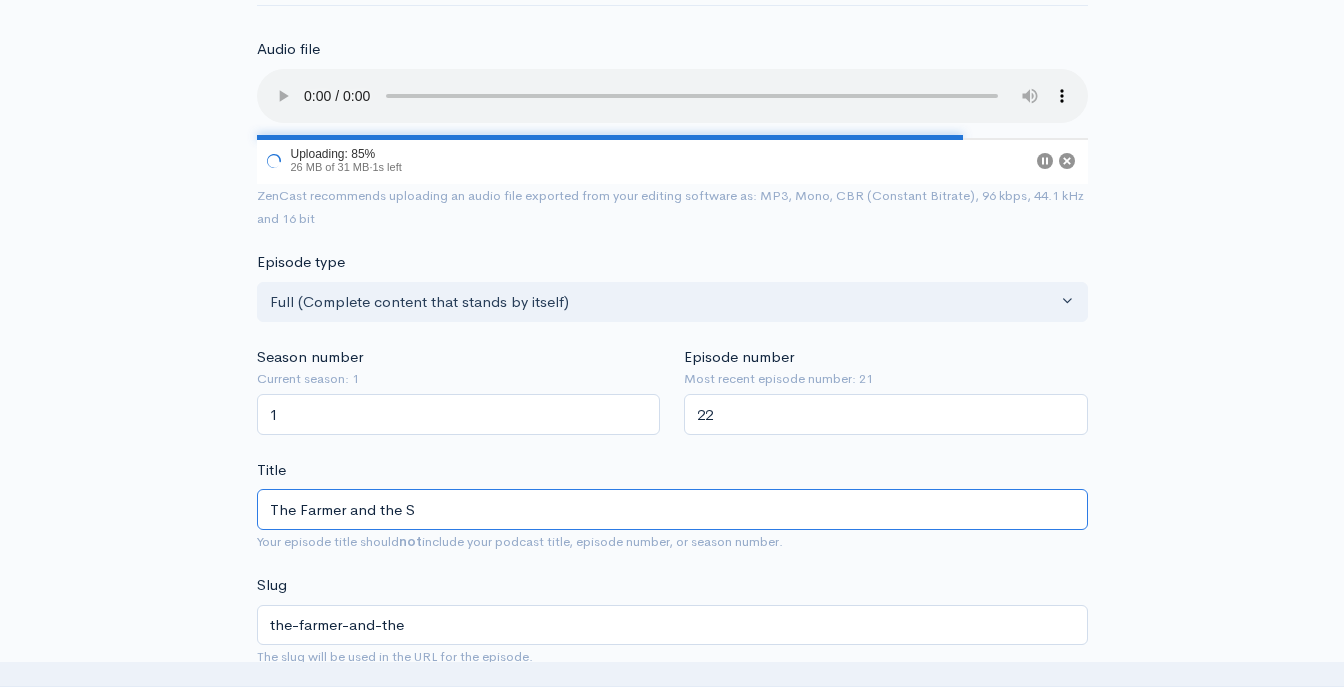 type on "the-farmer-and-the-s" 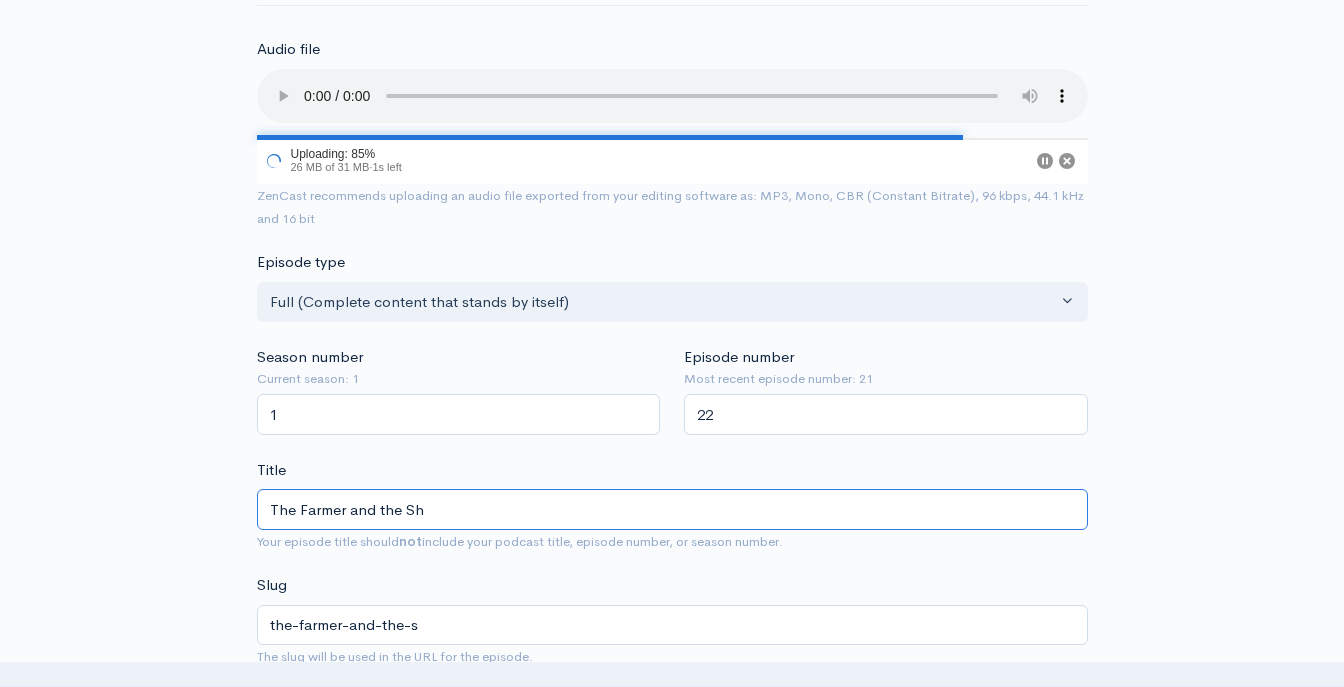 type on "The Farmer and the Sha" 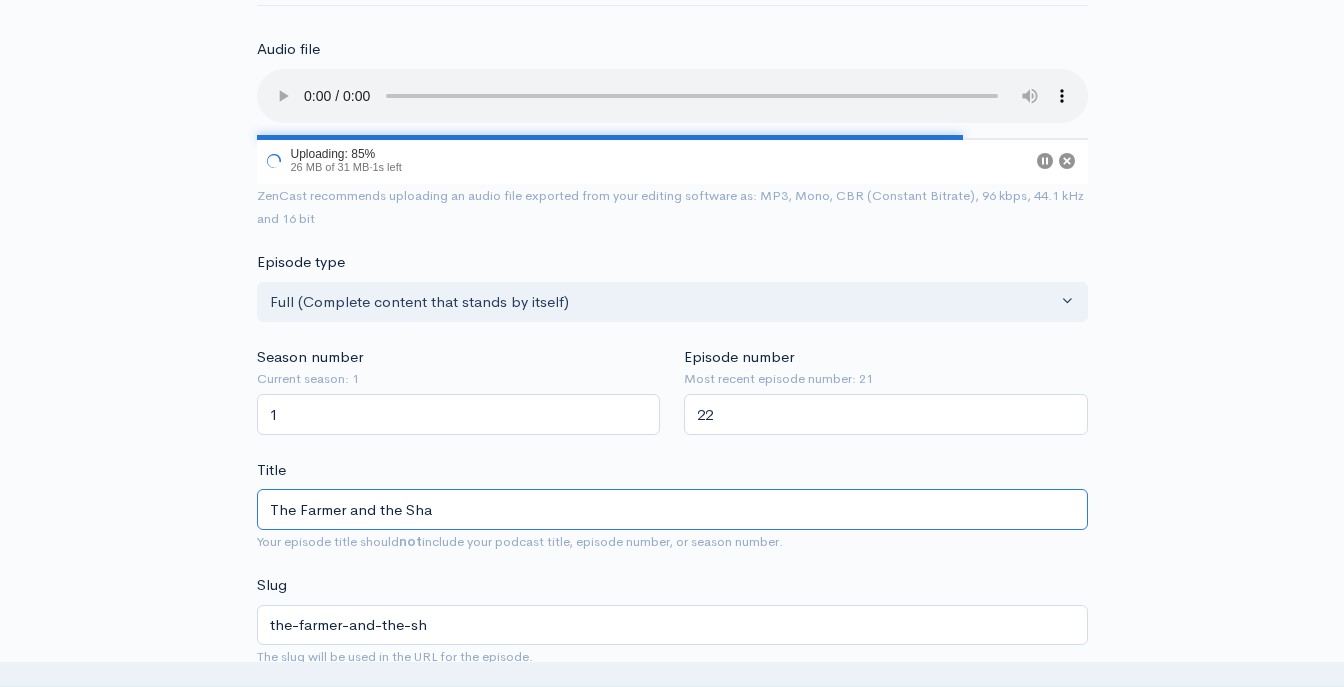 type on "The Farmer and the Shar" 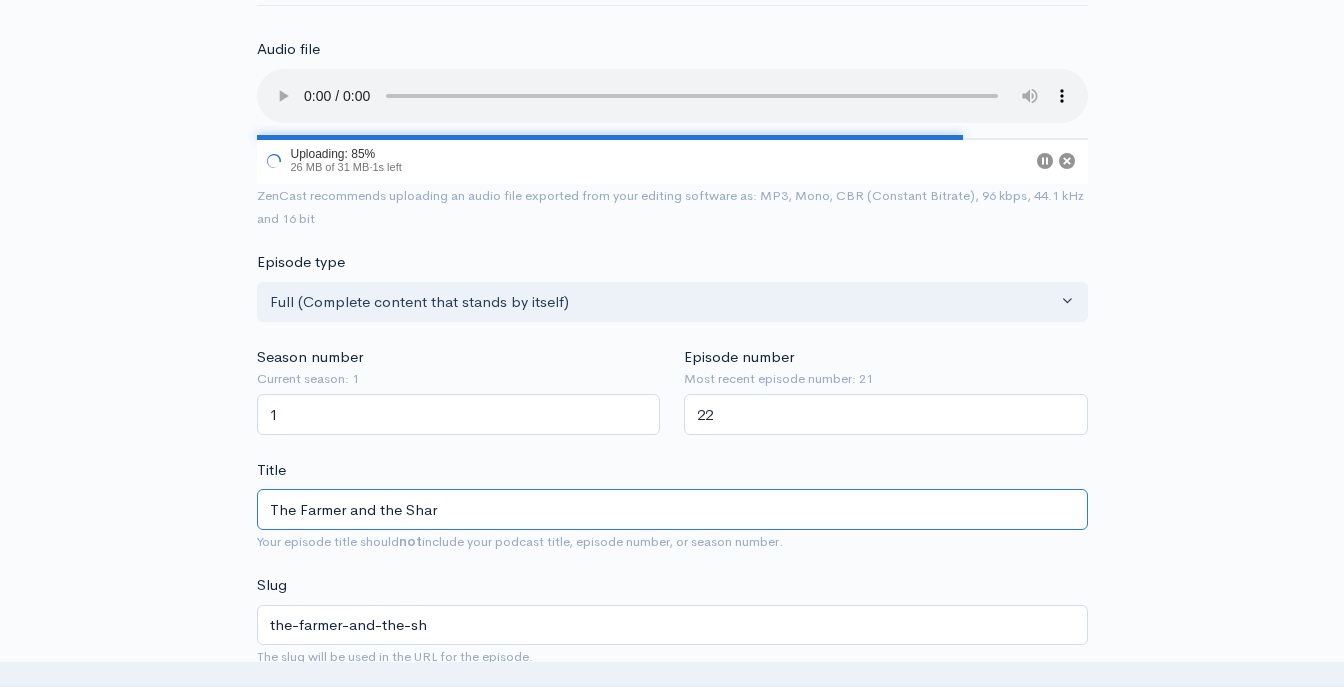 type on "the-farmer-and-the-shar" 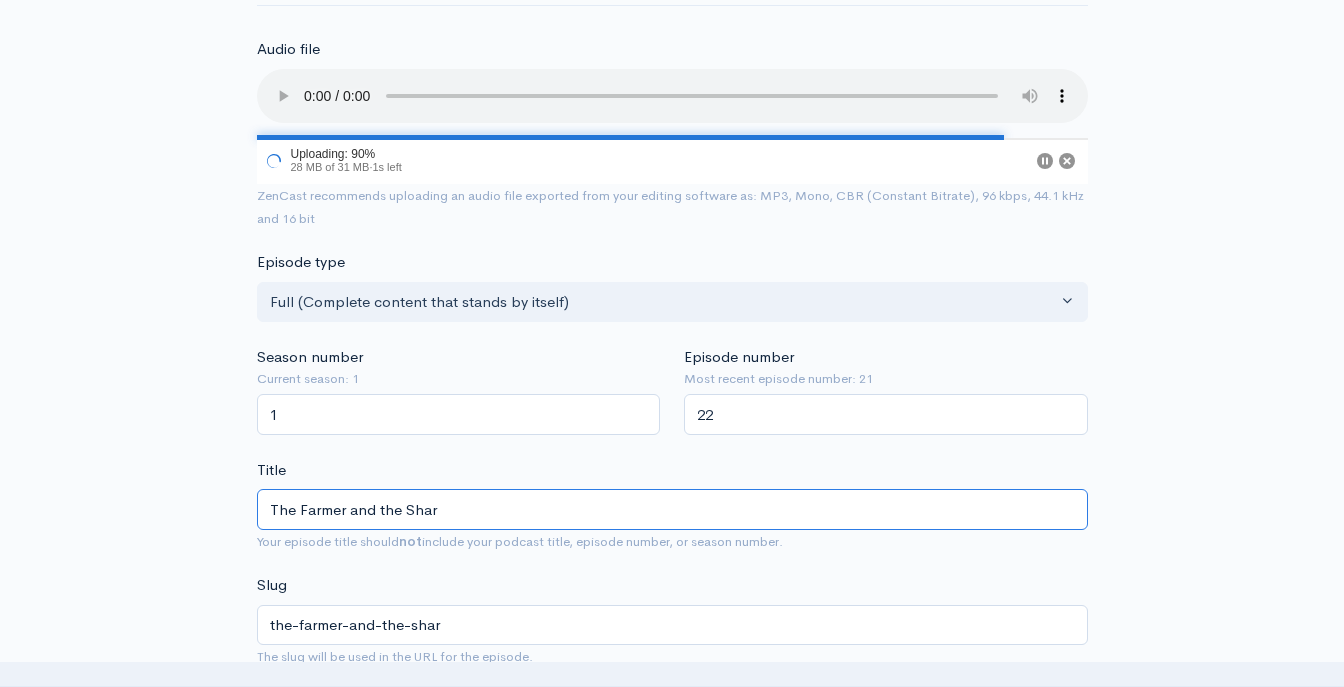 type on "The Farmer and the Shark" 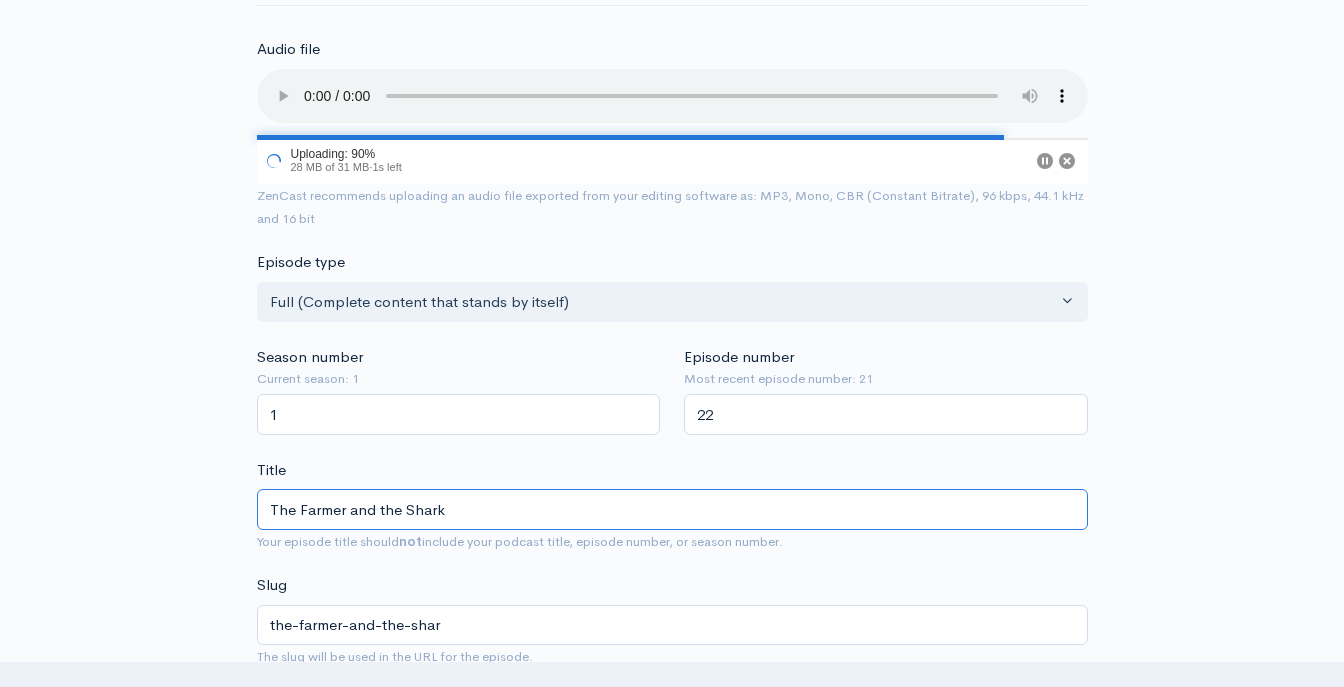 type on "the-farmer-and-the-shark" 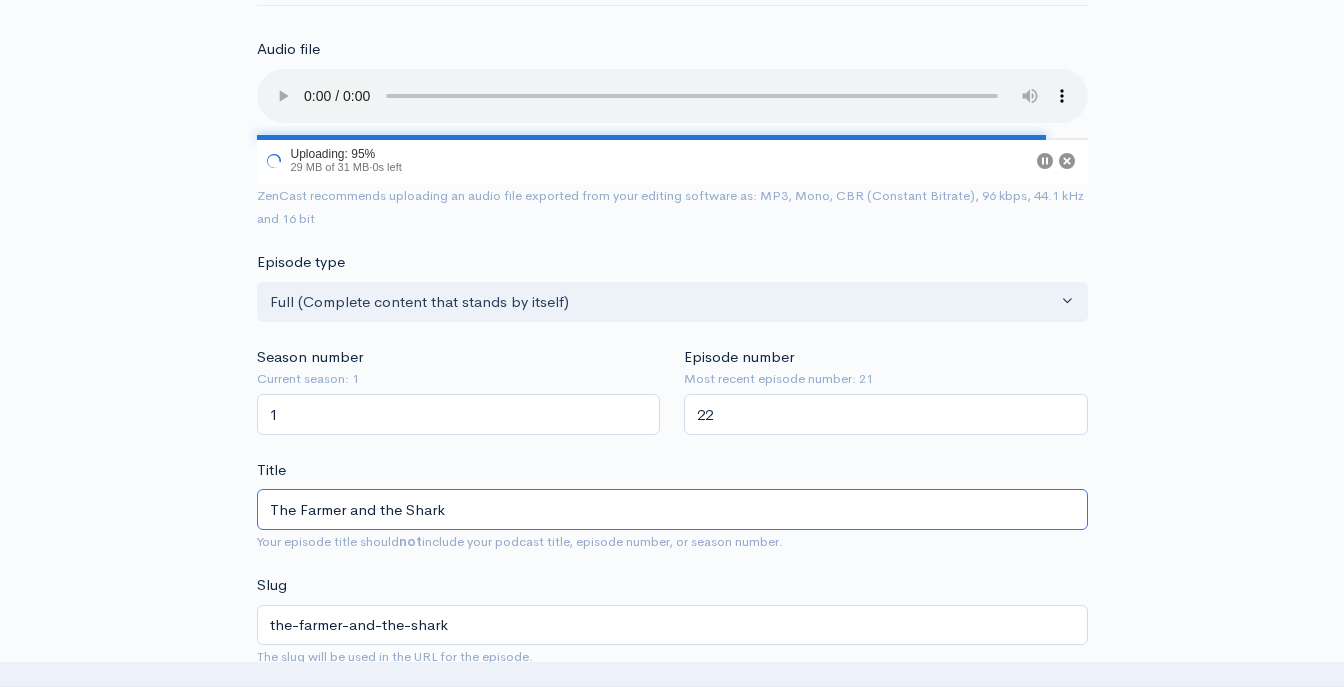 type on "The Farmer and the Shark a" 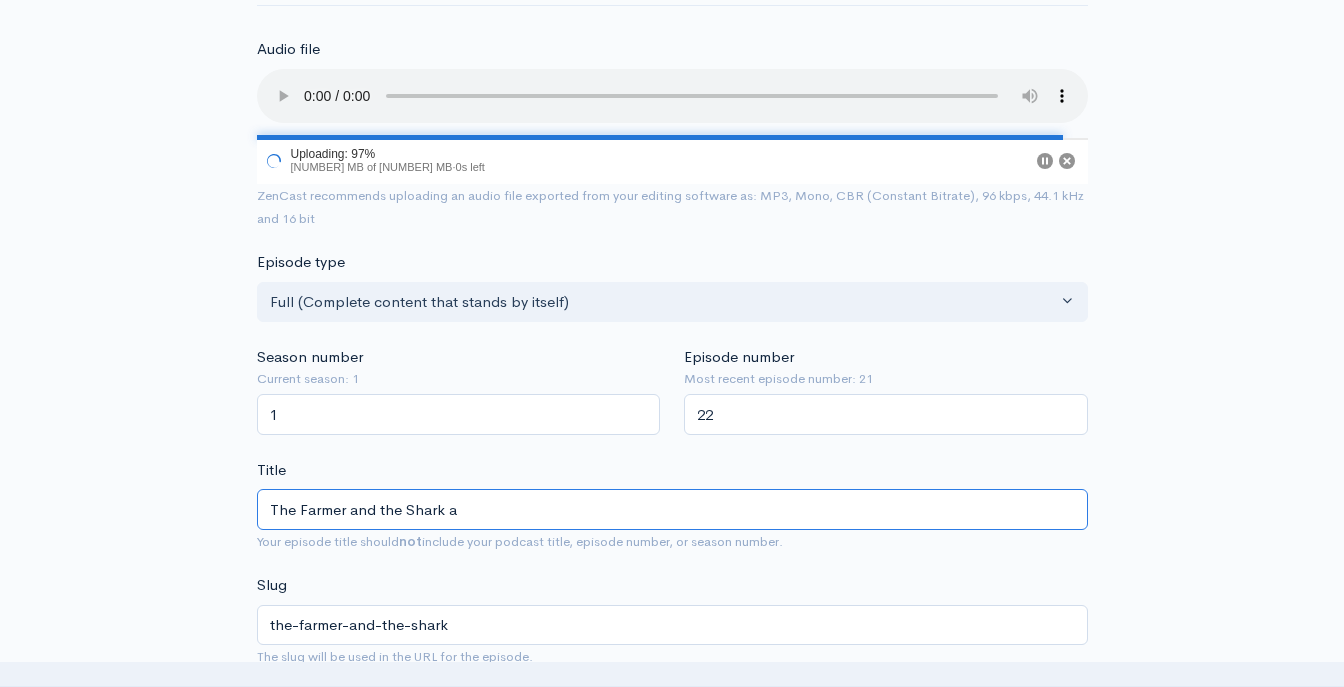 type on "the-farmer-and-the-shark-a" 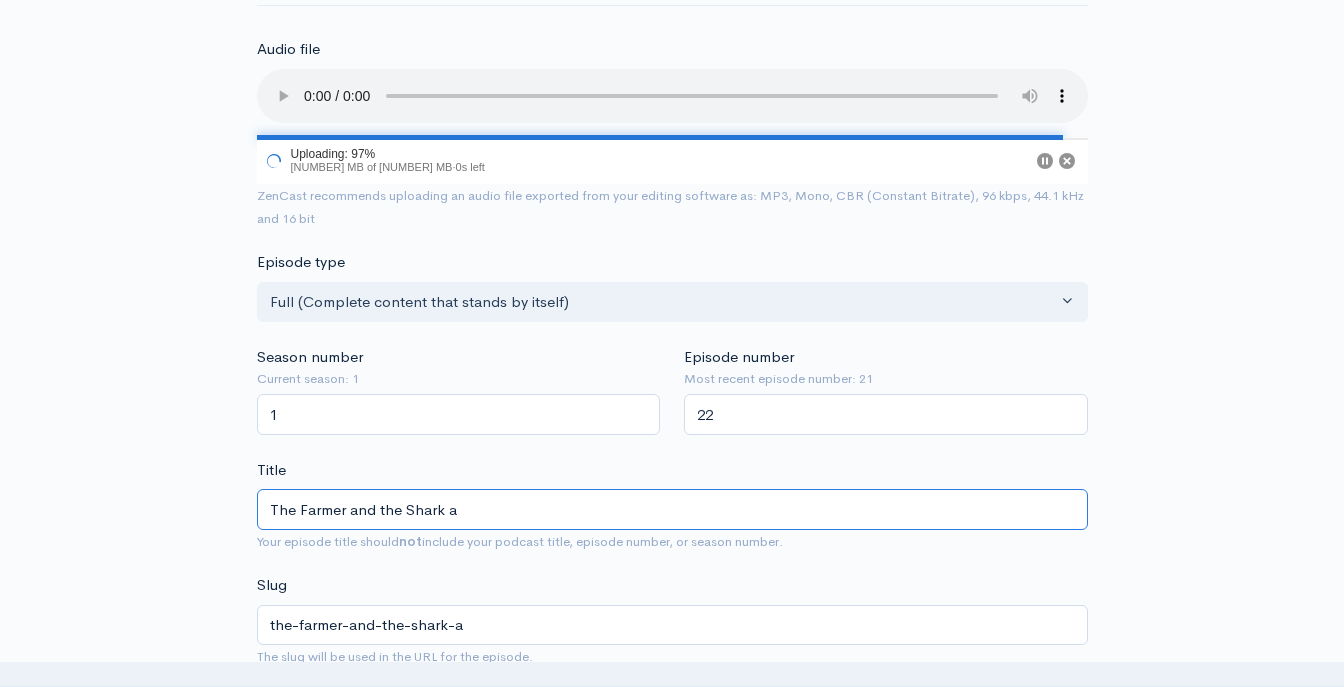 type on "The Farmer and the Shark an" 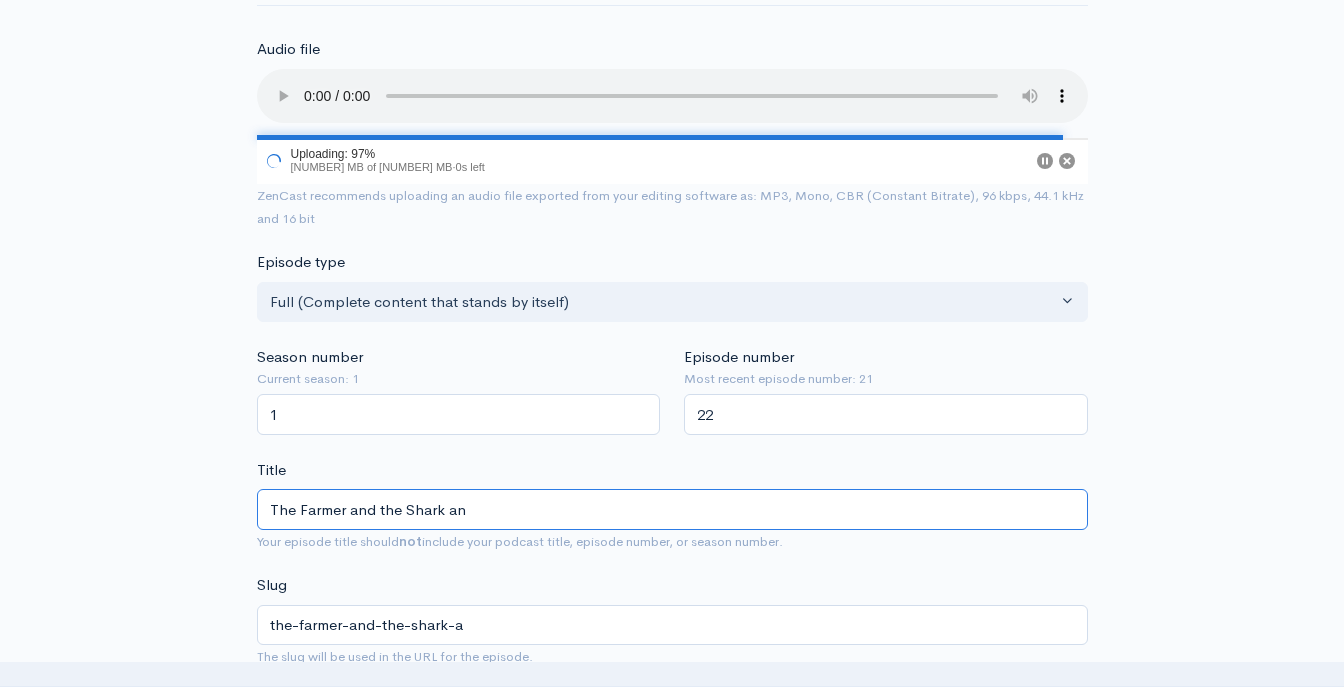 type on "the-farmer-and-the-shark-an" 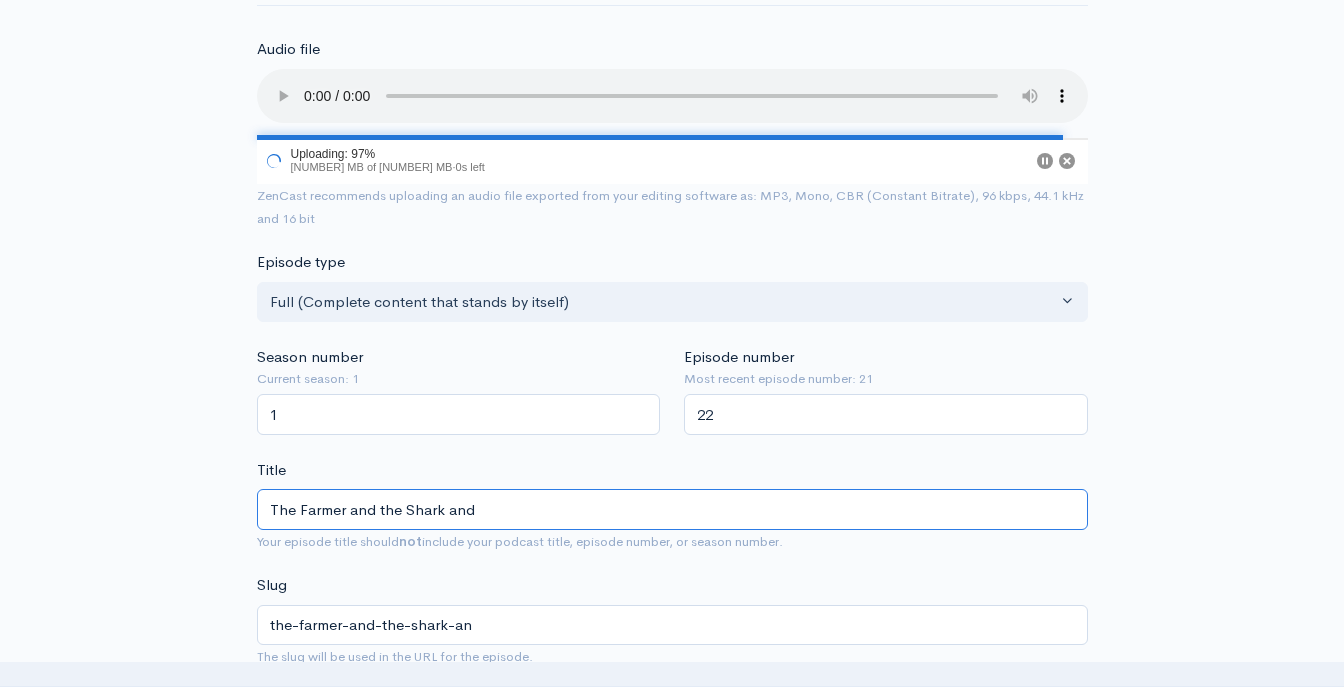 type on "The Farmer and the Shark and" 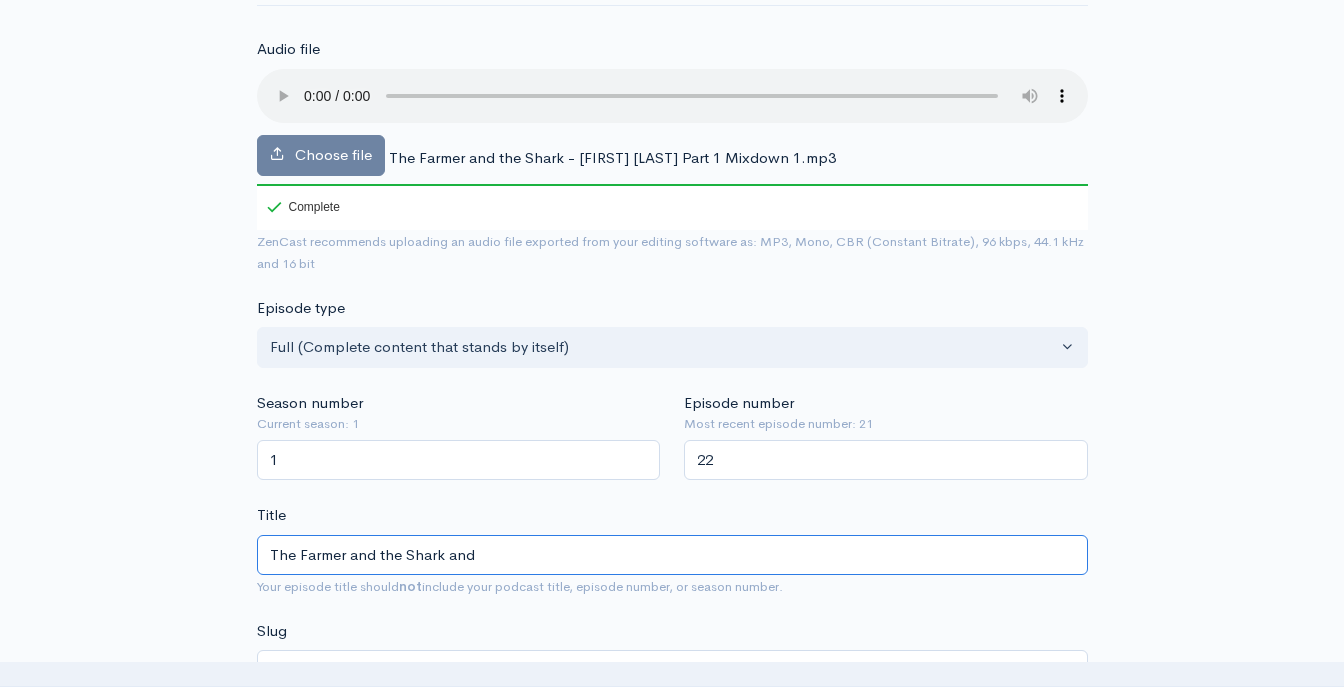 type on "The Farmer and the Shark an" 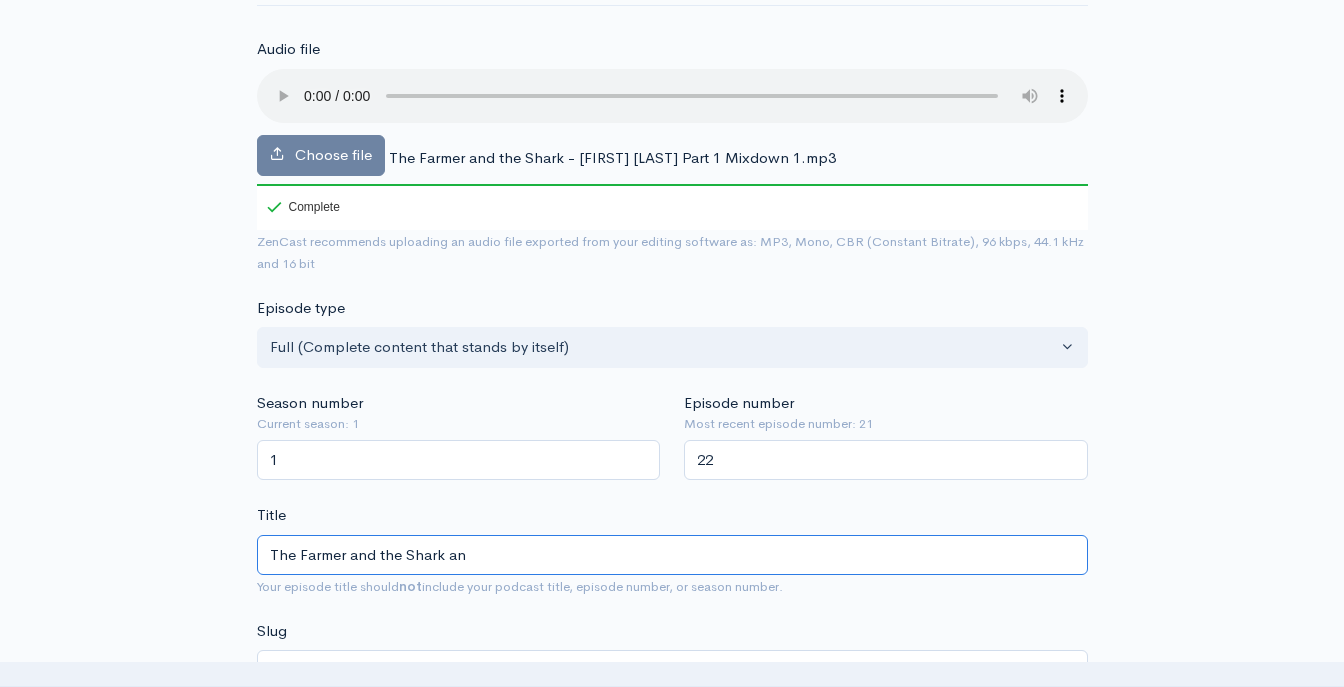 type on "the-farmer-and-the-shark-an" 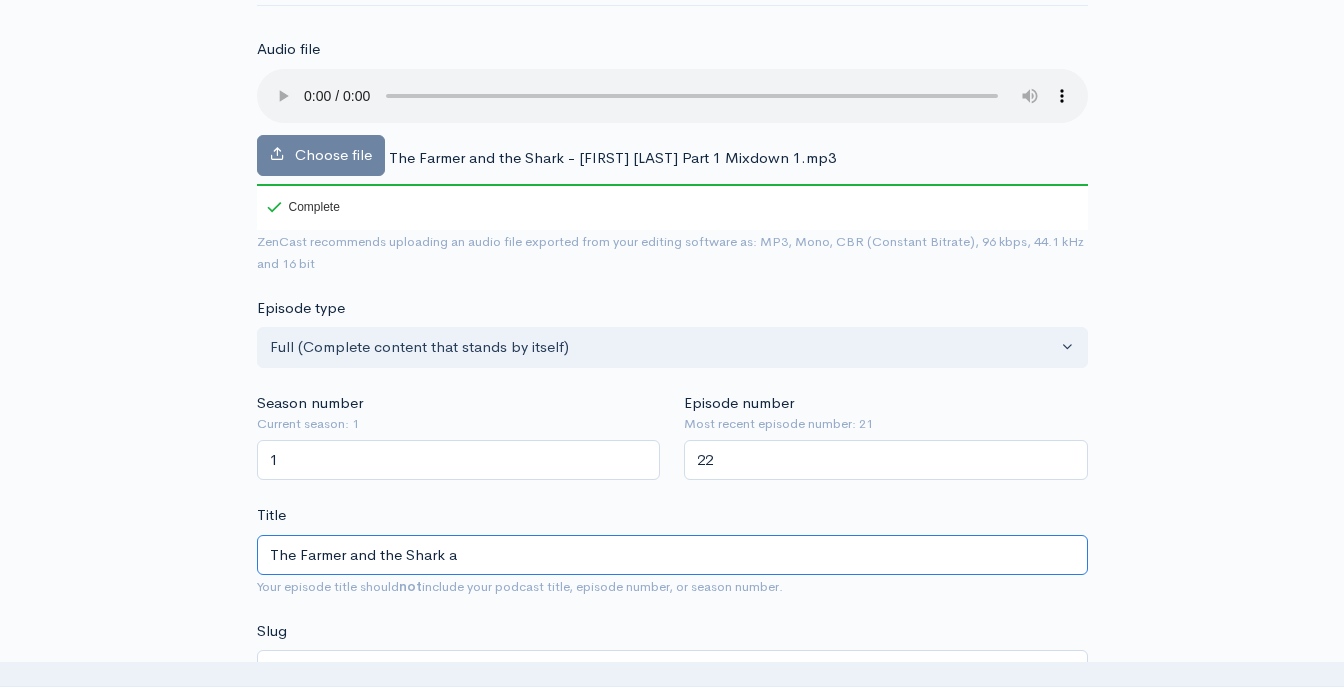 type on "the-farmer-and-the-shark-a" 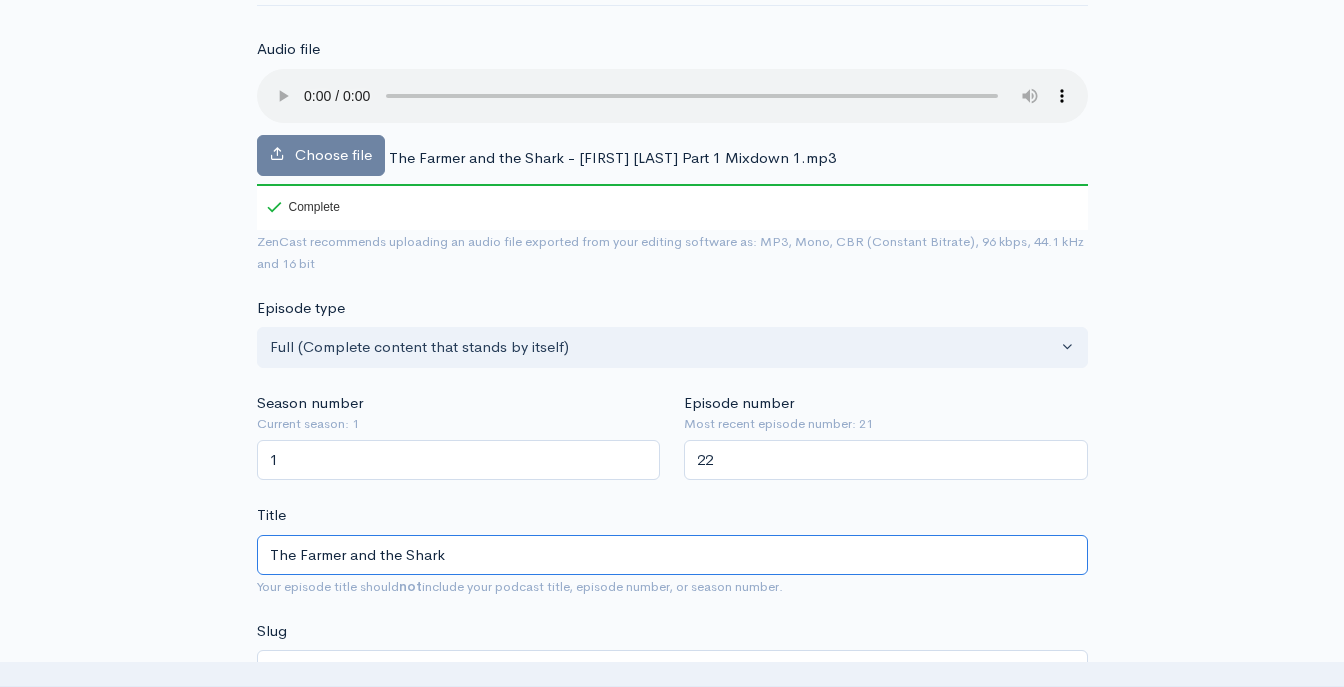 type on "the-farmer-and-the-shark" 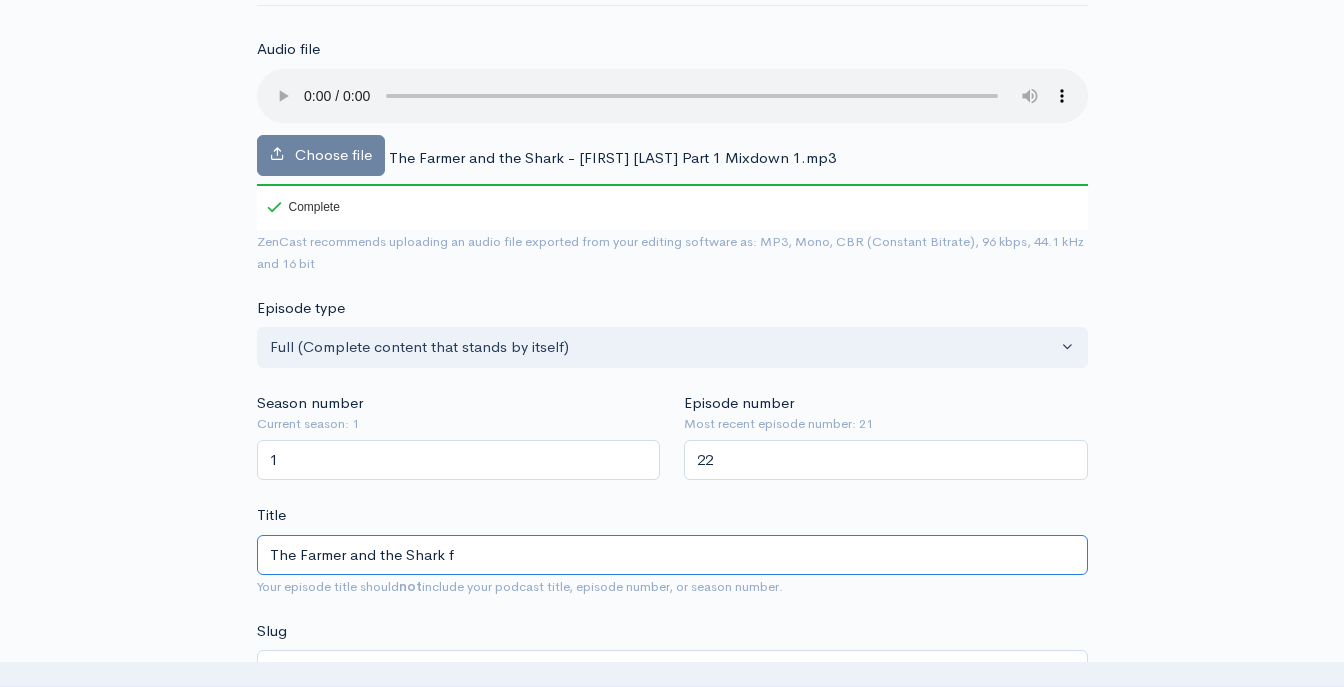 type on "The Farmer and the Shark fe" 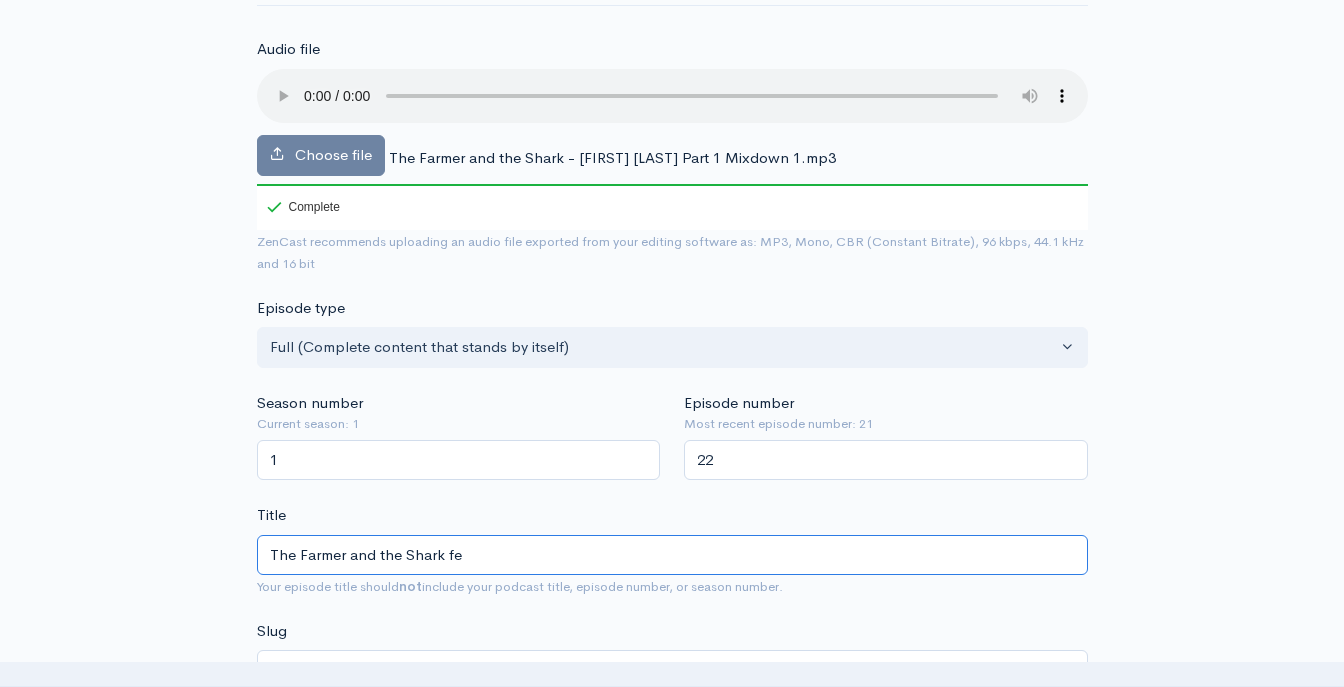 type on "the-farmer-and-the-shark-fe" 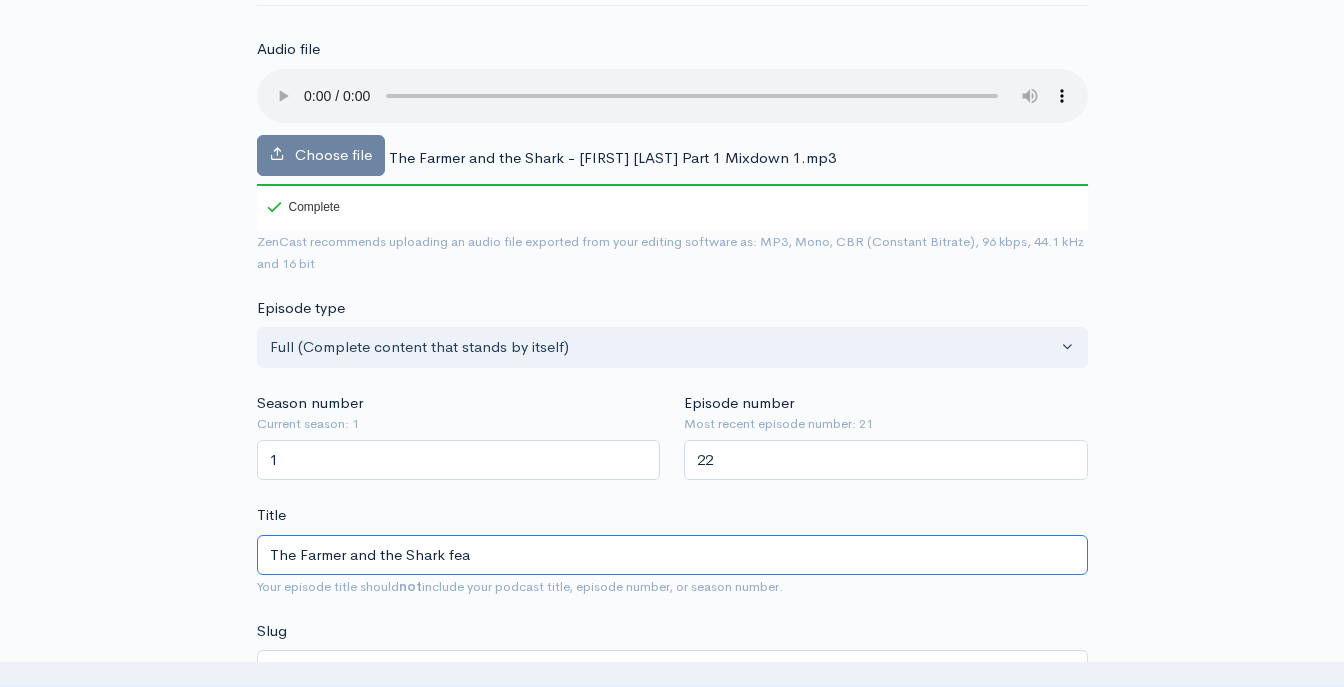 type on "the-farmer-and-the-shark-fea" 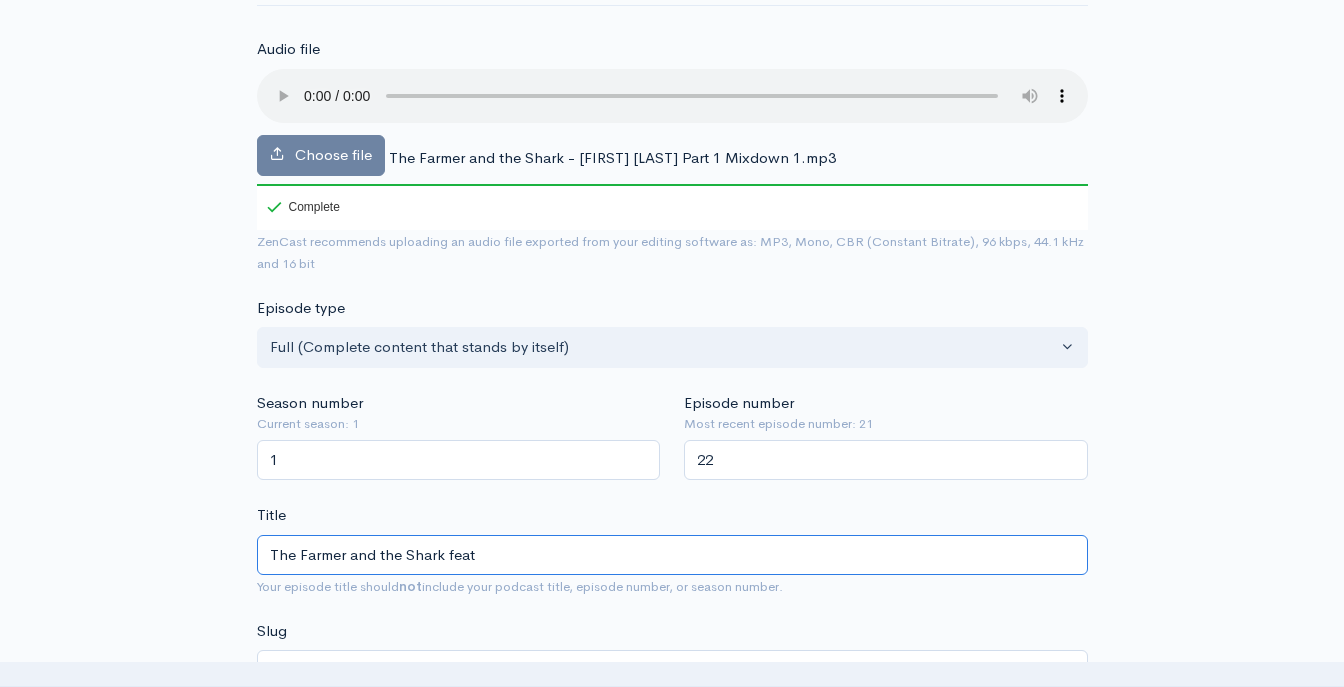 type on "the-farmer-and-the-shark-feat" 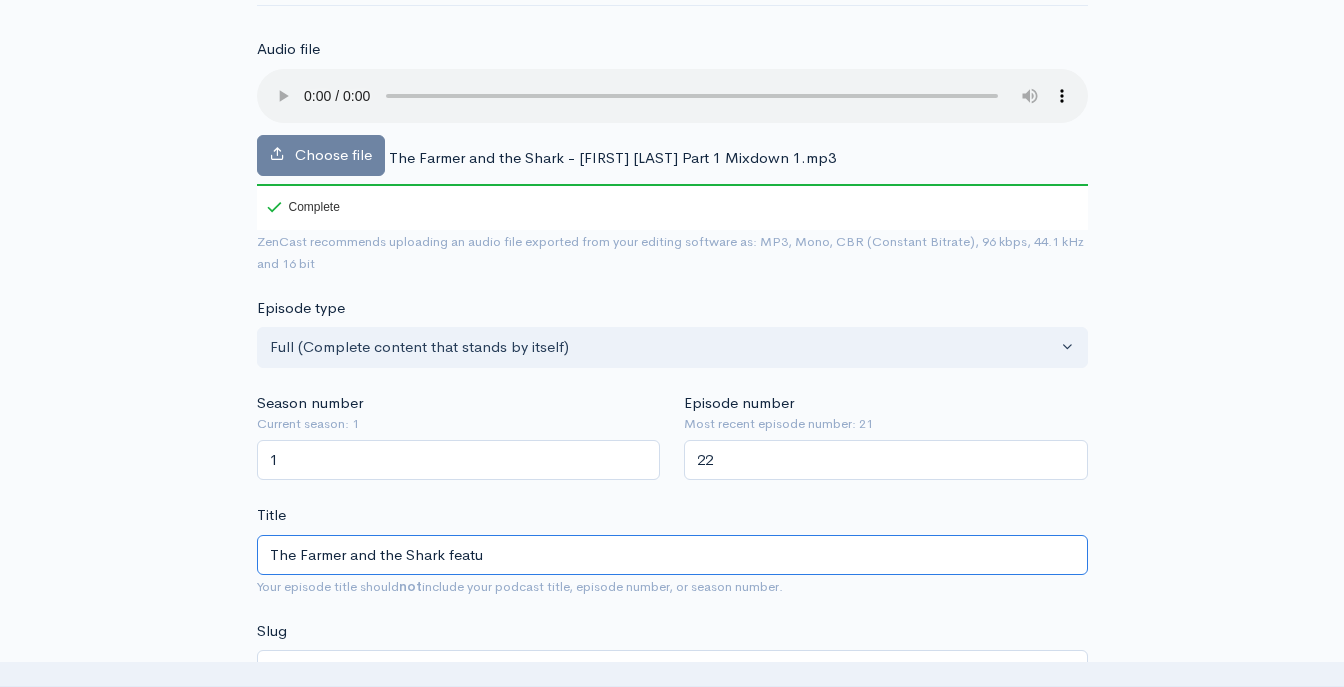 type on "the-farmer-and-the-shark-featu" 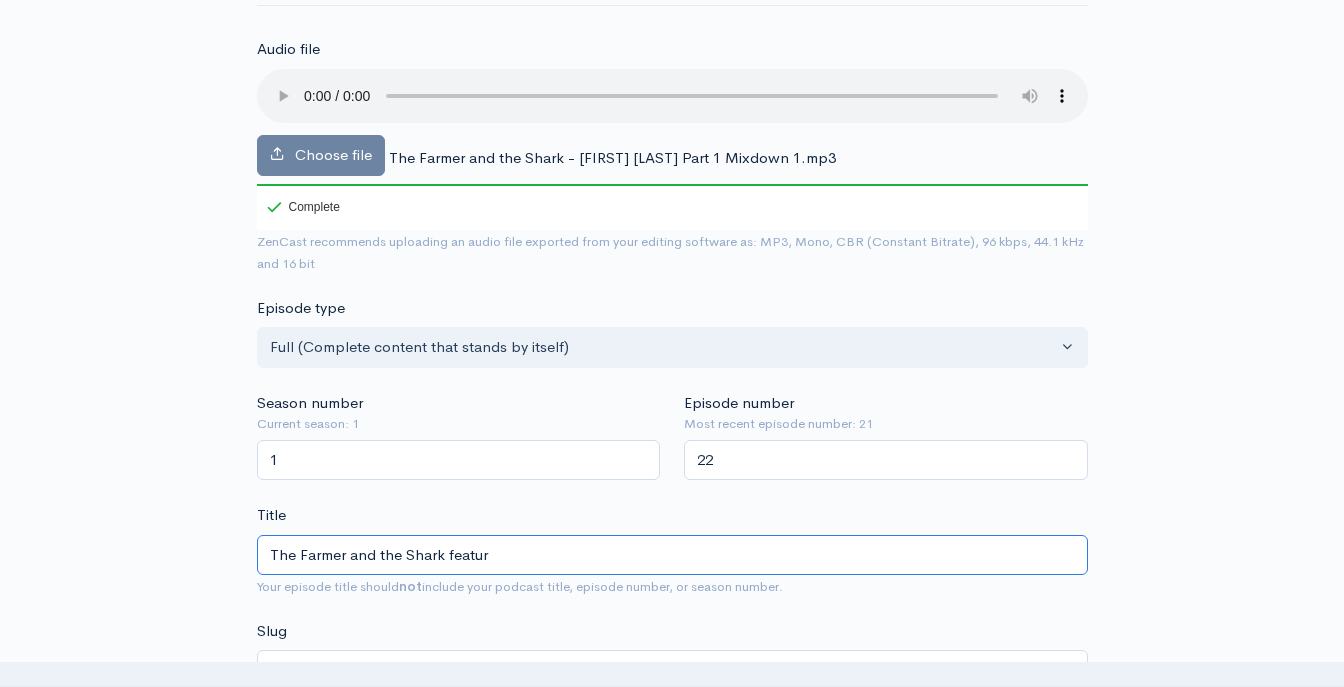 type on "the-farmer-and-the-shark-featur" 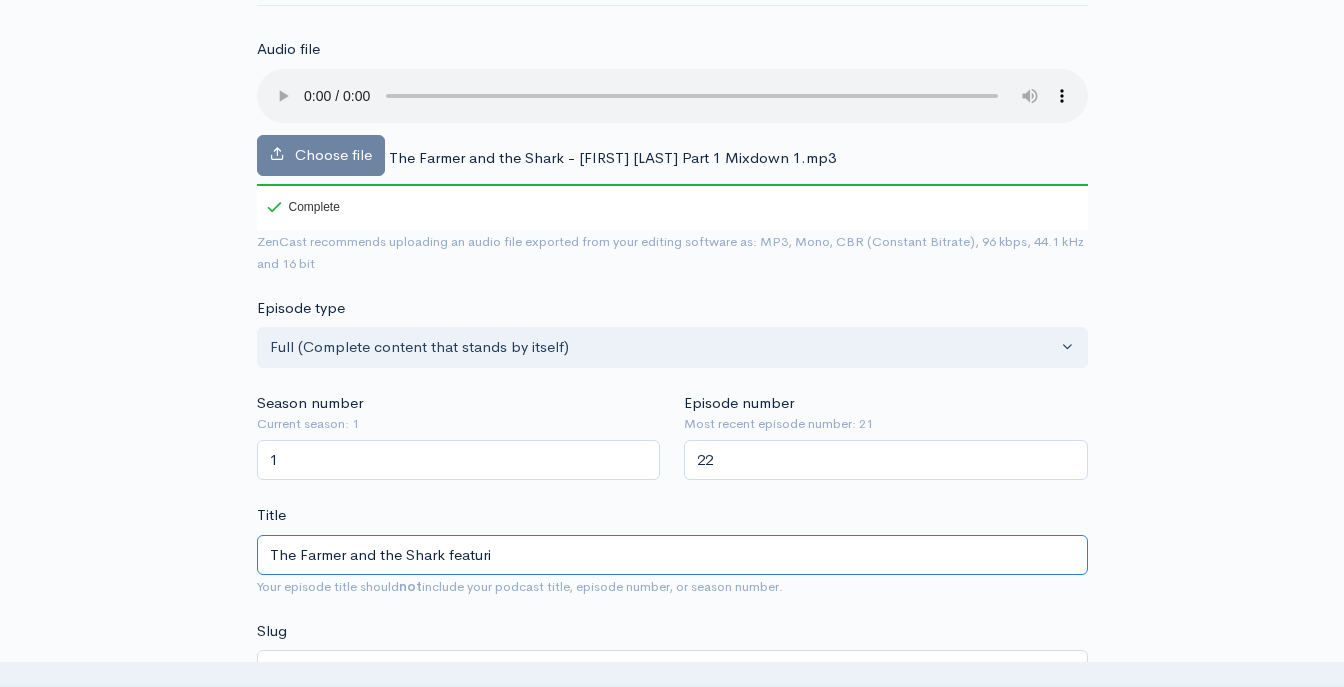 type on "The Farmer and the Shark featurin" 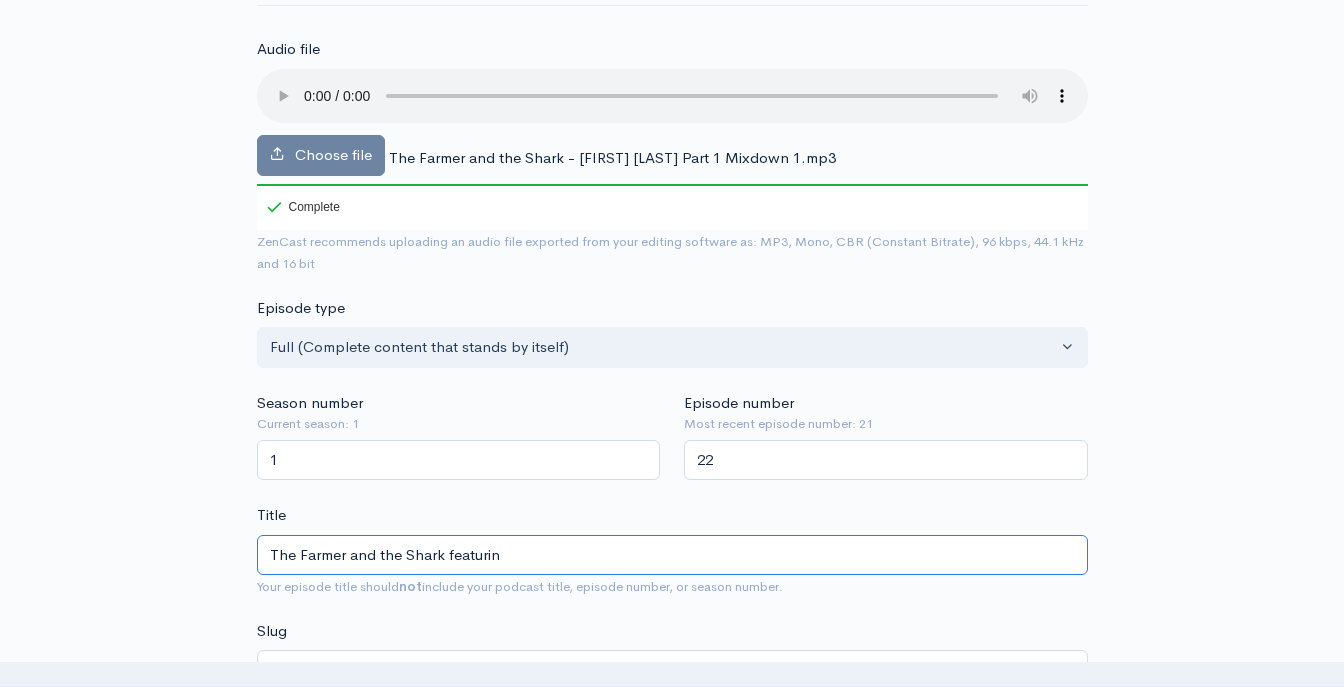 type on "the-farmer-and-the-shark-featurin" 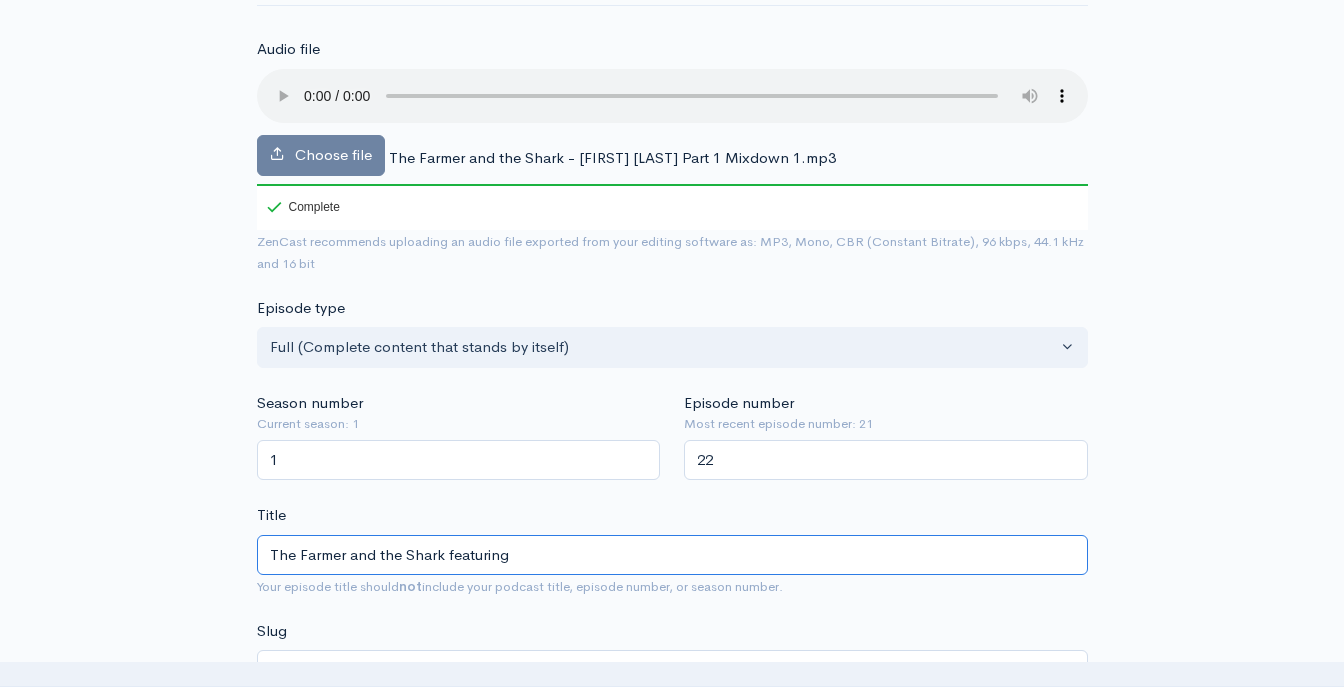 type on "the-farmer-and-the-shark-featuring" 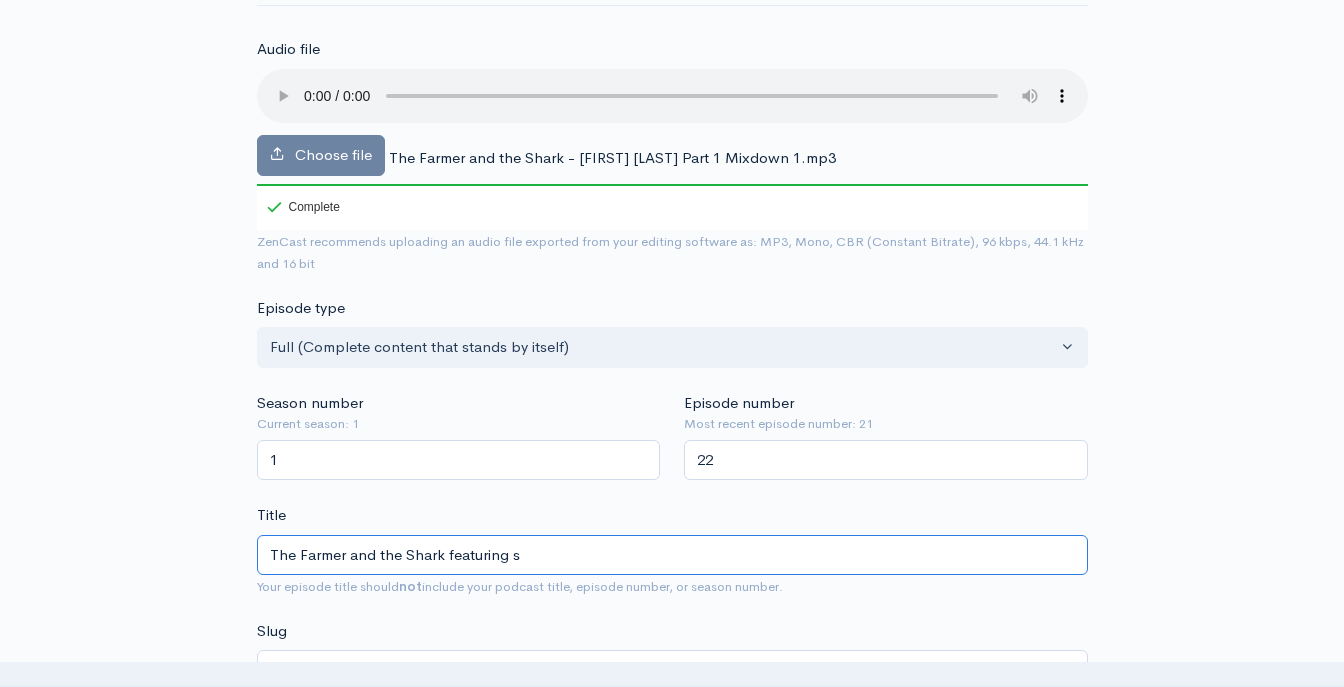 type on "the-farmer-and-the-shark-featuring-s" 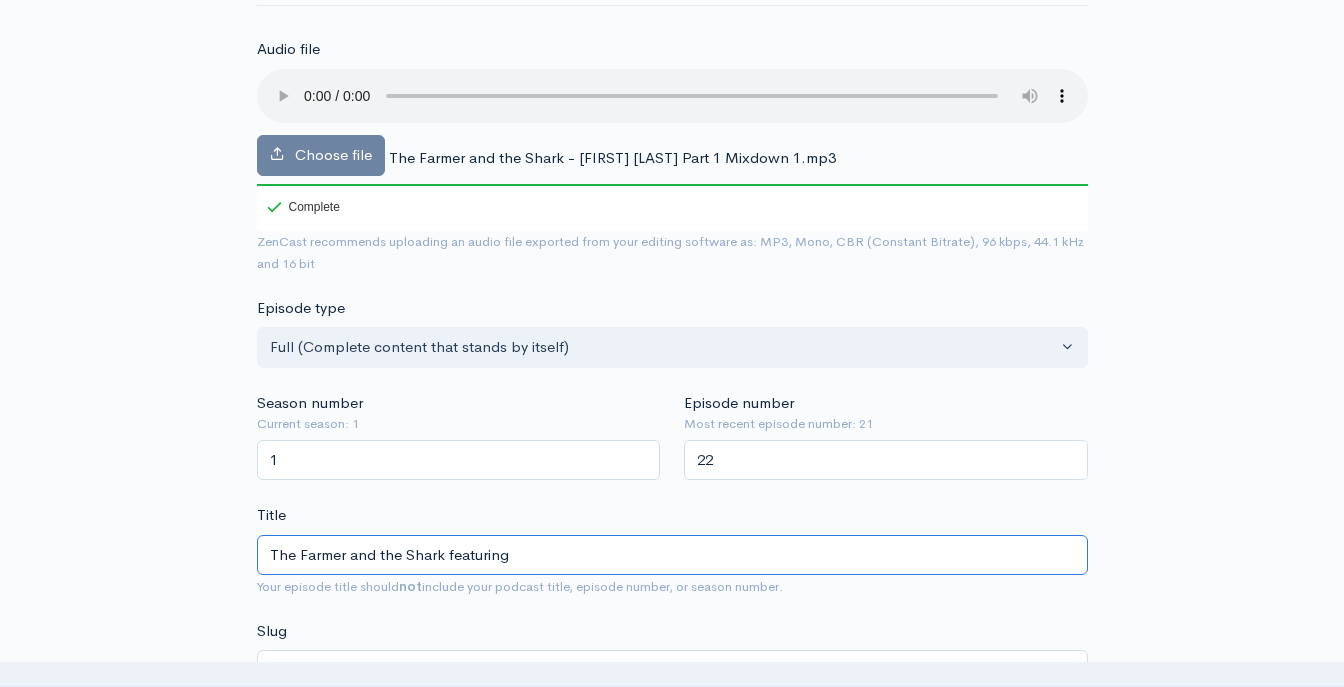 type on "the-farmer-and-the-shark-featuring" 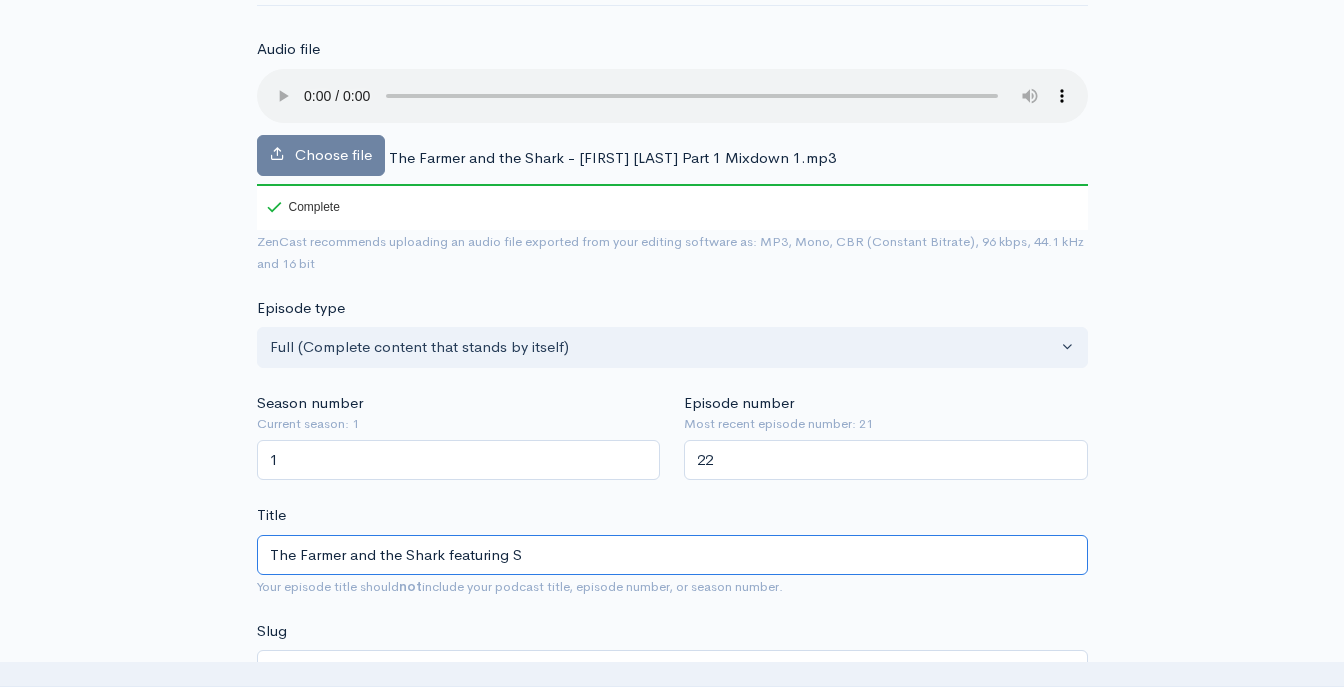 type on "the-farmer-and-the-shark-featuring-s" 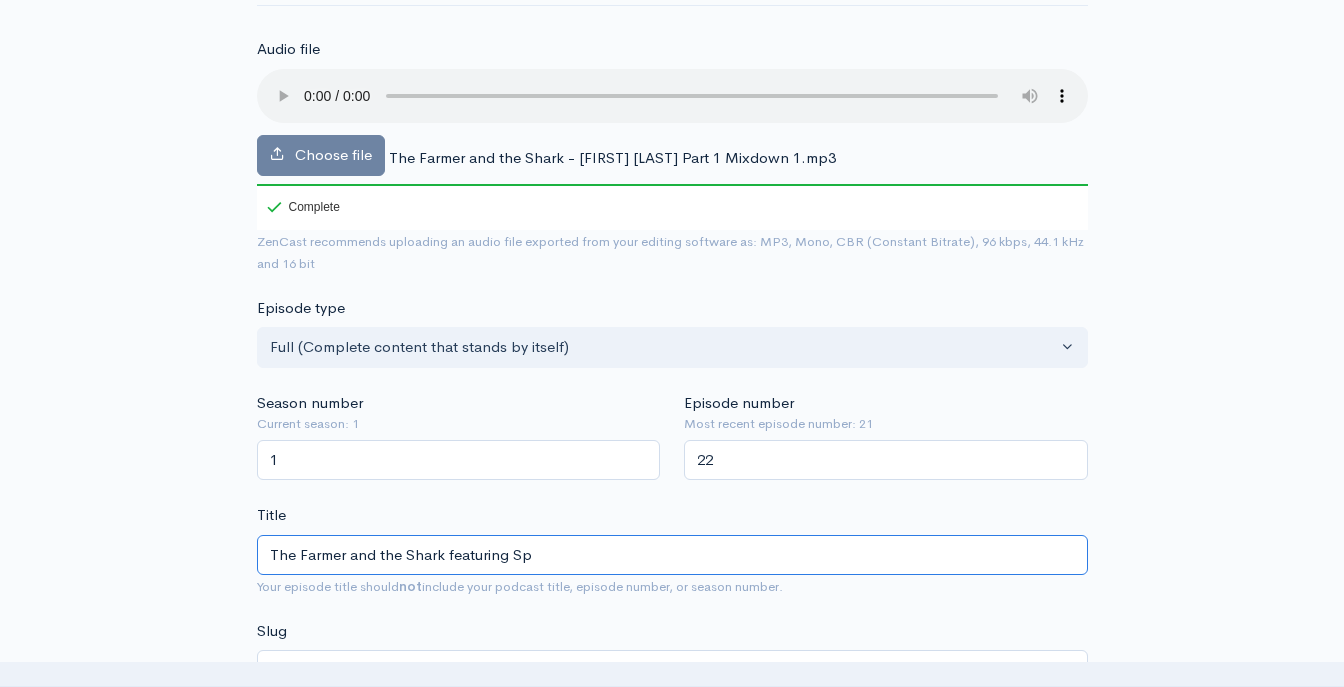 type on "The Farmer and the Shark featuring Spe" 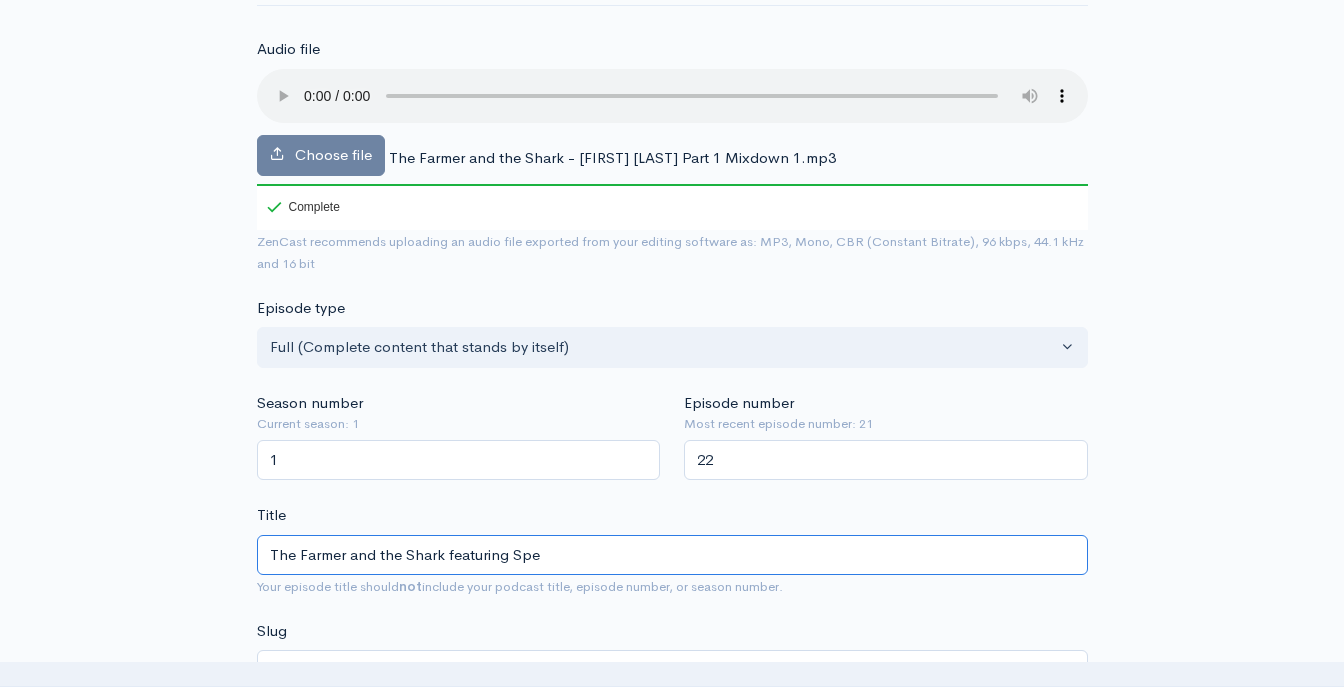 type on "the-farmer-and-the-shark-featuring-spe" 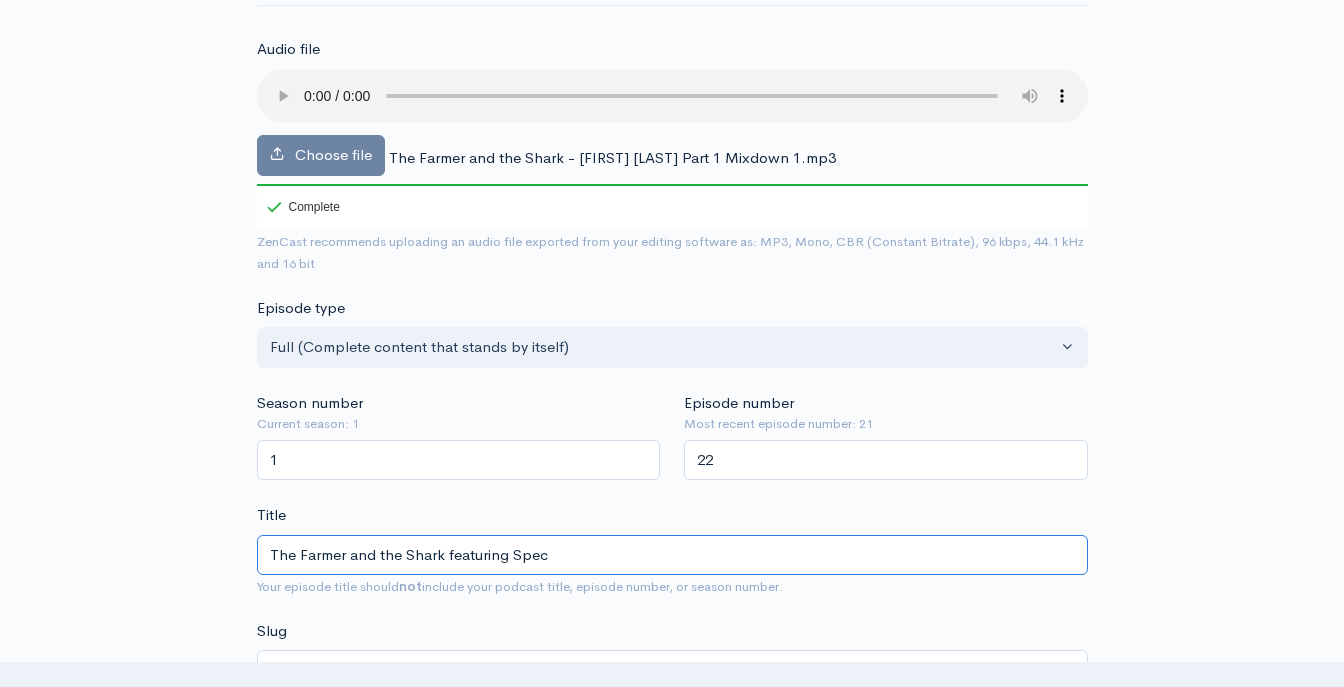 type on "the-farmer-and-the-shark-featuring-spec" 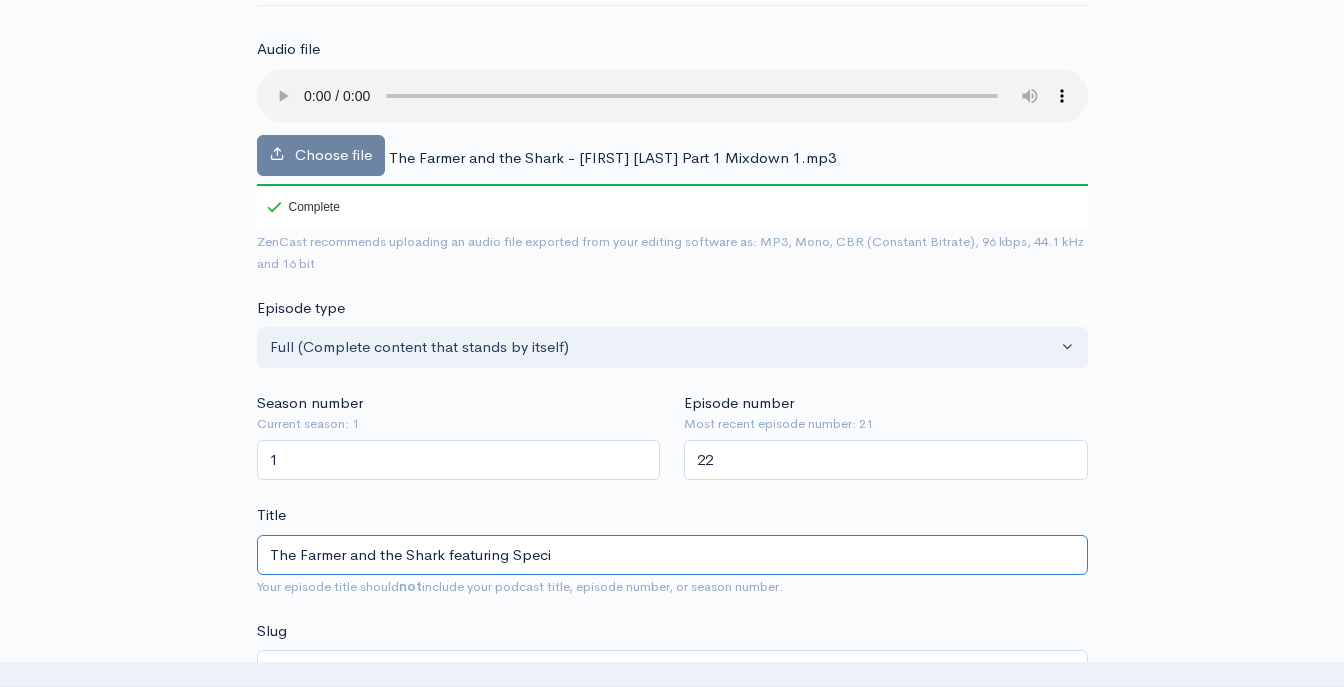 type on "the-farmer-and-the-shark-featuring-speci" 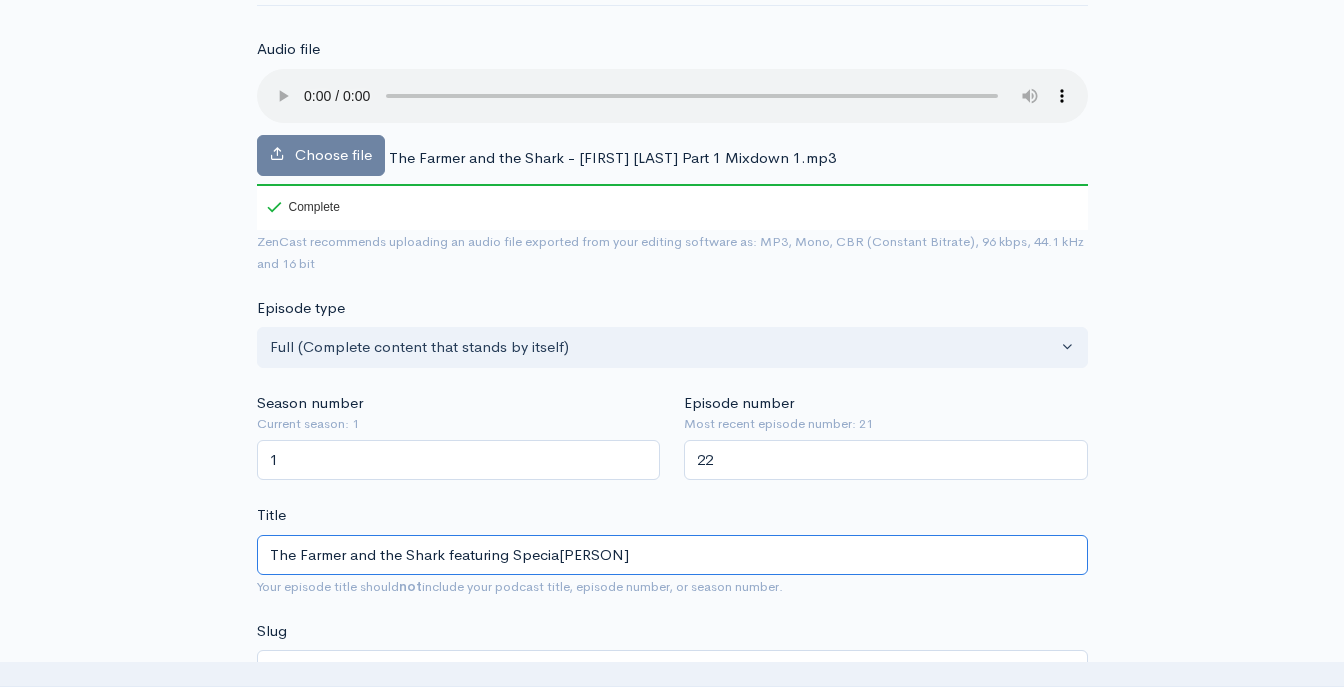 type on "The Farmer and the Shark featuring Special" 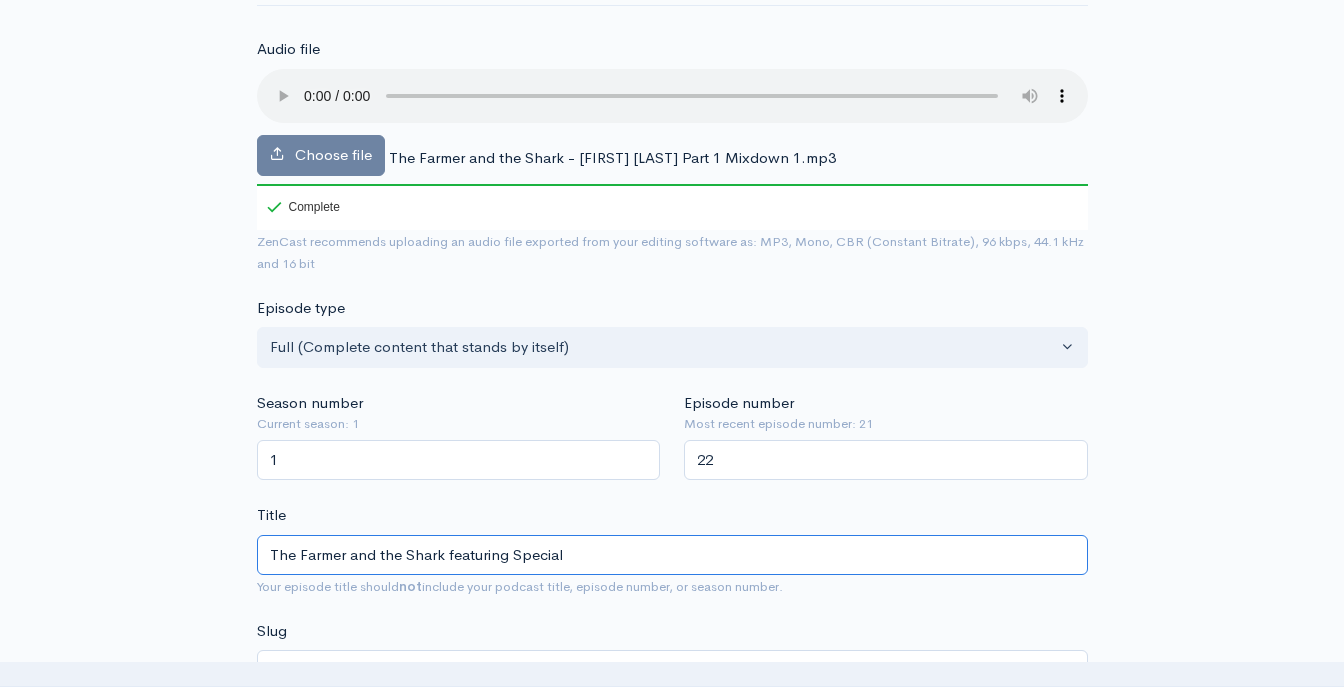 type on "the-farmer-and-the-shark-featuring-special" 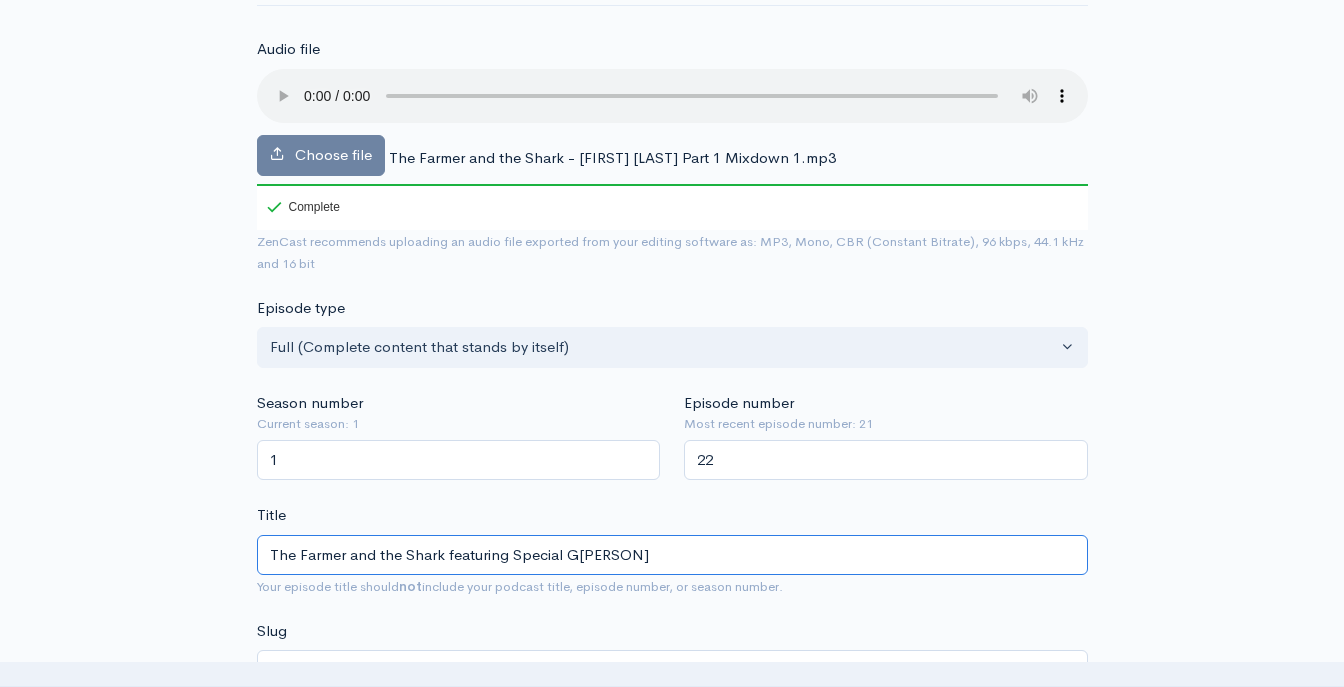 type on "the-farmer-and-the-shark-featuring-special-g" 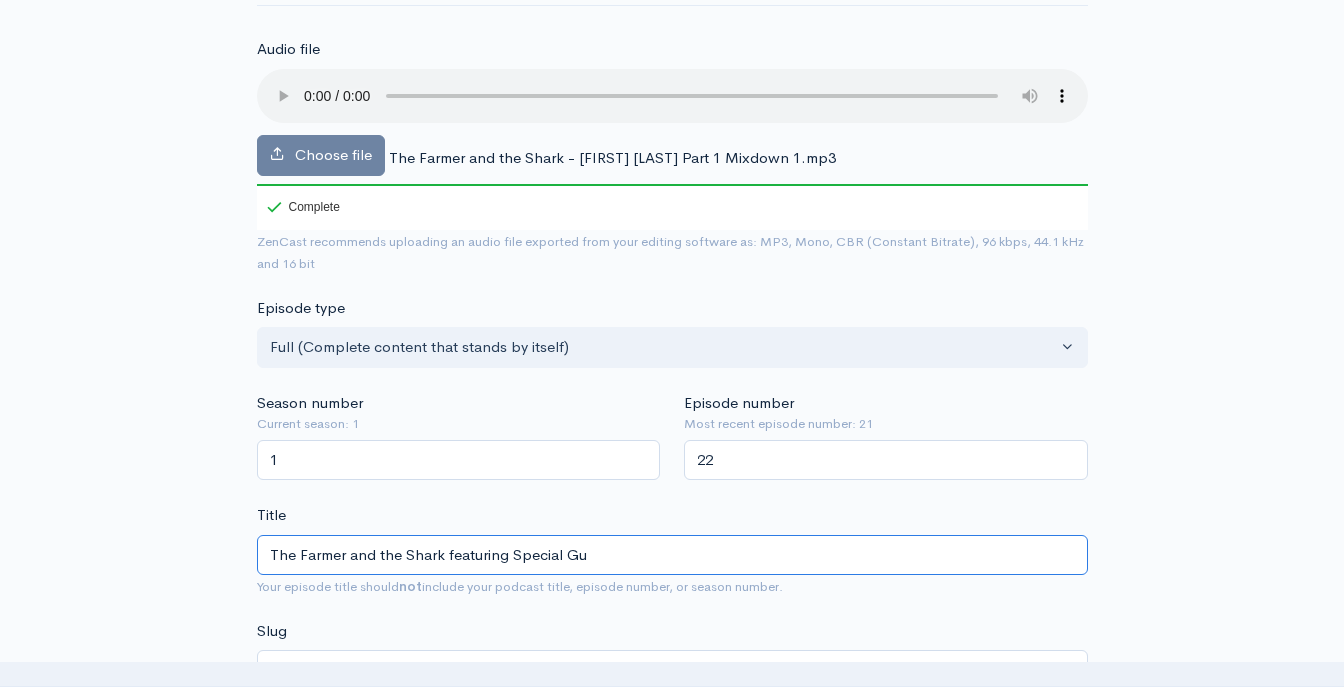 type on "The Farmer and the Shark featuring Special Gue[PERSON]" 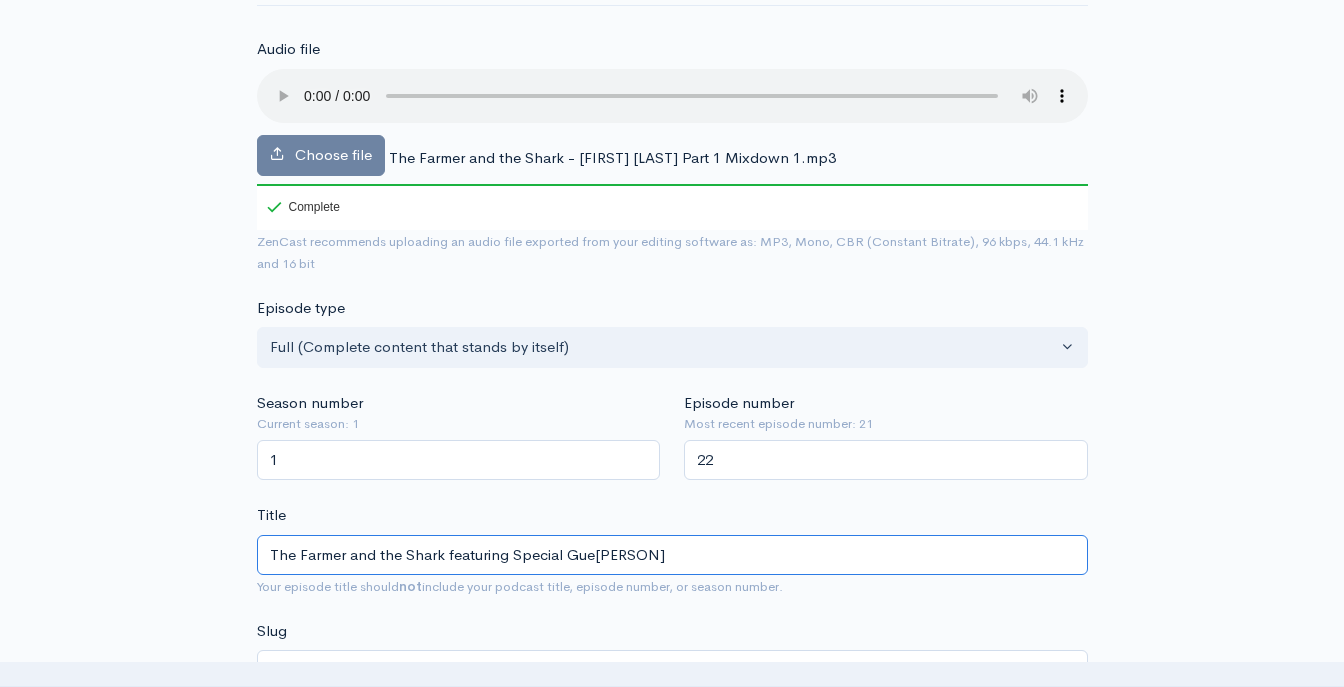 type on "the-farmer-and-the-shark-featuring-special-gue" 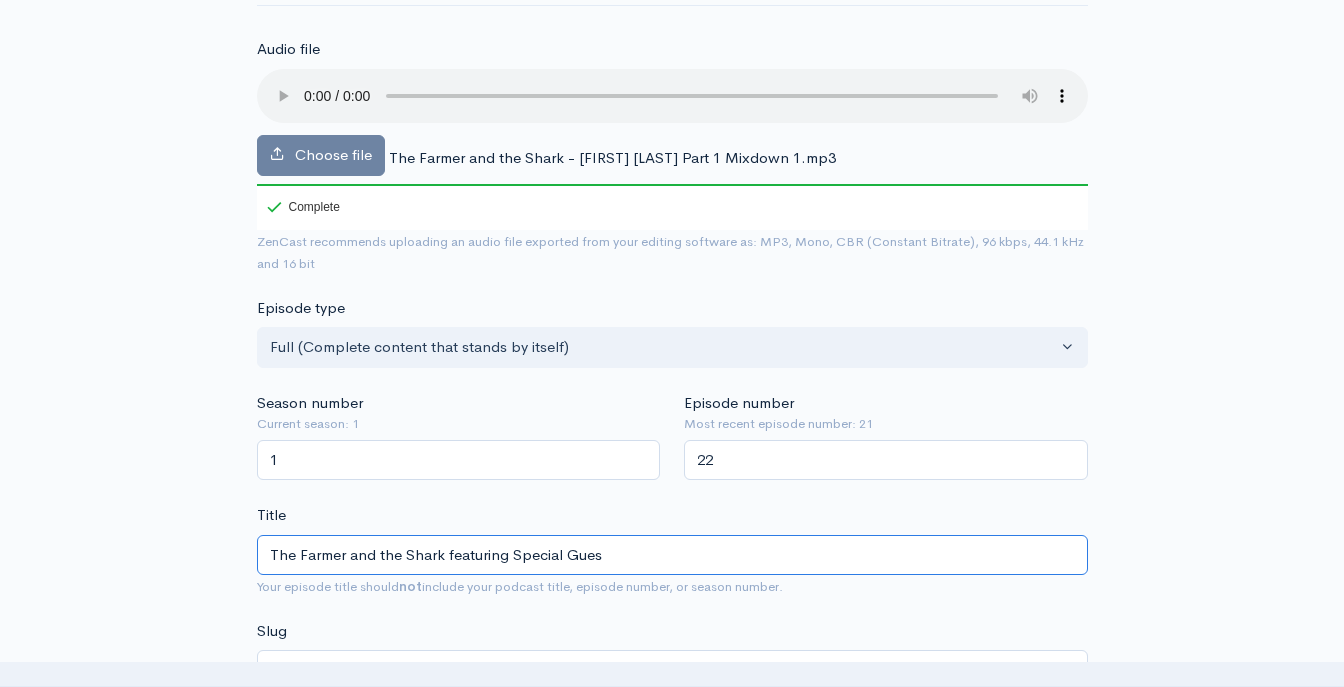 type on "the-farmer-and-the-shark-featuring-special-gues" 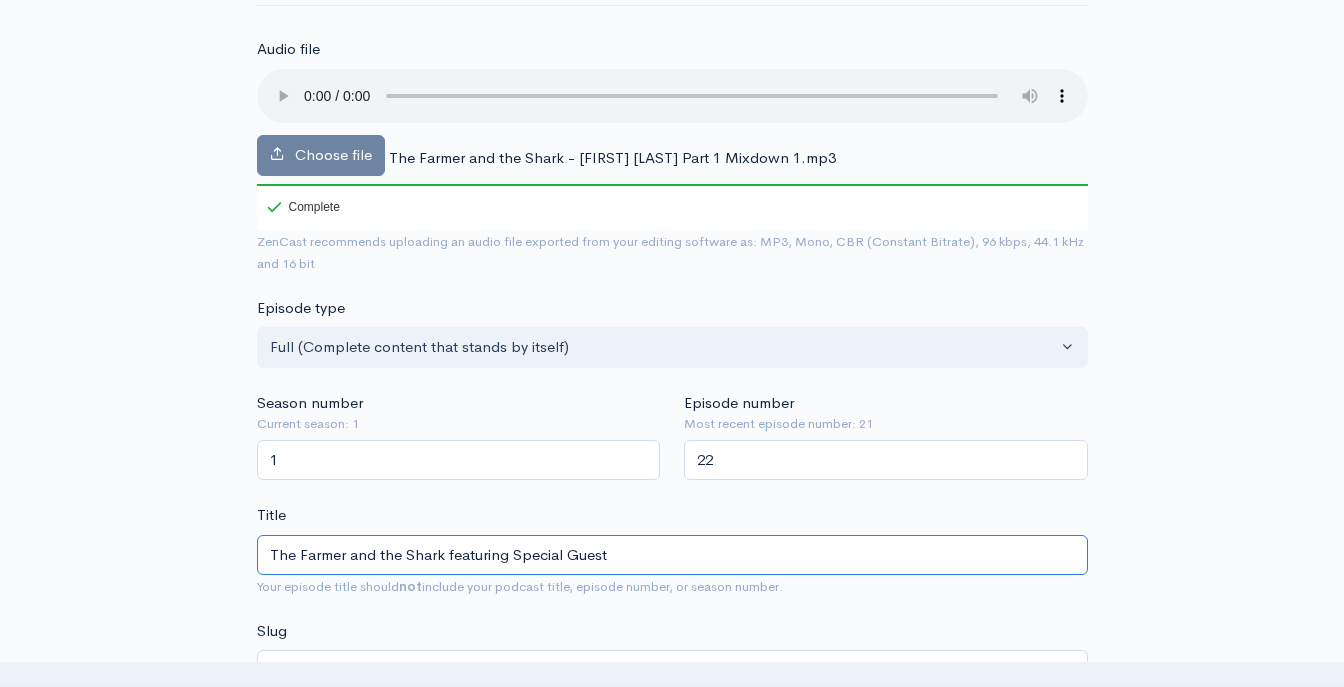 type on "the-farmer-and-the-shark-featuring-special-guest" 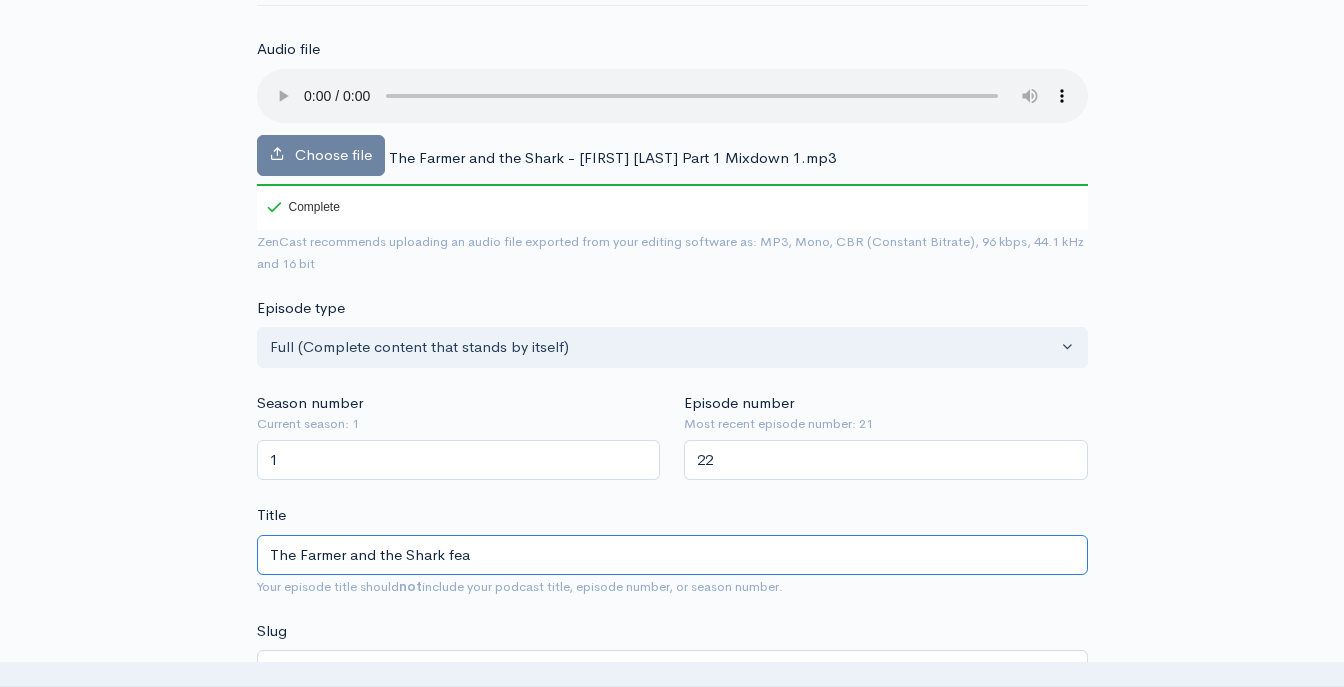 type on "The Farmer and the Shark fe" 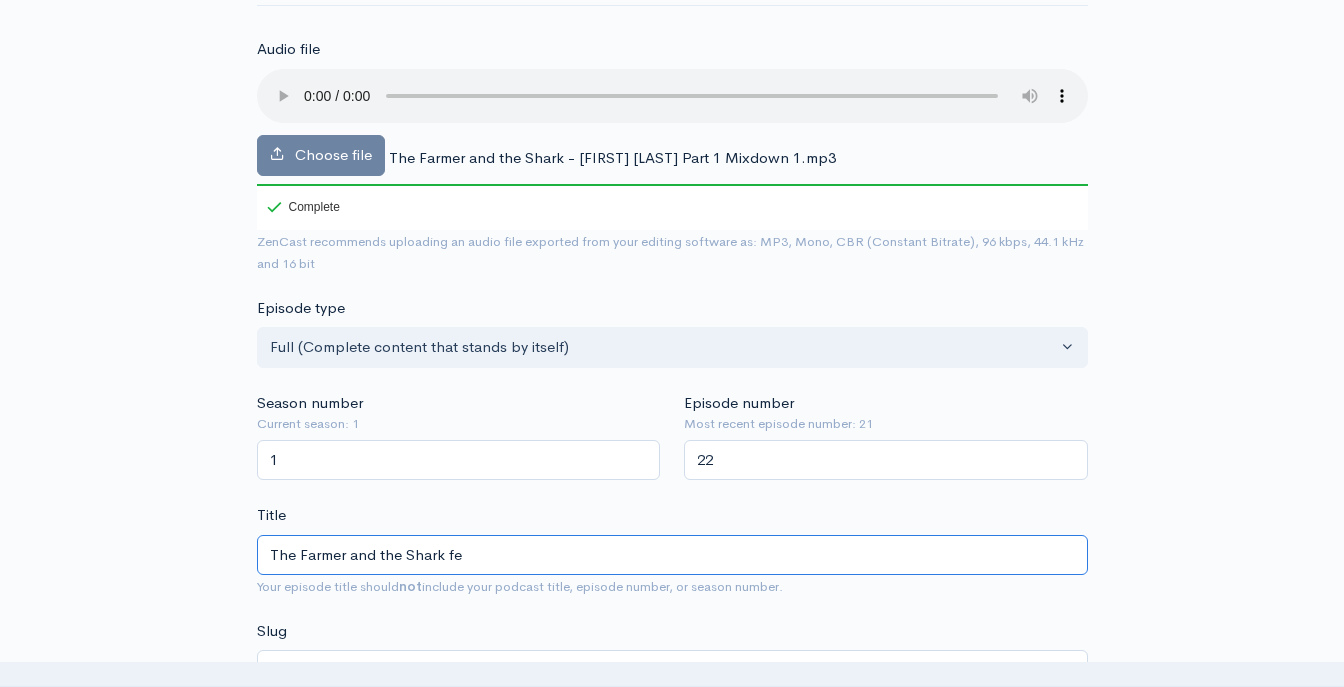 type on "the-farmer-and-the-shark-fe" 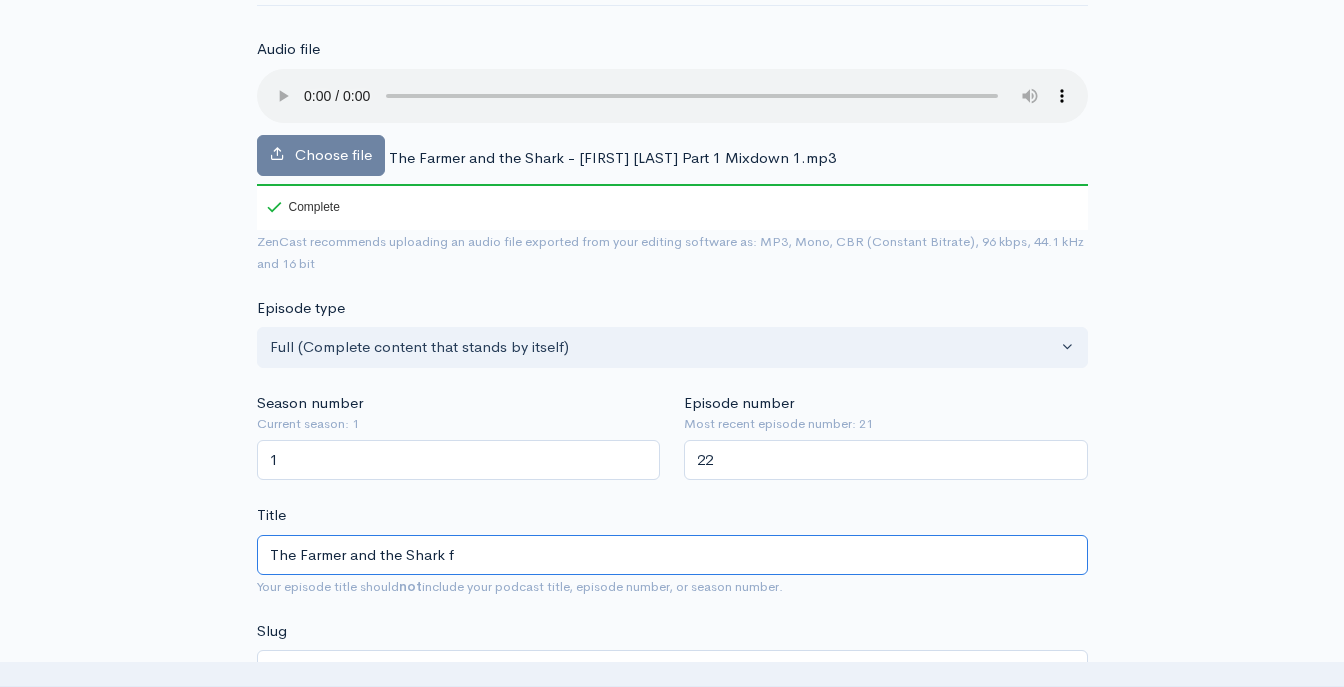 type on "the-farmer-and-the-shark-f" 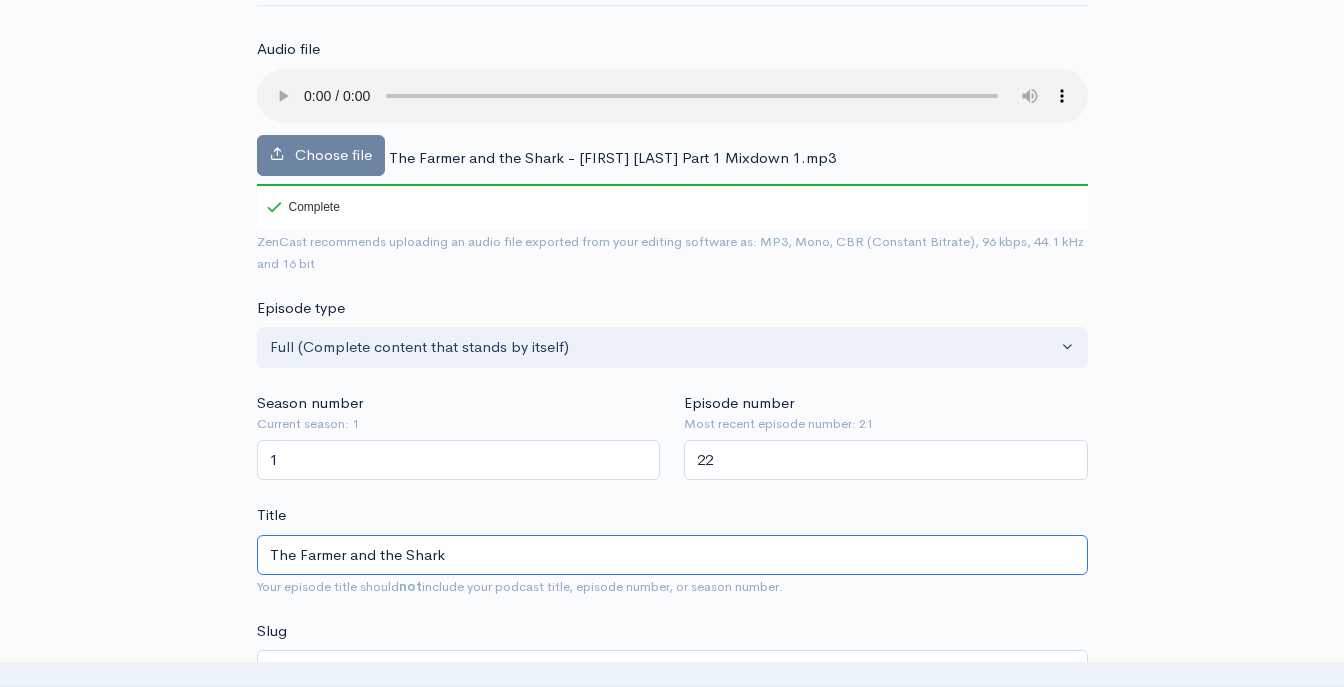 type on "The Farmer and the Shark w" 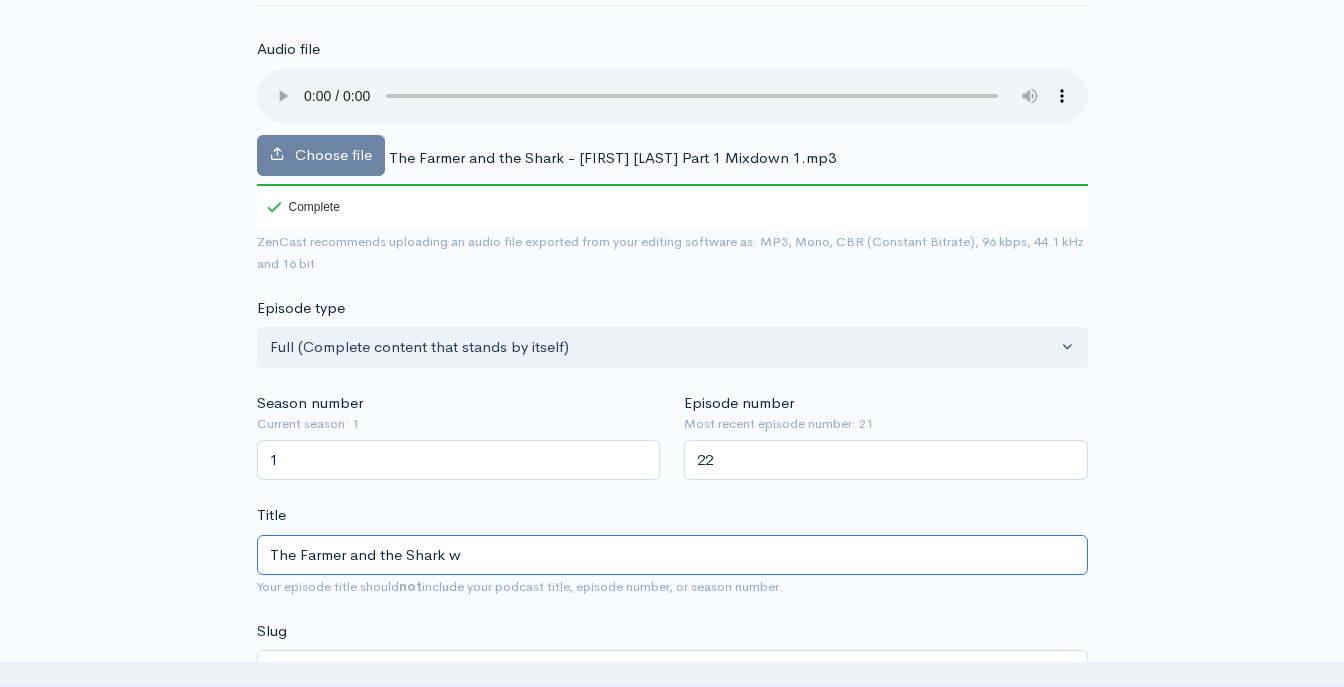 type on "the-farmer-and-the-shark-w" 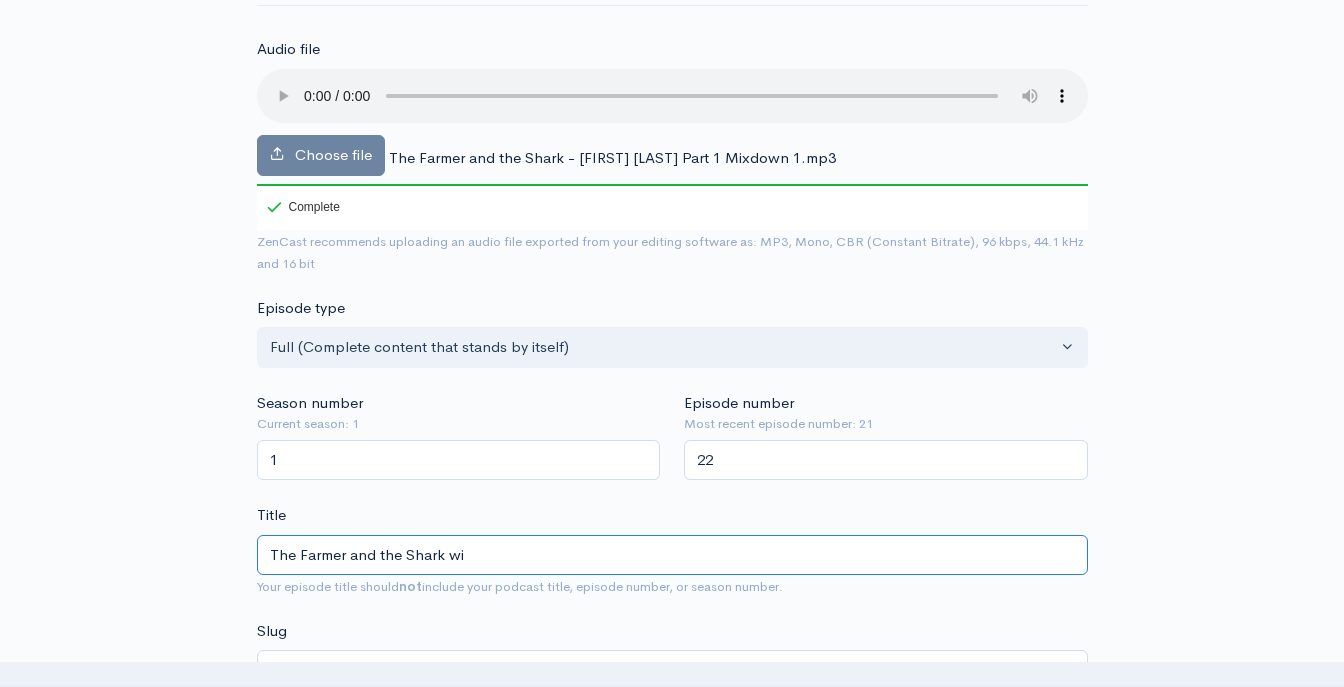 type on "The Farmer and the Shark wit" 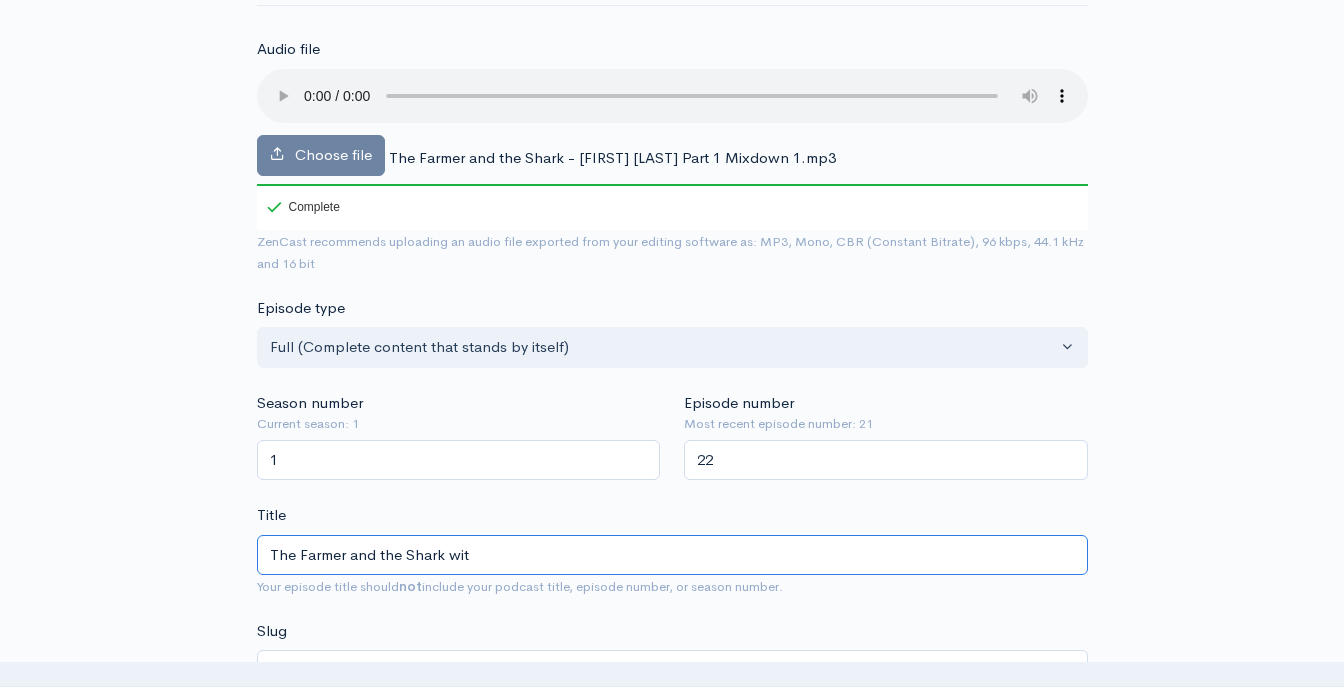 type on "the-farmer-and-the-shark-wit" 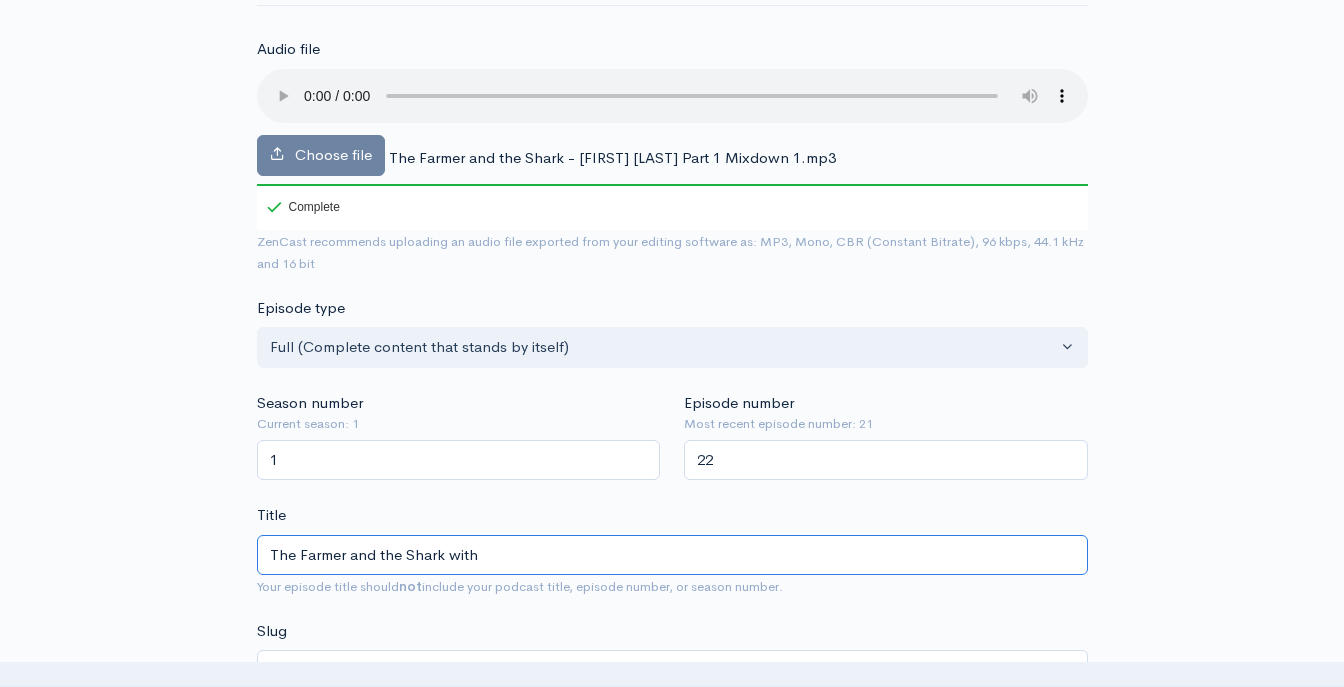 type on "the-farmer-and-the-shark-with" 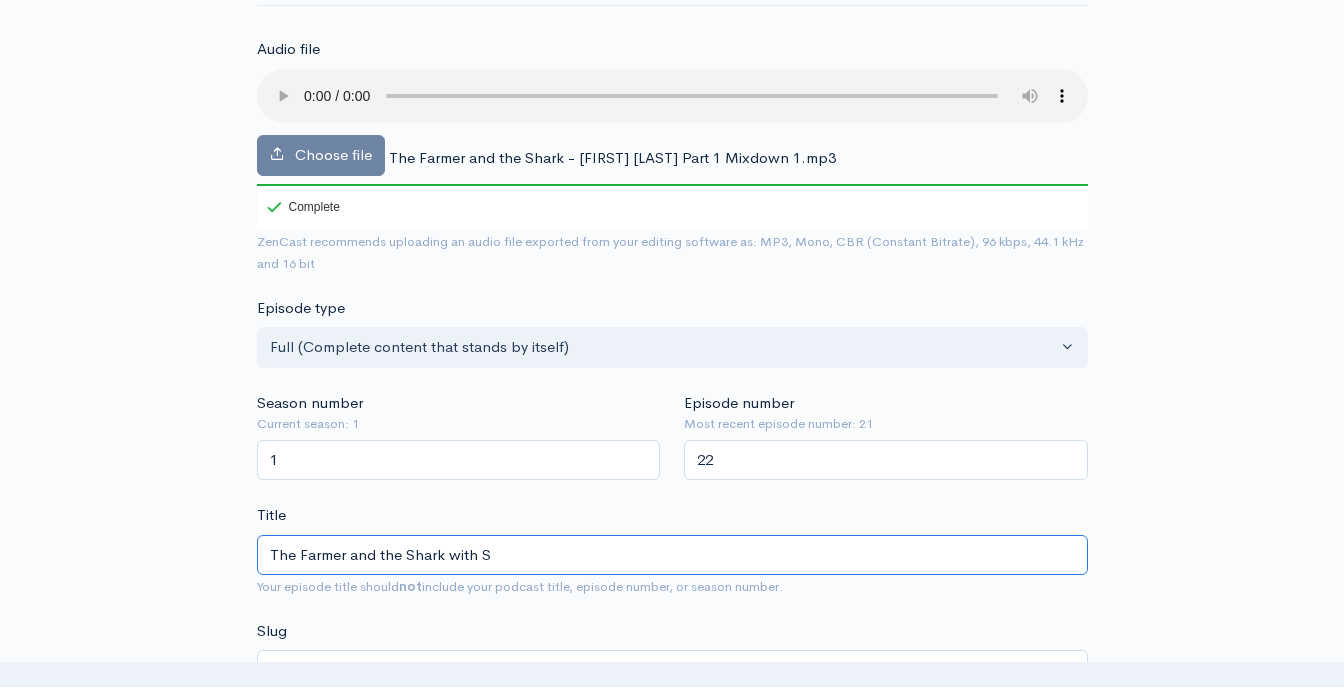 type on "the-farmer-and-the-shark-with-s[PERSON]" 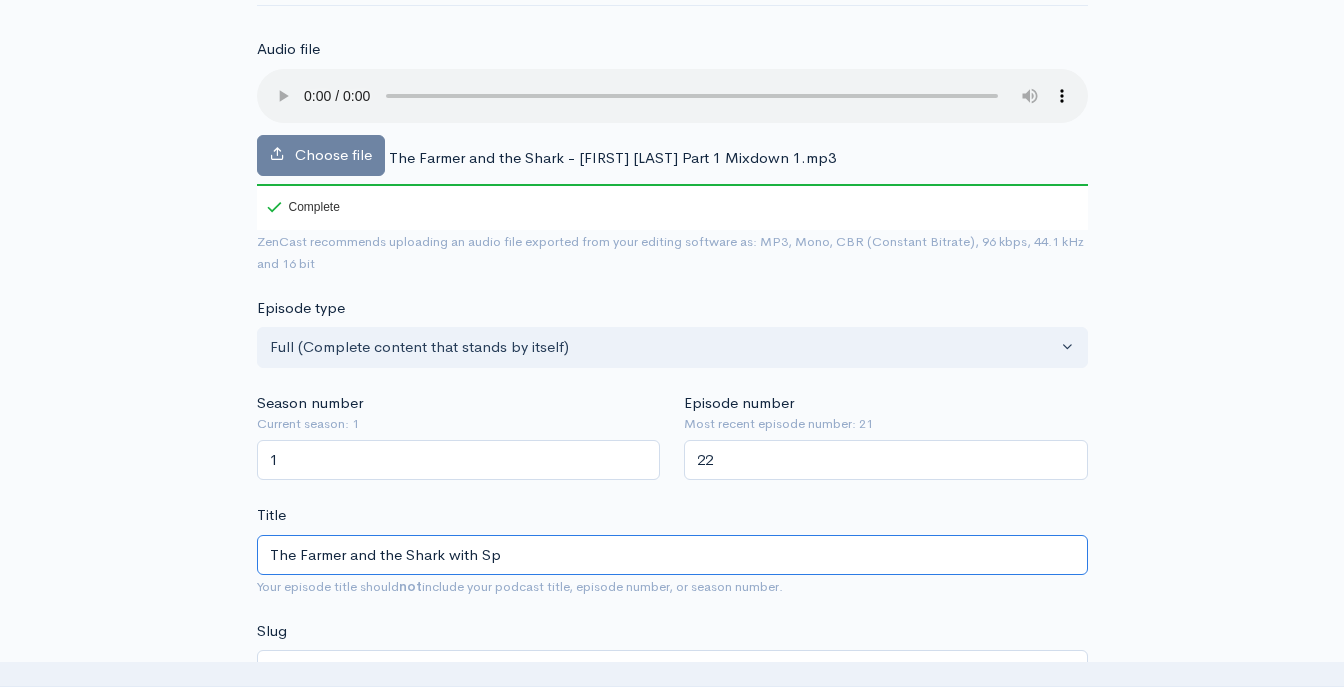 type on "The Farmer and the Shark with Spe" 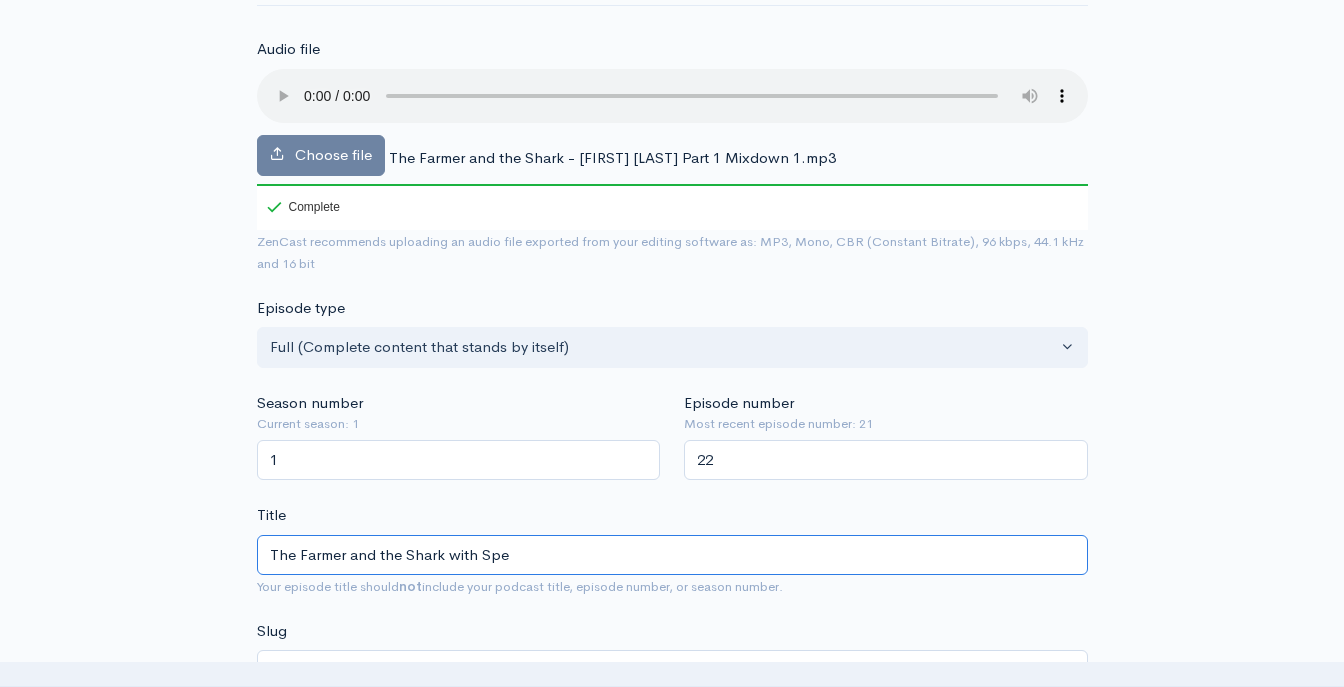 type on "the-farmer-and-the-shark-with-spe" 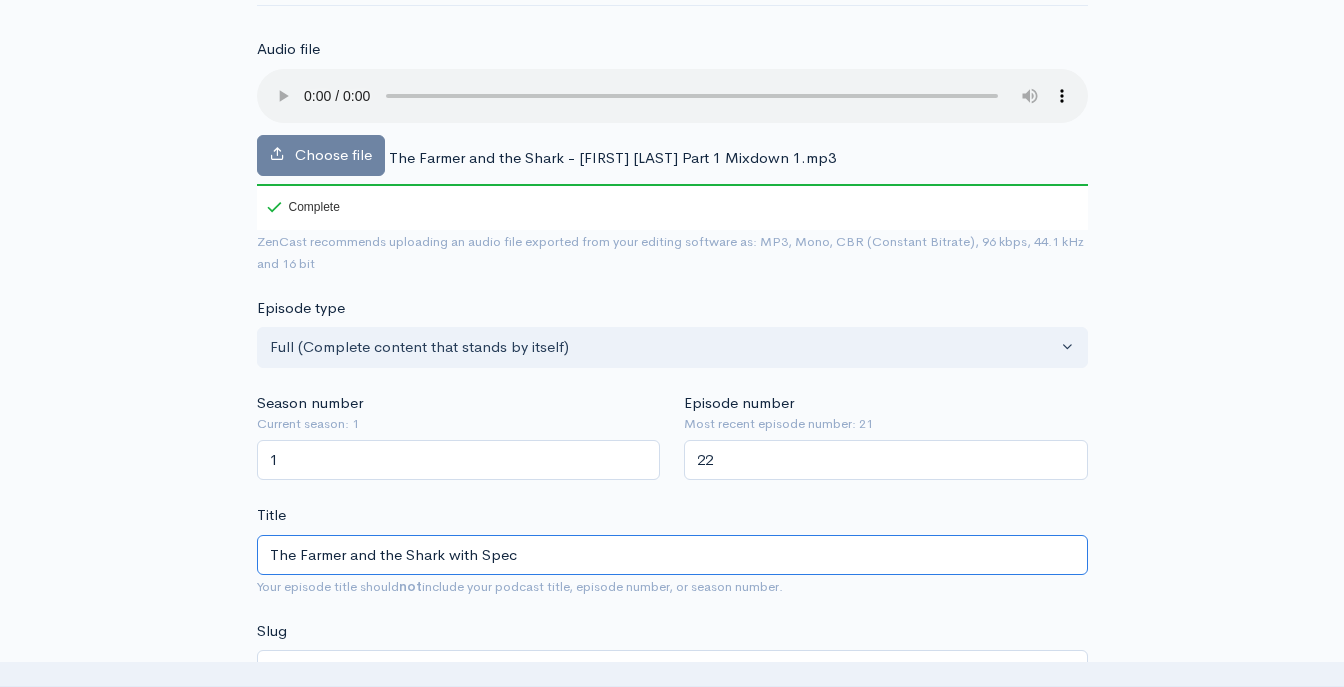 type on "the-farmer-and-the-shark-with-spec" 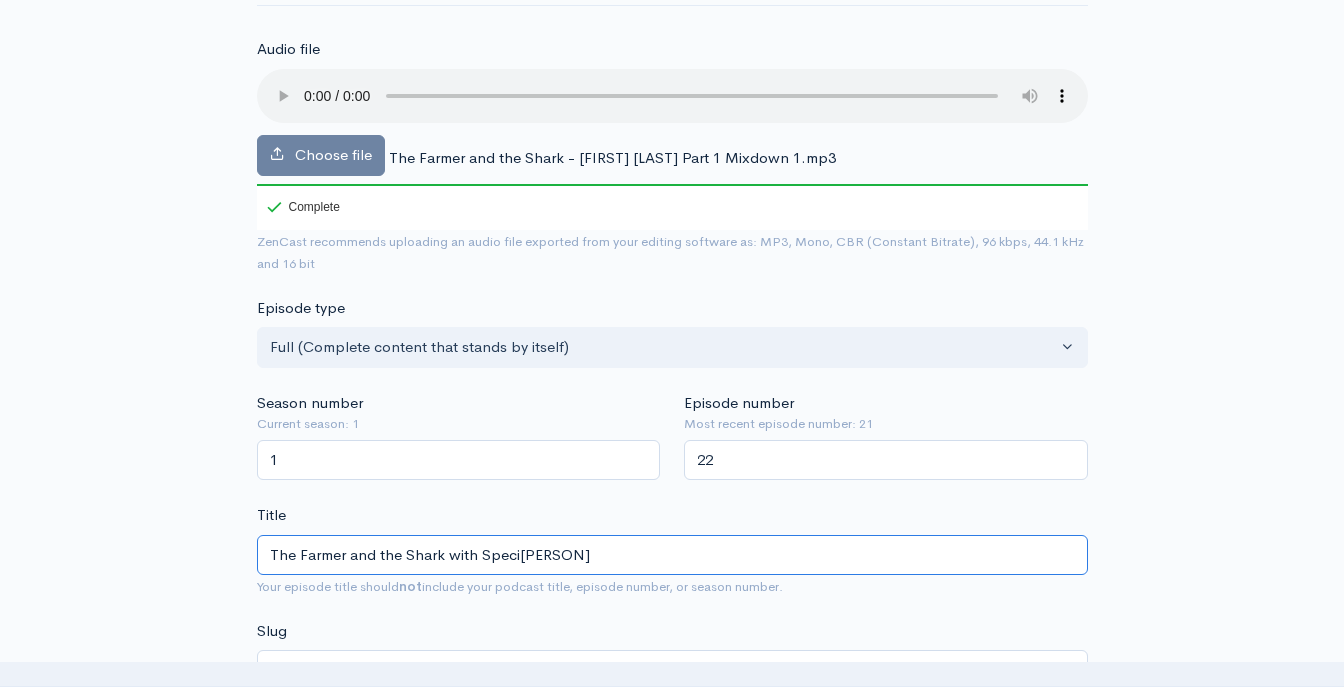 type on "the-farmer-and-the-shark-with-speci" 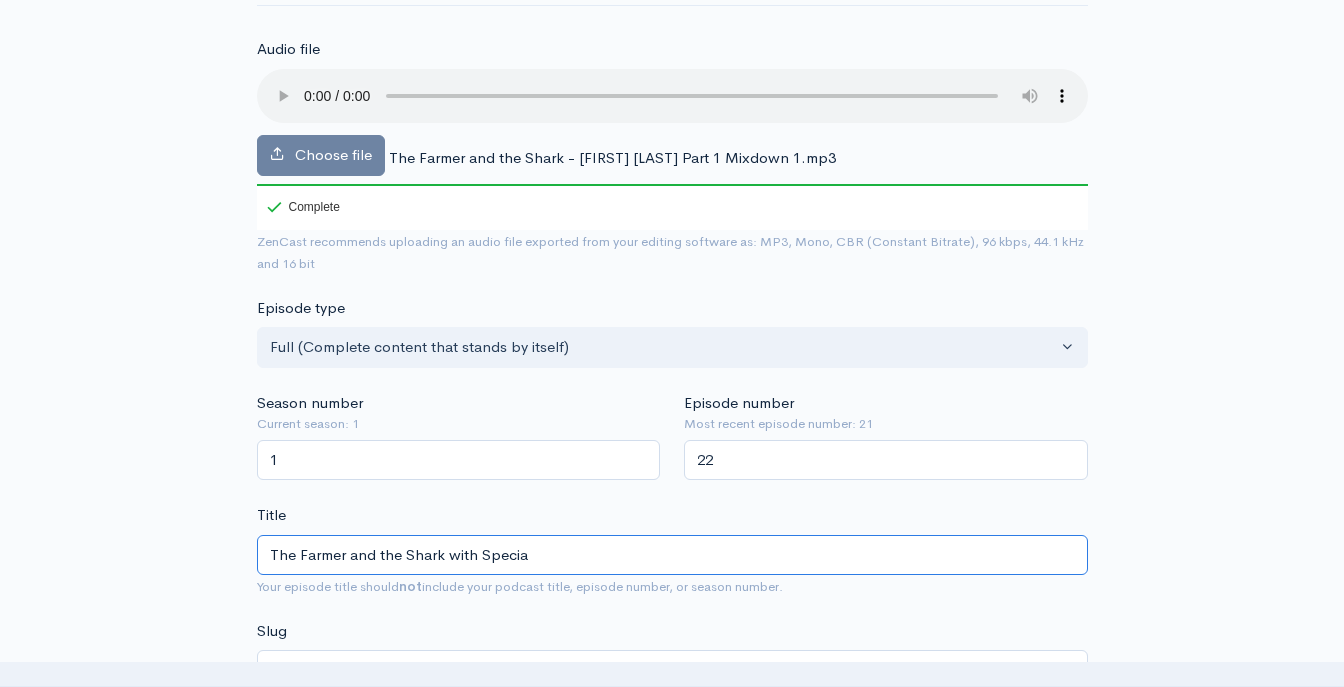 type on "The Farmer and the Shark with Special" 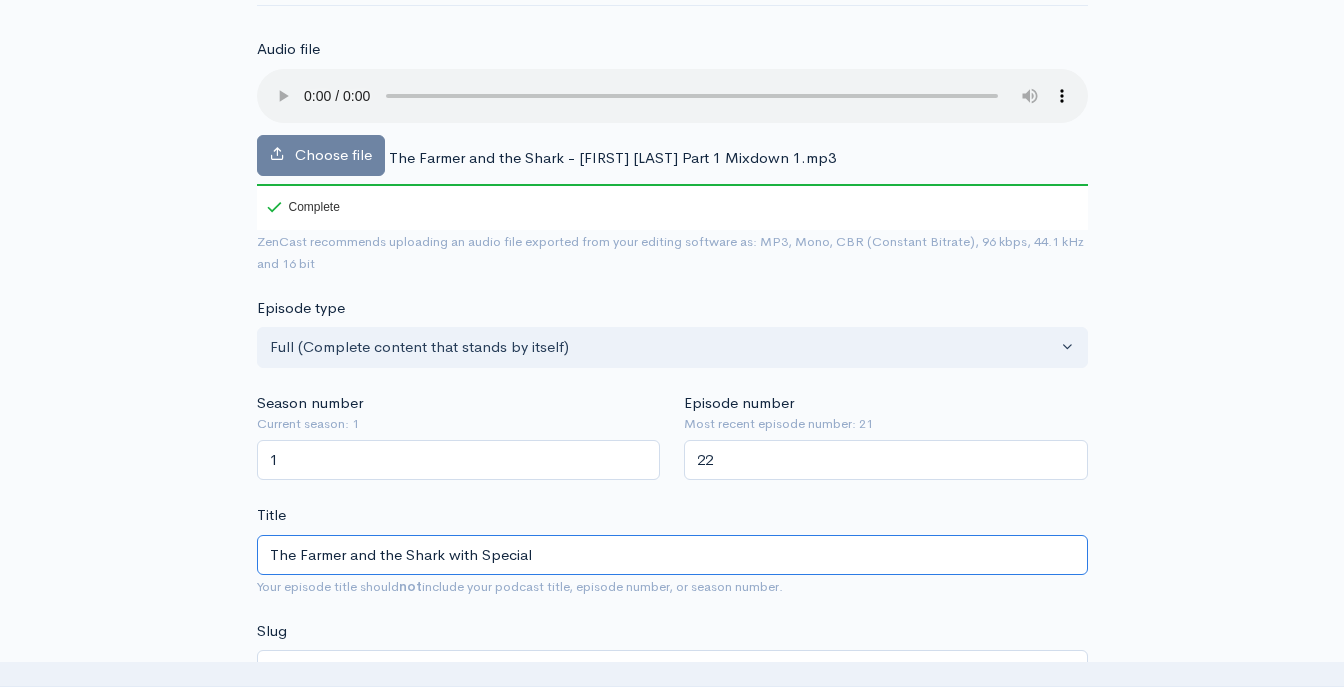 type on "the-farmer-and-the-shark-with-special" 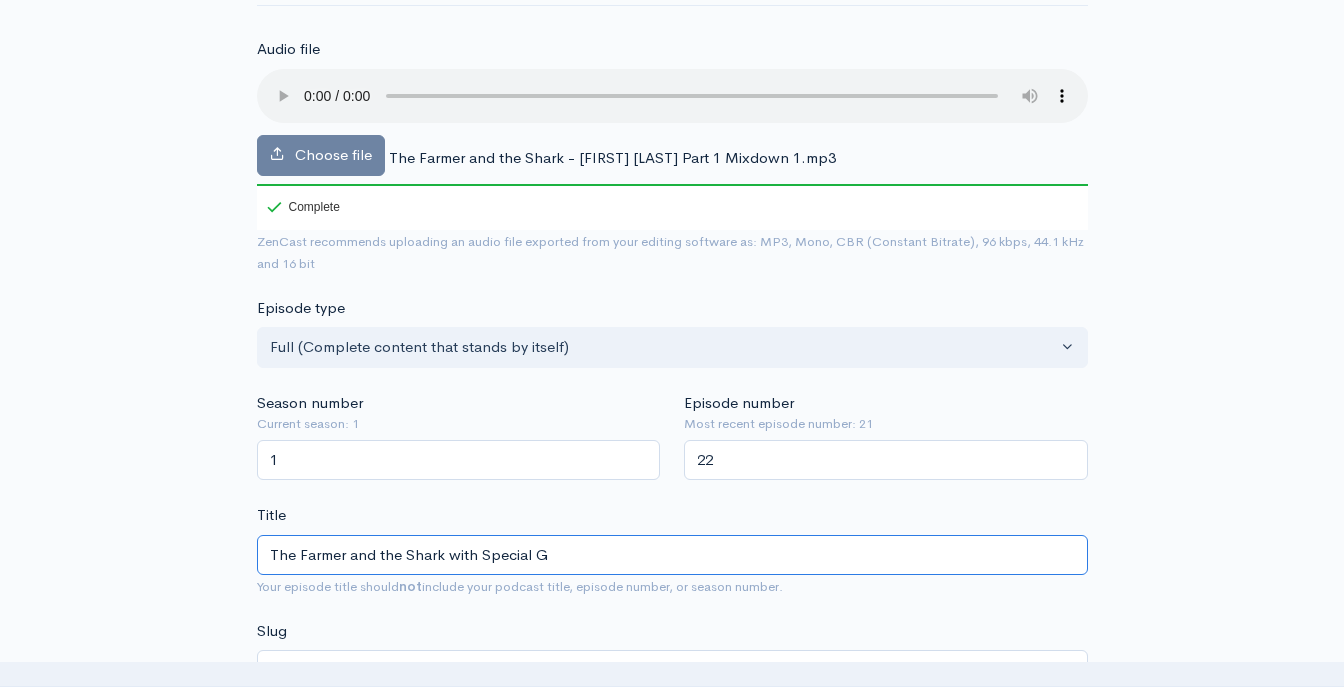type on "the-farmer-and-the-shark-with-special-g" 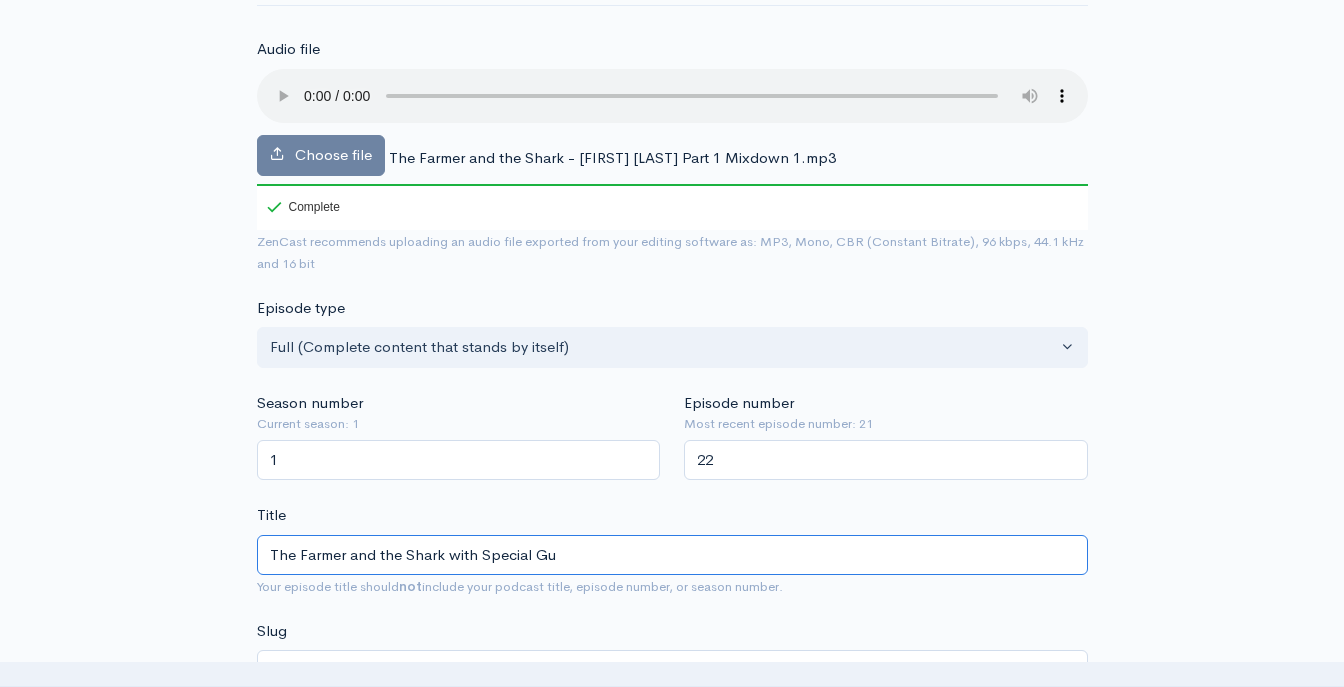 type on "The Farmer and the Shark with Special Gue" 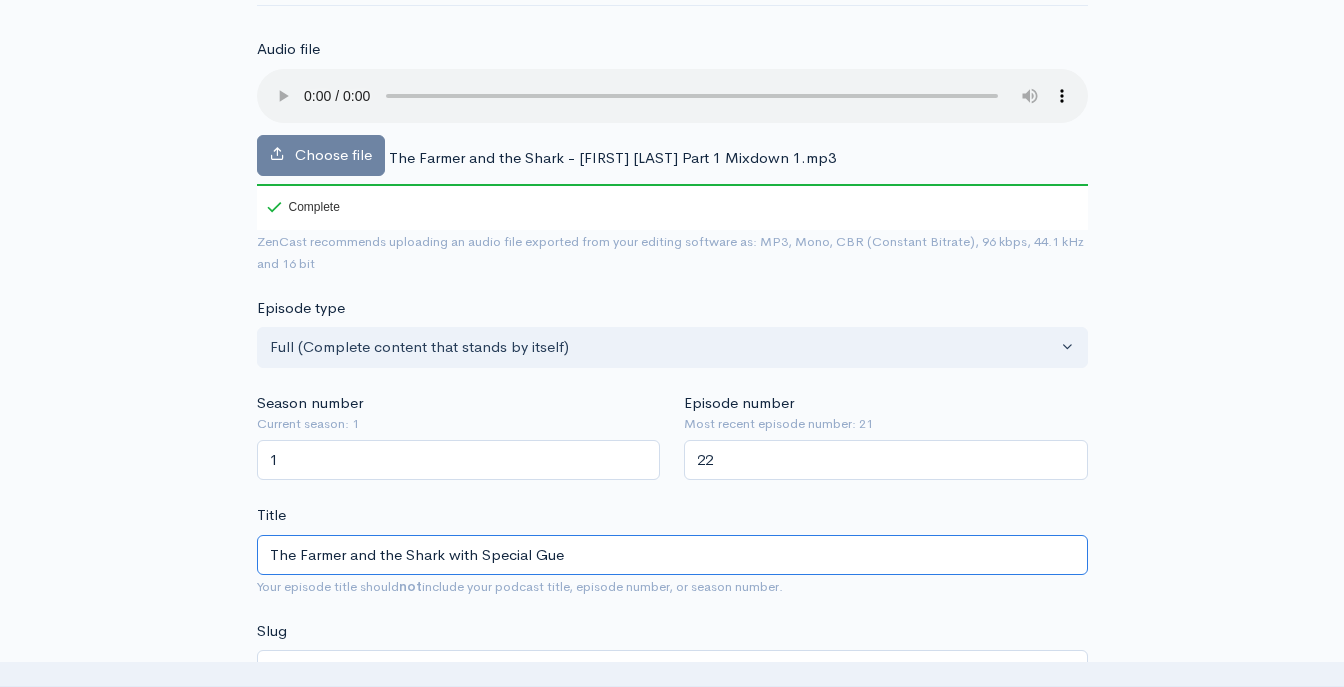 type on "the-farmer-and-the-shark-with-special-gue[PERSON]" 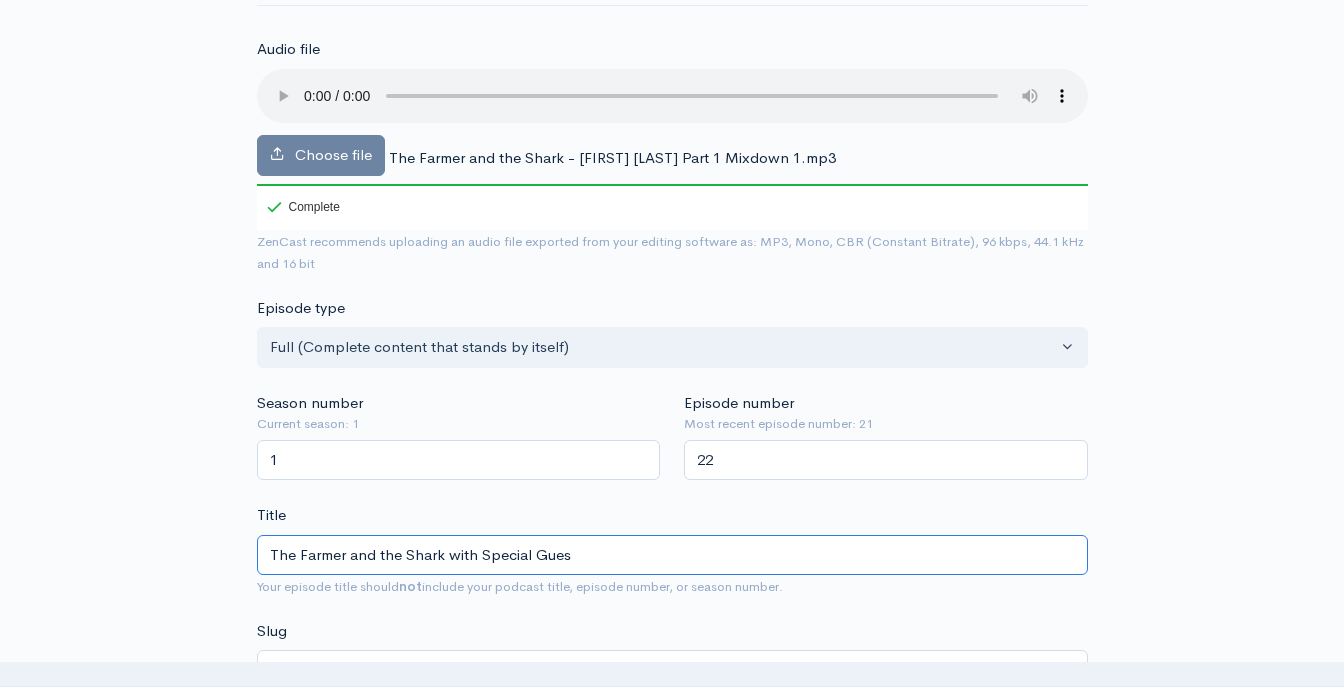 type on "the-farmer-and-the-shark-with-special-gues" 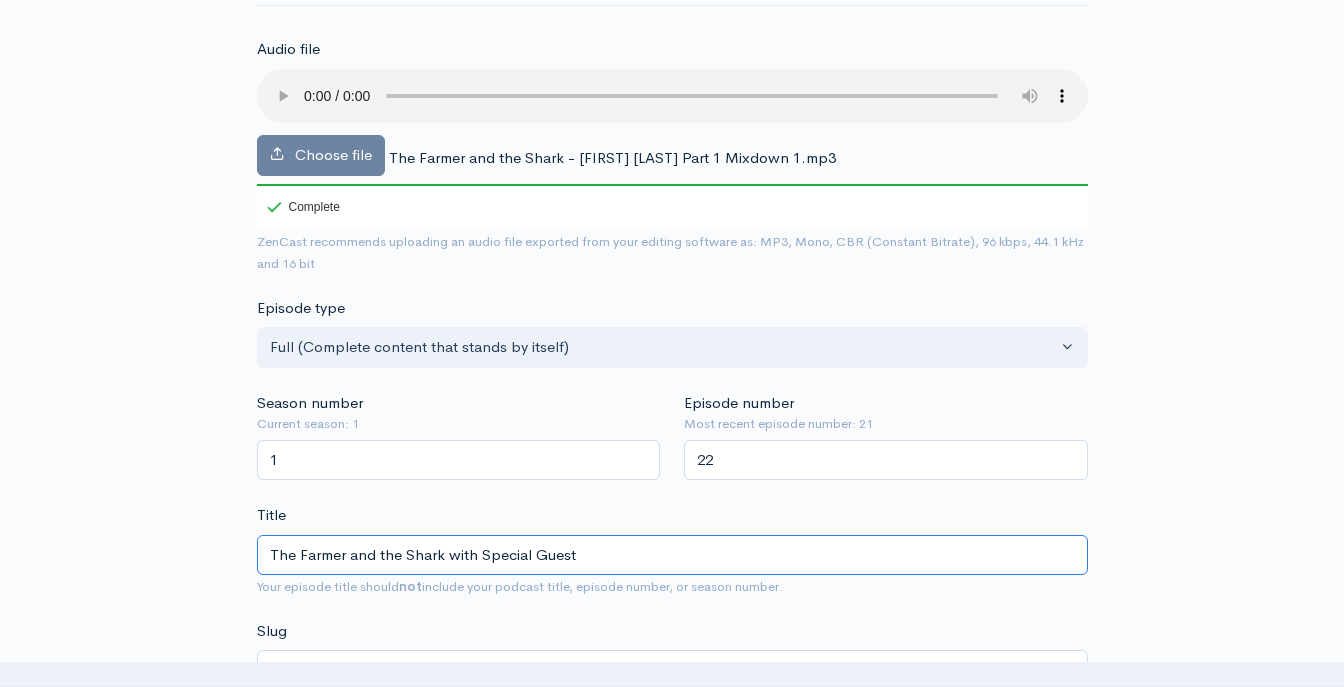 type on "the-farmer-and-the-shark-with-special-guest" 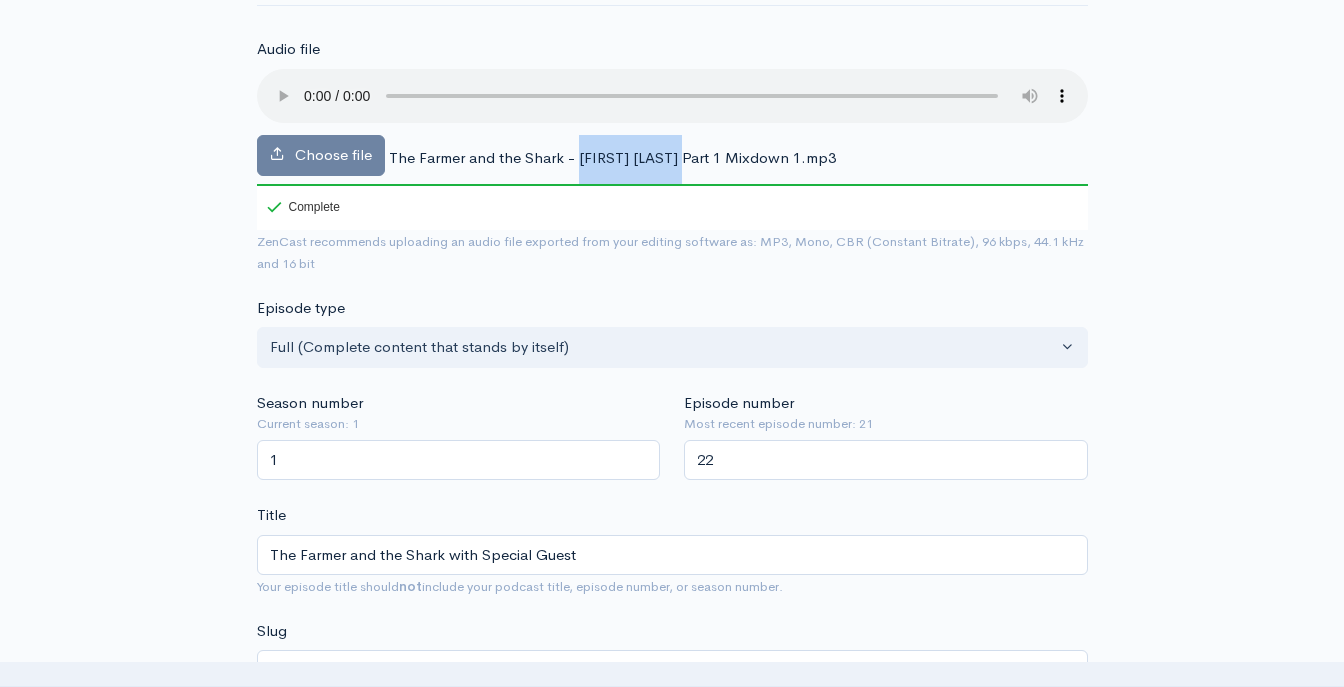 drag, startPoint x: 575, startPoint y: 158, endPoint x: 694, endPoint y: 155, distance: 119.03781 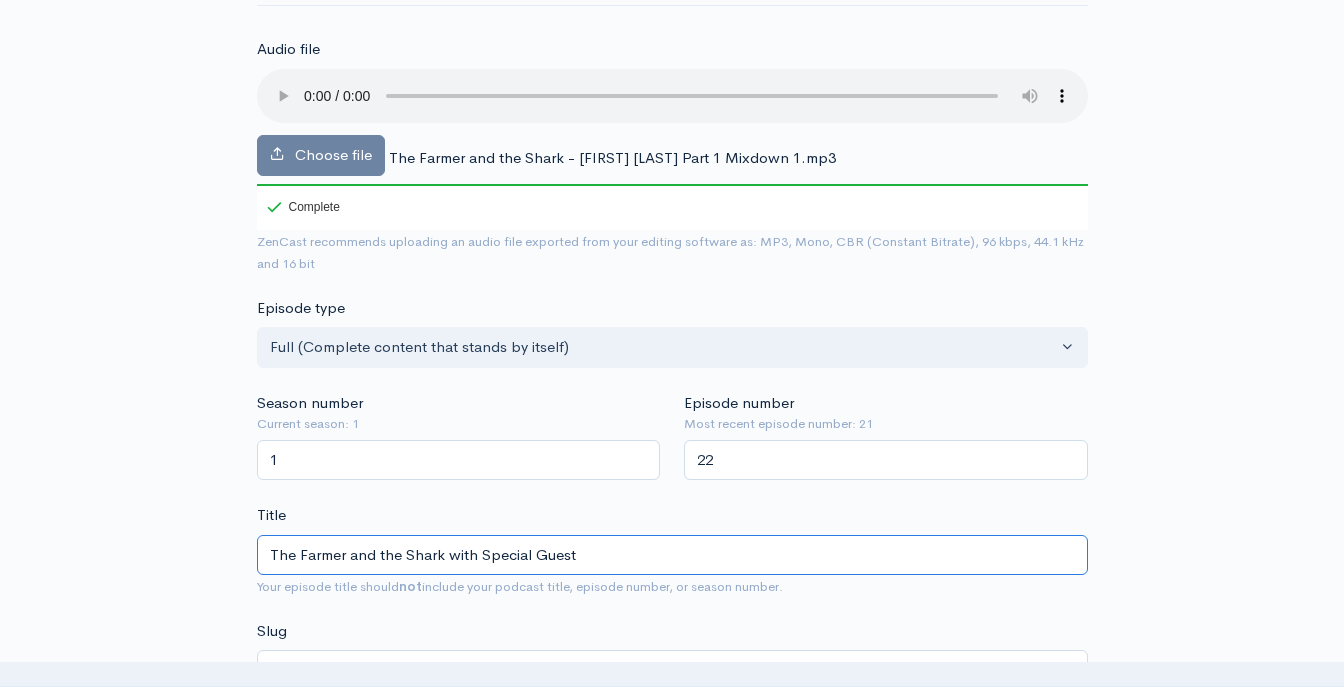 click on "The Farmer and the Shark with Special Guest" at bounding box center (672, 555) 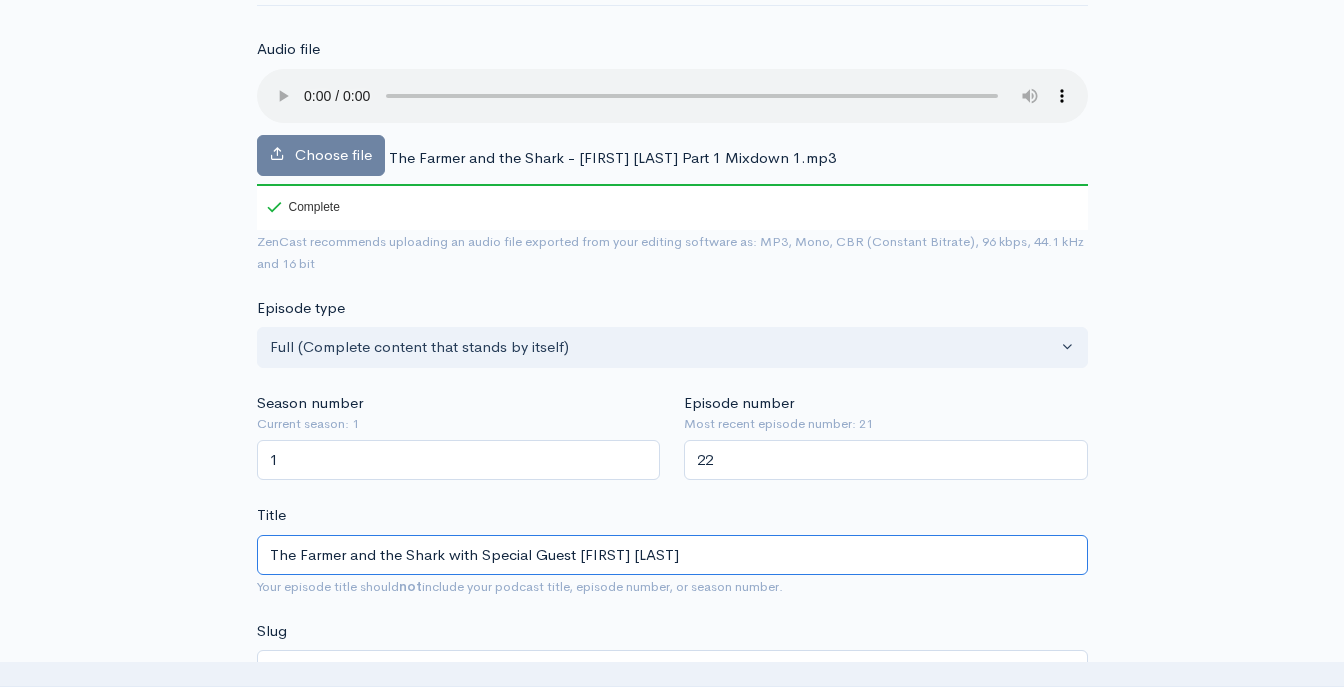 type on "the-farmer-and-the-shark-with-special-guest-[FIRST]-[LAST]" 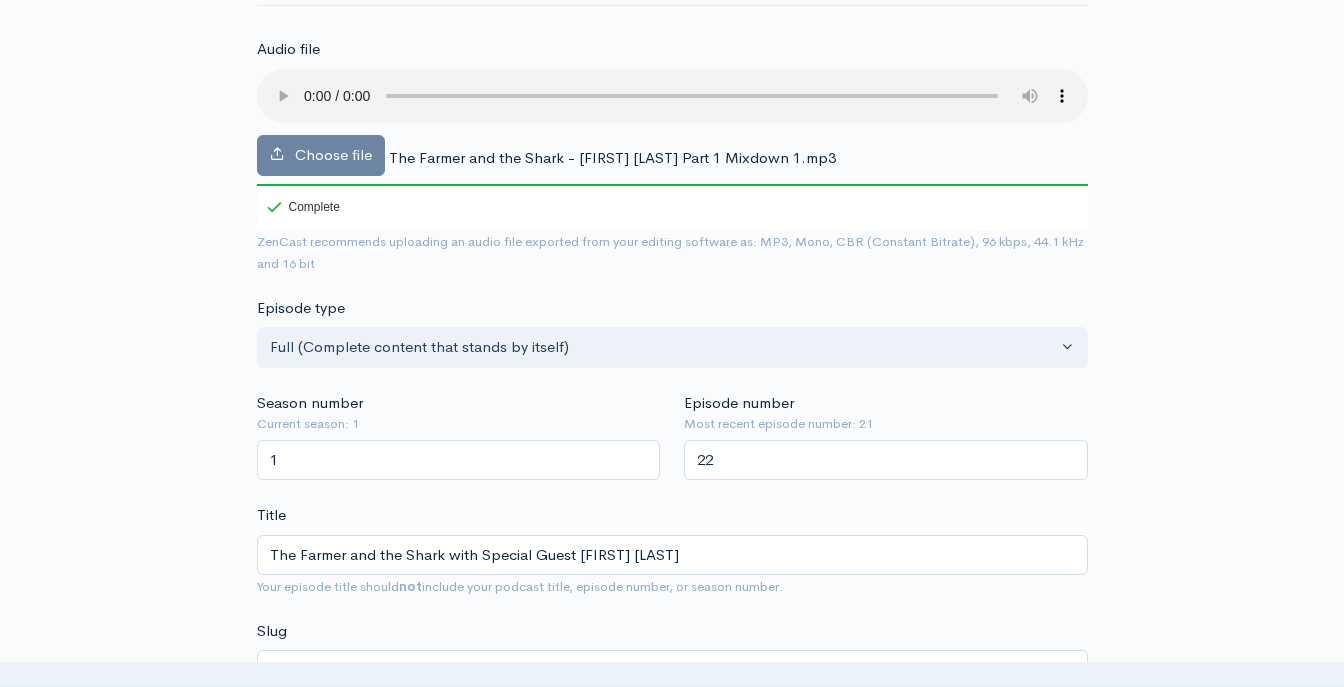 click on "Your episode title should  not  include your podcast
title, episode number, or season number." at bounding box center [520, 586] 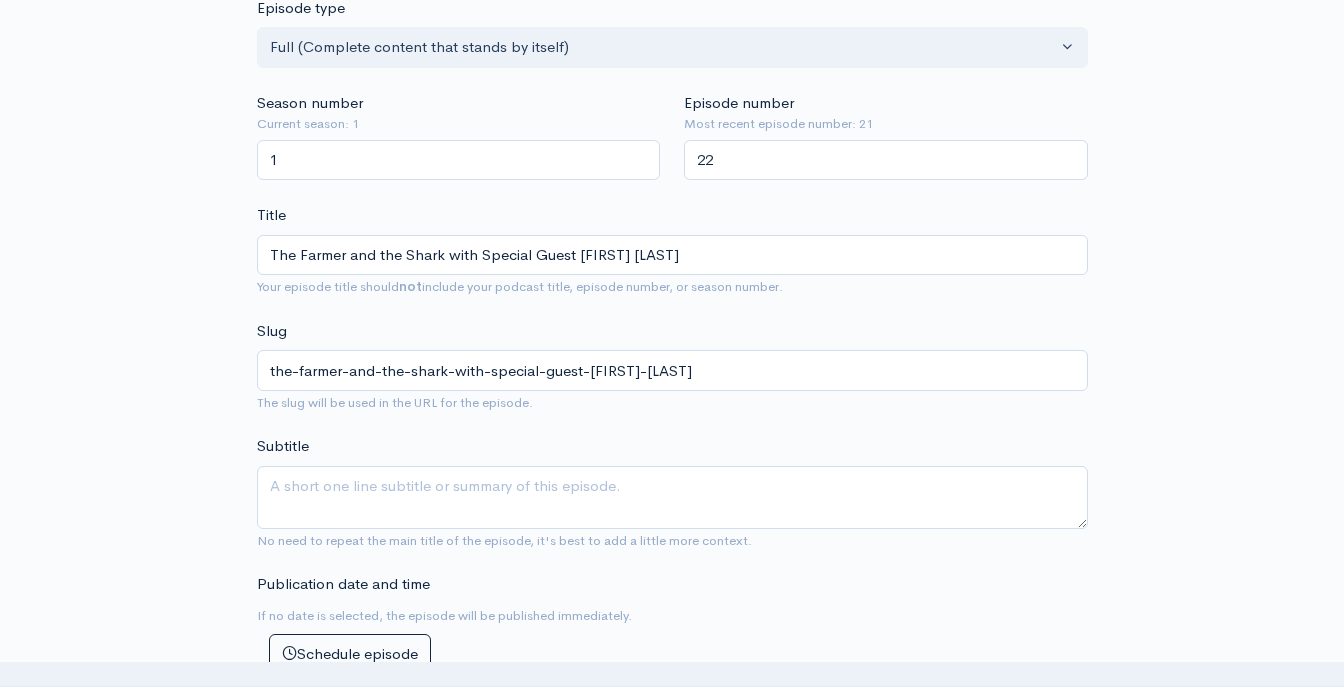 scroll, scrollTop: 600, scrollLeft: 0, axis: vertical 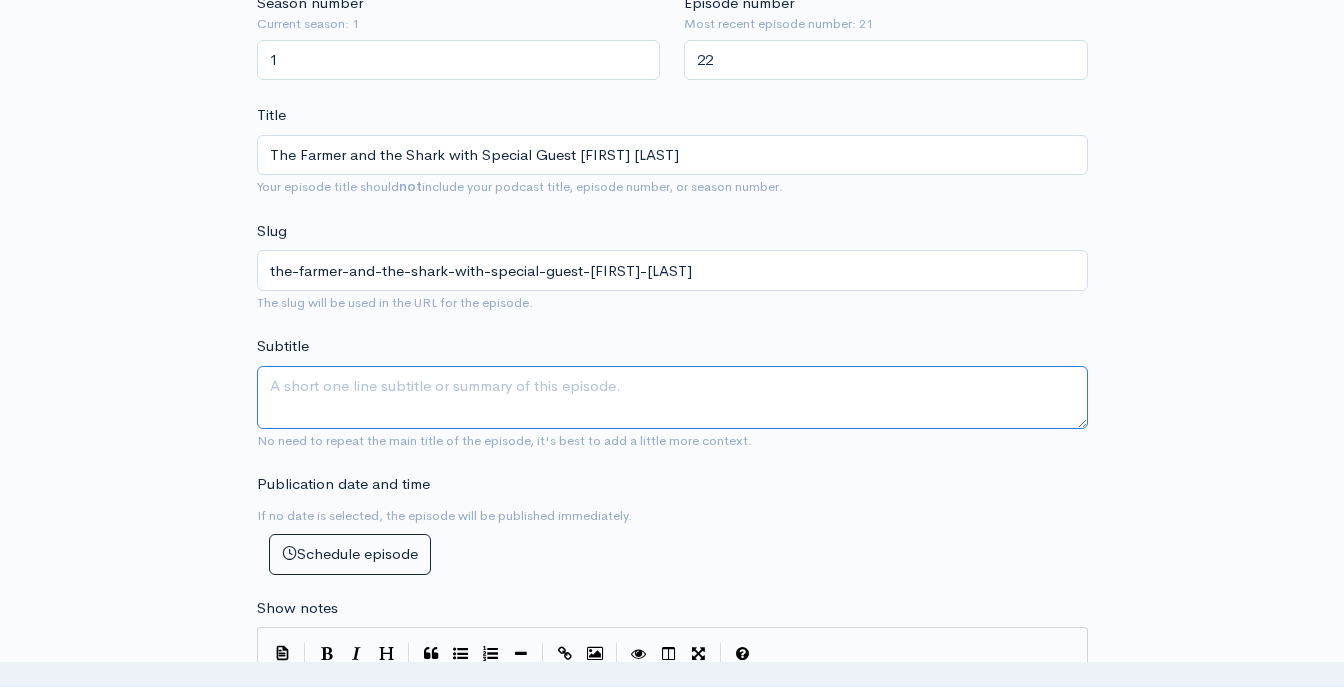 click on "Subtitle" at bounding box center [672, 397] 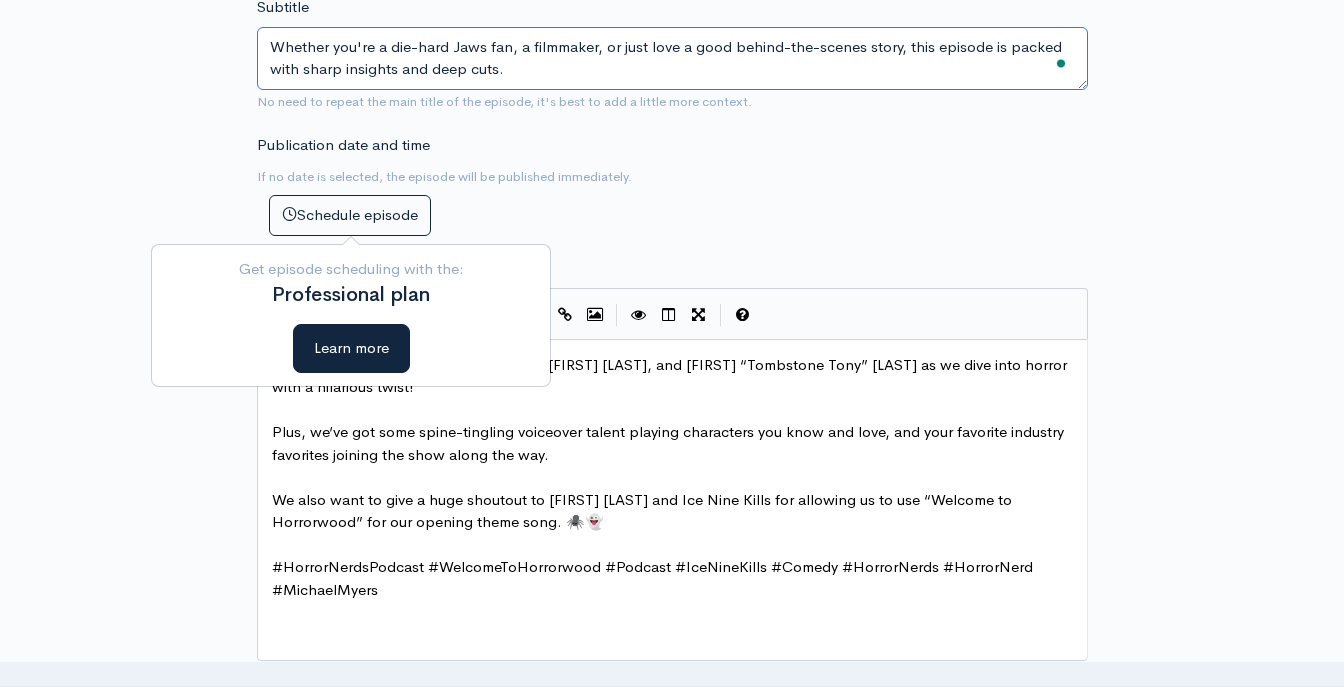 scroll, scrollTop: 1000, scrollLeft: 0, axis: vertical 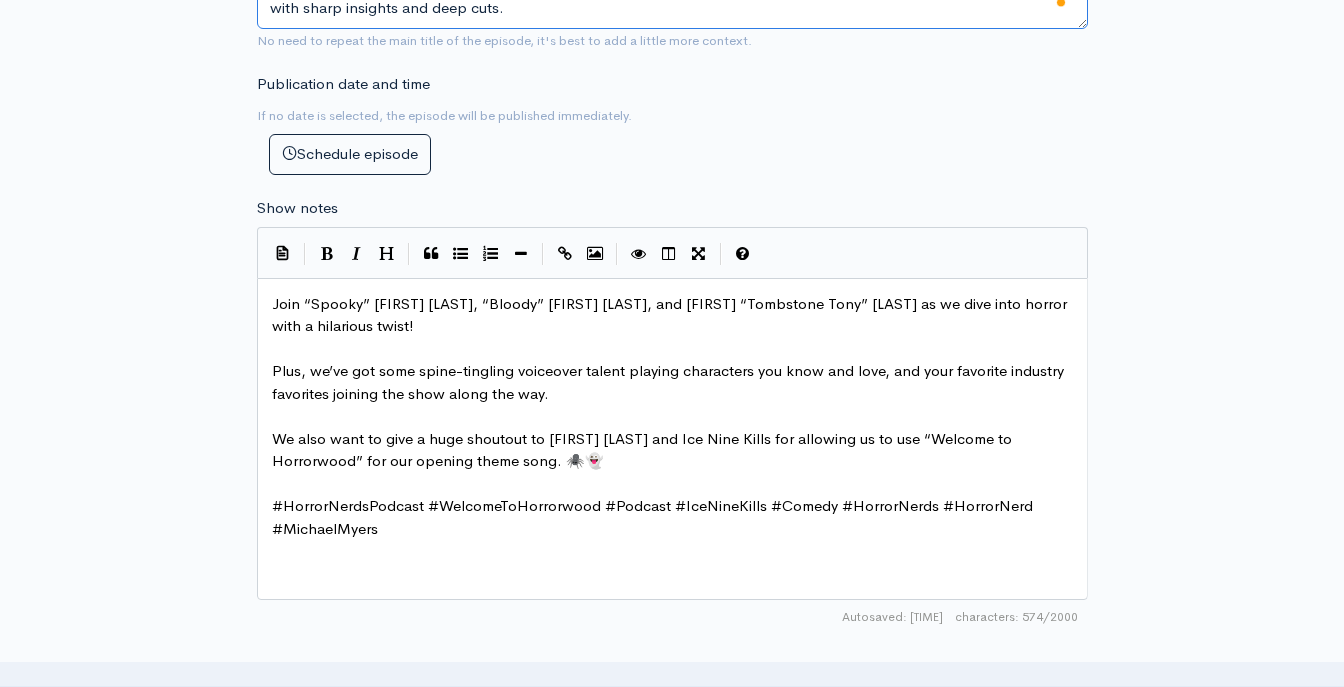 type on "Whether you're a die-hard Jaws fan, a filmmaker, or just love a good behind-the-scenes story, this episode is packed with sharp insights and deep cuts." 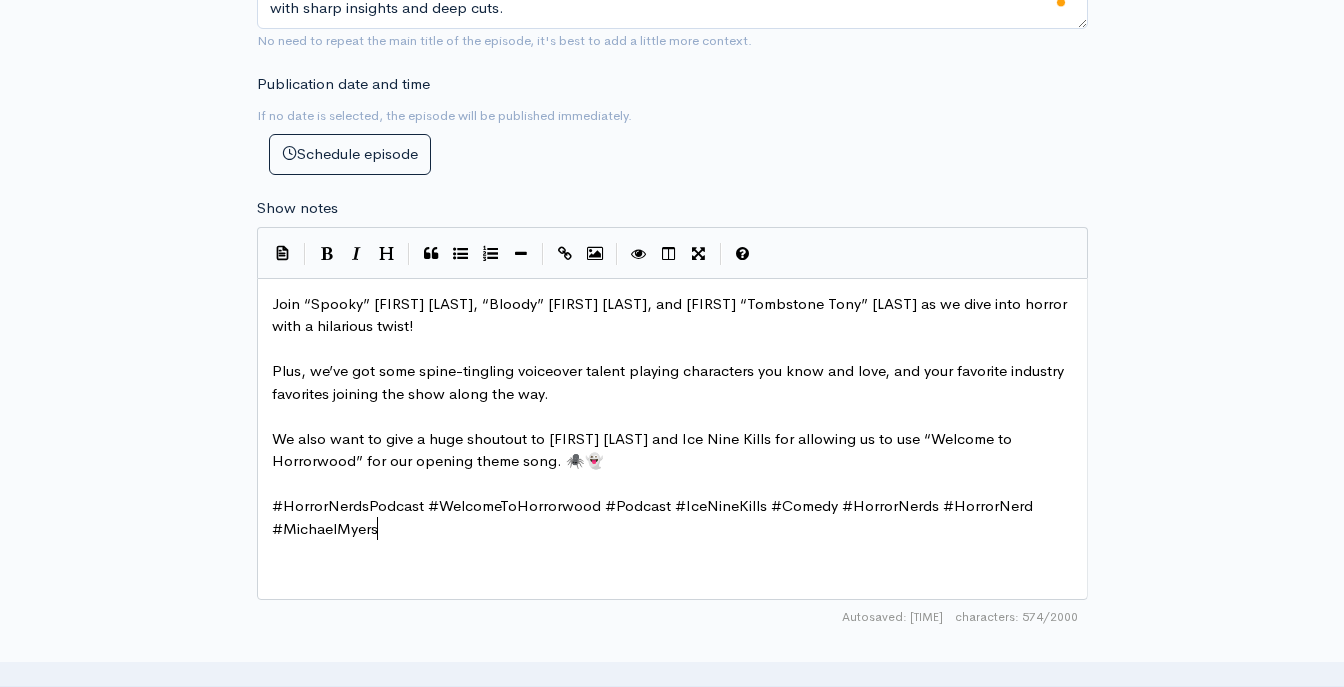 scroll, scrollTop: 1, scrollLeft: 0, axis: vertical 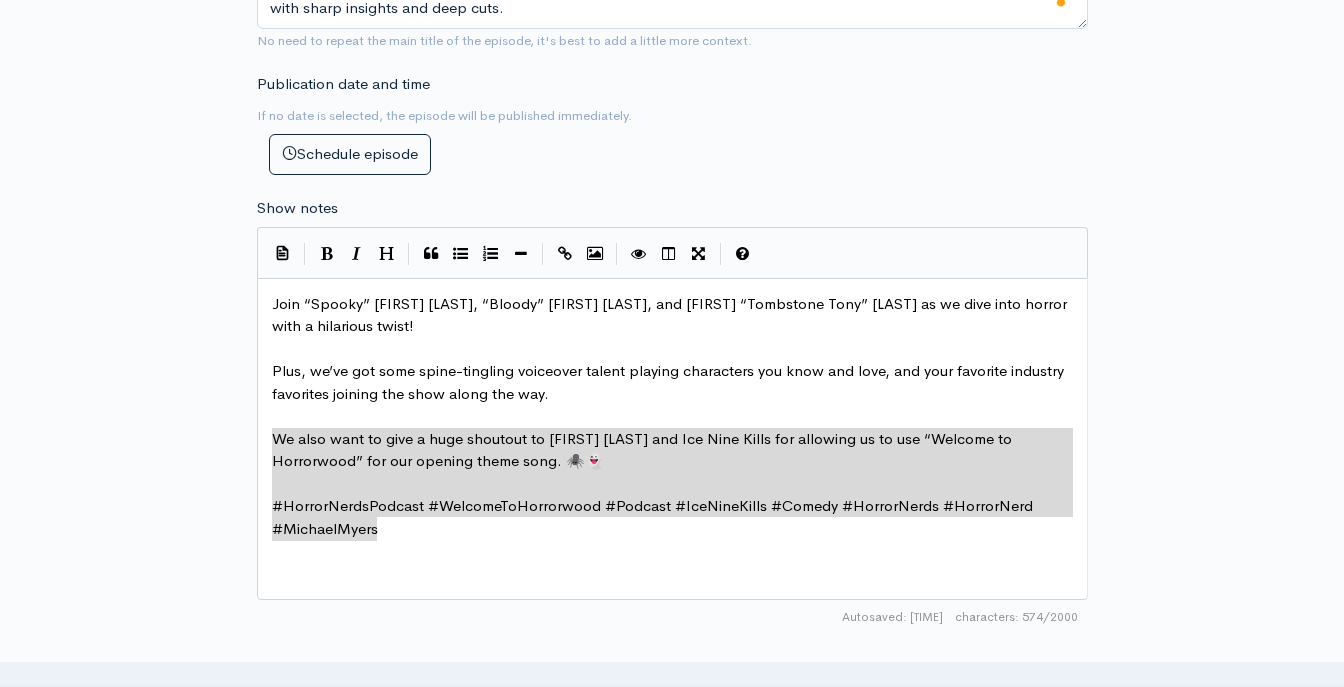 type on "Join “Spooky” [FIRST] [LAST], “Bloody” [FIRST] [LAST] [LAST], and [FIRST] [LAST] “Tombstone Tony” [LAST] as we dive into horror with a hilarious twist!
Plus, we’ve got some spine-tingling voiceover talent playing characters you know and love, and your favorite industry favorites joining the show along the way.
We also want to give a huge shoutout to [SPENCER CHARNAS] and [ICE NINE KILLS] for allowing us to use “Welcome to Horrorwood” for our opening theme song. 🕷️👻
#HorrorNerdsPodcast #WelcomeToHorrorwood #Podcast #IceNineKills #Comedy #HorrorNerds #HorrorNerd #MichaelMyers" 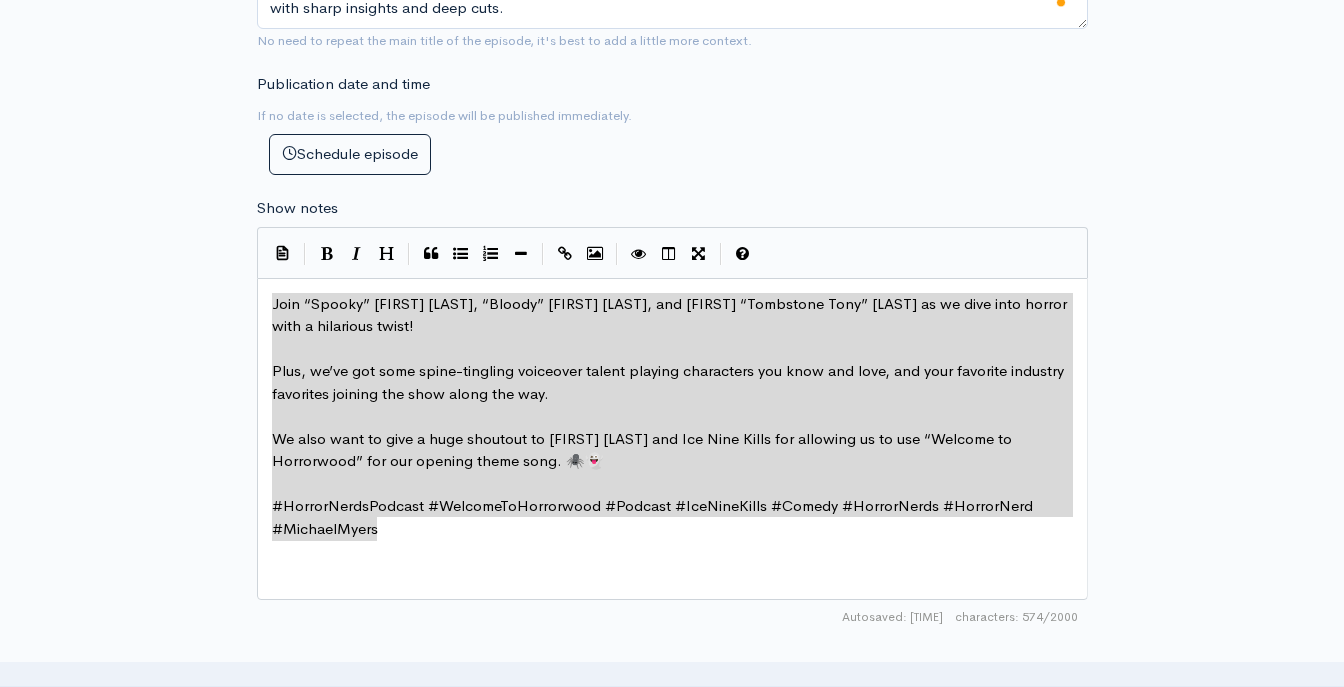 drag, startPoint x: 411, startPoint y: 535, endPoint x: 263, endPoint y: 293, distance: 283.66882 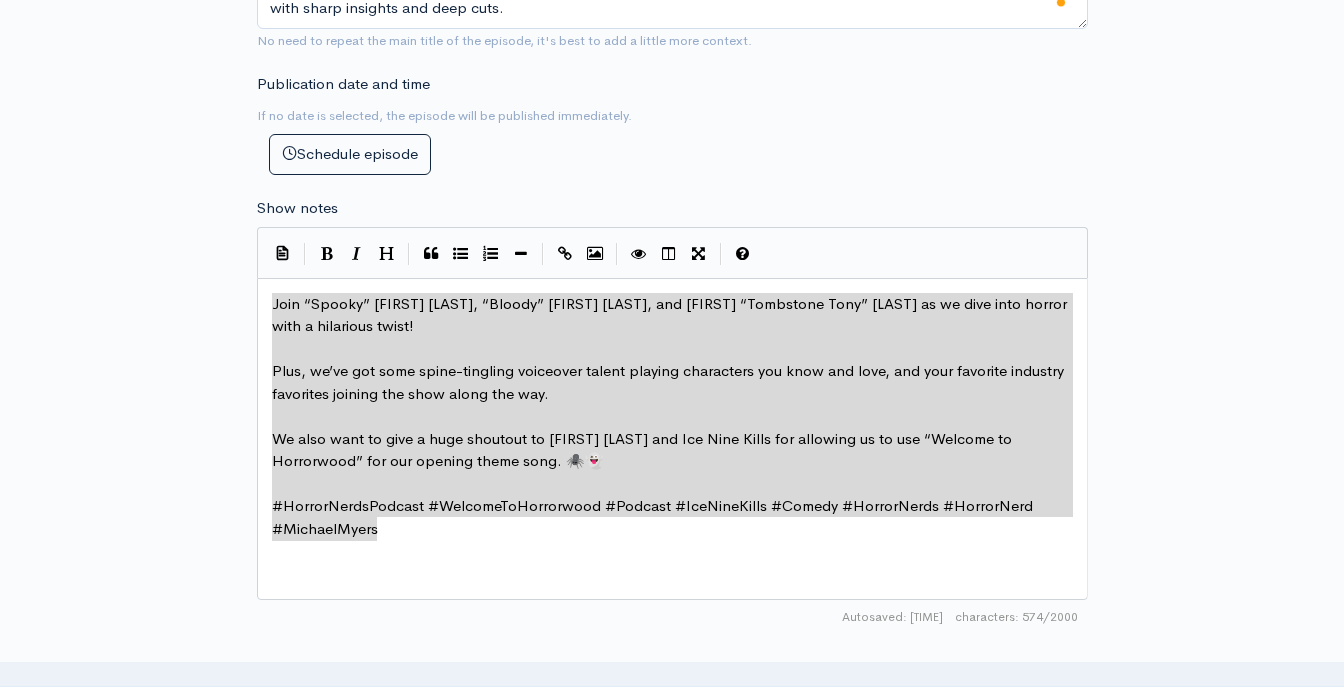 scroll, scrollTop: 0, scrollLeft: 0, axis: both 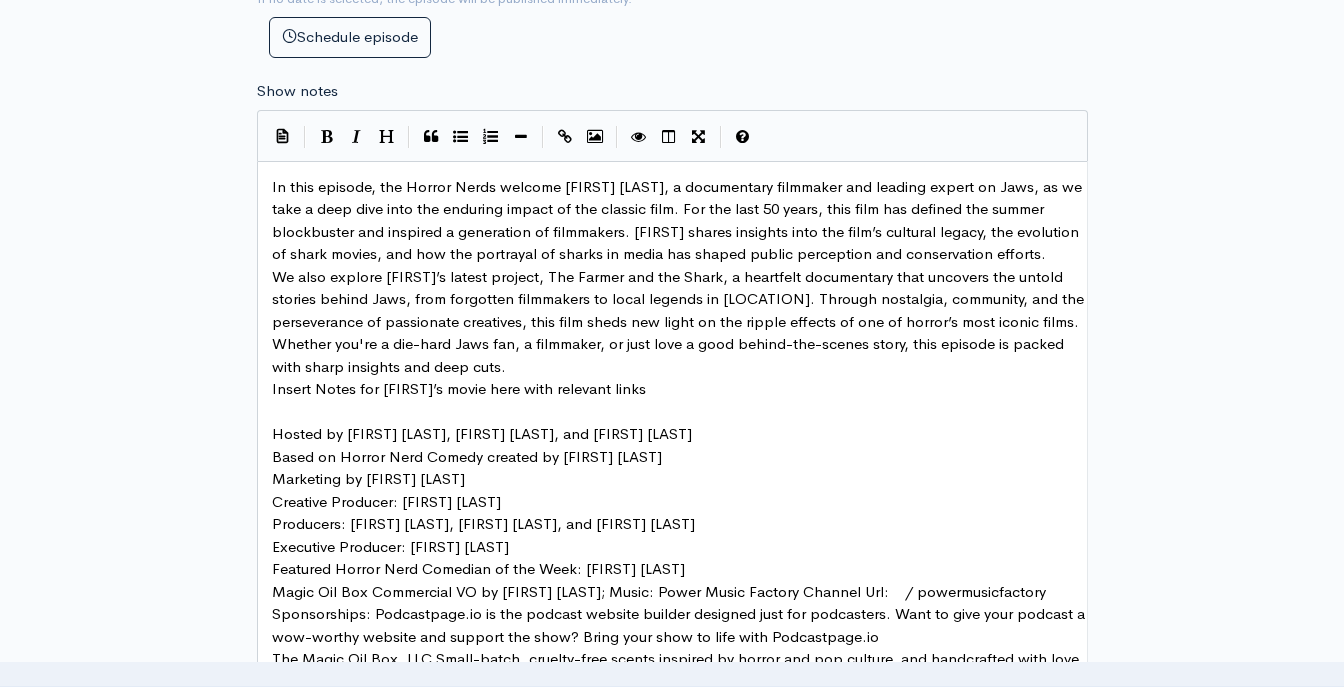 click on "In this episode, the Horror Nerds welcome [FIRST] [LAST], a documentary filmmaker and leading expert on Jaws, as we take a deep dive into the enduring impact of the classic film. For the last 50 years, this film has defined the summer blockbuster and inspired a generation of filmmakers. [FIRST] shares insights into the film’s cultural legacy, the evolution of shark movies, and how the portrayal of sharks in media has shaped public perception and conservation efforts." at bounding box center [679, 220] 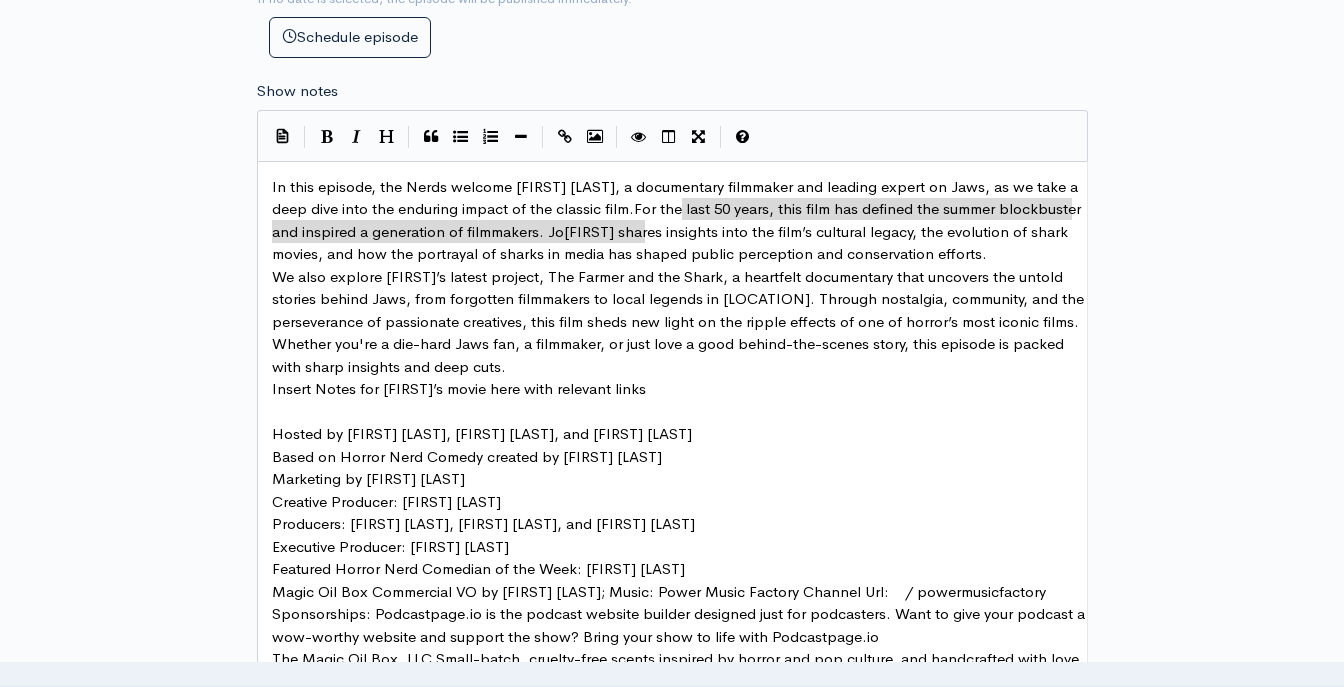 type on "For the last 50 years, this film has defined the summer blockbuster and inspired a generation of filmmakers." 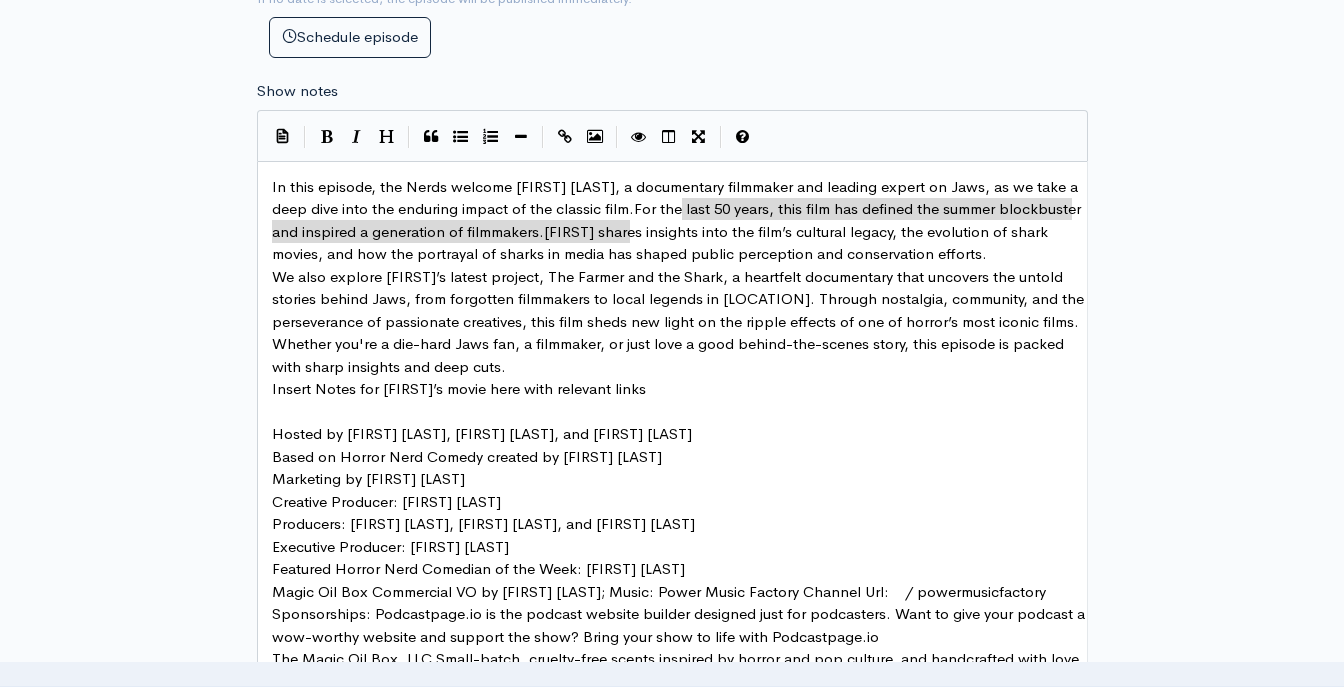 drag, startPoint x: 686, startPoint y: 209, endPoint x: 630, endPoint y: 236, distance: 62.169125 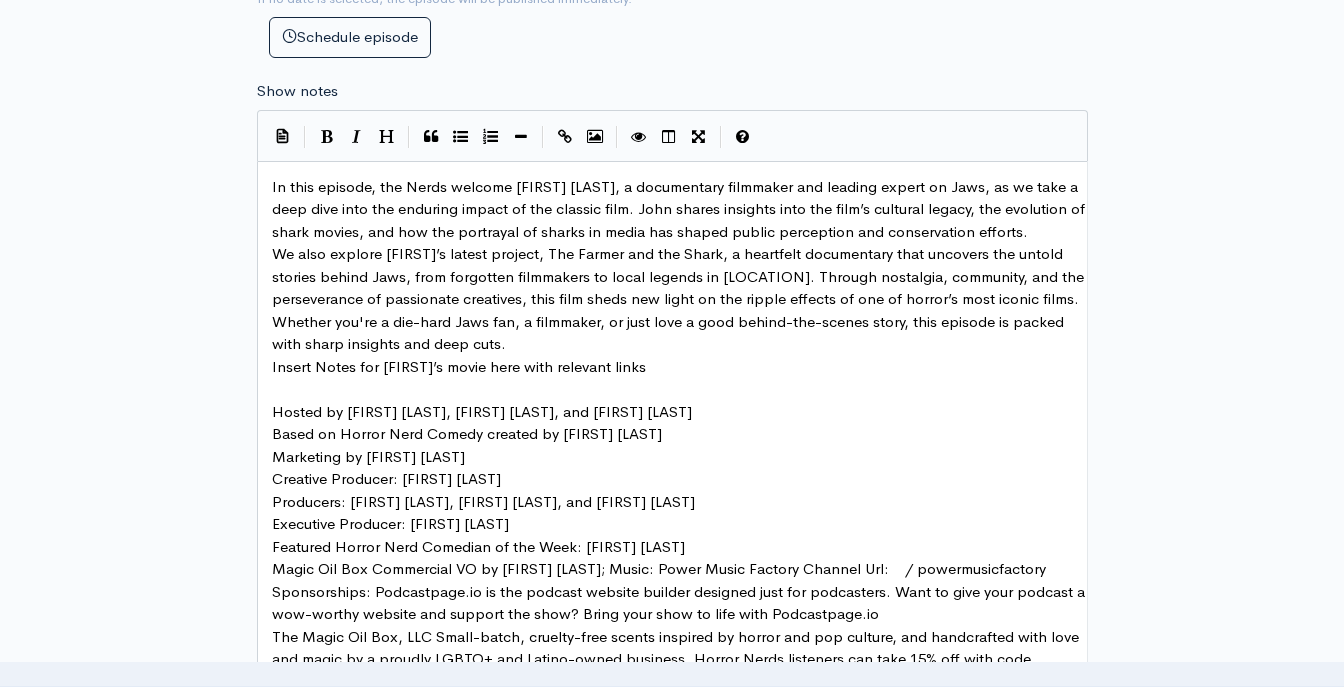 click on "In this episode, the Nerds welcome [FIRST] [LAST], a documentary filmmaker and leading expert on Jaws, as we take a deep dive into the enduring impact of the classic film. John shares insights into the film’s cultural legacy, the evolution of shark movies, and how the portrayal of sharks in media has shaped public perception and conservation efforts." at bounding box center [680, 210] 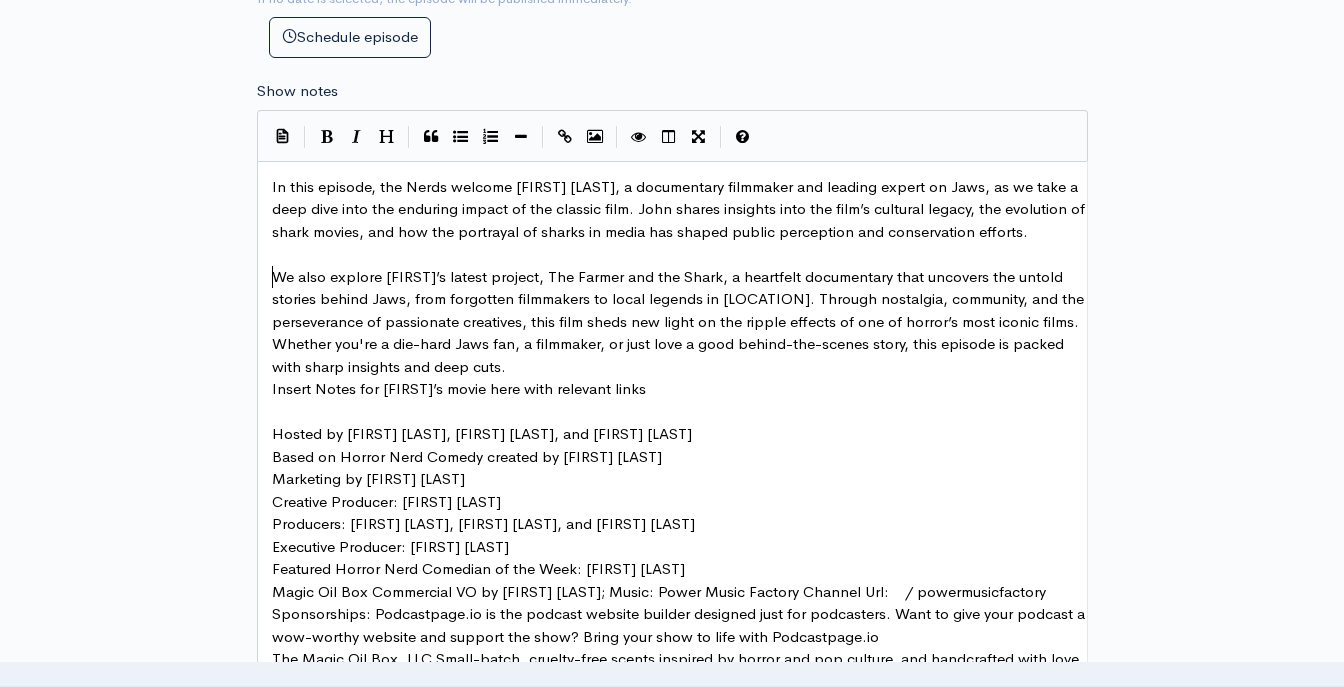 click on "We also explore [FIRST]’s latest project, The Farmer and the Shark, a heartfelt documentary that uncovers the untold stories behind Jaws, from forgotten filmmakers to local legends in [LOCATION]. Through nostalgia, community, and the perseverance of passionate creatives, this film sheds new light on the ripple effects of one of horror’s most iconic films." at bounding box center [680, 300] 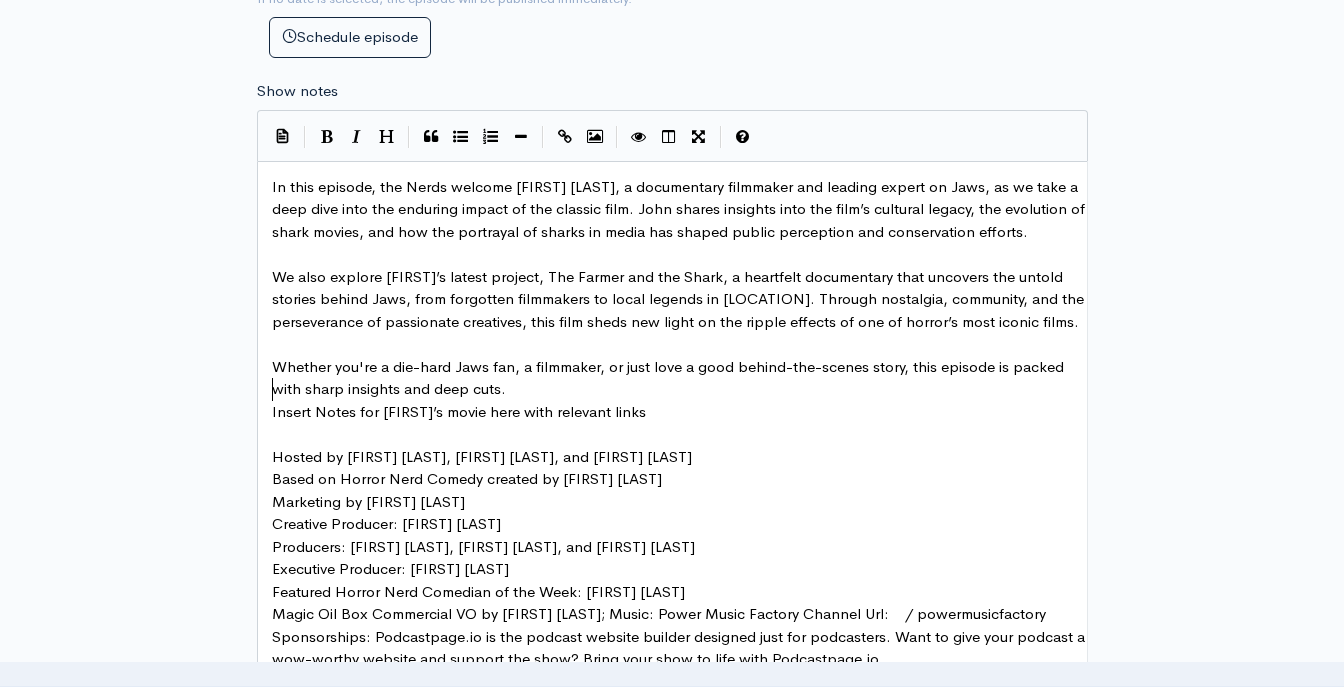 scroll, scrollTop: 2, scrollLeft: 0, axis: vertical 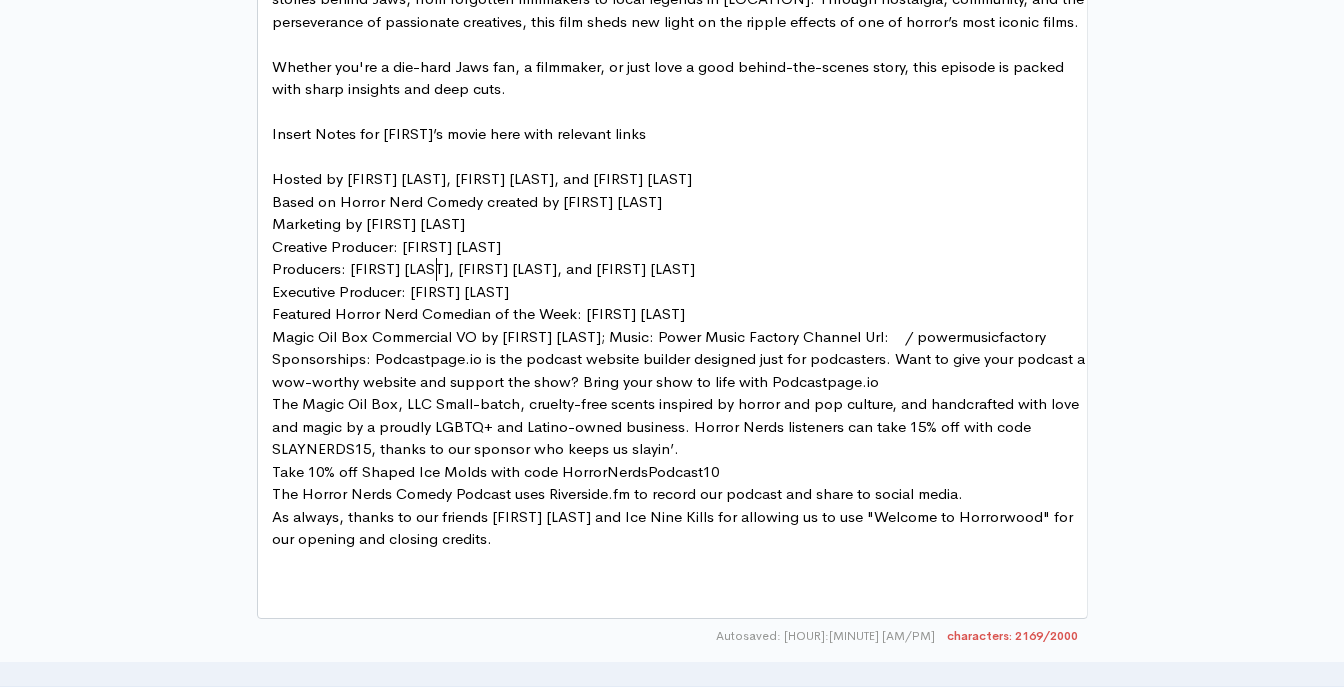 click on "Marketing by [FIRST] [LAST]" at bounding box center [680, 224] 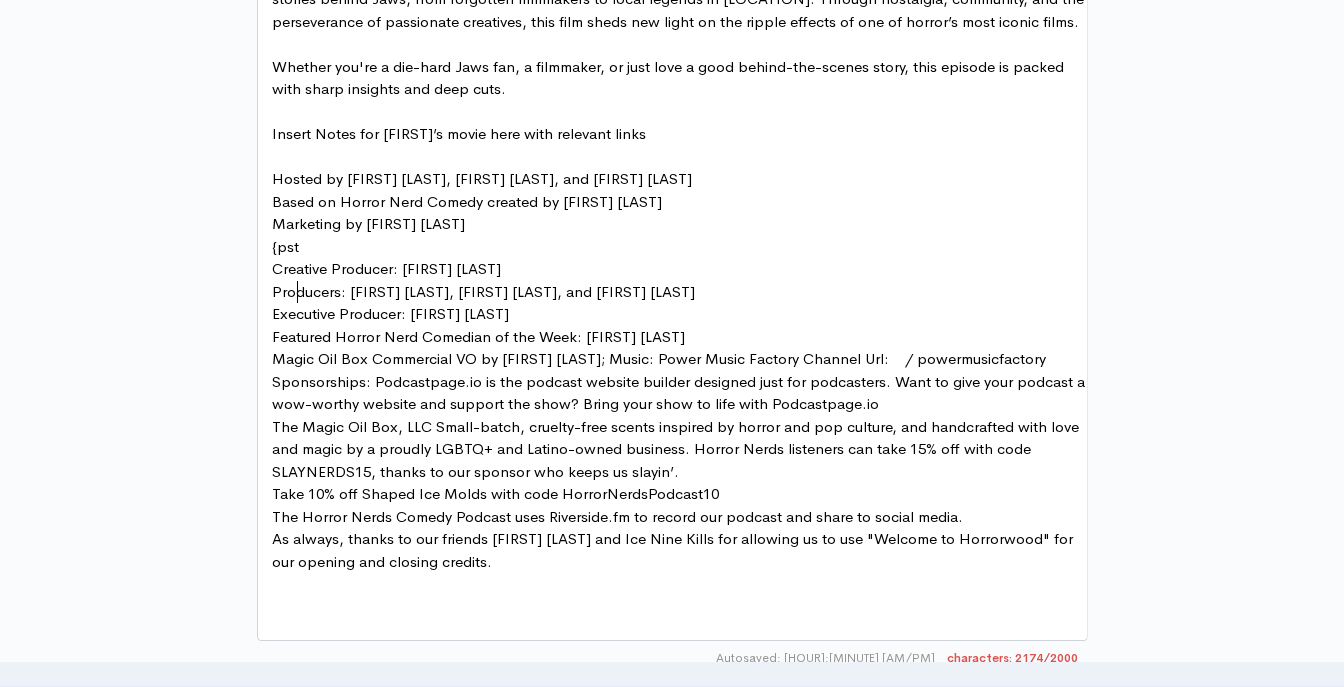 type on "{pst" 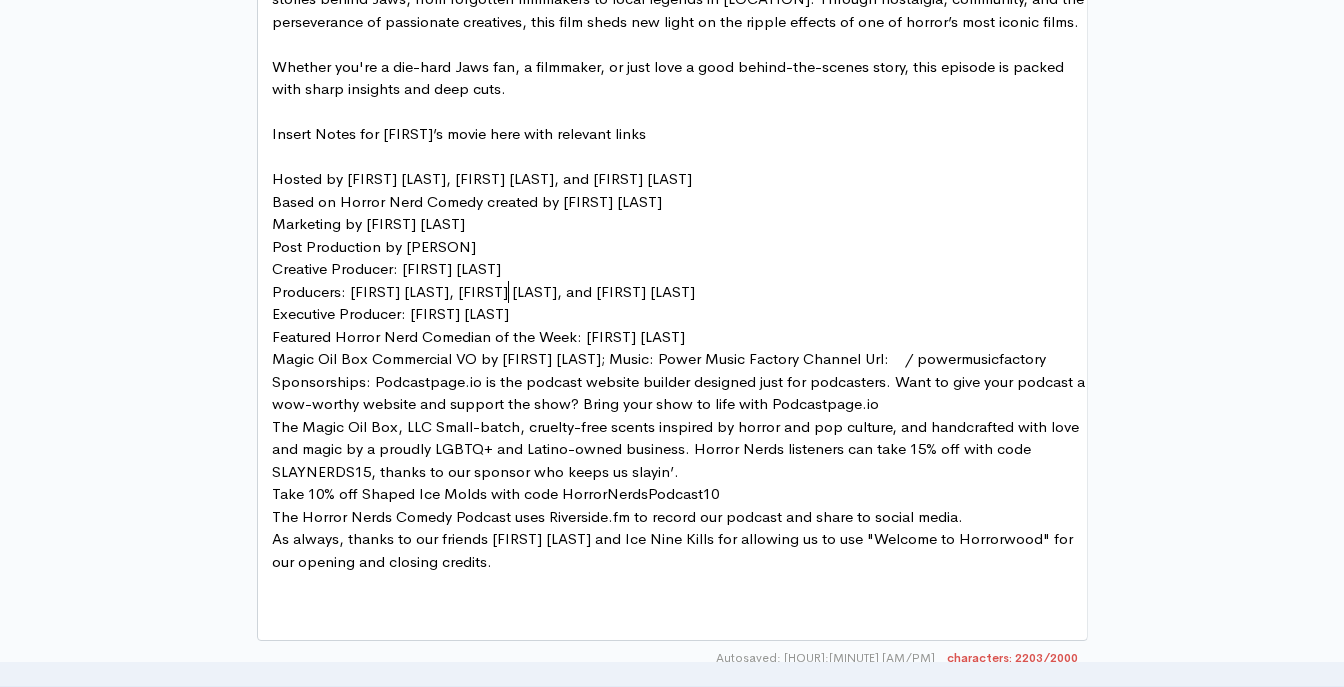 scroll, scrollTop: 7, scrollLeft: 247, axis: both 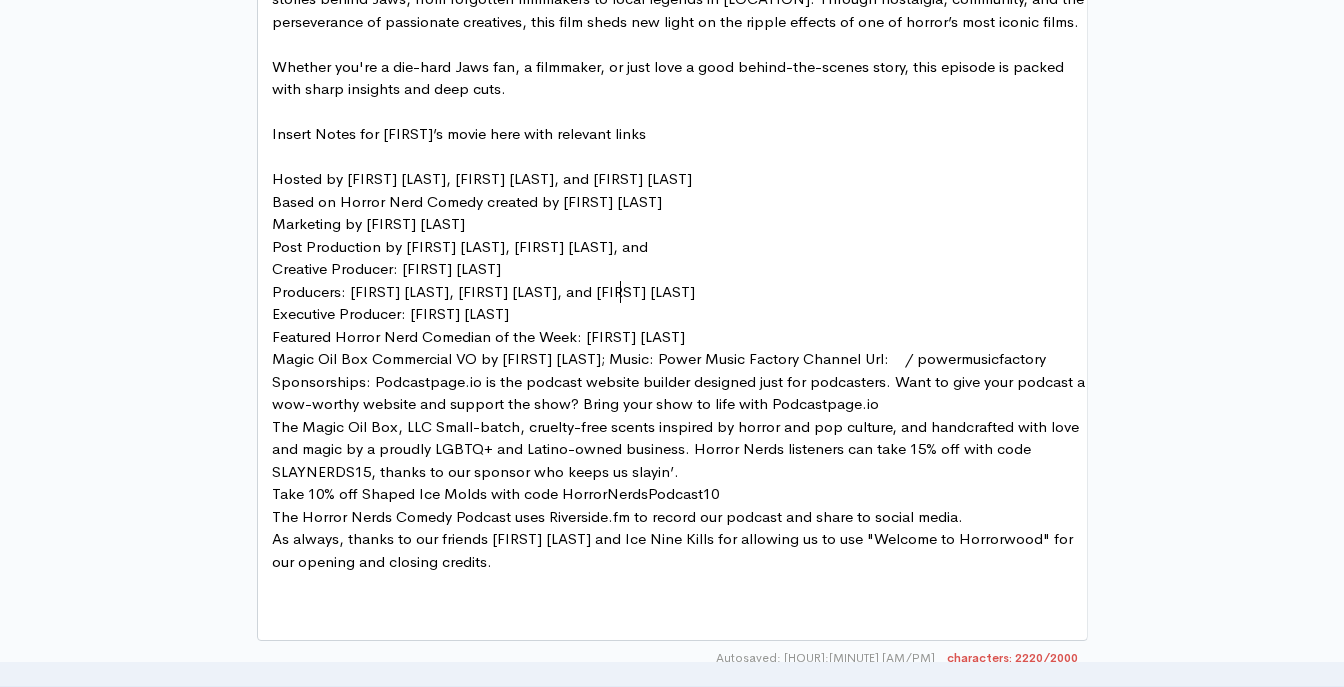 type on ", [FIRST] [LAST], and o" 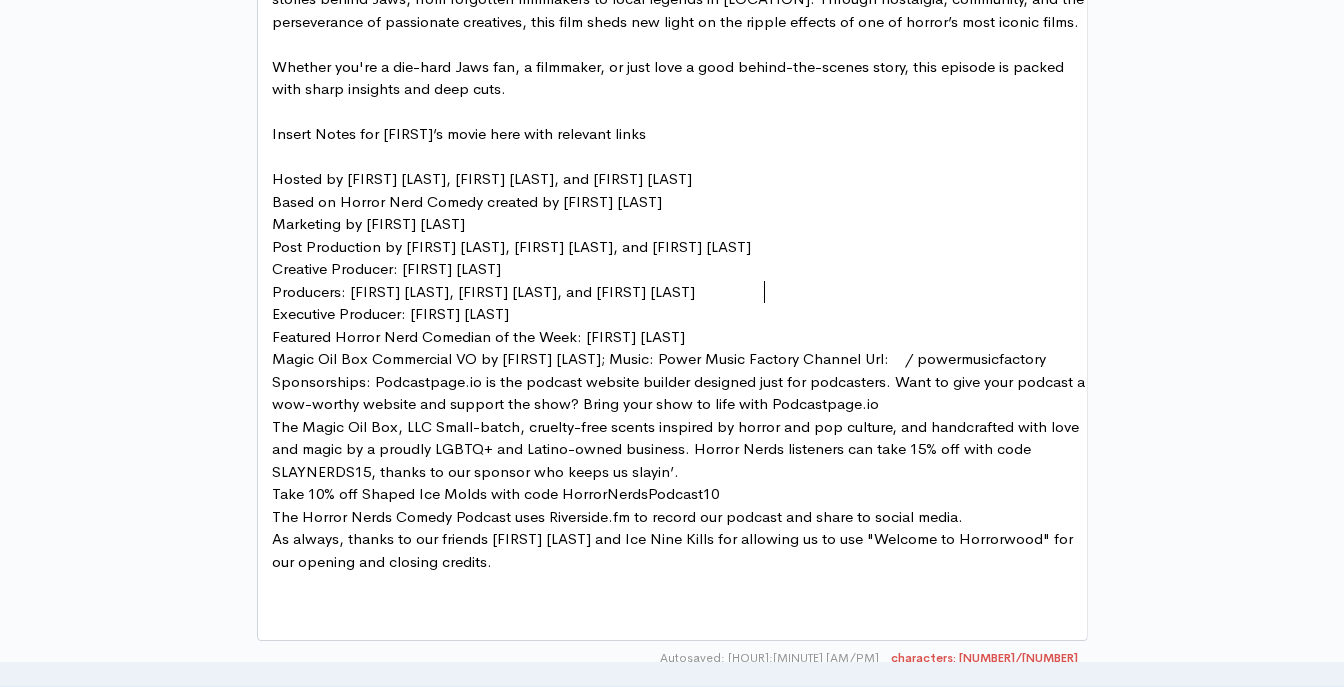type on "[FIRST] [LAST]" 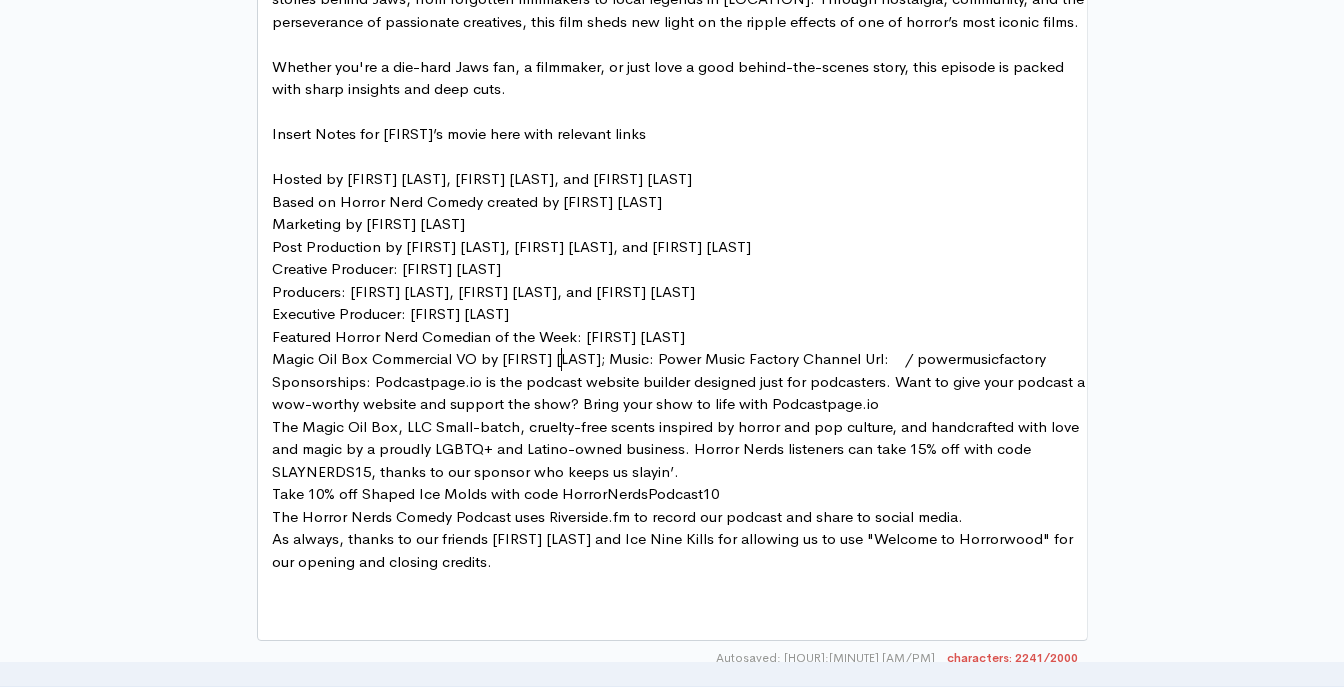 click on "Executive Producer: [FIRST] [LAST]" at bounding box center (680, 314) 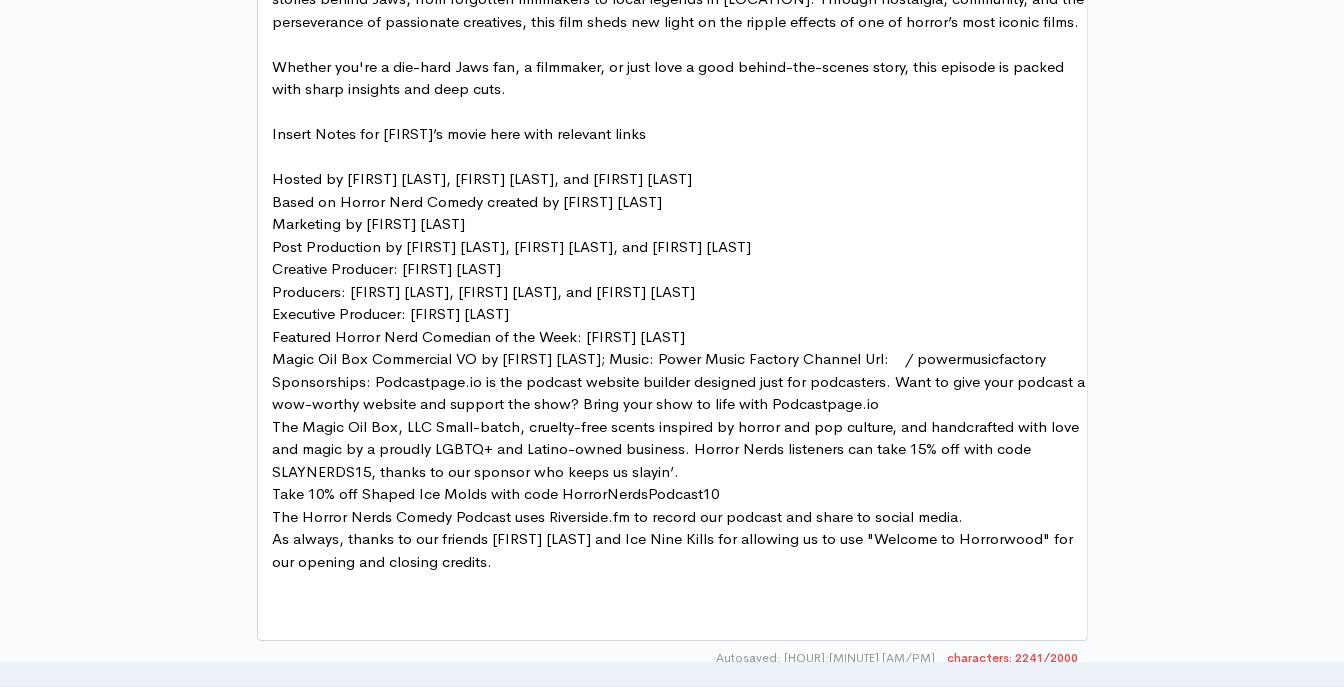 scroll, scrollTop: 7, scrollLeft: 1, axis: both 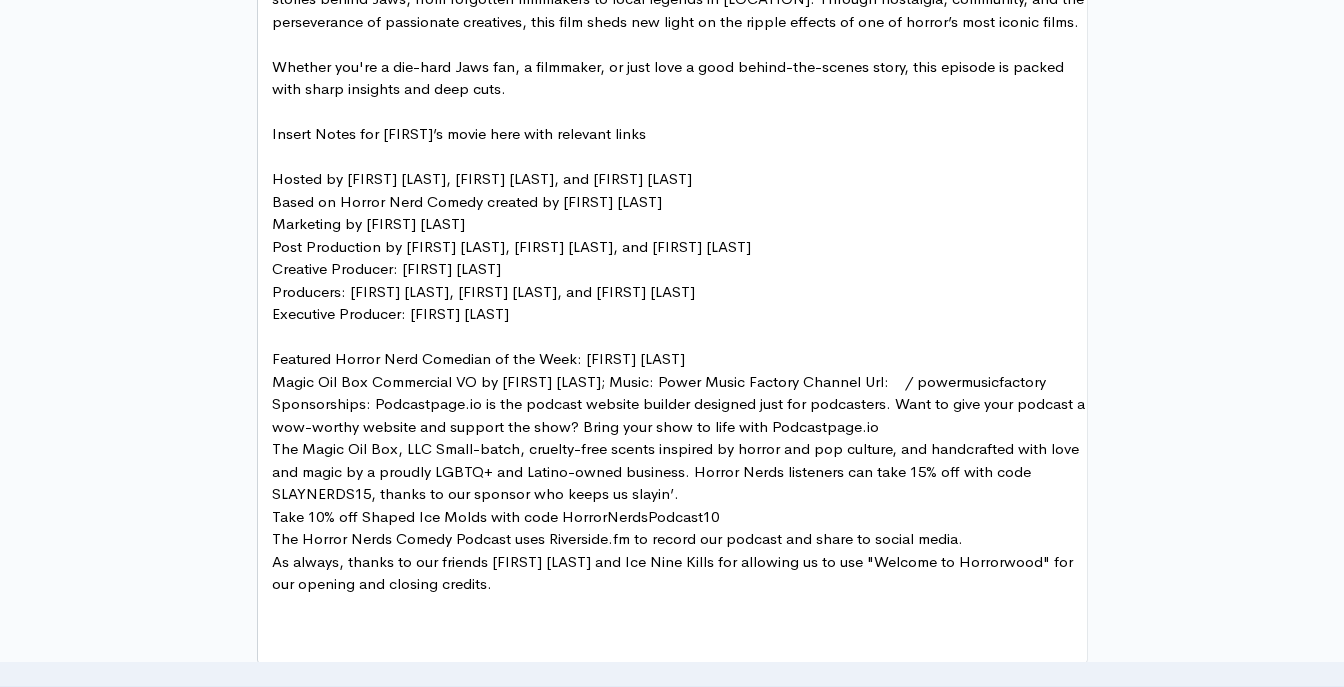 click on "Featured Horror Nerd Comedian of the Week: [FIRST] [LAST]" at bounding box center [680, 359] 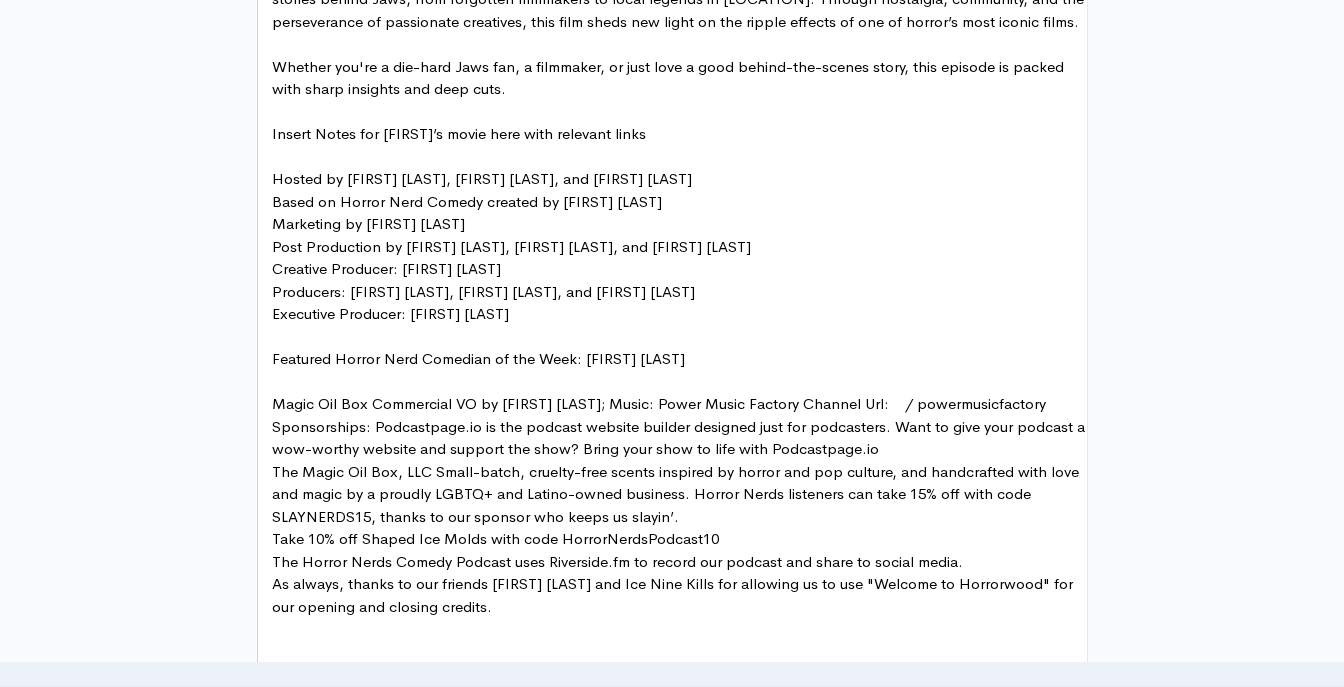 click on "Whether you're a die-hard Jaws fan, a filmmaker, or just love a good behind-the-scenes story, this episode is packed with sharp insights and deep cuts." at bounding box center [680, 78] 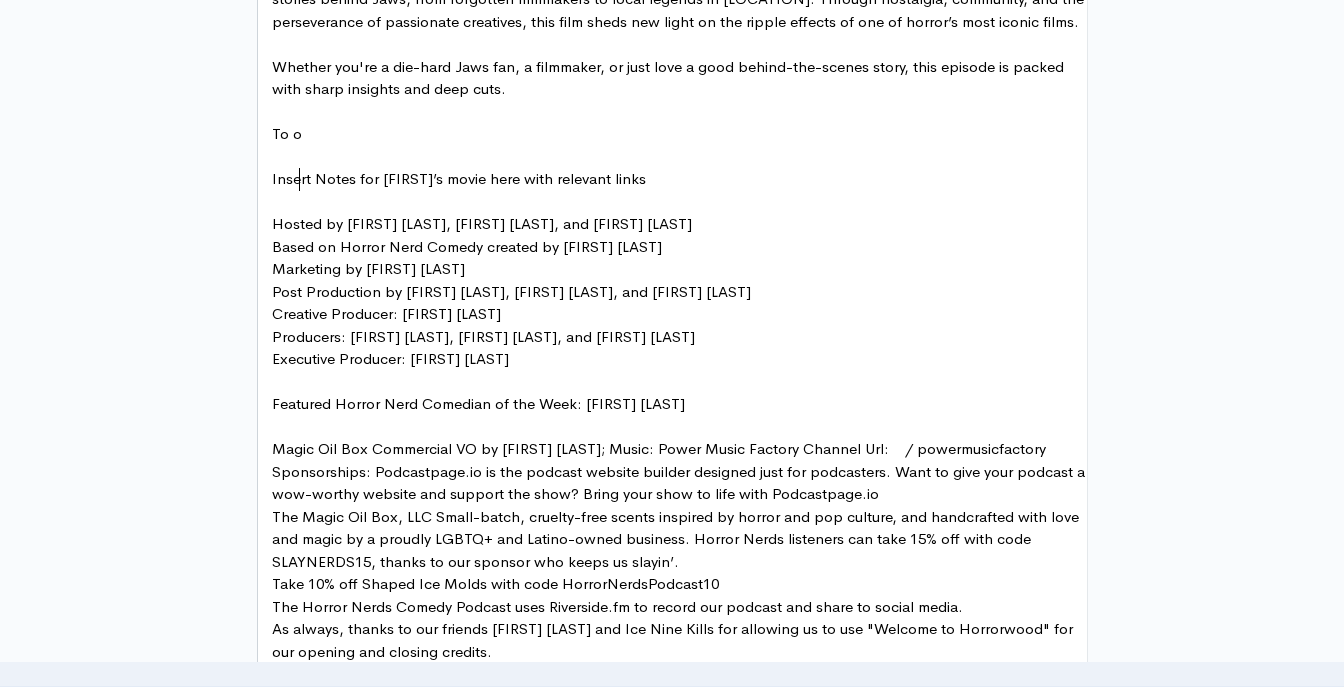type on "To ol" 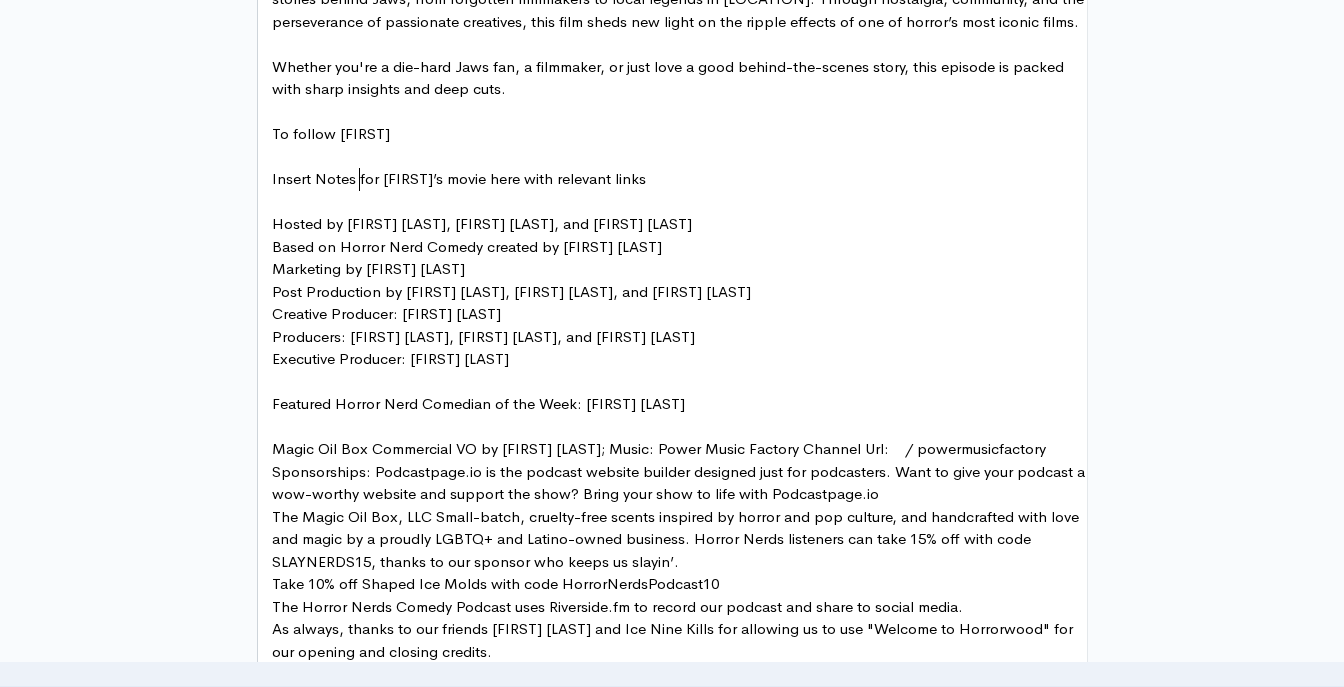 type on "follow [FIRST]" 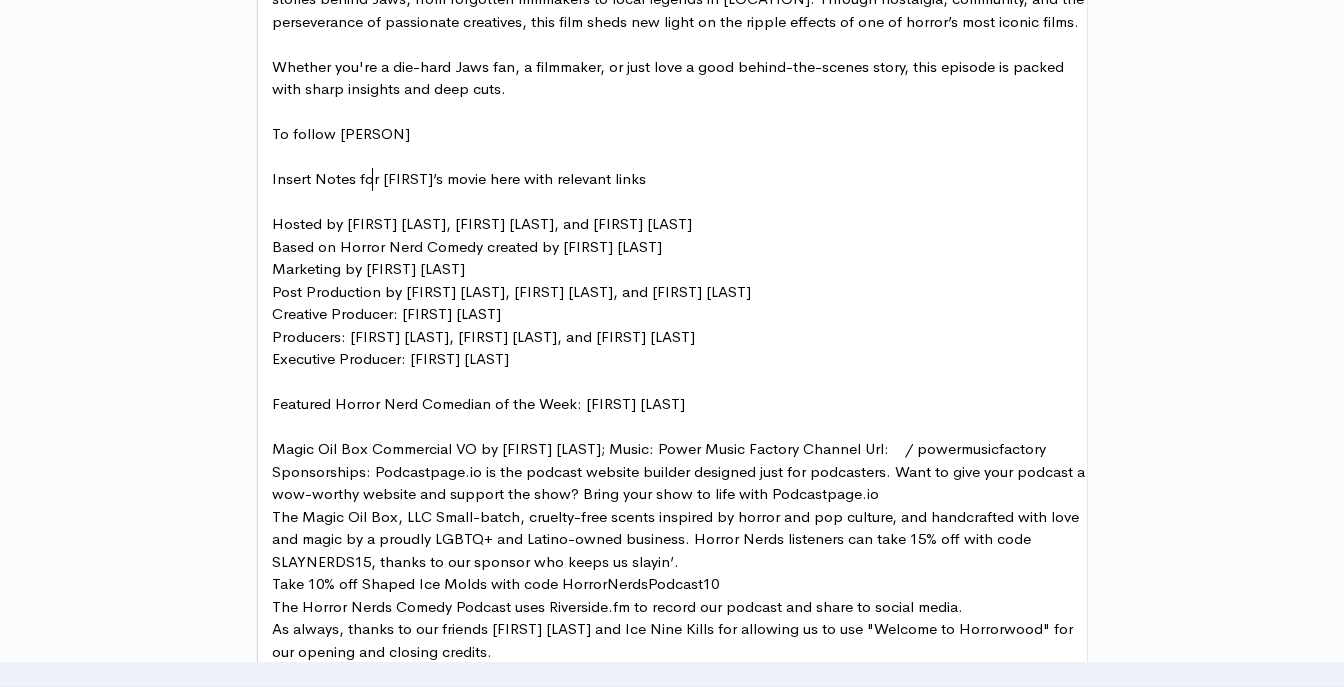 scroll, scrollTop: 7, scrollLeft: 80, axis: both 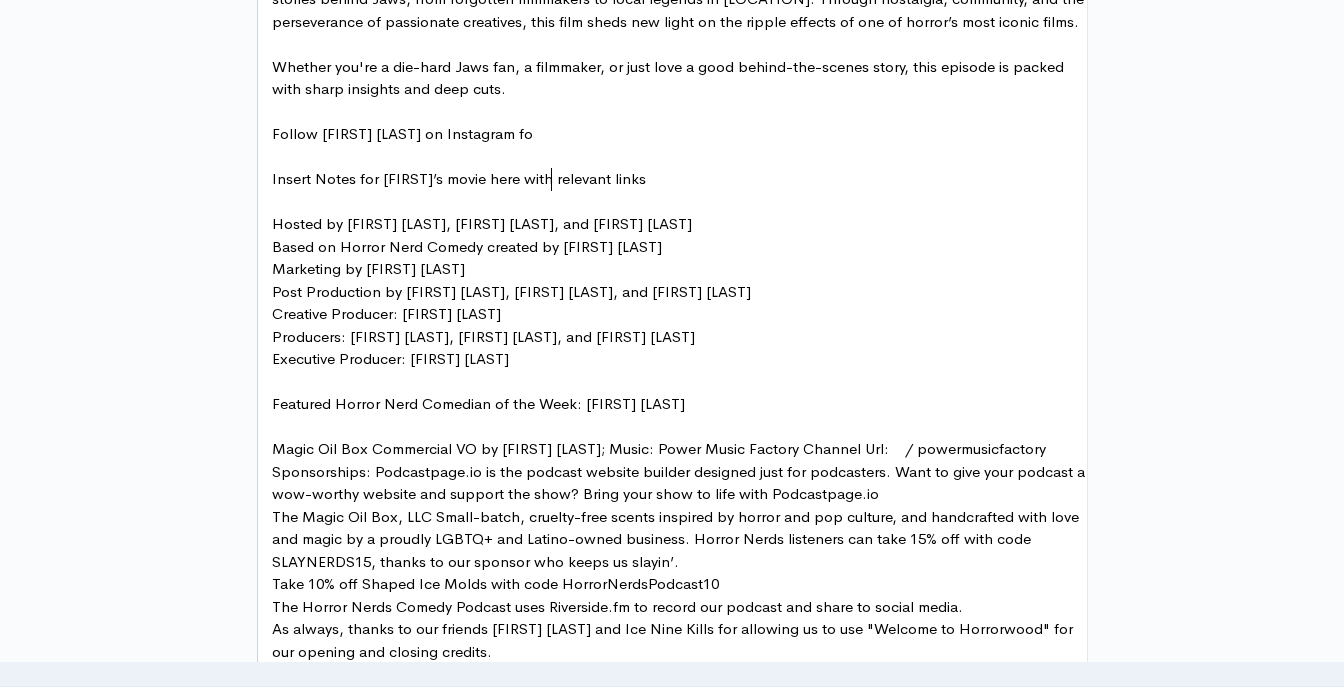 type on "Follow [PERSON] on Instagram for" 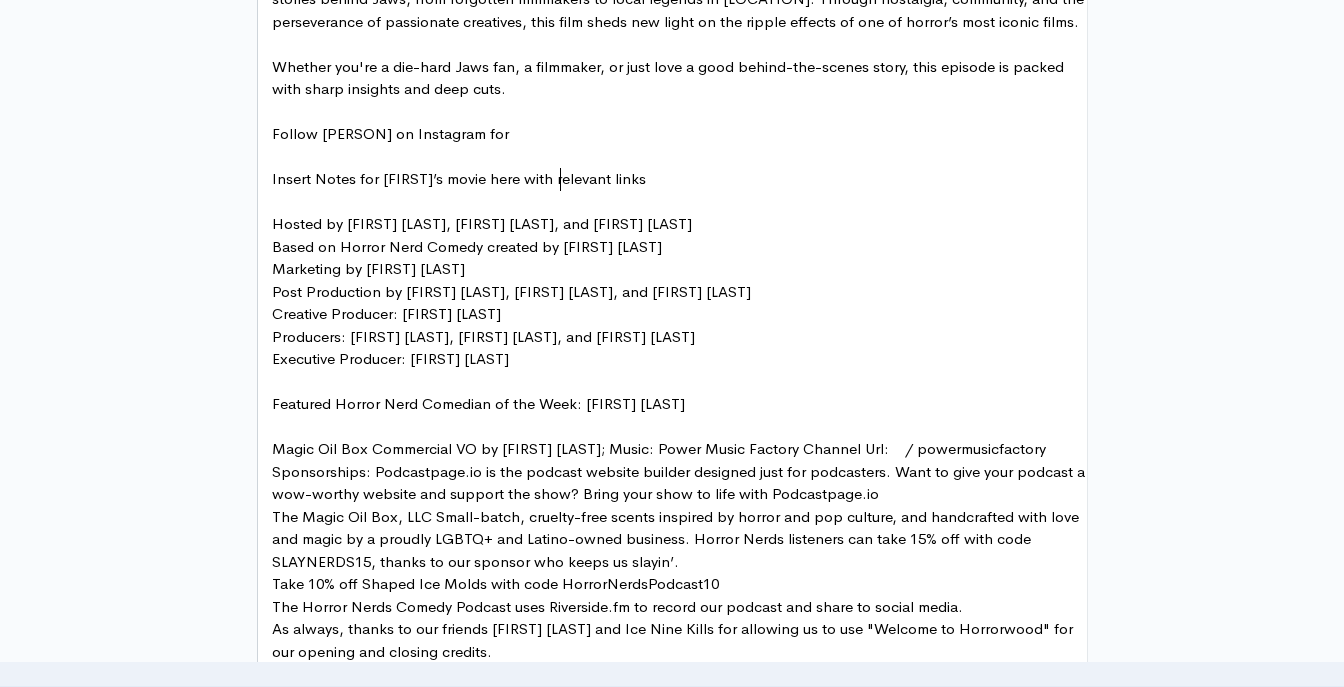 scroll, scrollTop: 7, scrollLeft: 287, axis: both 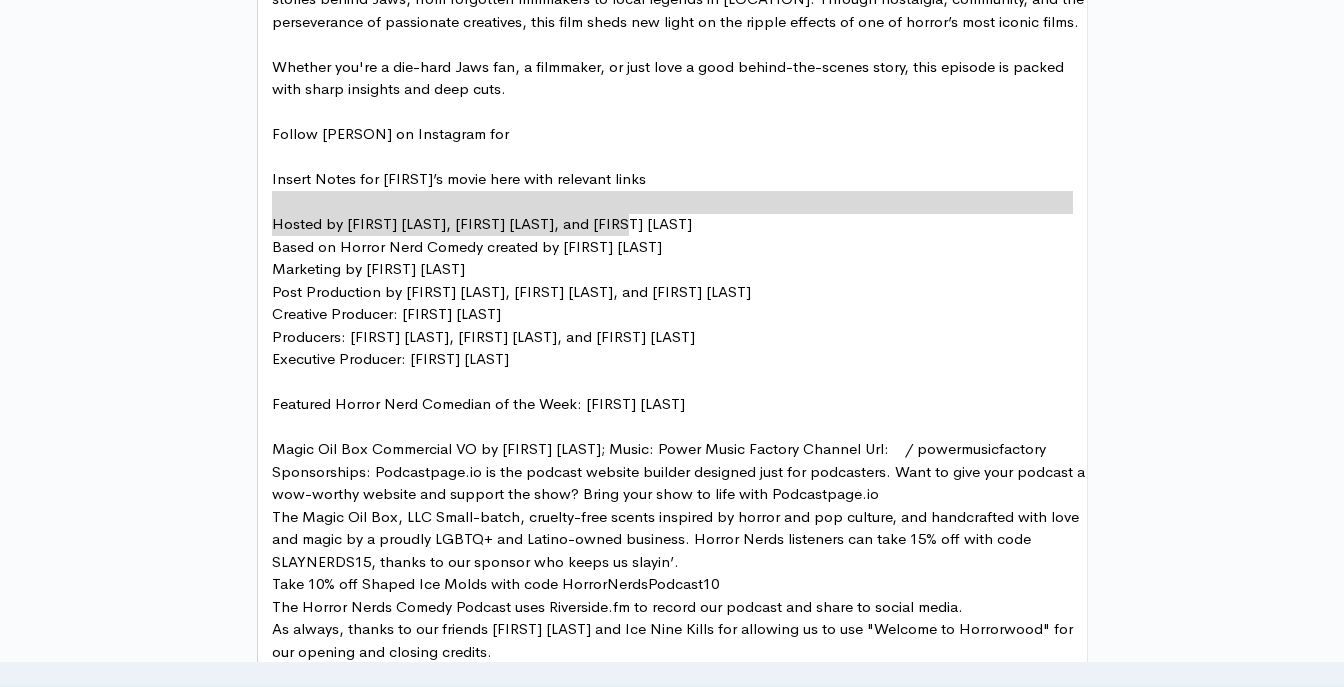 type on "Insert Notes for [FIRST]’s movie here with relevant links" 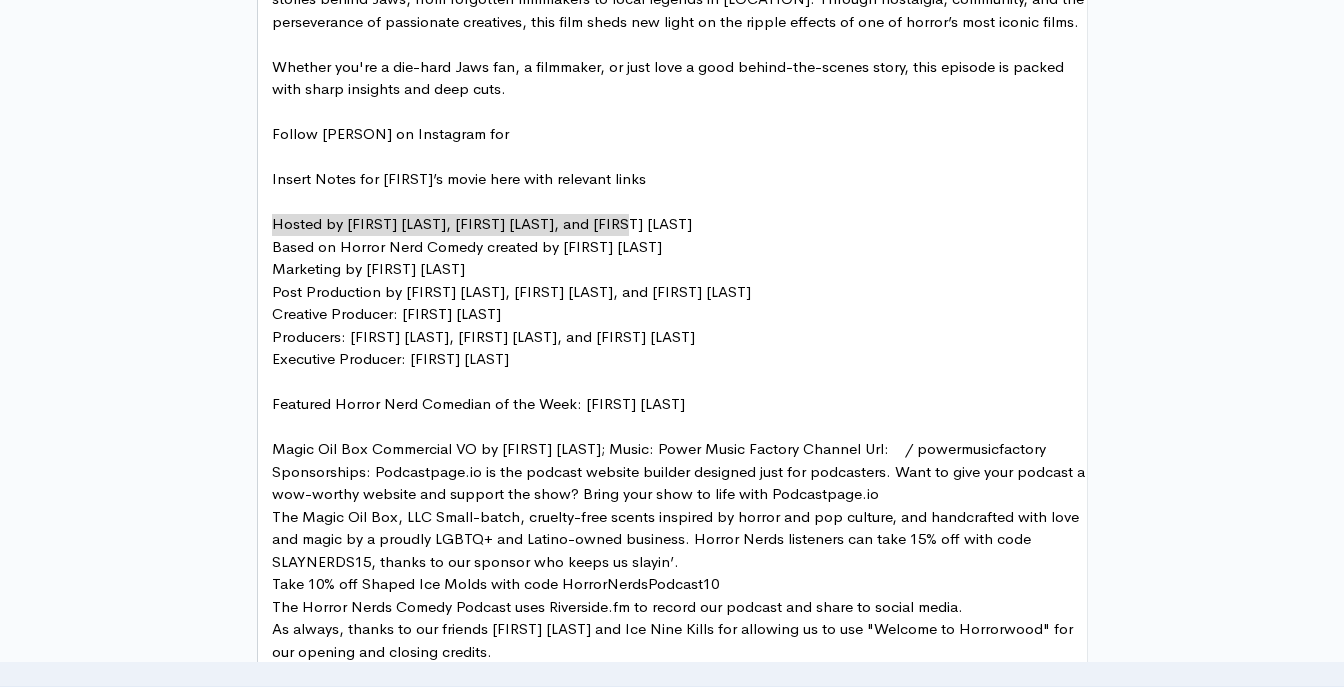 drag, startPoint x: 701, startPoint y: 234, endPoint x: 255, endPoint y: 221, distance: 446.18942 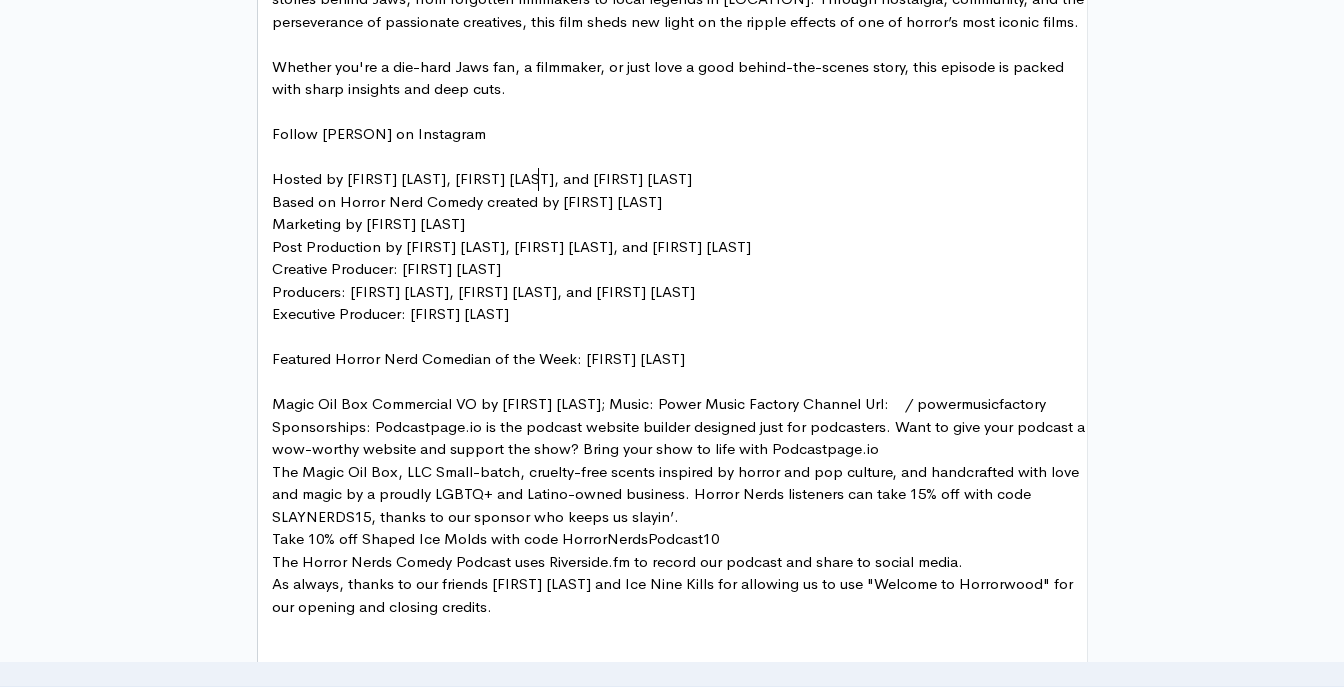type on "o" 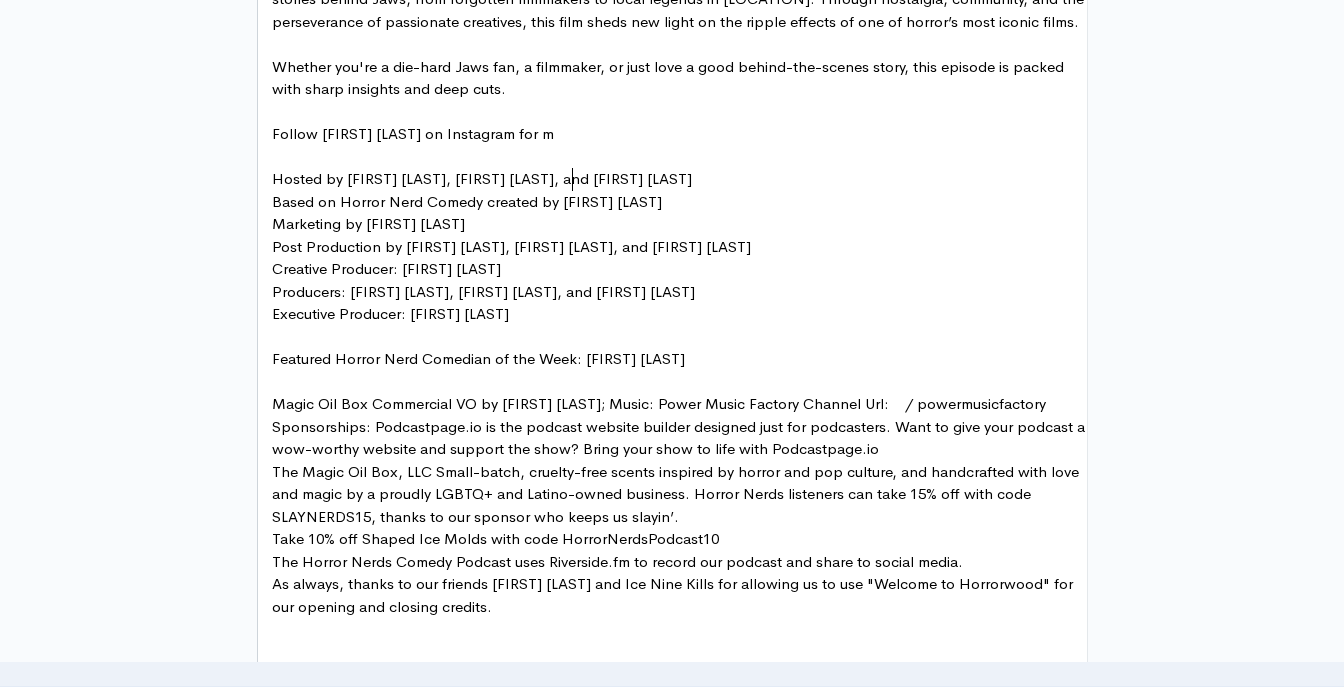type on "for more" 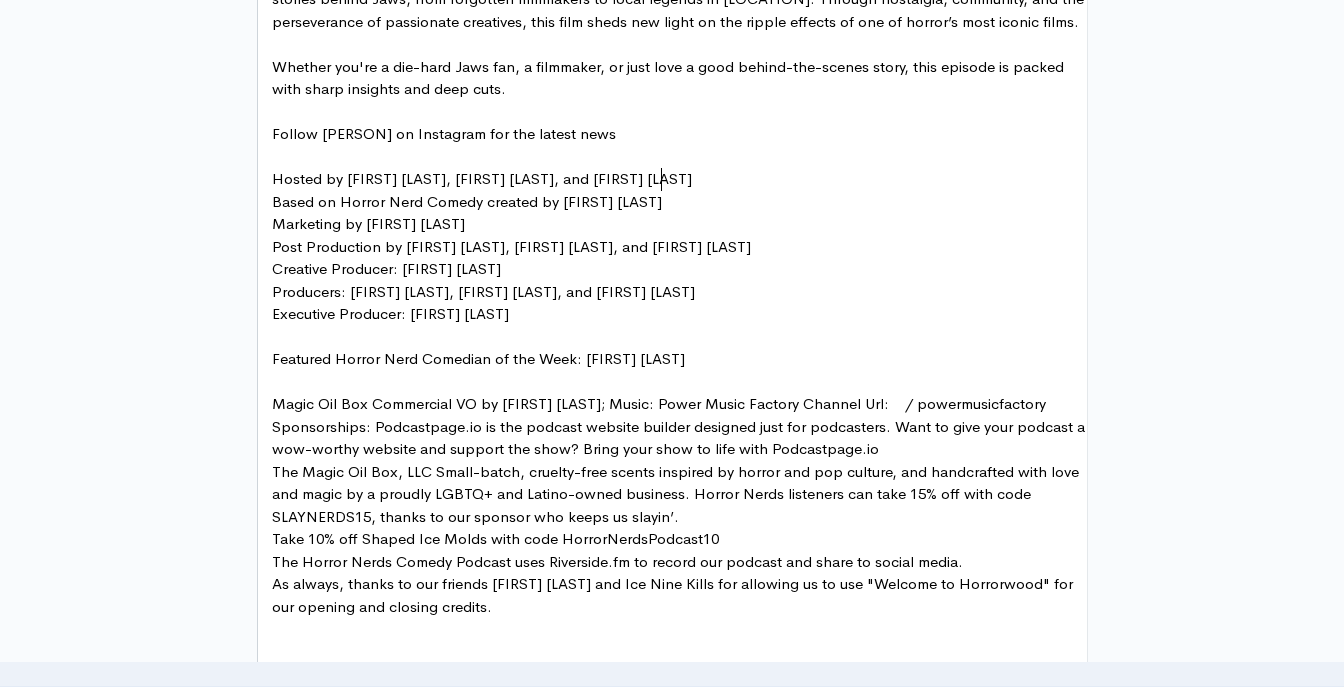 type on "gram for the latest news" 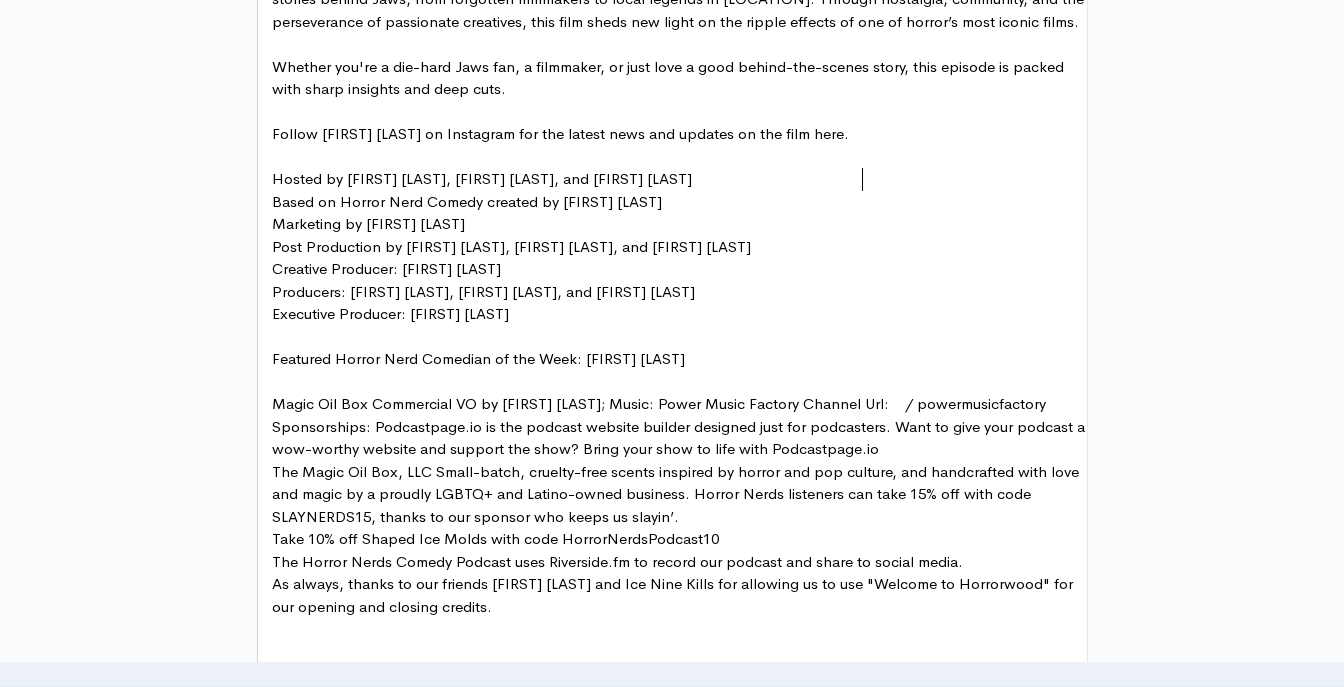 type on "and updates on the film here." 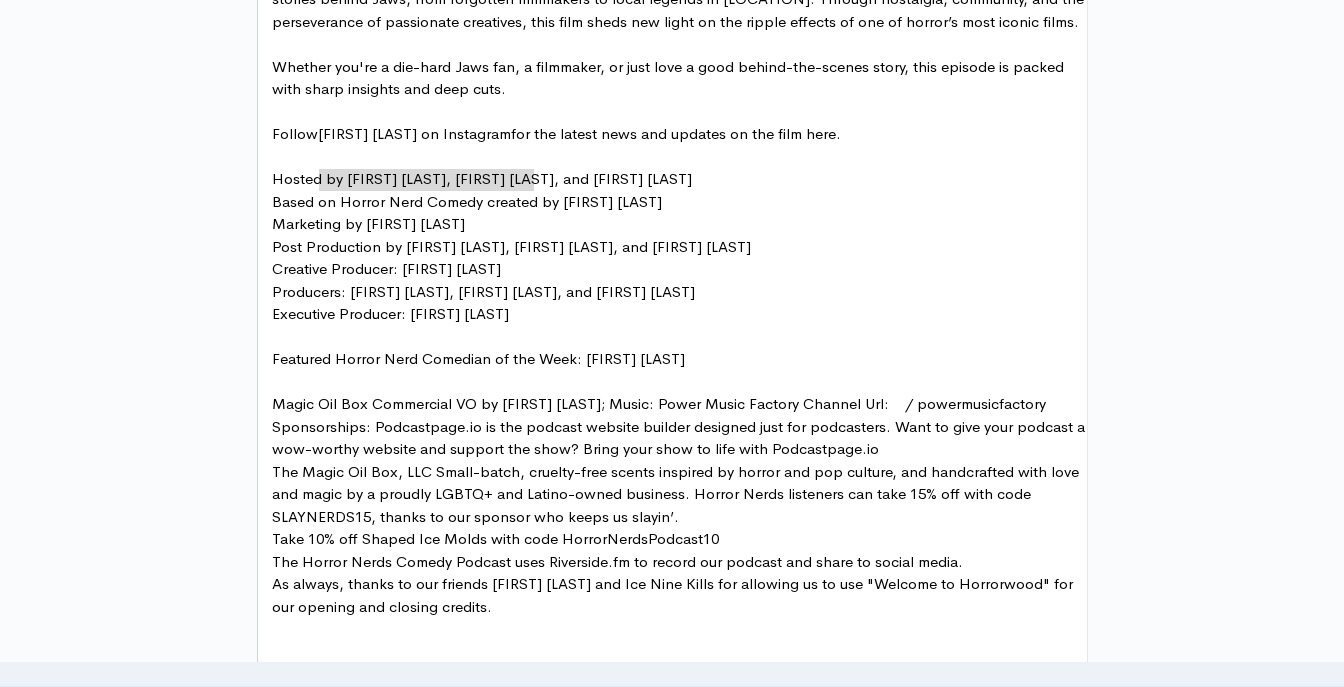 drag, startPoint x: 531, startPoint y: 178, endPoint x: 321, endPoint y: 177, distance: 210.00238 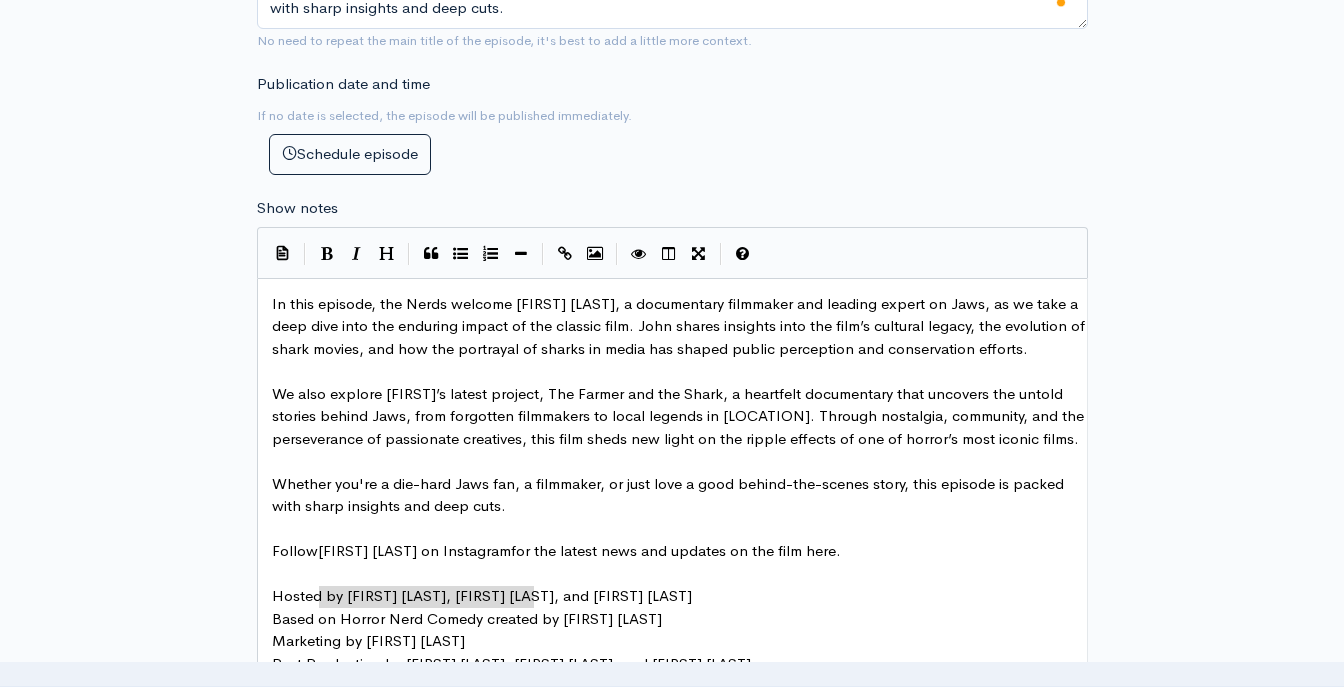 scroll, scrollTop: 1017, scrollLeft: 0, axis: vertical 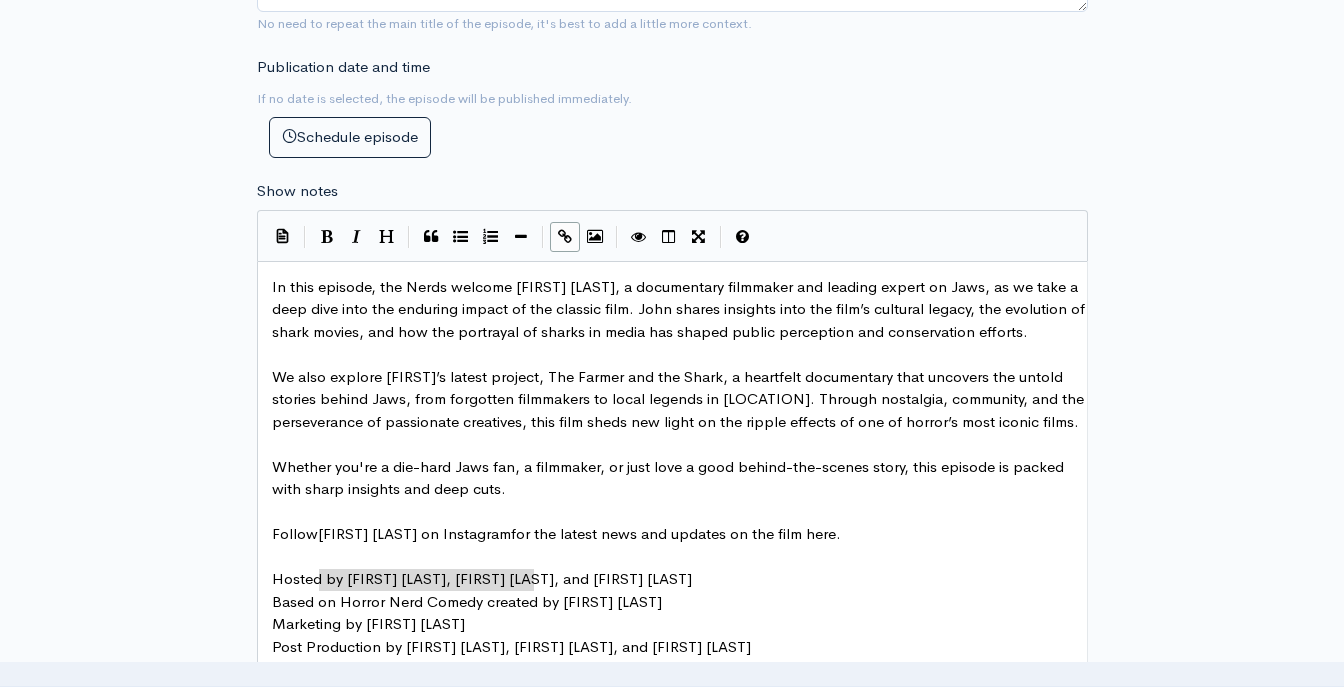 type on "[FIRST] [LAST] on Instagram" 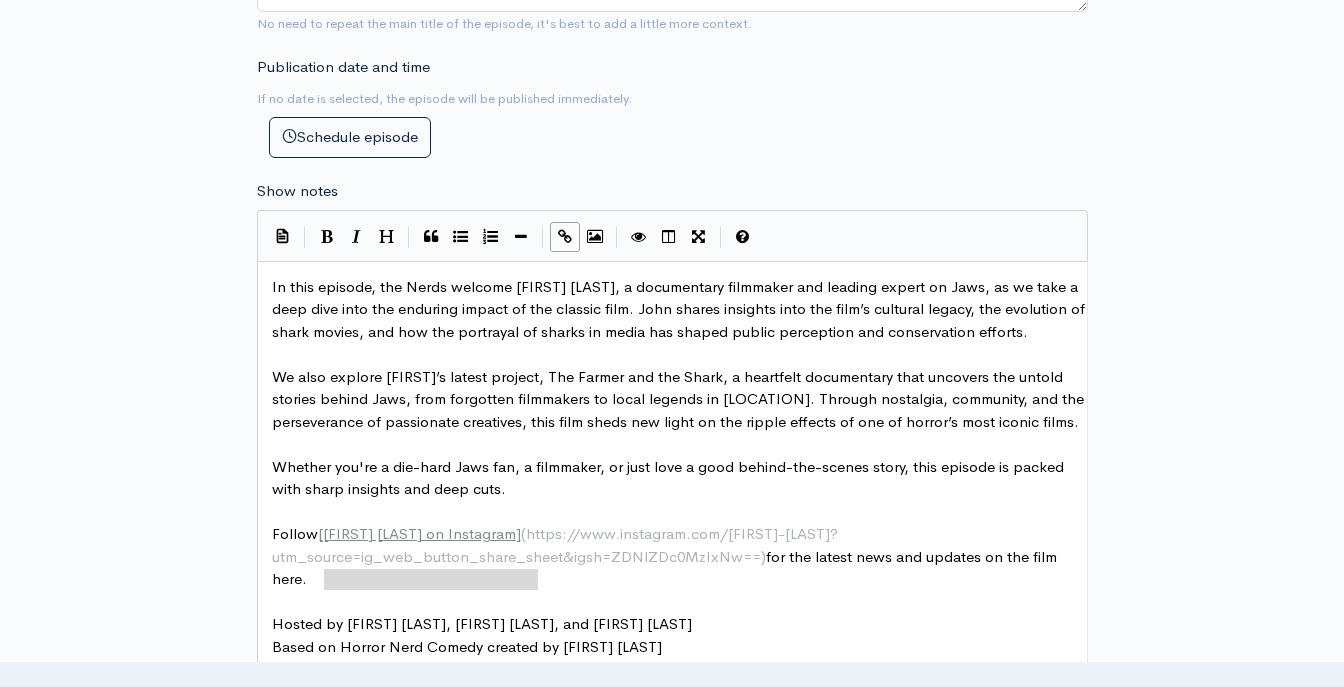 click on "We also explore [FIRST]’s latest project, The Farmer and the Shark, a heartfelt documentary that uncovers the untold stories behind Jaws, from forgotten filmmakers to local legends in [LOCATION]. Through nostalgia, community, and the perseverance of passionate creatives, this film sheds new light on the ripple effects of one of horror’s most iconic films." at bounding box center [680, 400] 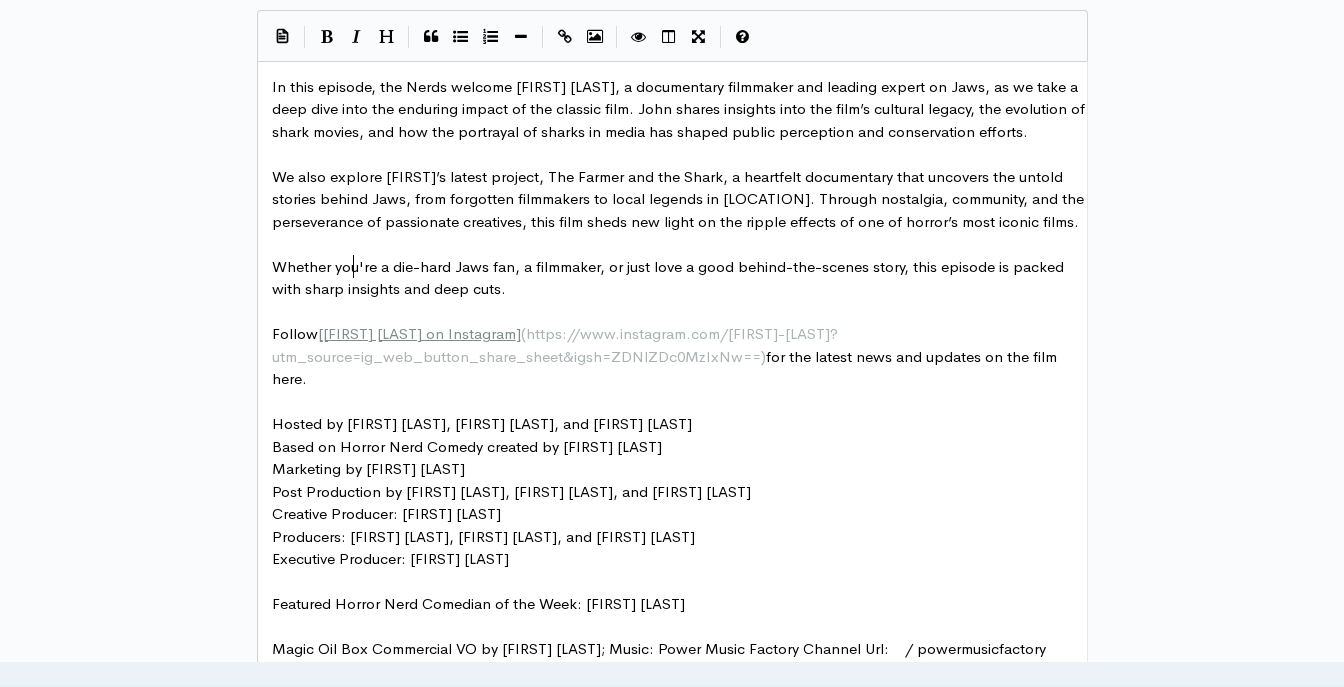 scroll, scrollTop: 1317, scrollLeft: 0, axis: vertical 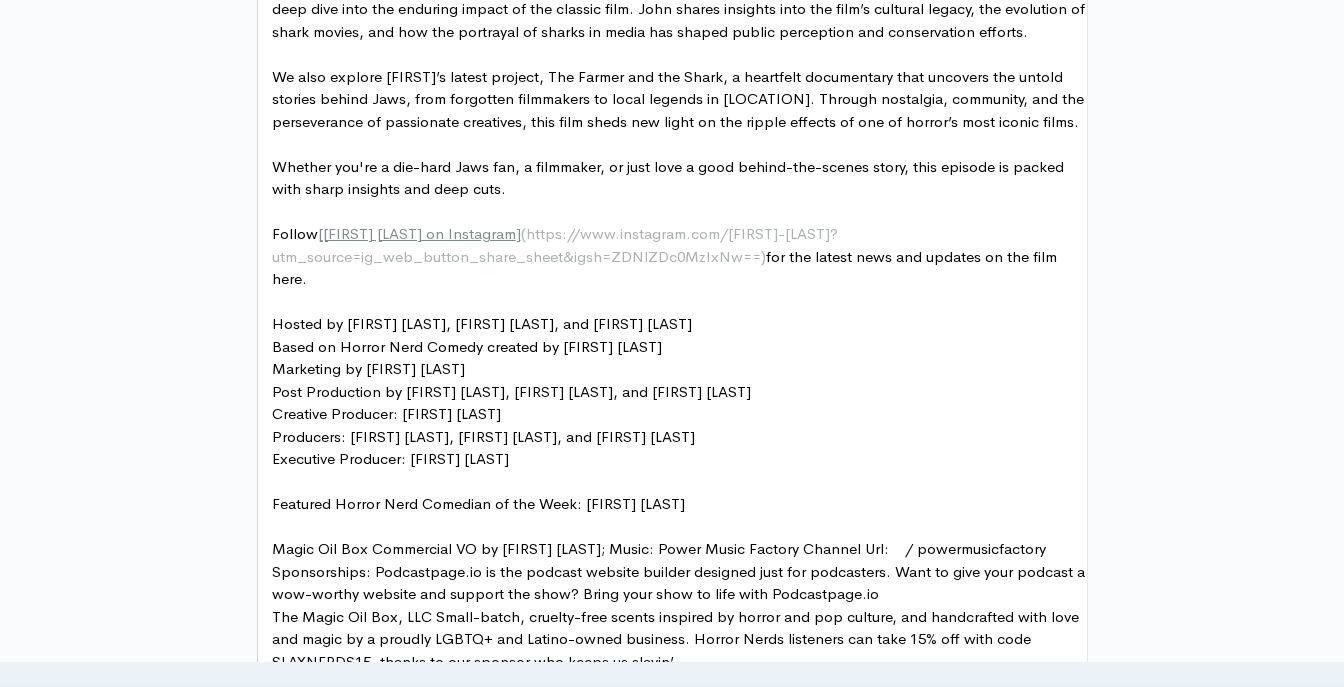 click on "Follow  [ [FIRST] [LAST] on Instagram ] ( https://www.instagram.com/[FIRST][LAST]?utm_source=ig_web_button_share_sheet&igsh=ZDNlZDc0MzIxNw== )  for the latest news and updates on the film here." at bounding box center [680, 257] 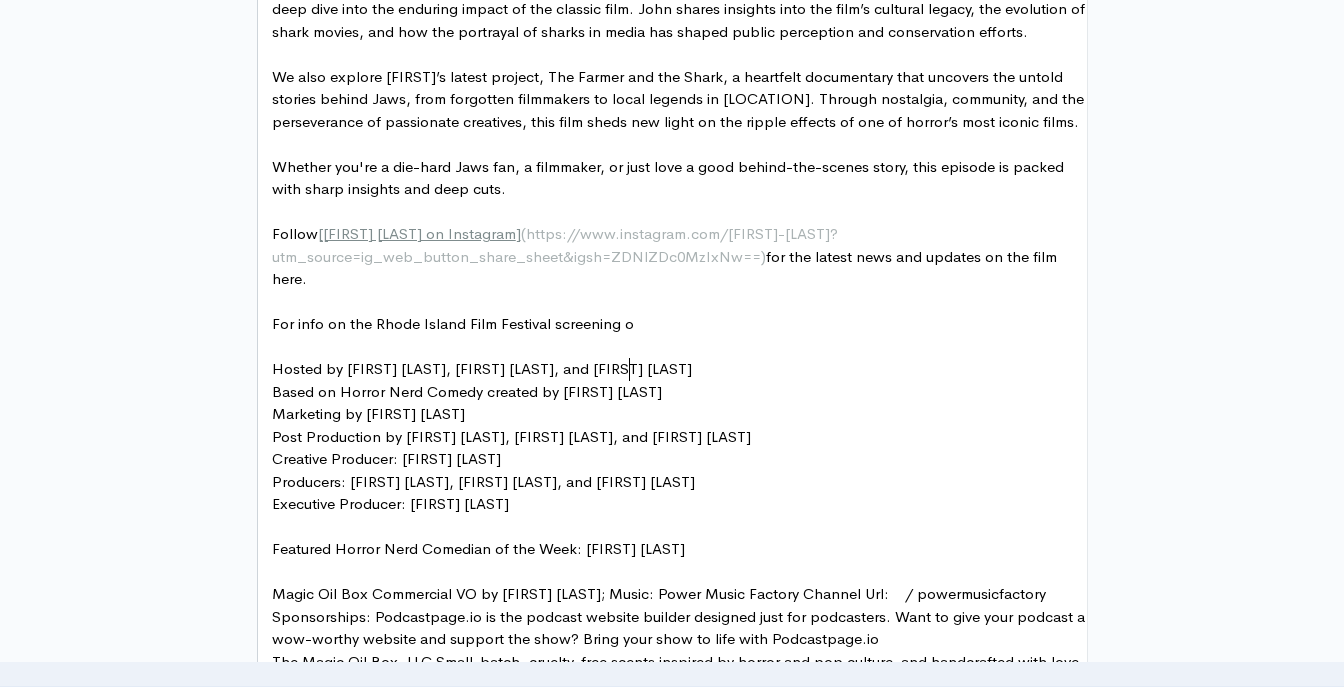 scroll, scrollTop: 7, scrollLeft: 369, axis: both 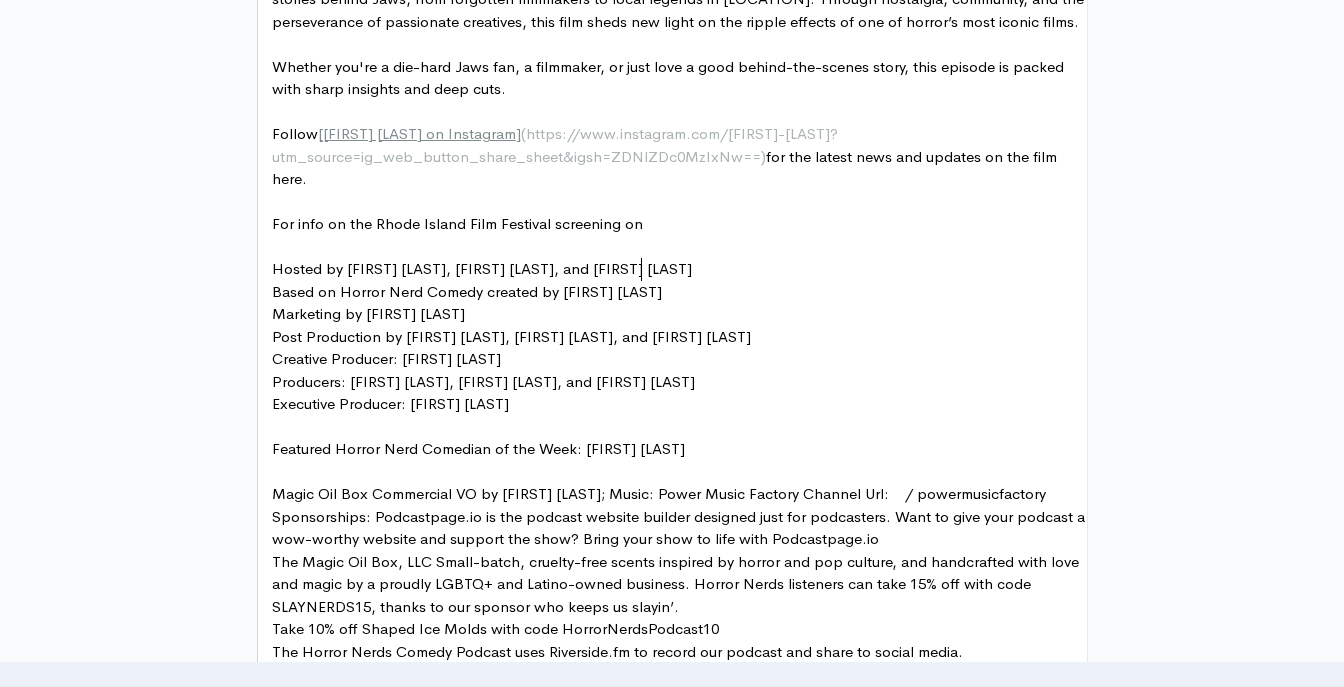 type on "For info on the Rhode Island Film Festival screening on" 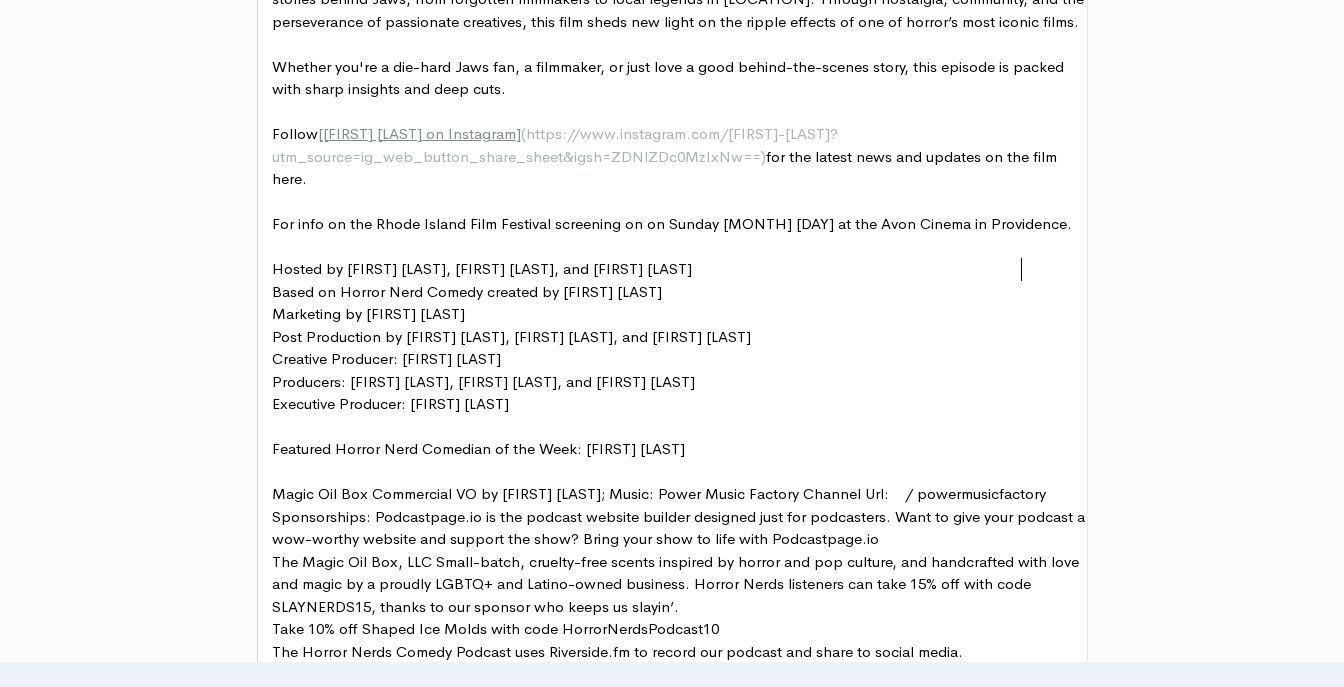 scroll, scrollTop: 7, scrollLeft: 7, axis: both 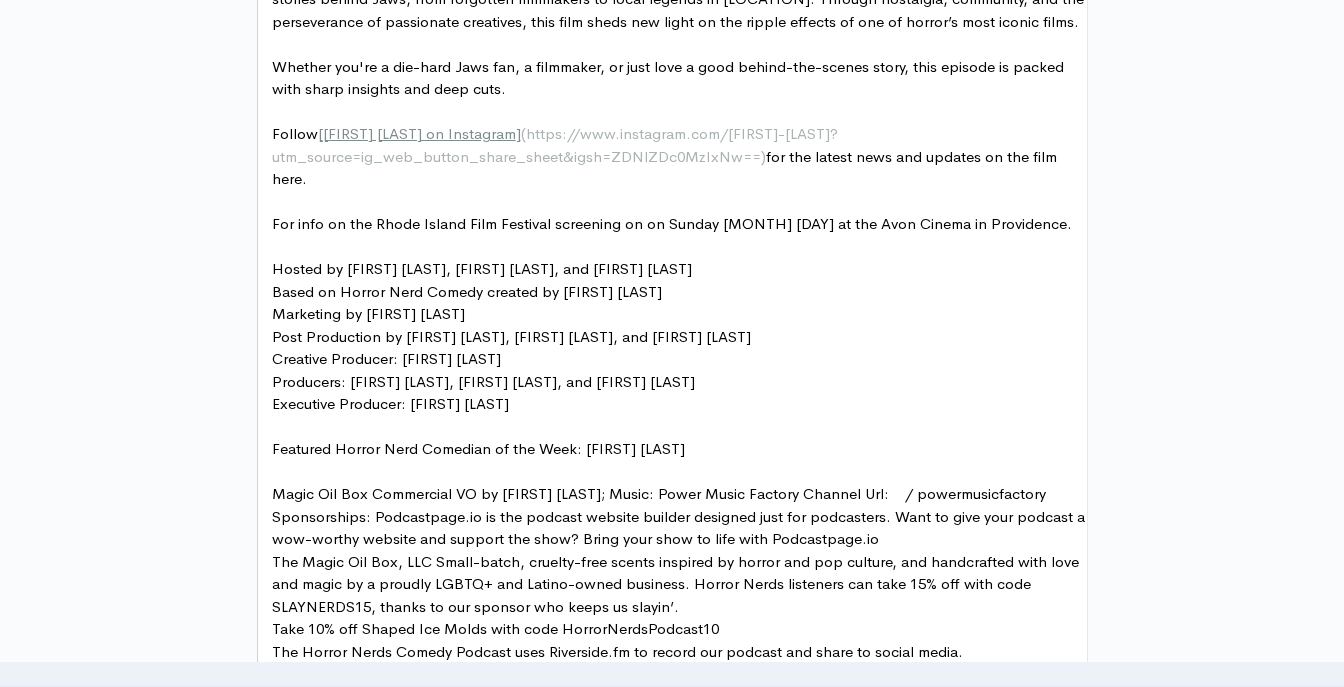 type on "." 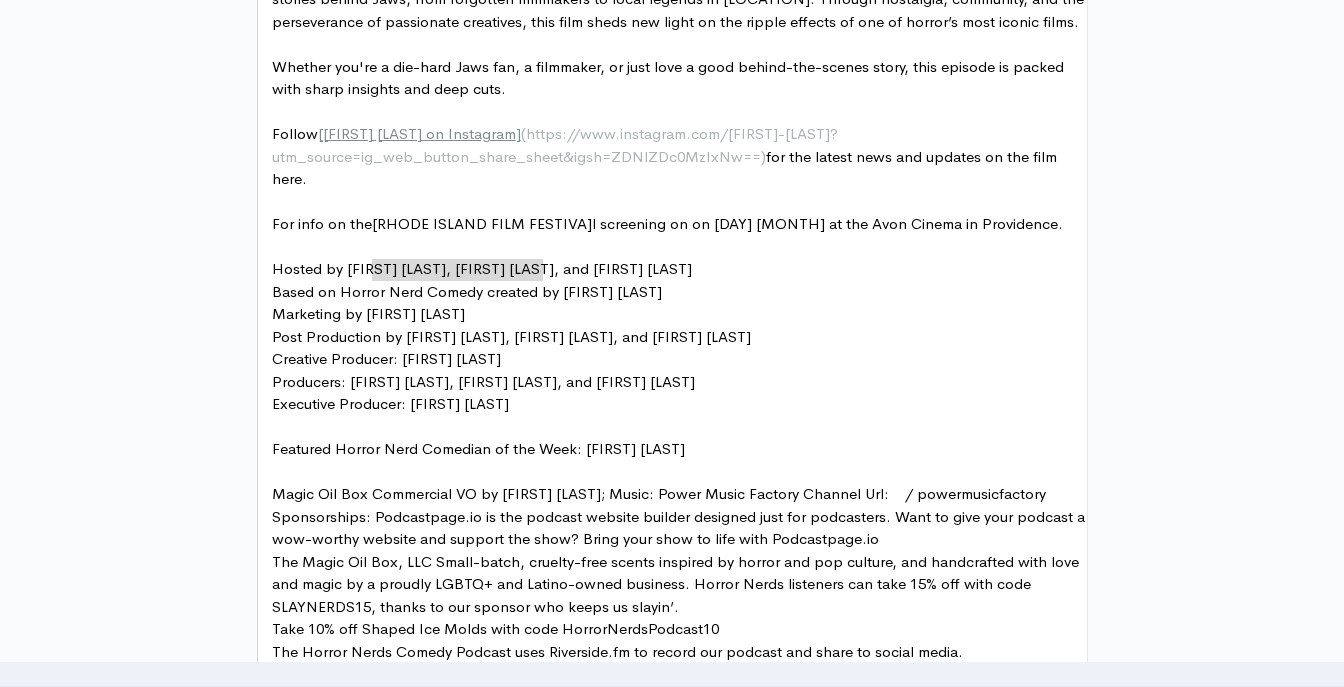 type on "Rhode Island Film Festival" 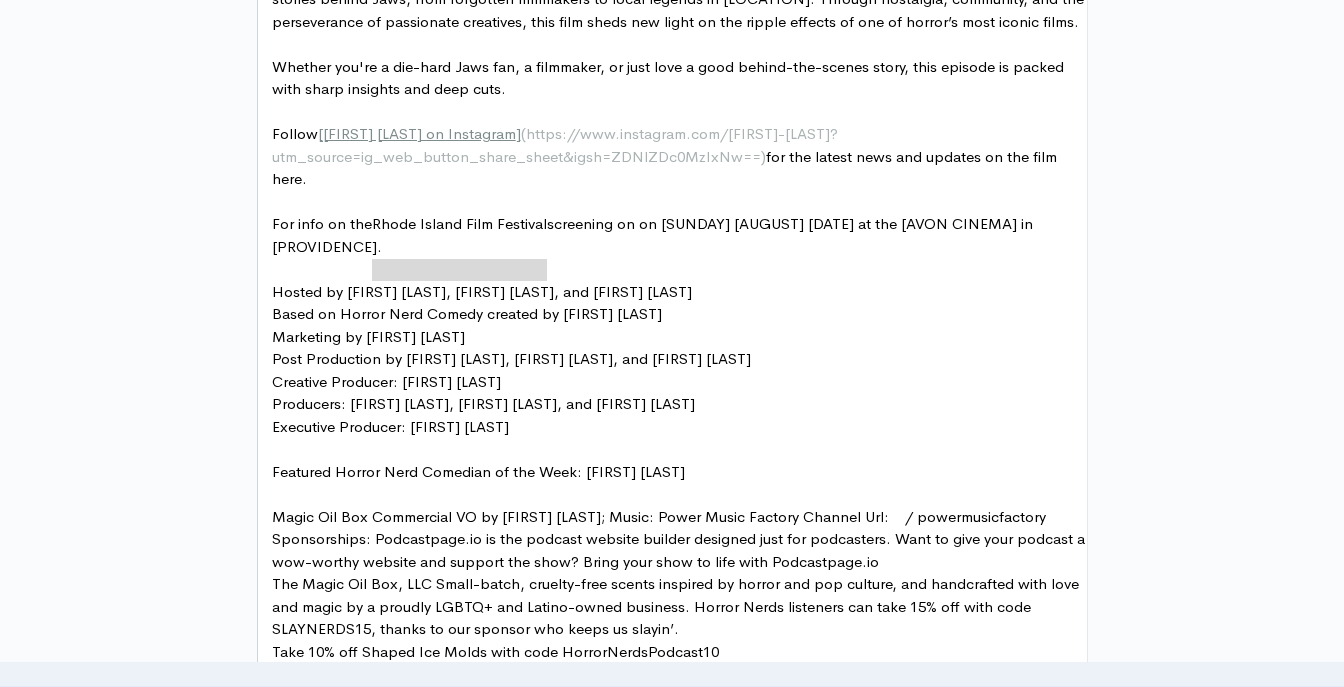 drag, startPoint x: 373, startPoint y: 265, endPoint x: 545, endPoint y: 262, distance: 172.02615 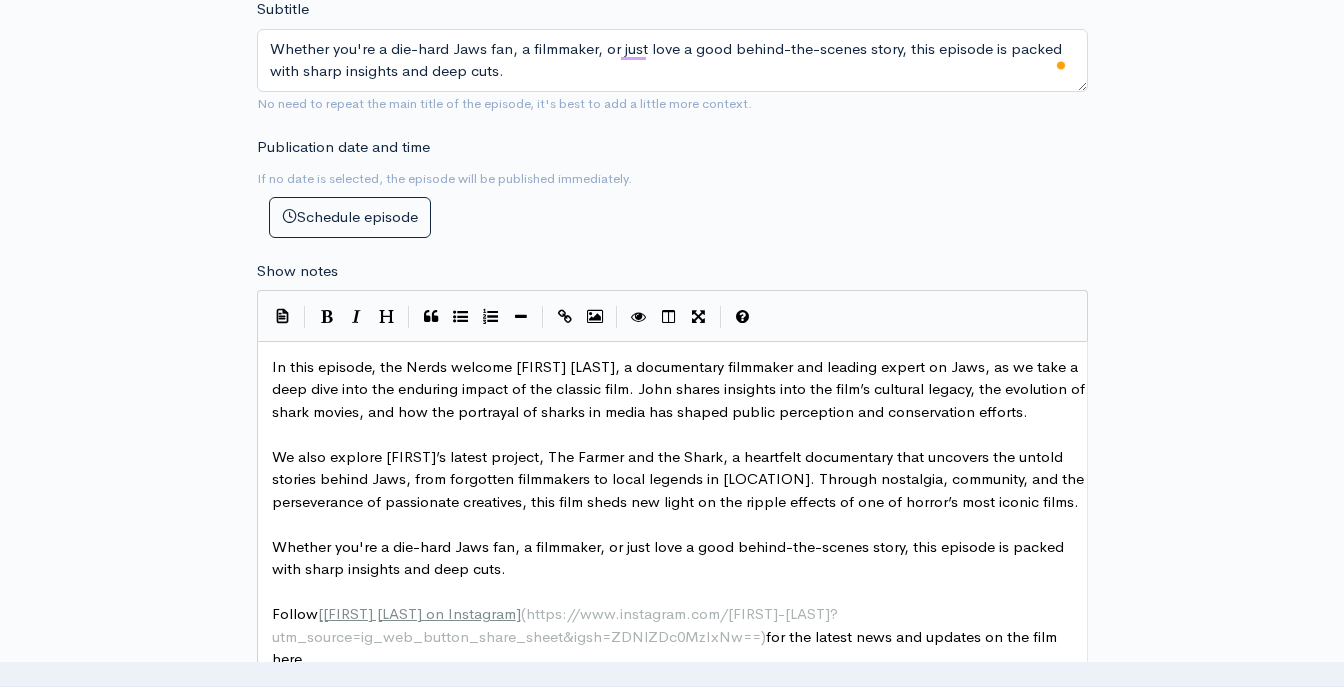 scroll, scrollTop: 917, scrollLeft: 0, axis: vertical 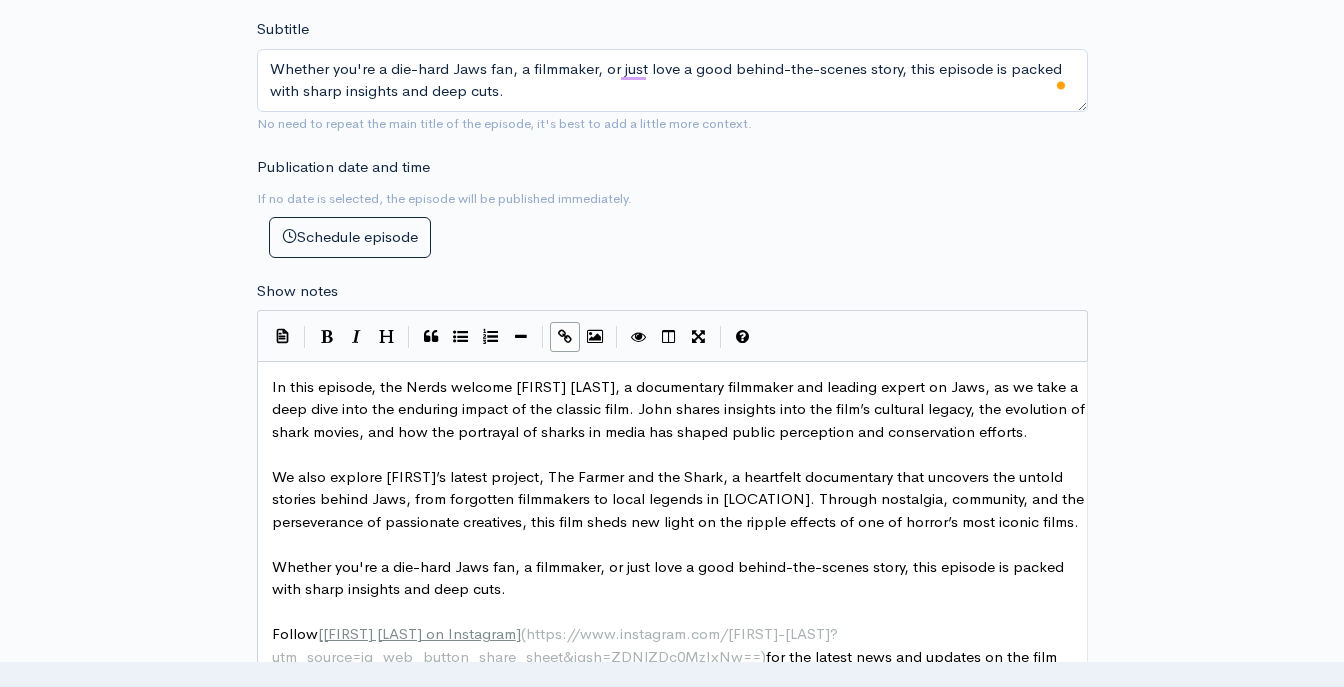 click at bounding box center [565, 336] 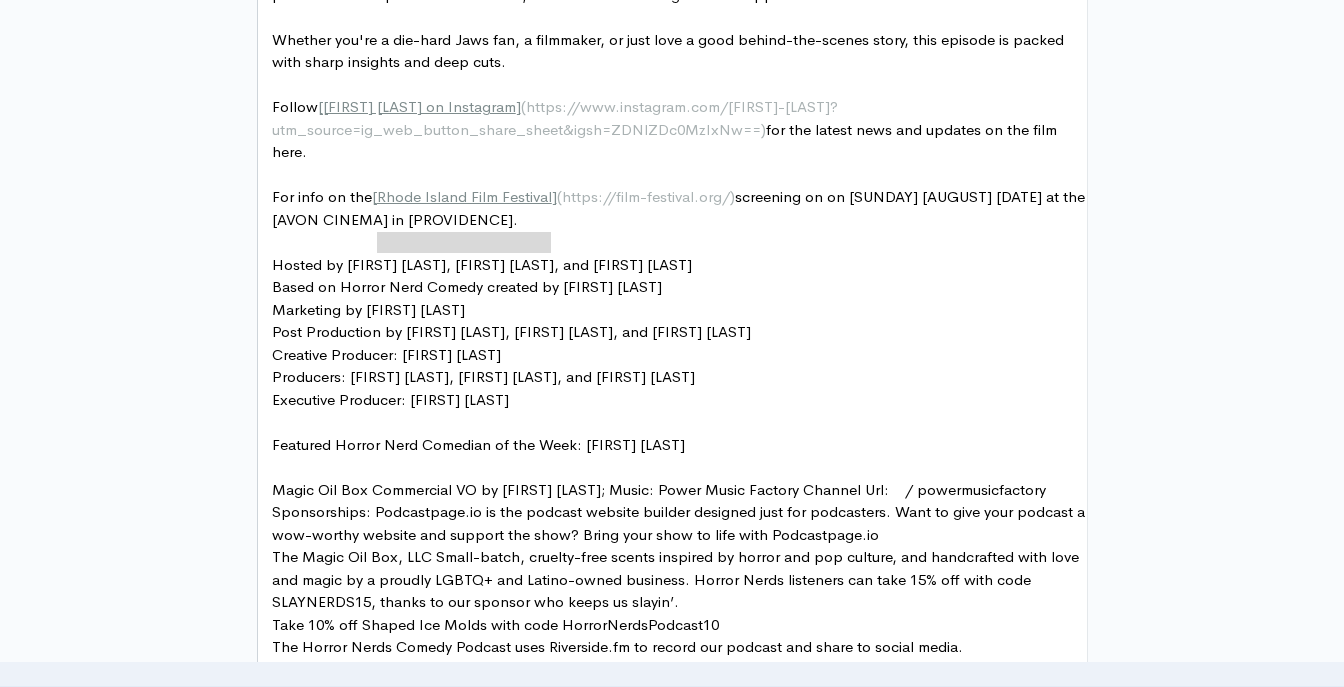 scroll, scrollTop: 1445, scrollLeft: 0, axis: vertical 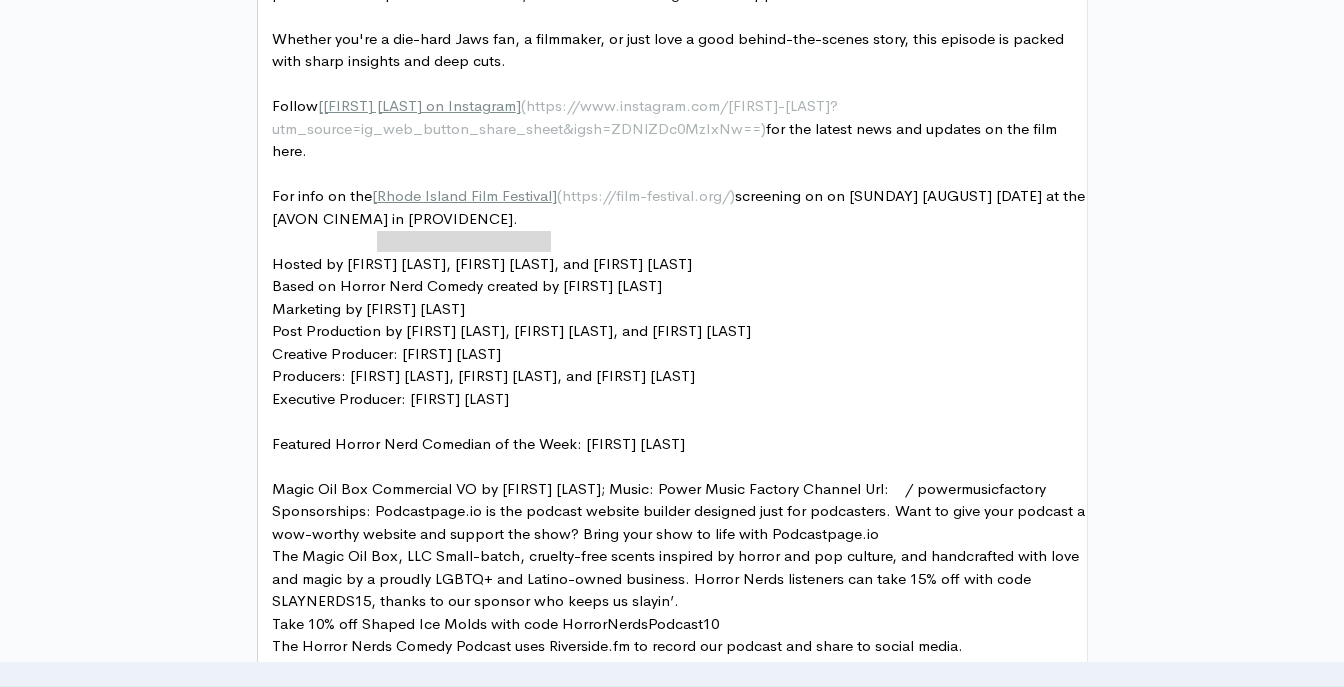 click on "Marketing by [FIRST] [LAST]" at bounding box center [680, 309] 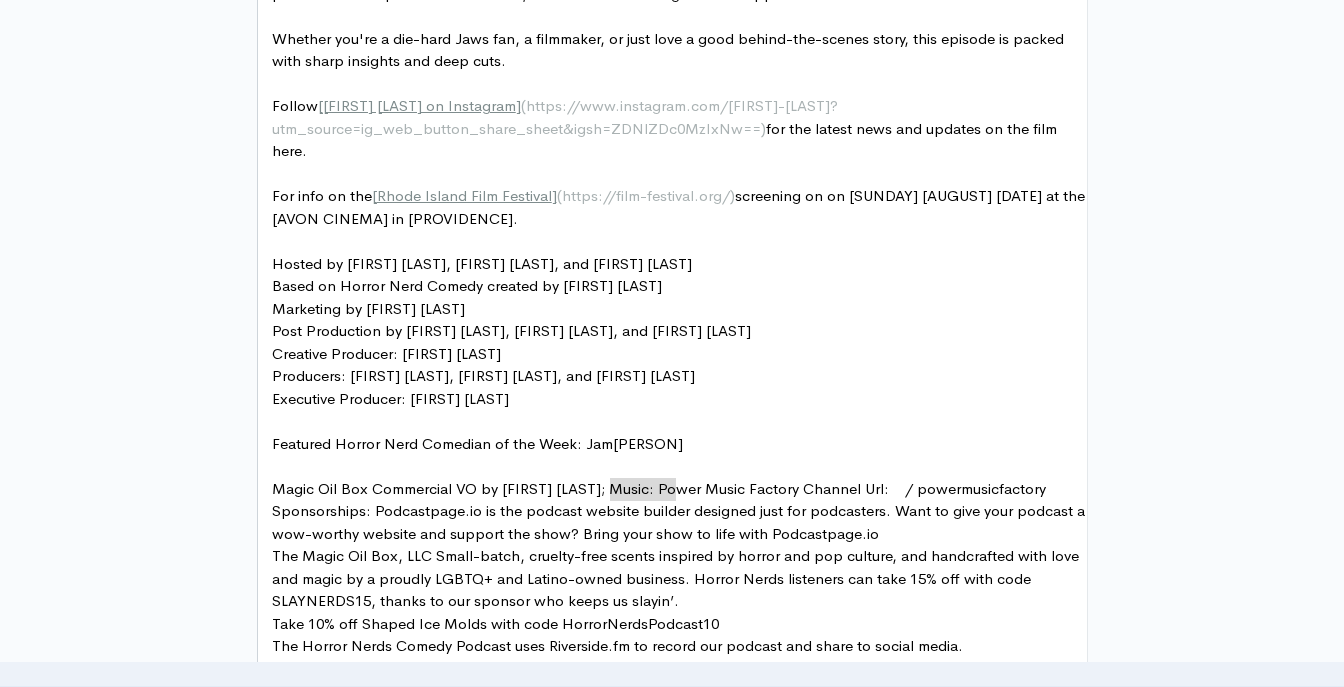type on "[PERSON]" 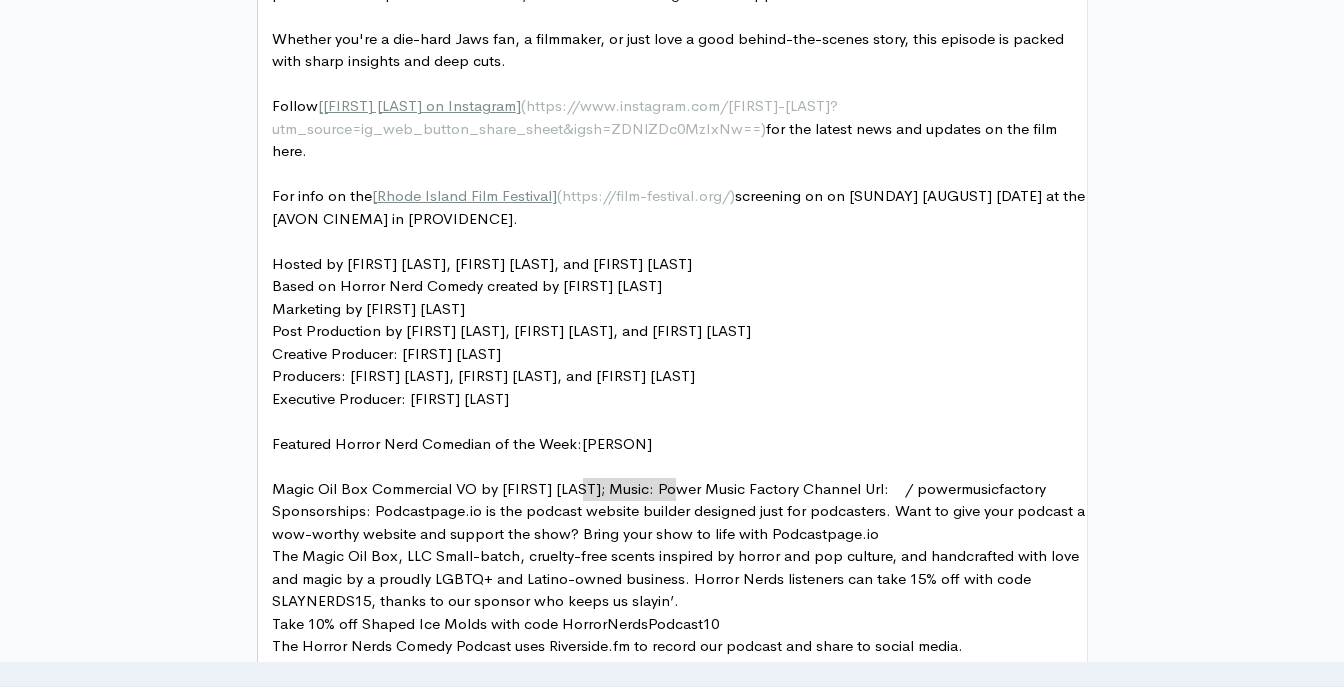 drag, startPoint x: 673, startPoint y: 487, endPoint x: 594, endPoint y: 485, distance: 79.025314 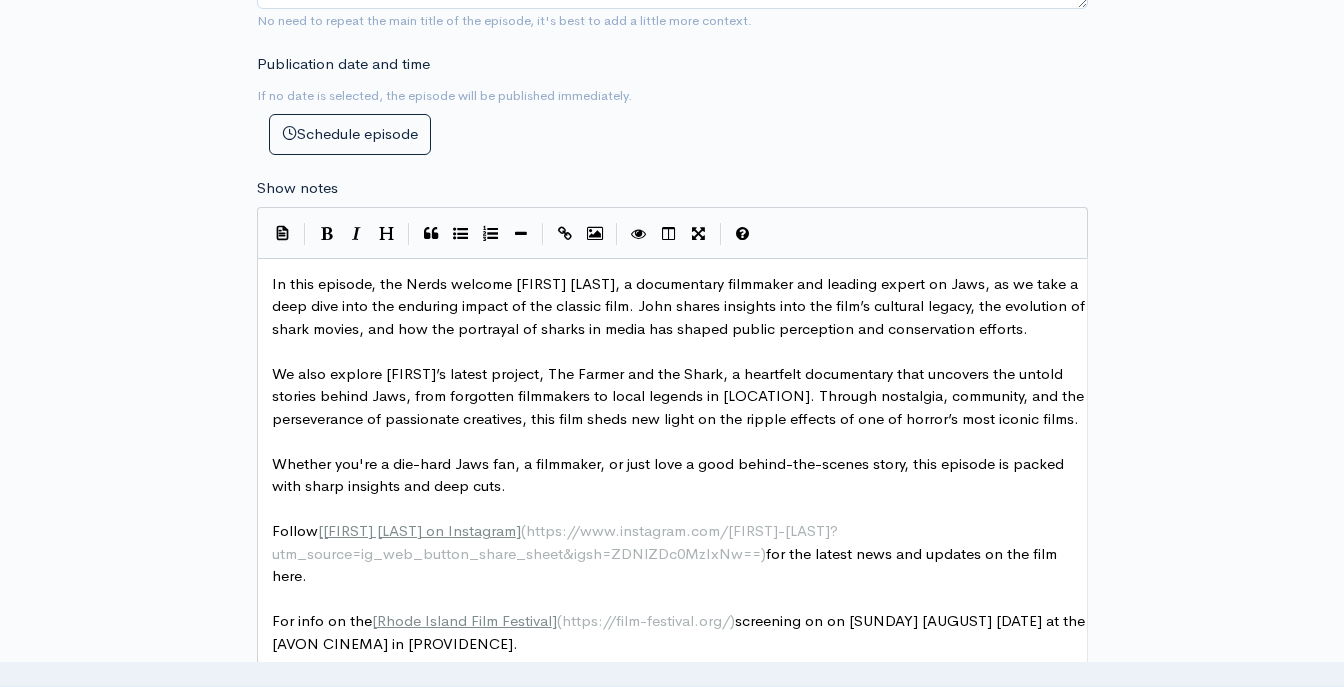 scroll, scrollTop: 845, scrollLeft: 0, axis: vertical 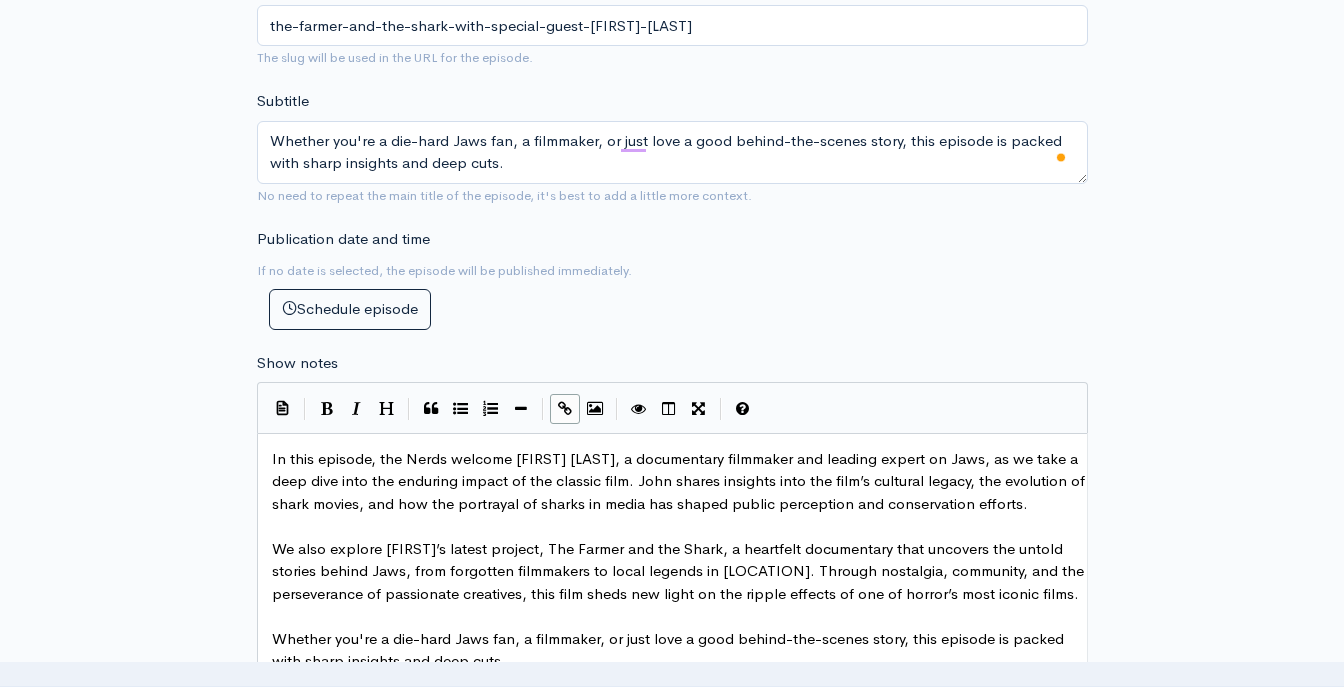 click at bounding box center [565, 408] 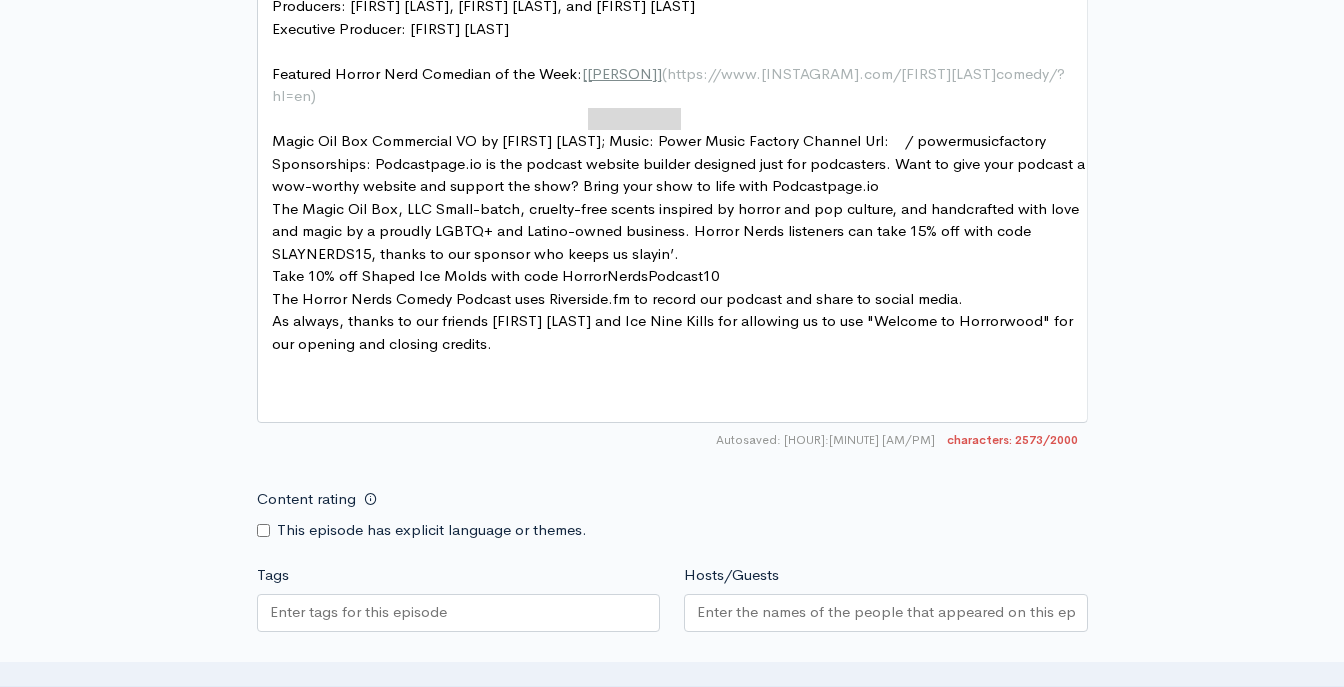 scroll, scrollTop: 1816, scrollLeft: 0, axis: vertical 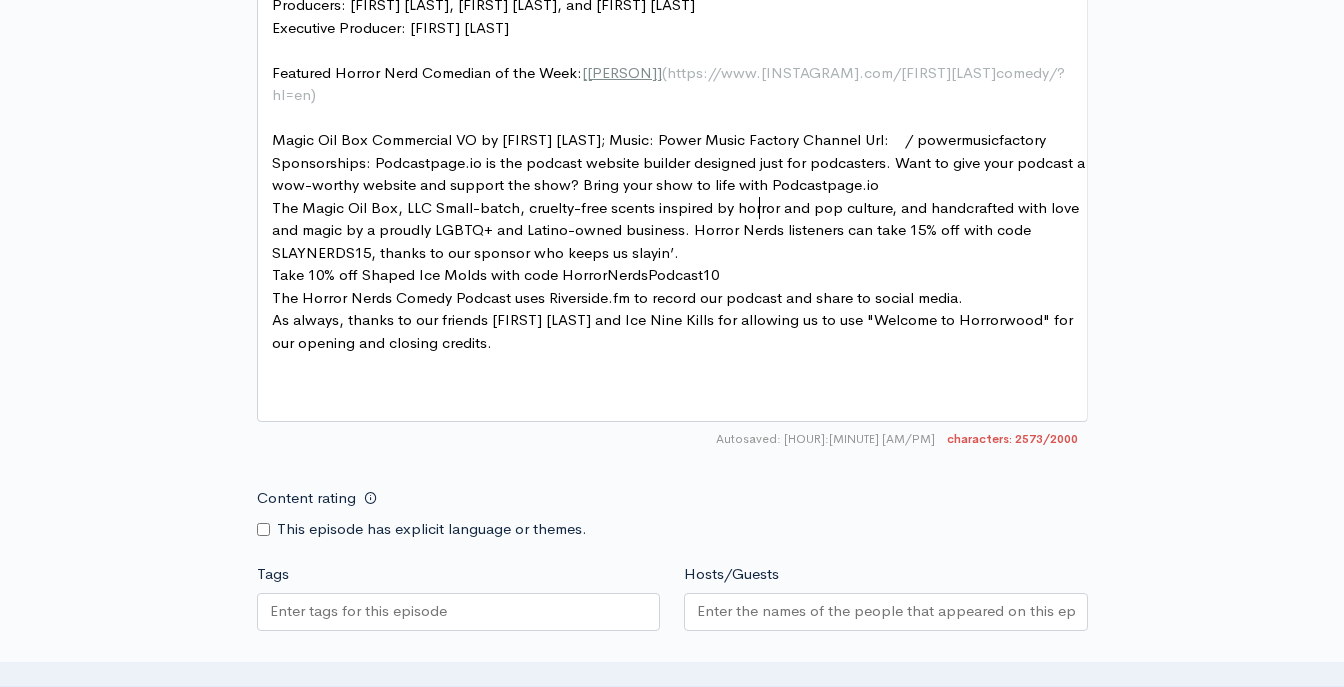 click on "Sponsorships: Podcastpage.io is the podcast website builder designed just for podcasters. Want to give your podcast a wow-worthy website and support the show? Bring your show to life with Podcastpage.io" at bounding box center (680, 174) 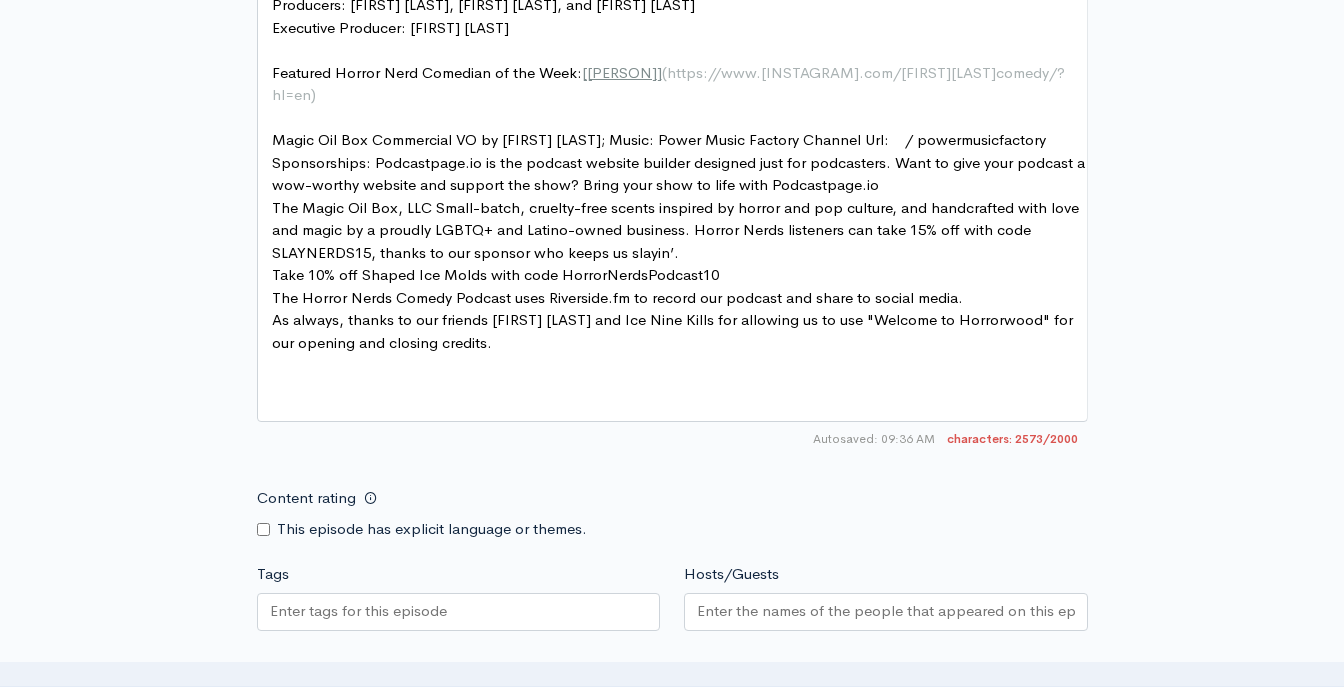 click on "Sponsorships: Podcastpage.io is the podcast website builder designed just for podcasters. Want to give your podcast a wow-worthy website and support the show? Bring your show to life with Podcastpage.io" at bounding box center [680, 174] 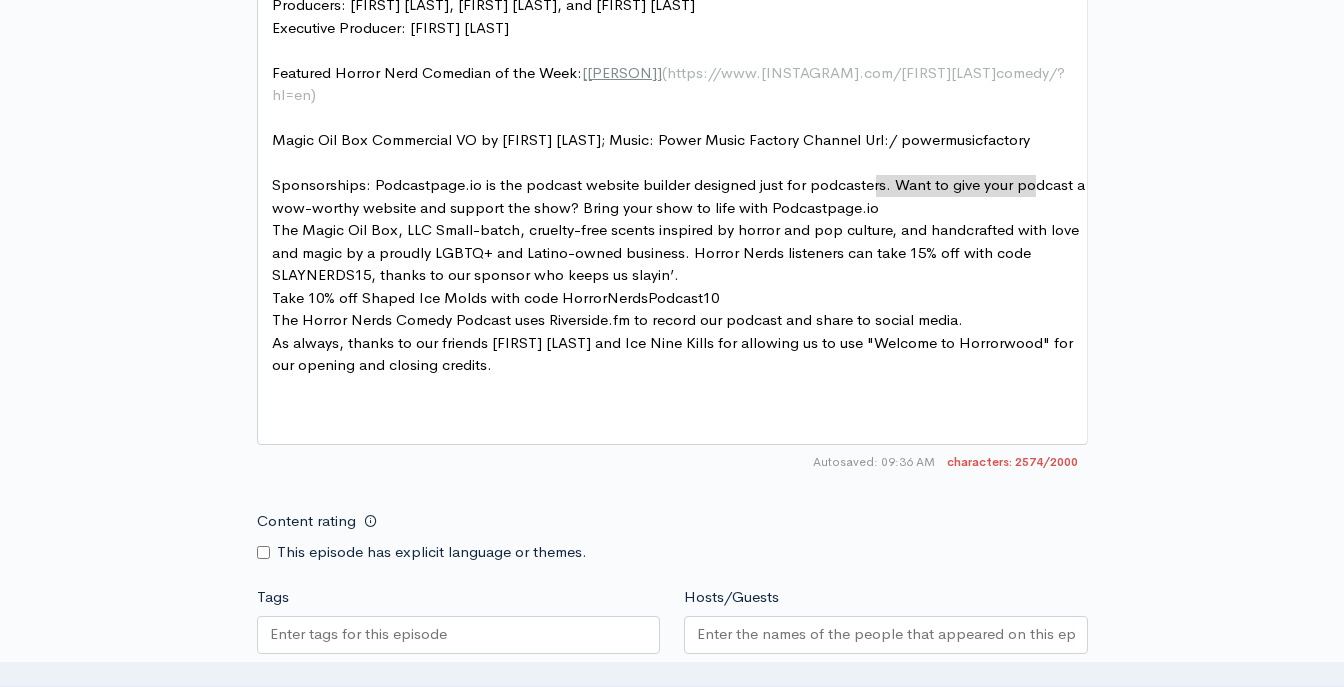 type on "/ powermusicfactory" 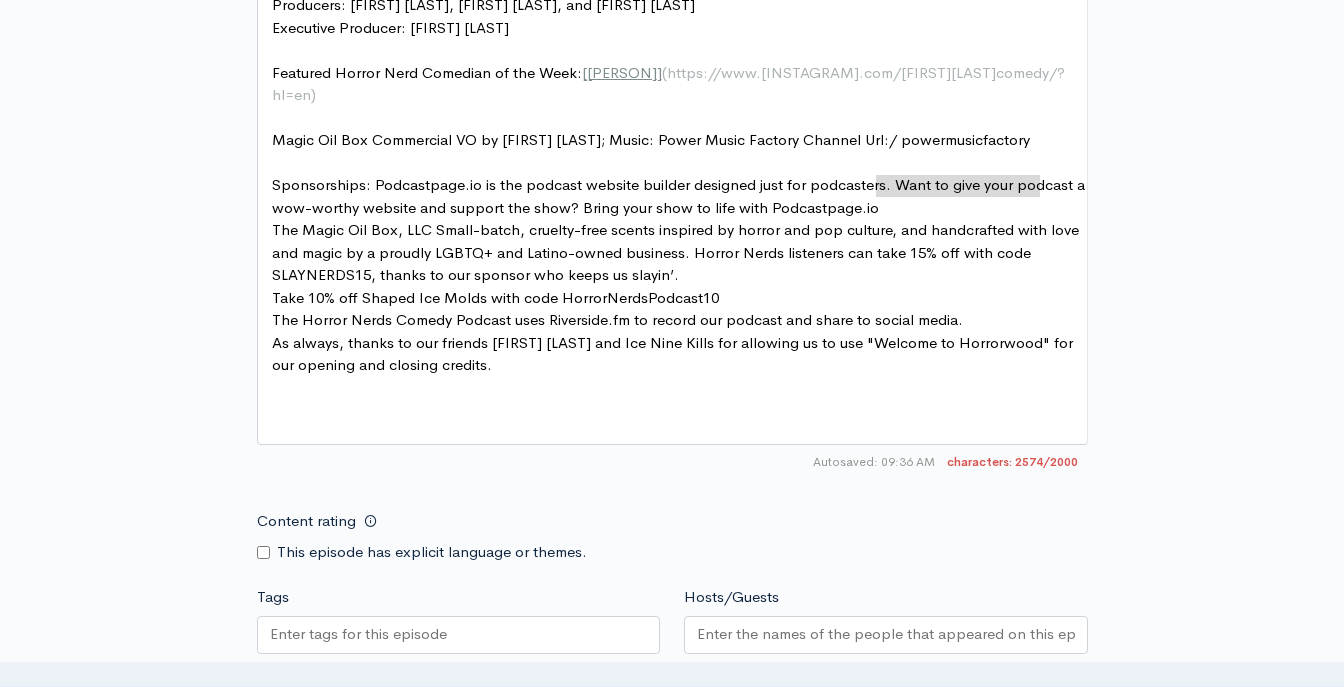 paste 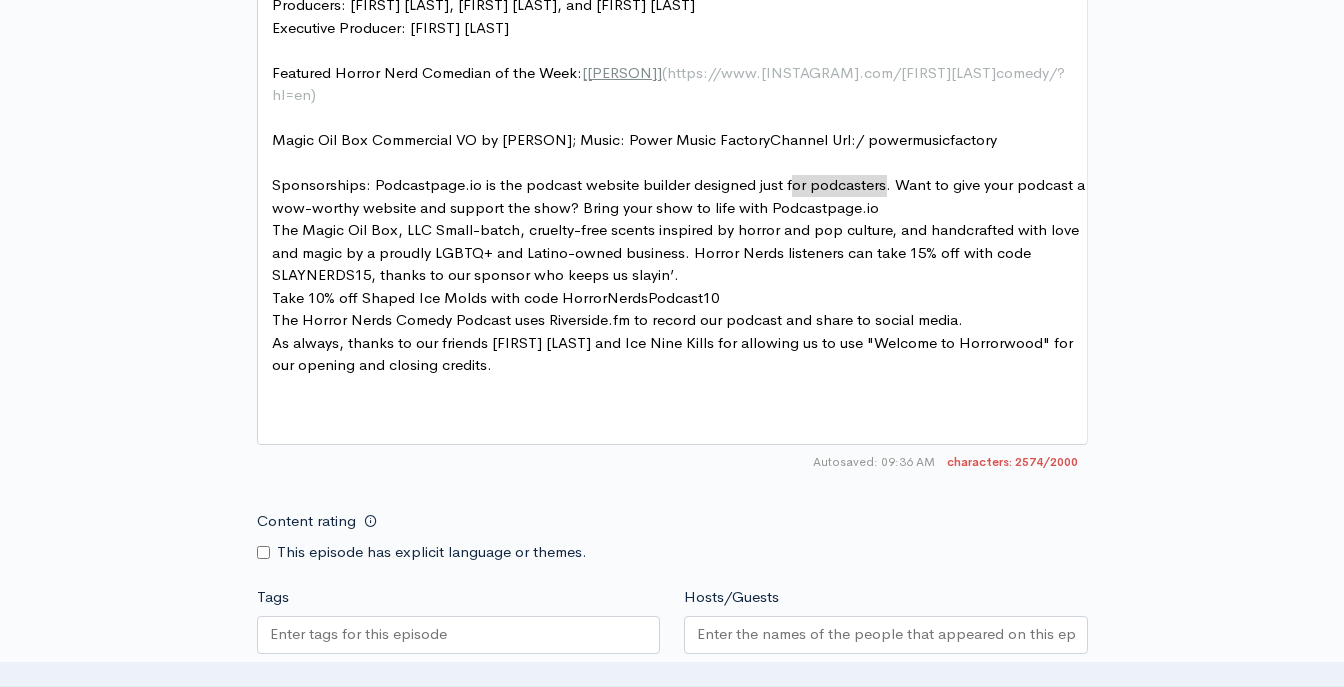 type on "Channel Url:   /" 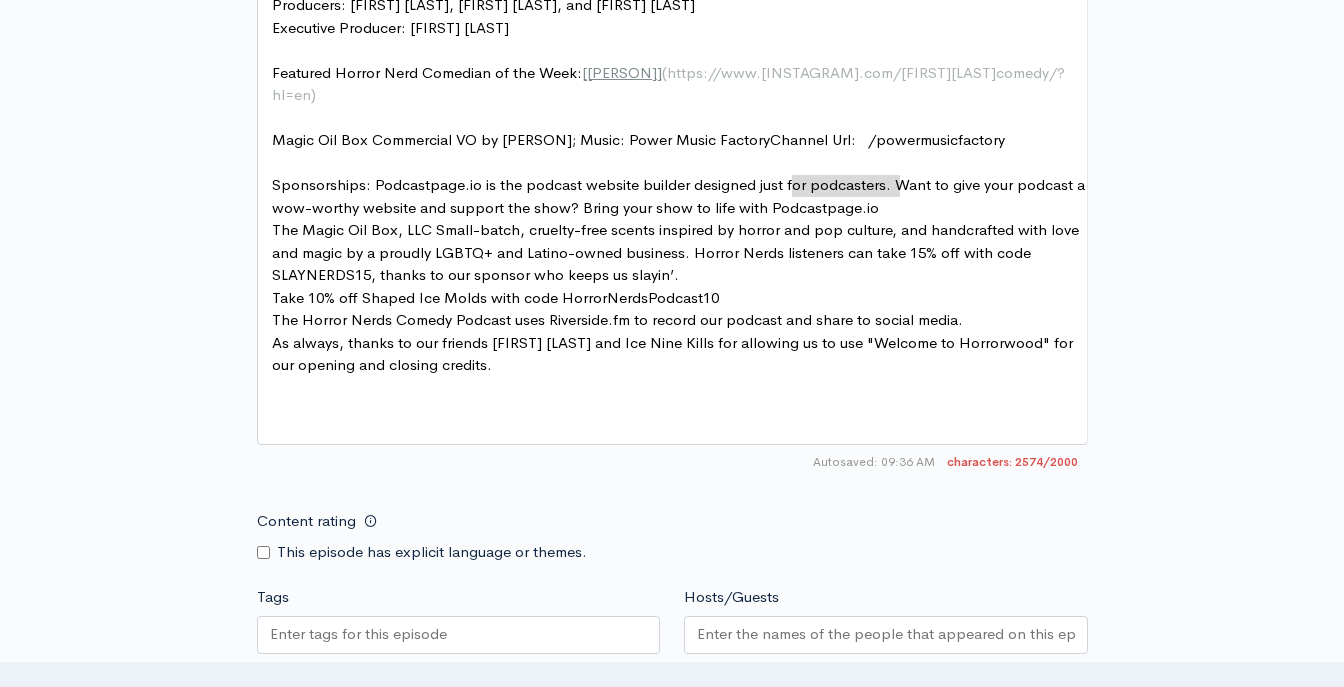 drag, startPoint x: 790, startPoint y: 187, endPoint x: 897, endPoint y: 183, distance: 107.07474 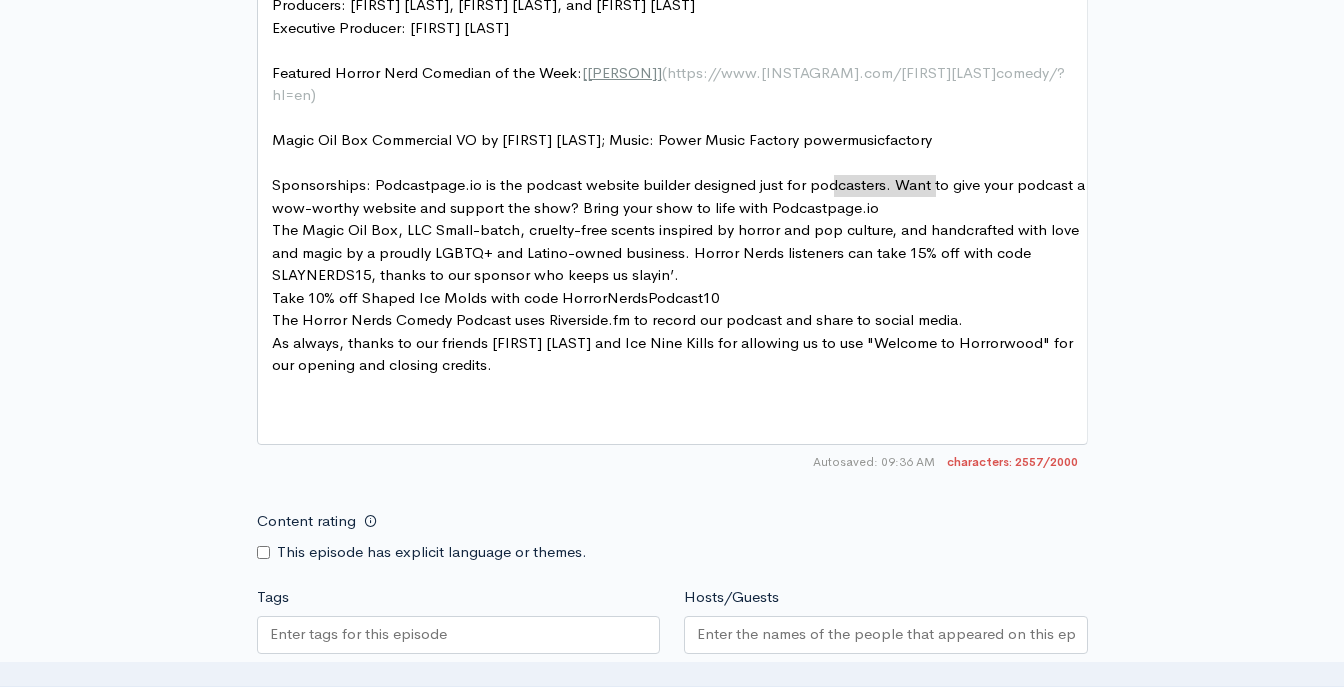 type on "powermusicfactory" 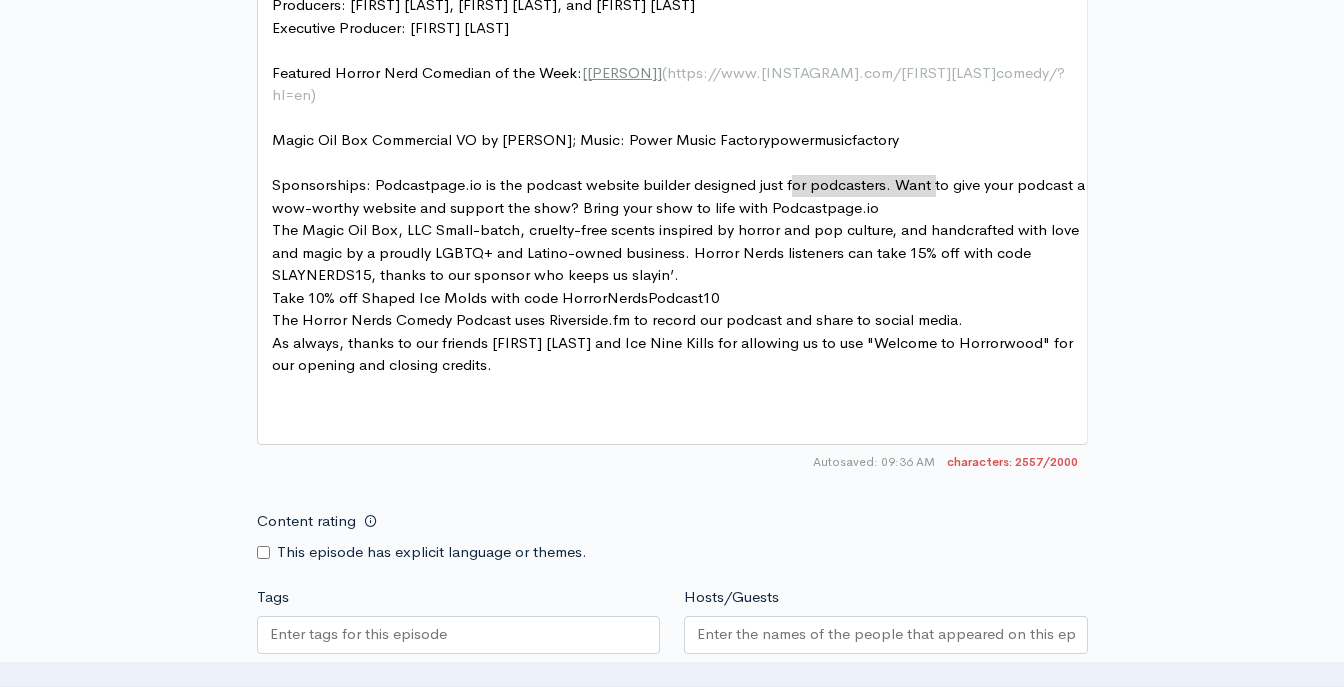 drag, startPoint x: 934, startPoint y: 176, endPoint x: 824, endPoint y: 179, distance: 110.0409 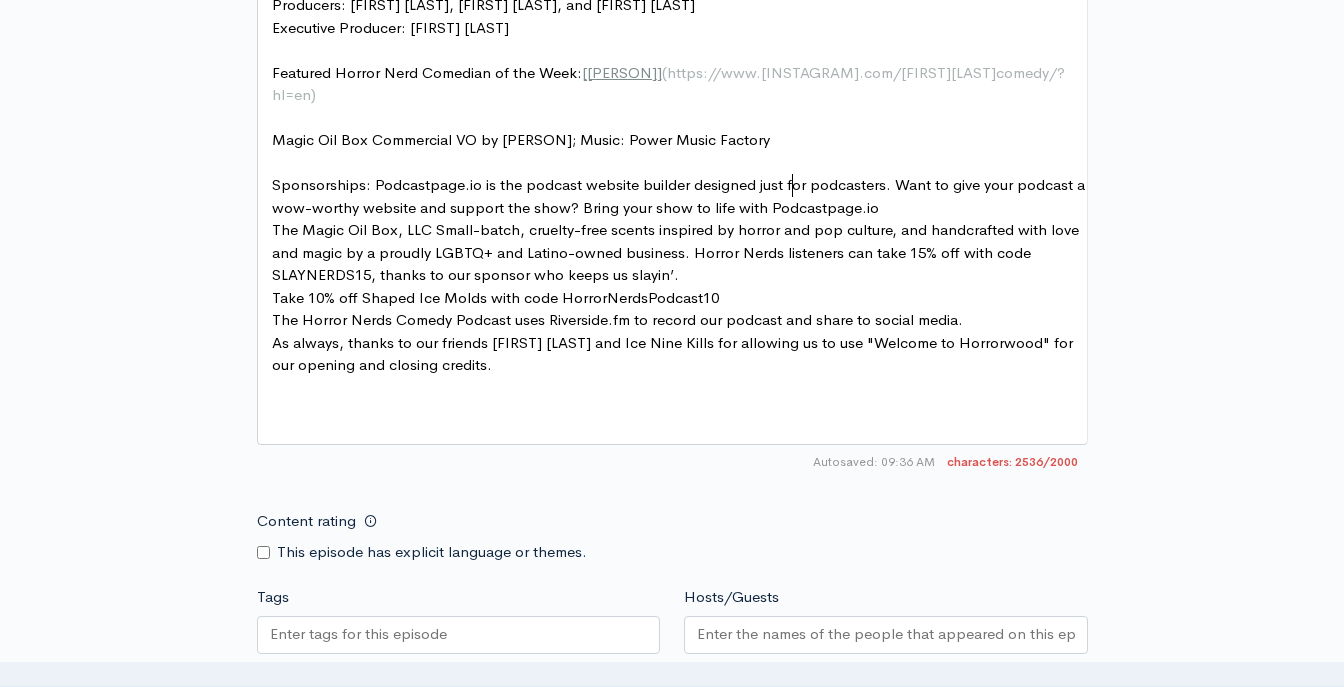 scroll, scrollTop: 7, scrollLeft: 2, axis: both 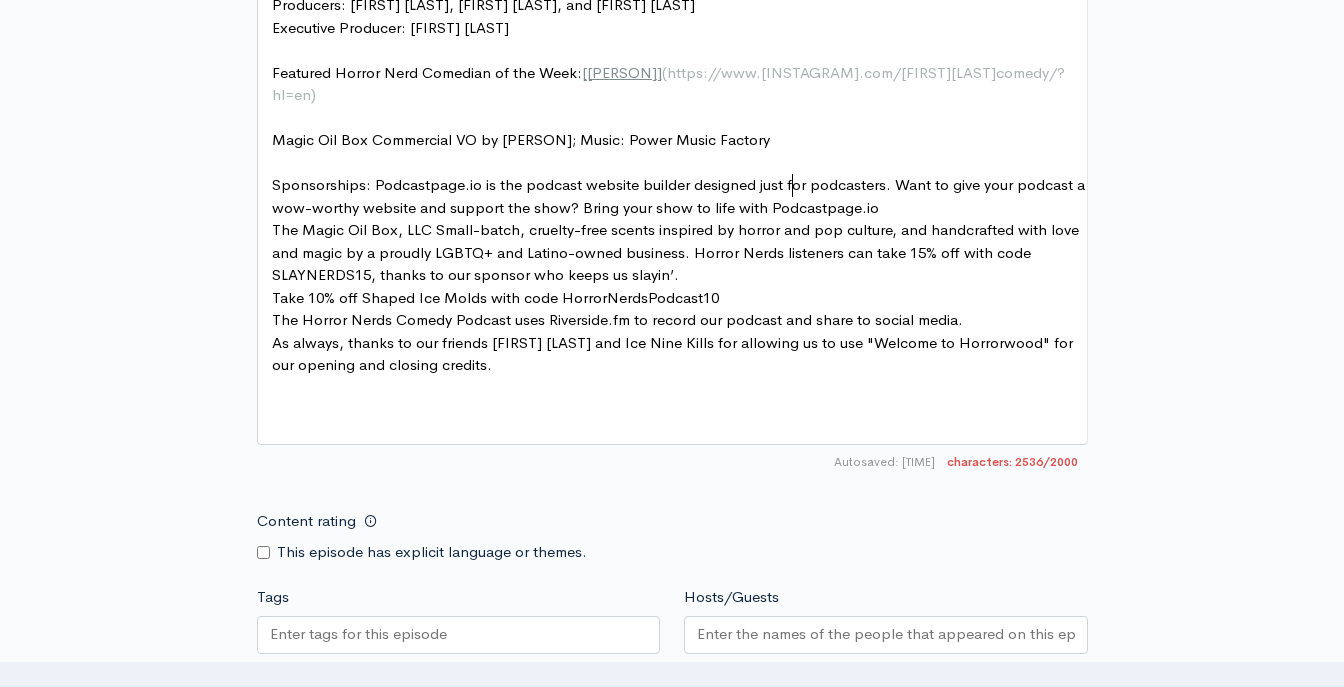 click on "Sponsorships: Podcastpage.io is the podcast website builder designed just for podcasters. Want to give your podcast a wow-worthy website and support the show? Bring your show to life with Podcastpage.io" at bounding box center (680, 196) 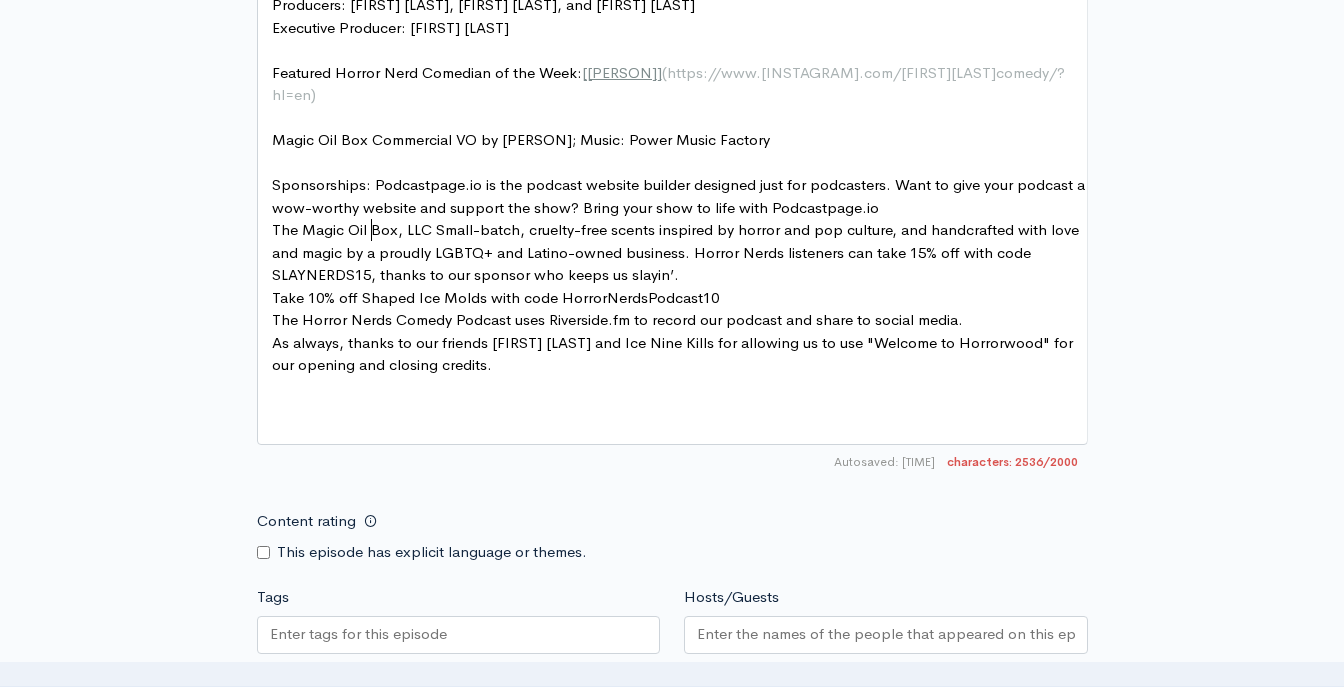 scroll, scrollTop: 7, scrollLeft: 1, axis: both 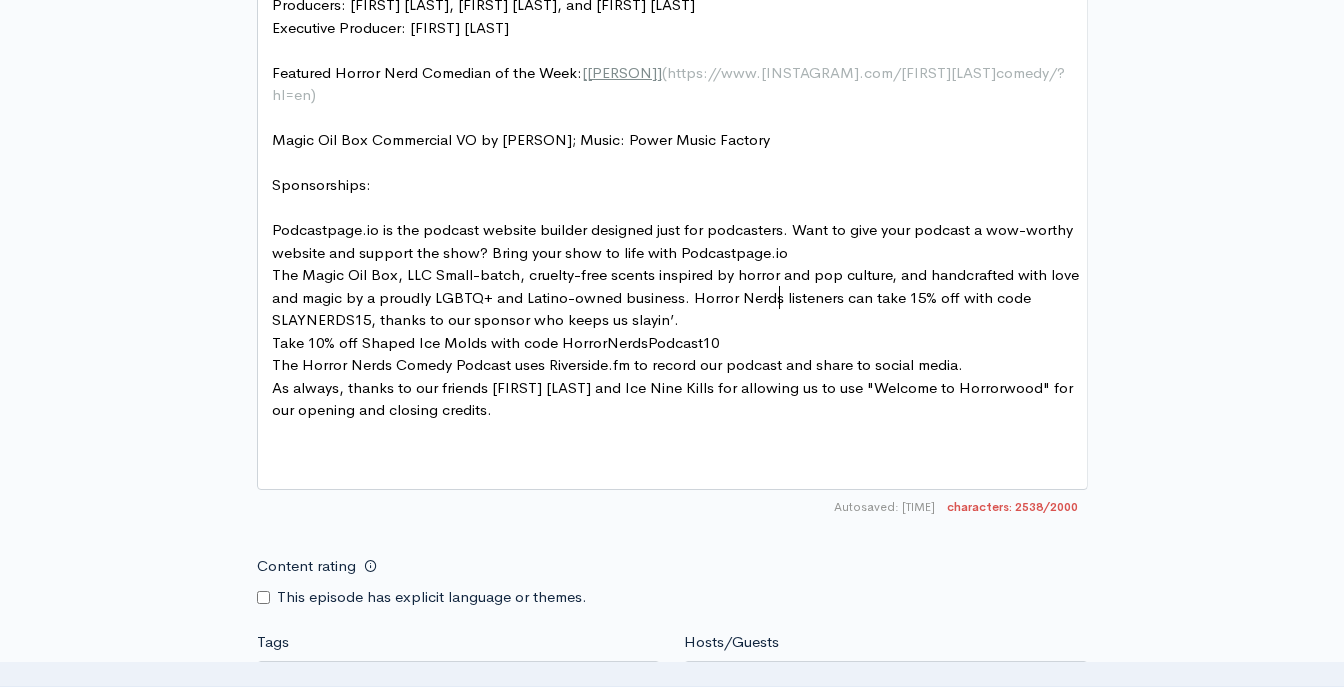 click on "Podcastpage.io is the podcast website builder designed just for podcasters. Want to give your podcast a wow-worthy website and support the show? Bring your show to life with Podcastpage.io" at bounding box center (680, 241) 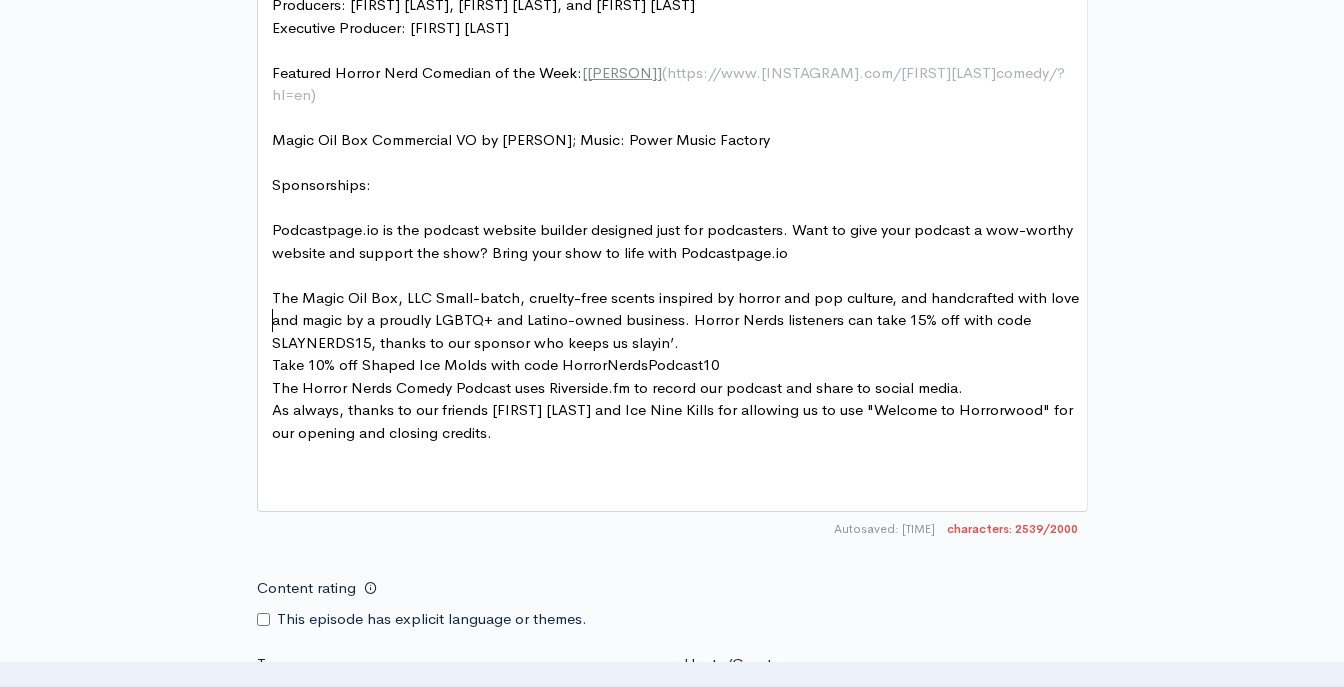 click on "Take 10% off Shaped Ice Molds with code HorrorNerdsPodcast10" at bounding box center [680, 365] 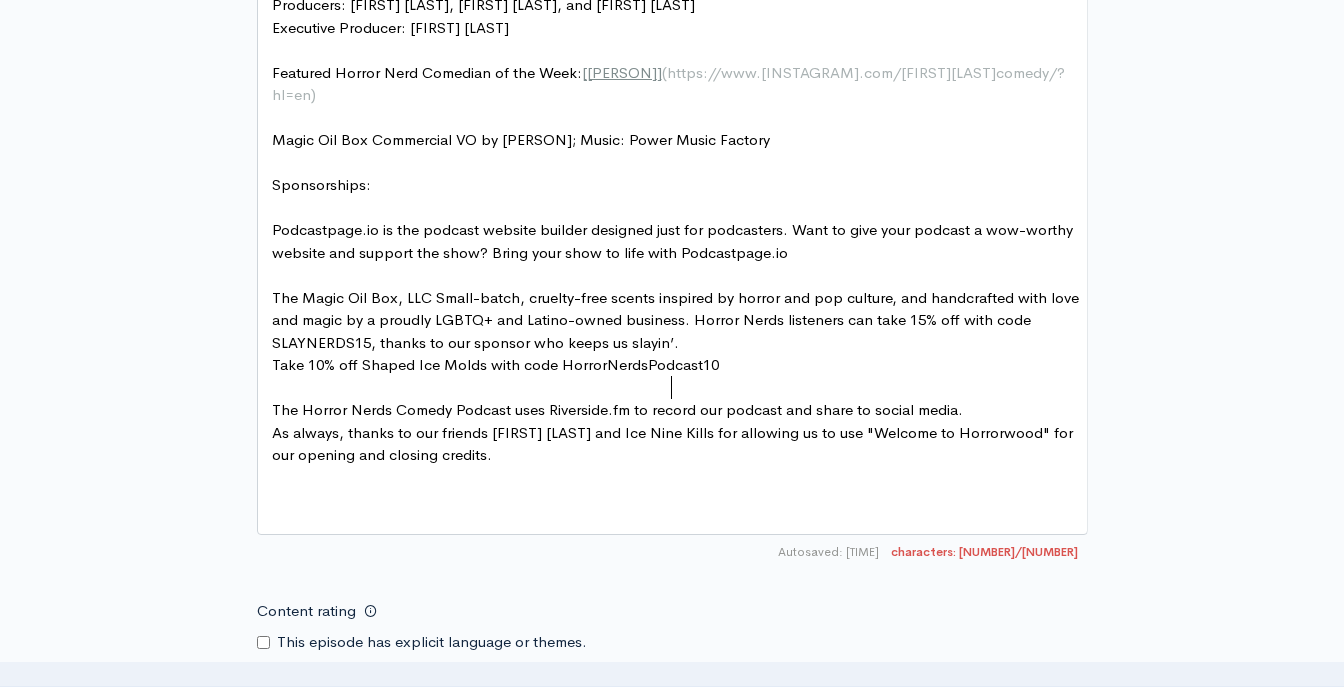 click on "The Magic Oil Box, LLC Small-batch, cruelty-free scents inspired by horror and pop culture, and handcrafted with love and magic by a proudly LGBTQ+ and Latino-owned business. Horror Nerds listeners can take 15% off with code SLAYNERDS15, thanks to our sponsor who keeps us slayin’." at bounding box center [680, 321] 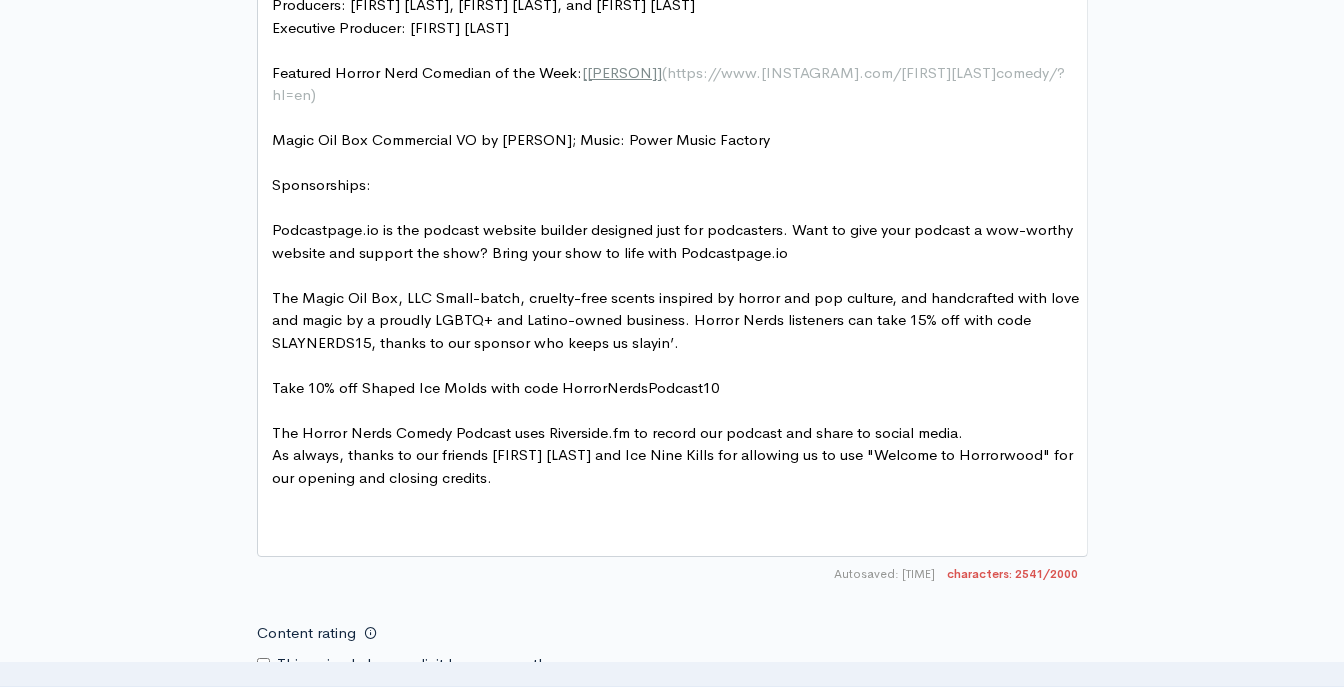 click on "The Horror Nerds Comedy Podcast uses Riverside.fm to record our podcast and share to social media." at bounding box center (680, 433) 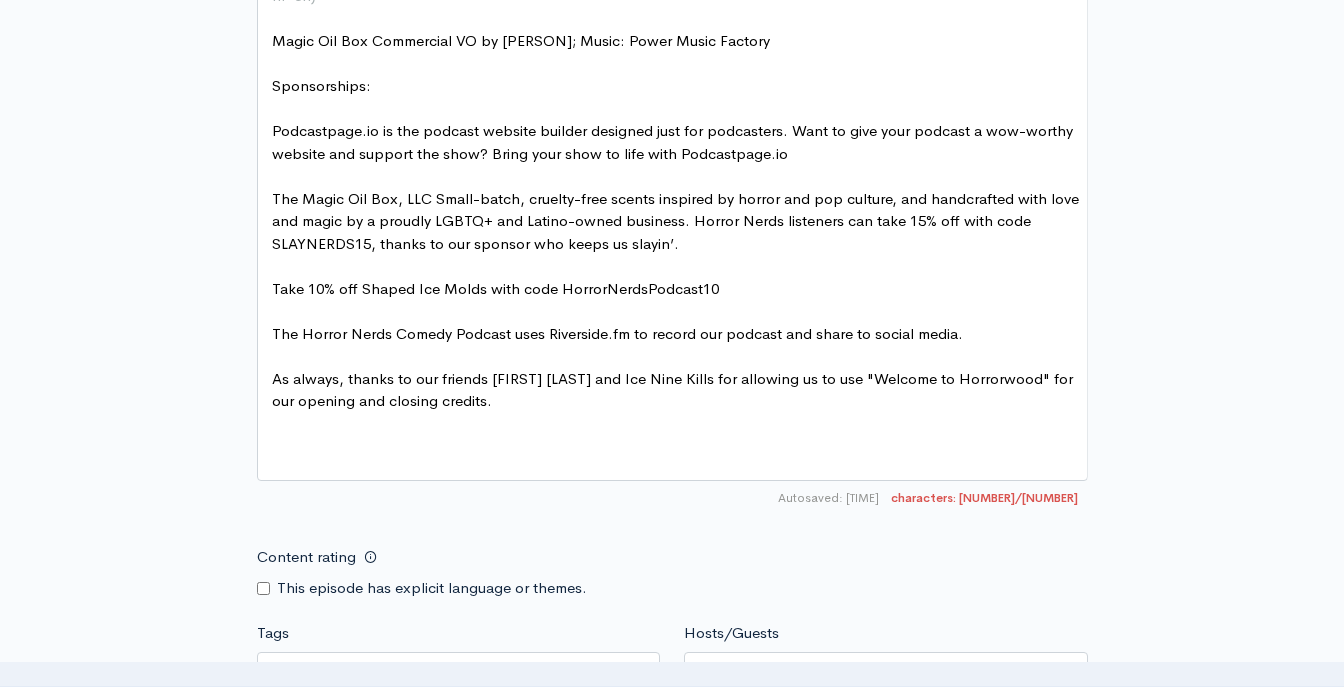 scroll, scrollTop: 1916, scrollLeft: 0, axis: vertical 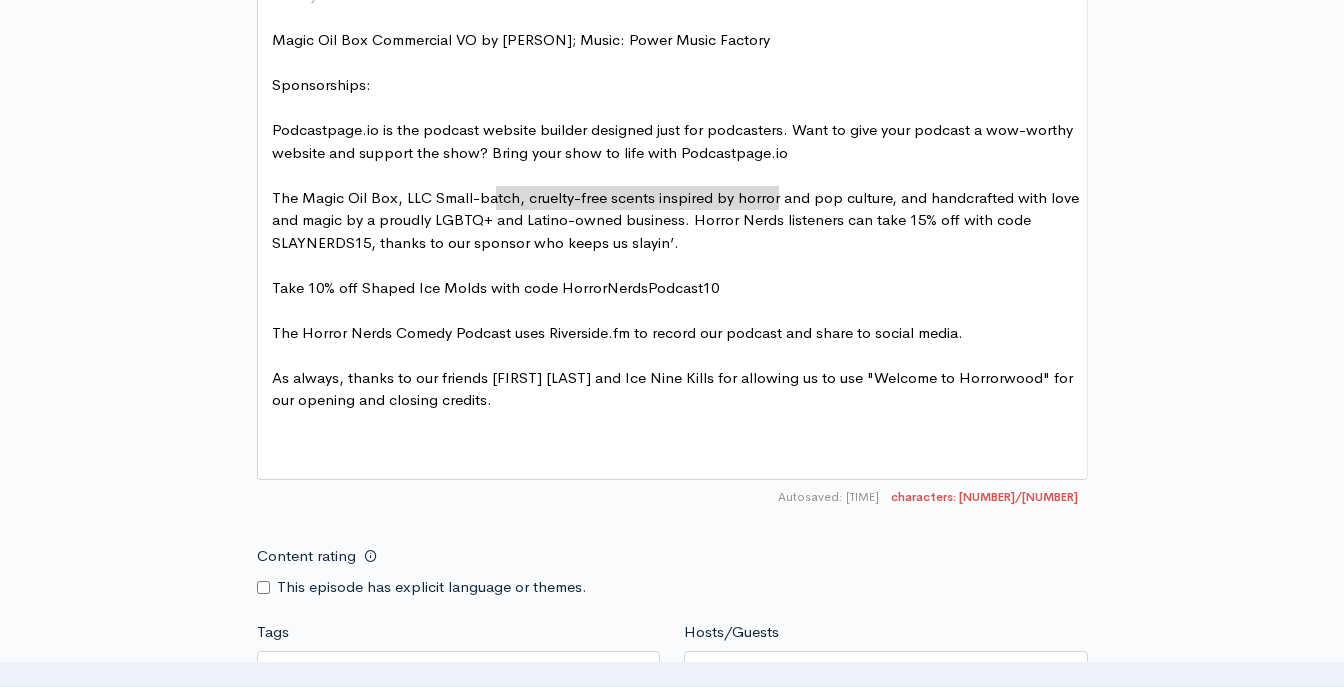 type on "Bring your show to life with Podcastpage.io" 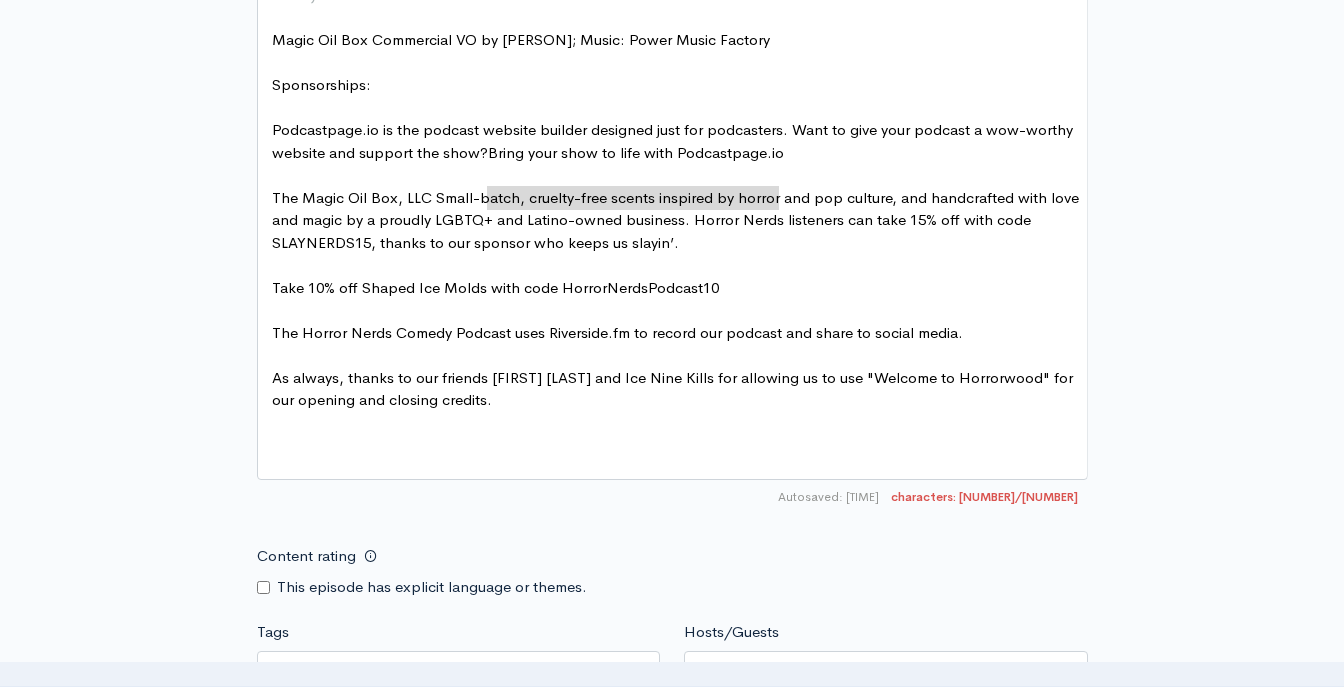 drag, startPoint x: 785, startPoint y: 194, endPoint x: 490, endPoint y: 204, distance: 295.16943 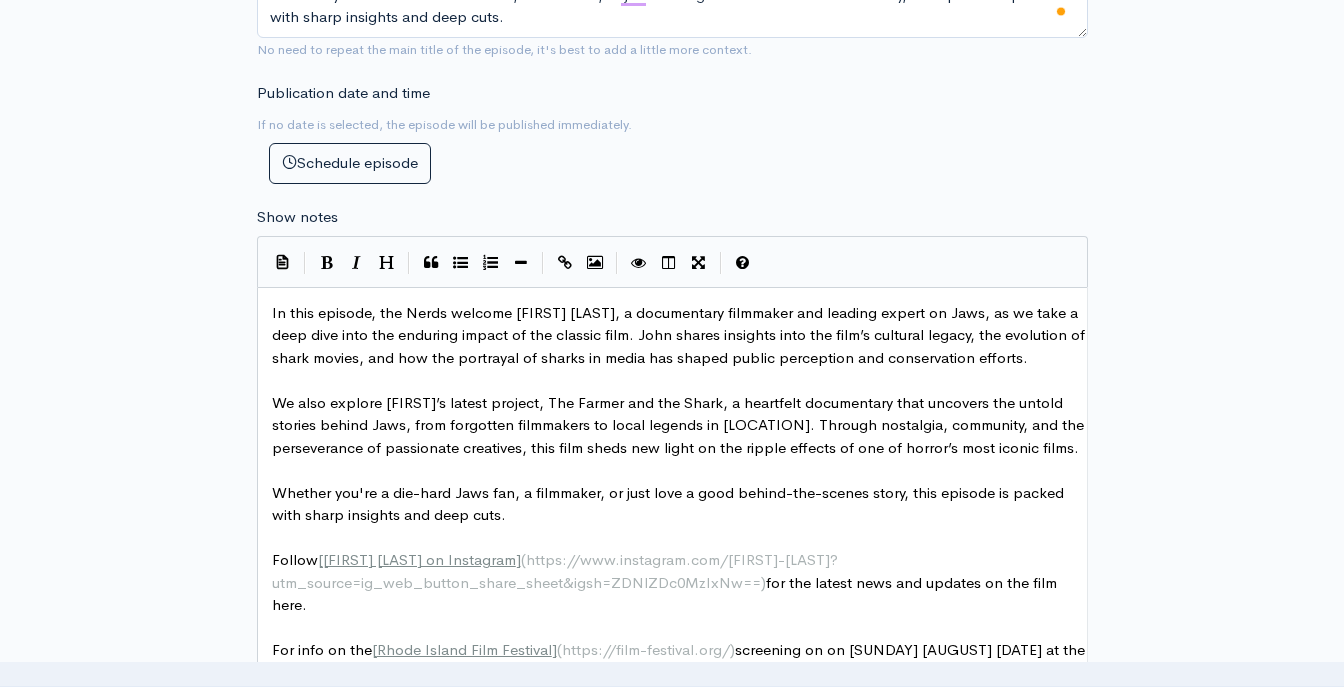 scroll, scrollTop: 816, scrollLeft: 0, axis: vertical 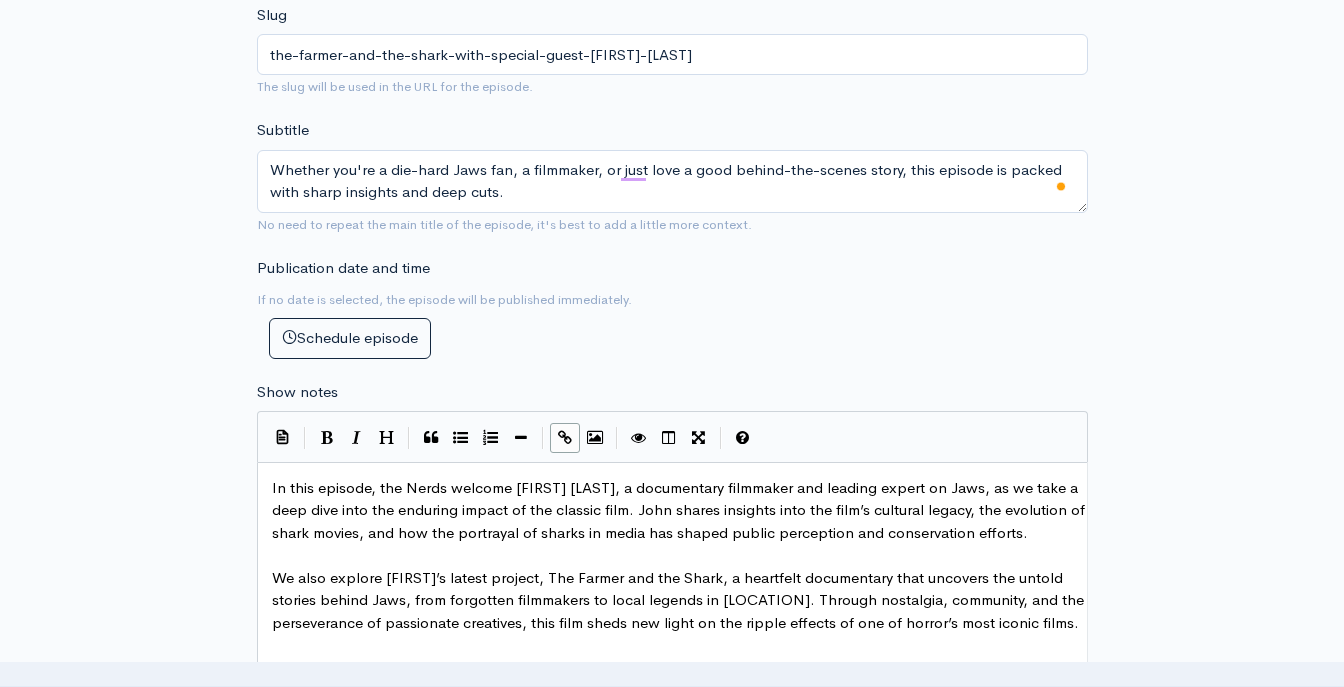 click at bounding box center (565, 438) 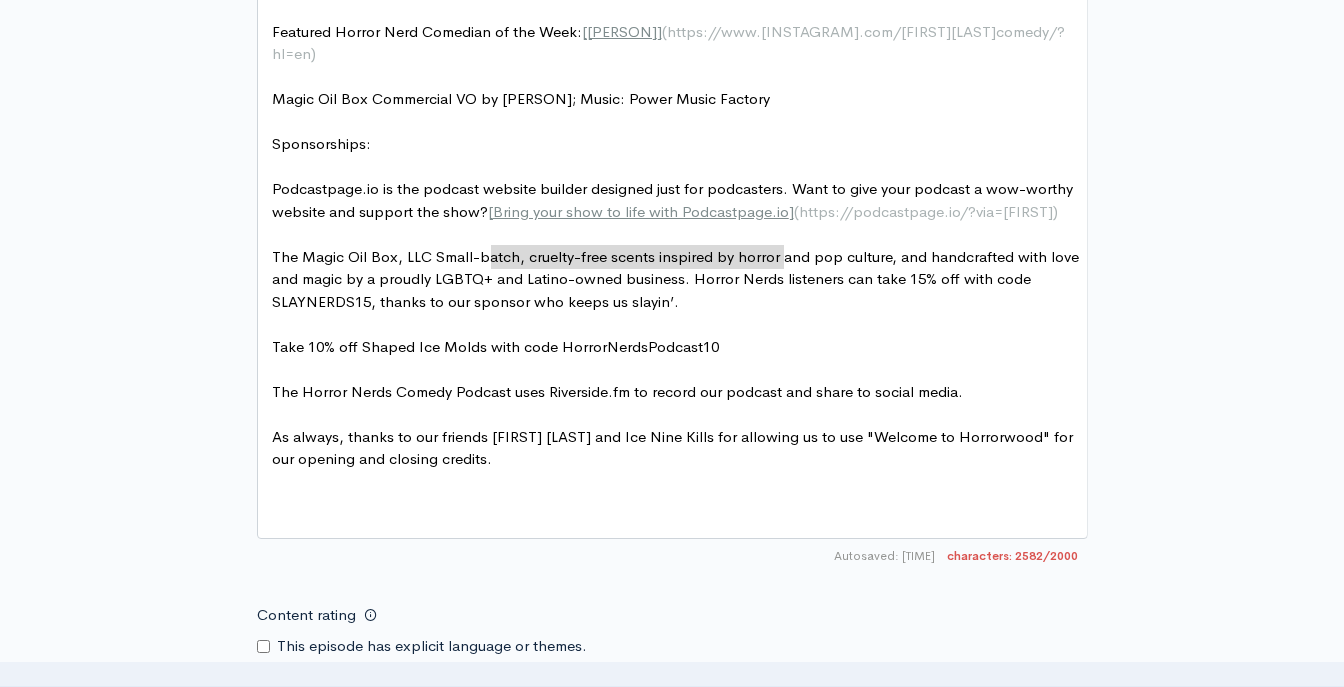 scroll, scrollTop: 1973, scrollLeft: 0, axis: vertical 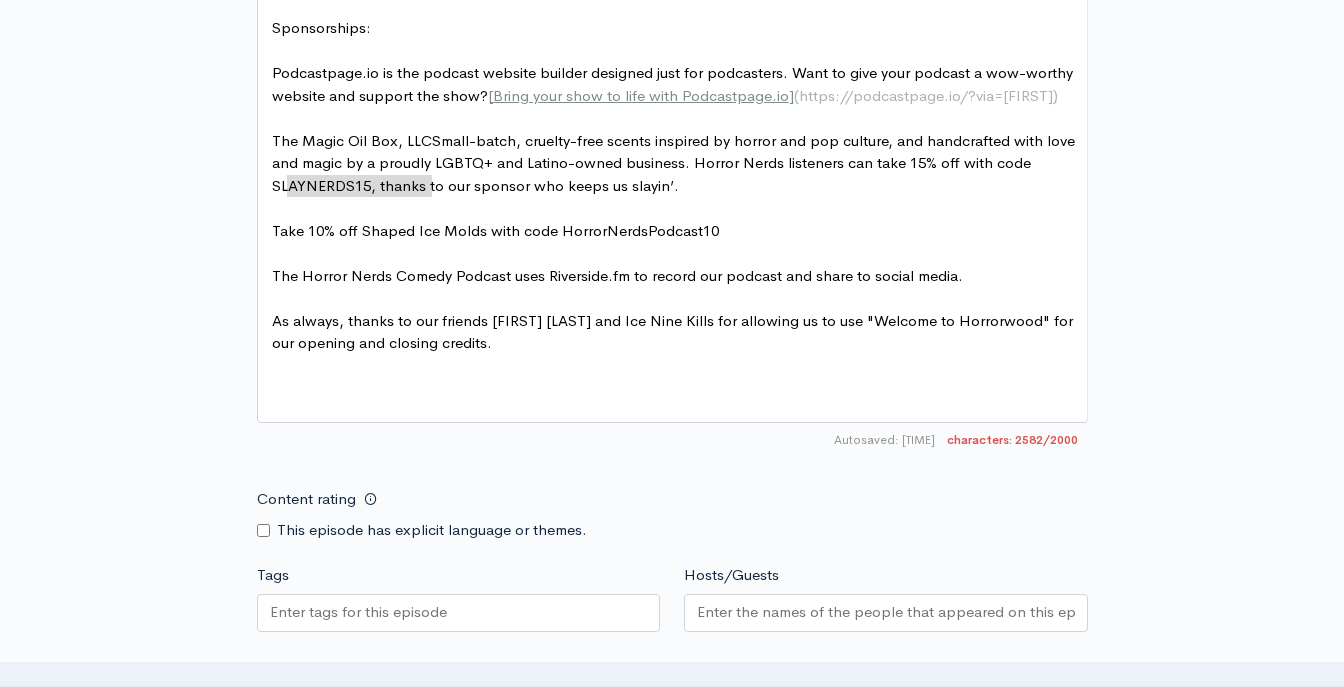 type on "The Magic Oil Box, LLC" 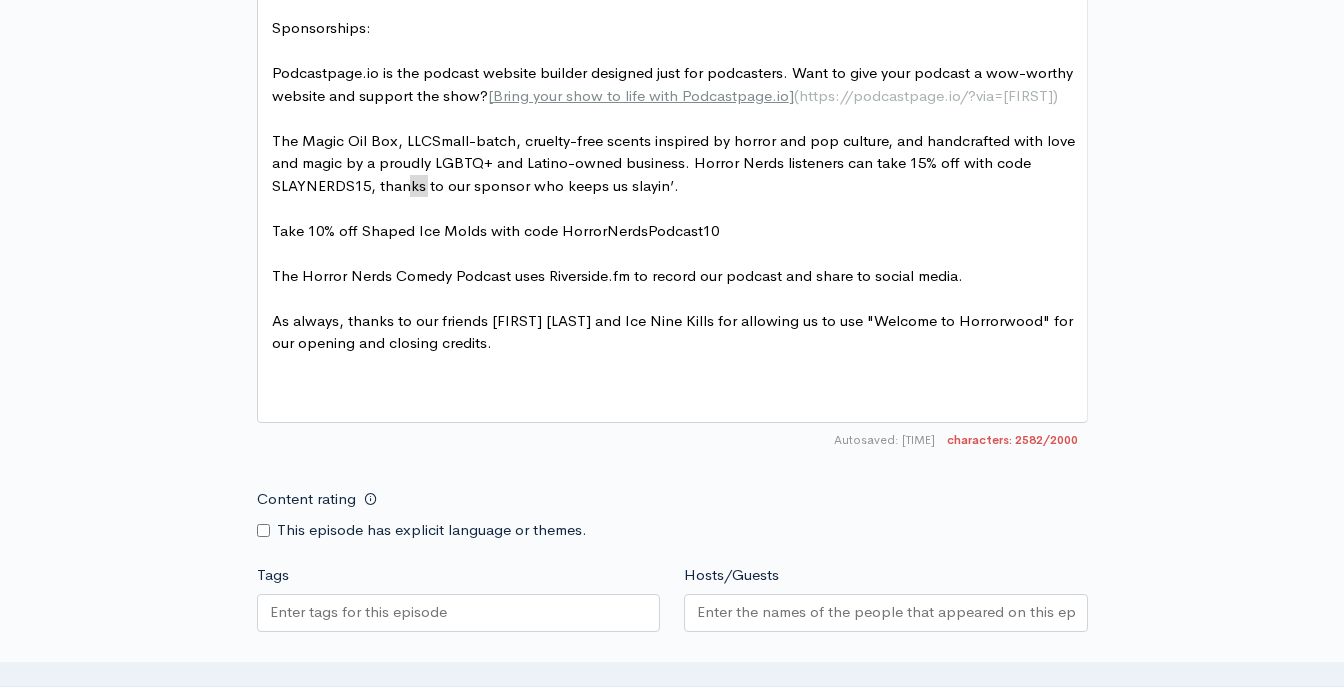 type on "The Magic Oil Box, LLC" 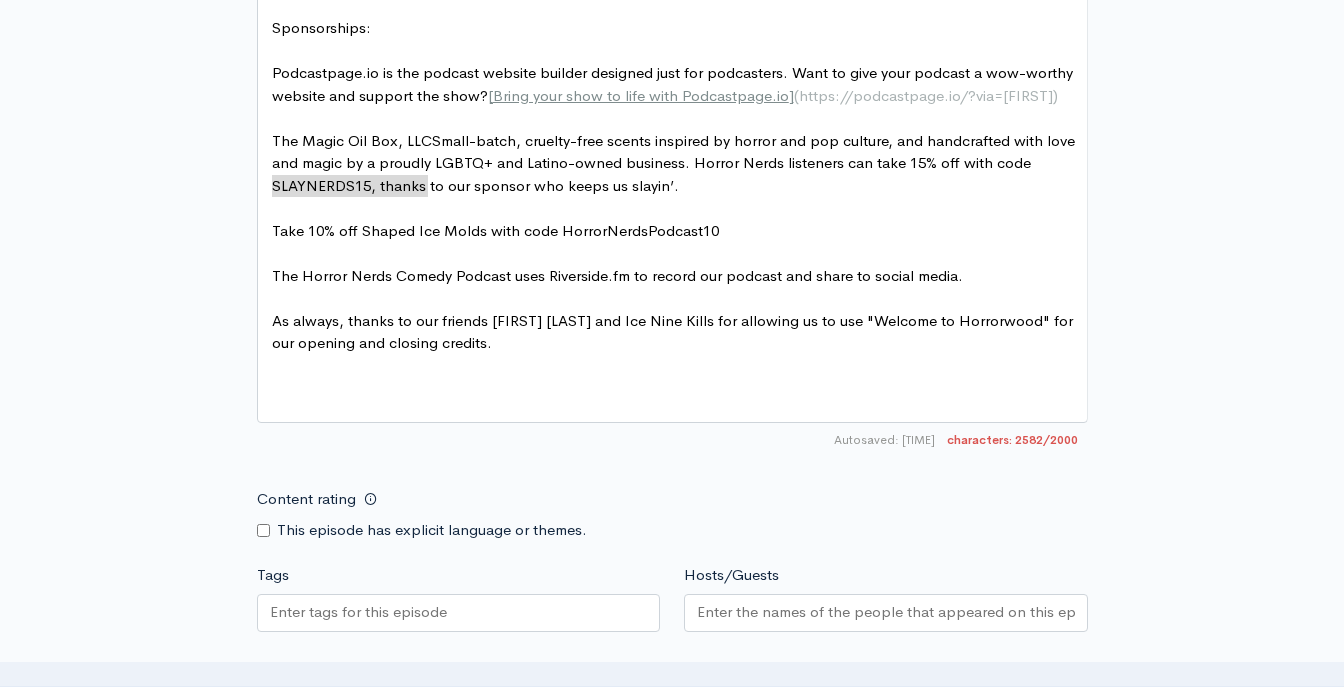 drag, startPoint x: 426, startPoint y: 183, endPoint x: 221, endPoint y: 190, distance: 205.11948 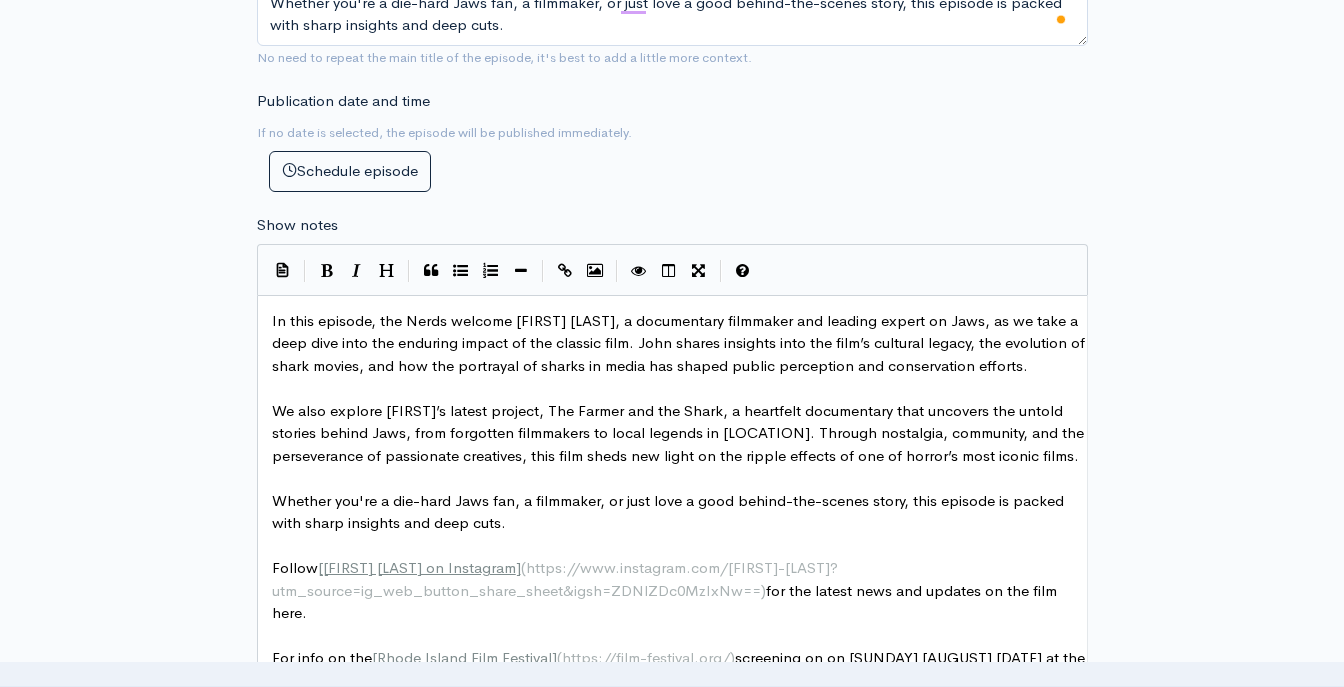 scroll, scrollTop: 973, scrollLeft: 0, axis: vertical 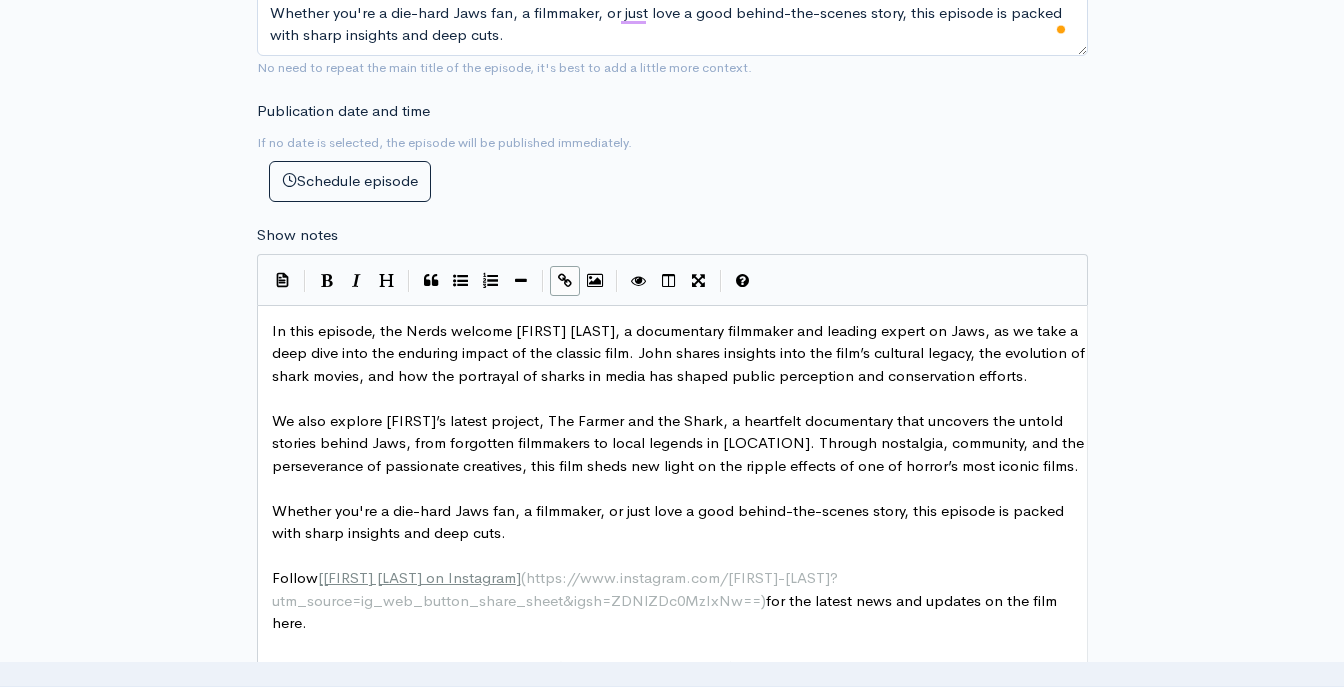 click at bounding box center (565, 280) 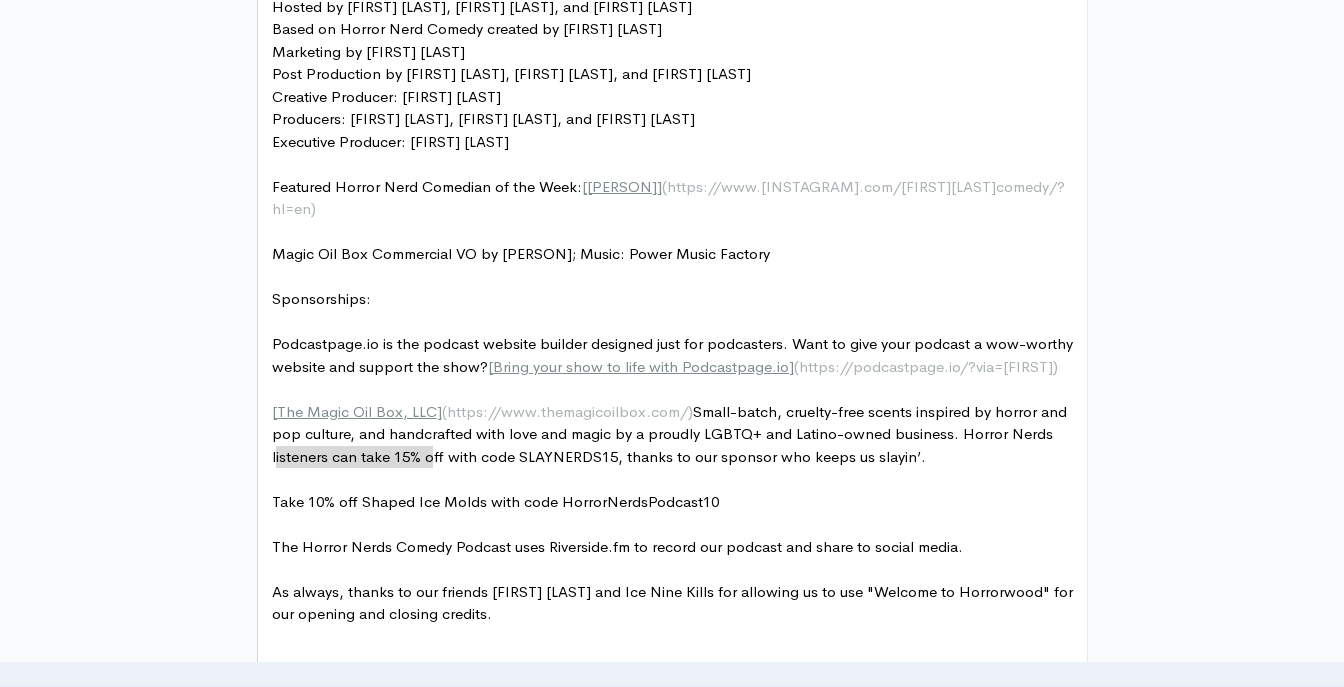 scroll, scrollTop: 1918, scrollLeft: 0, axis: vertical 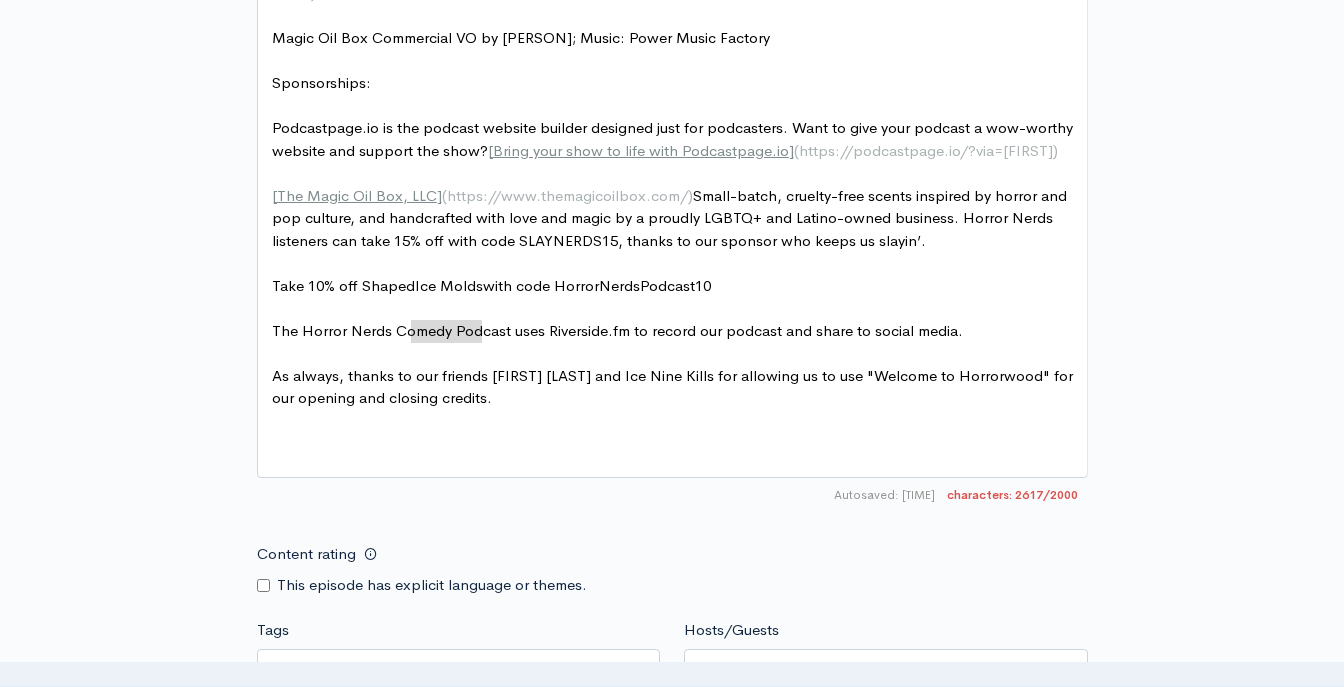 type on "Shaped Ice Molds" 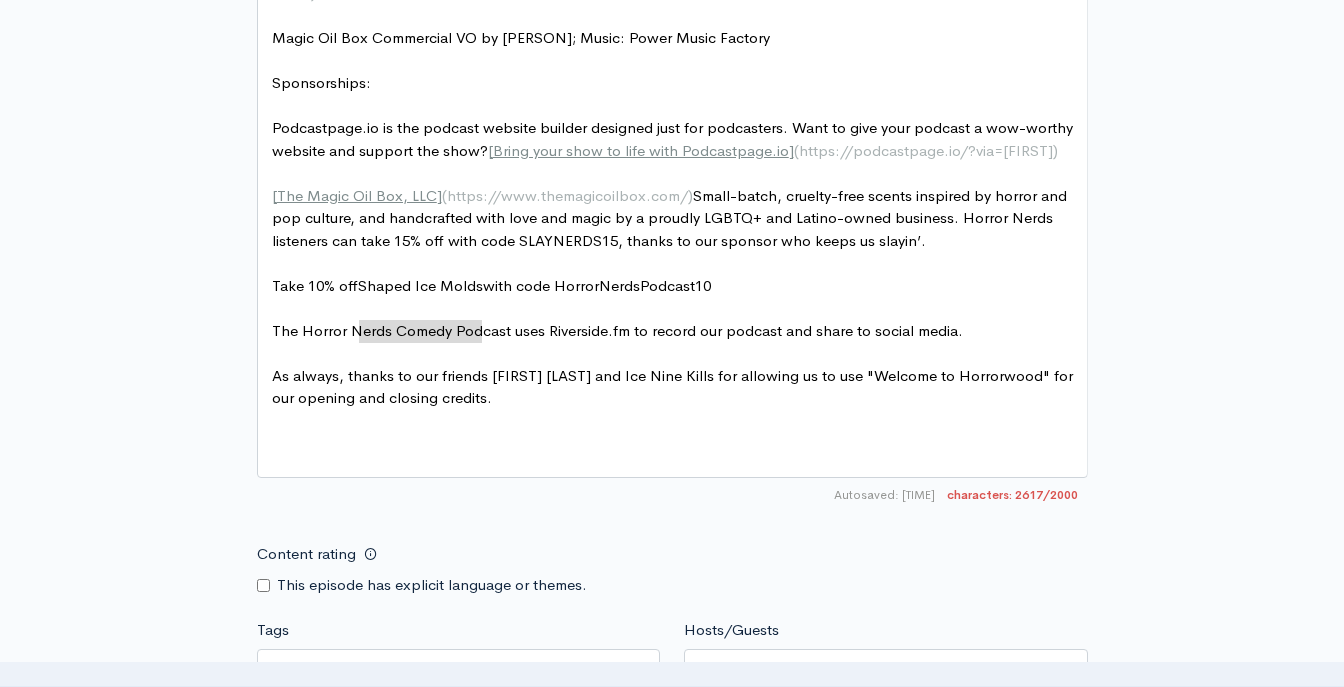 drag, startPoint x: 482, startPoint y: 333, endPoint x: 399, endPoint y: 336, distance: 83.0542 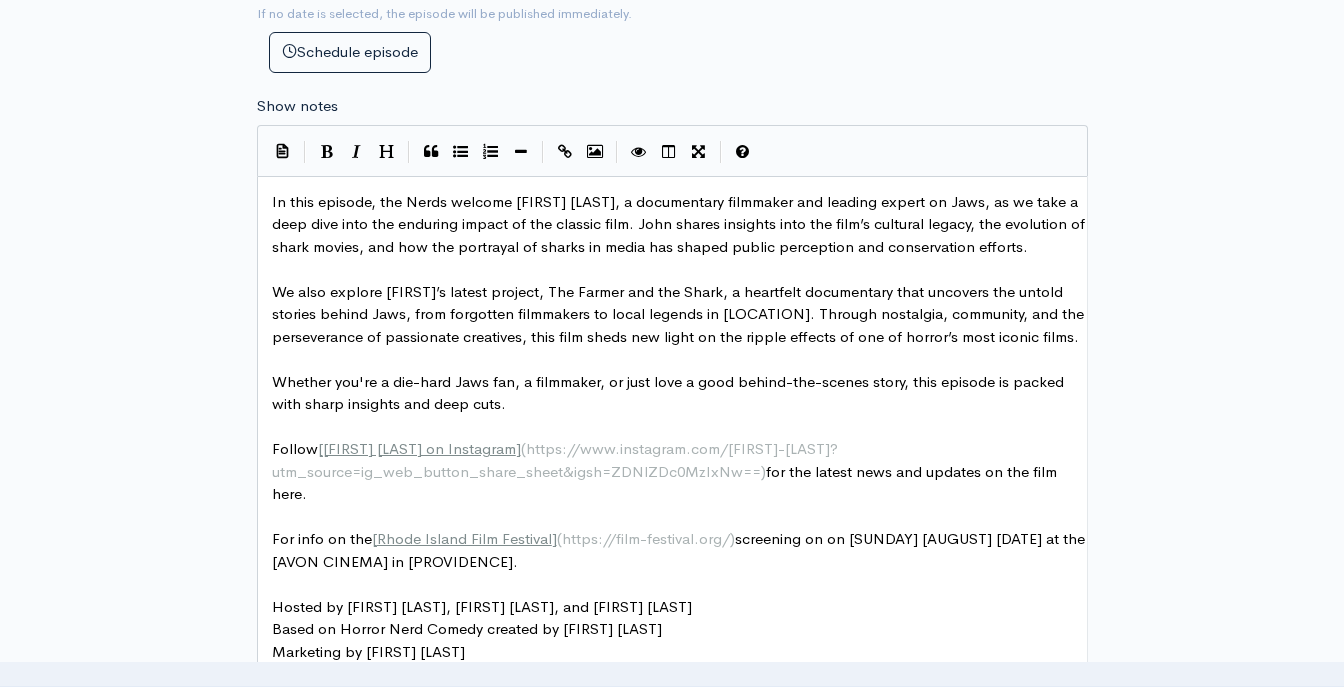 scroll, scrollTop: 1018, scrollLeft: 0, axis: vertical 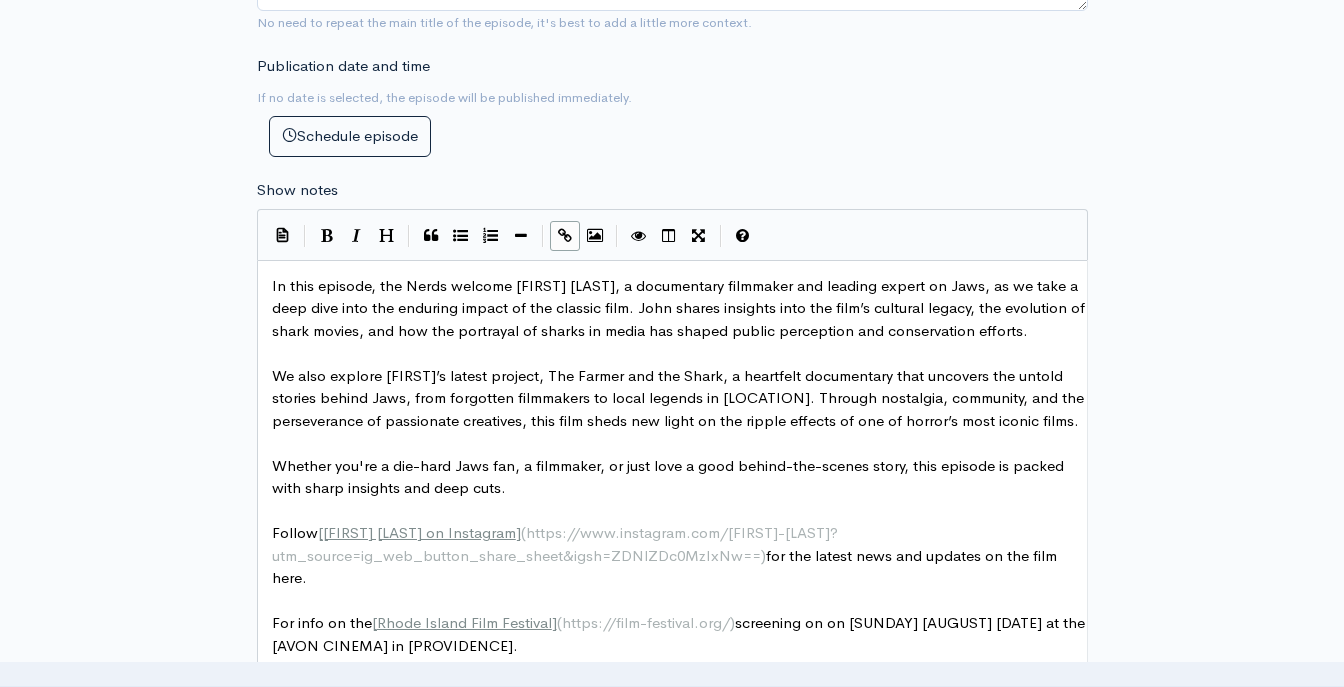 click at bounding box center (565, 236) 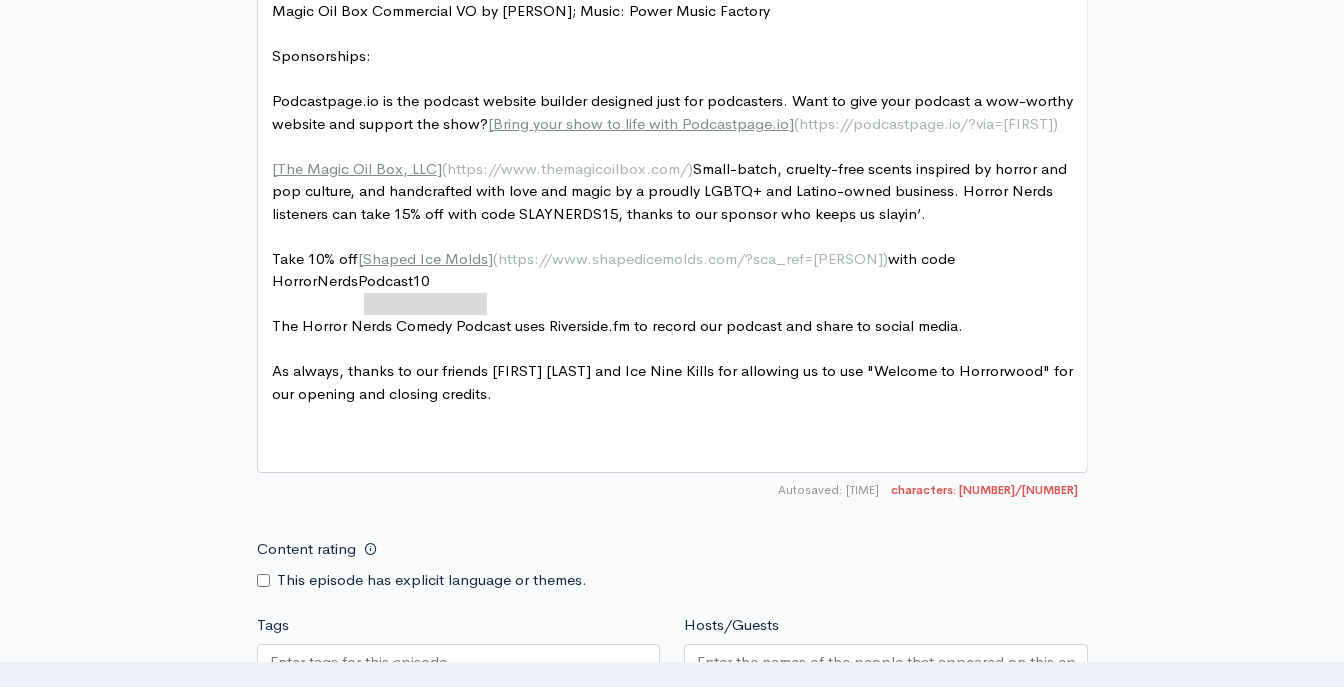 scroll, scrollTop: 2008, scrollLeft: 0, axis: vertical 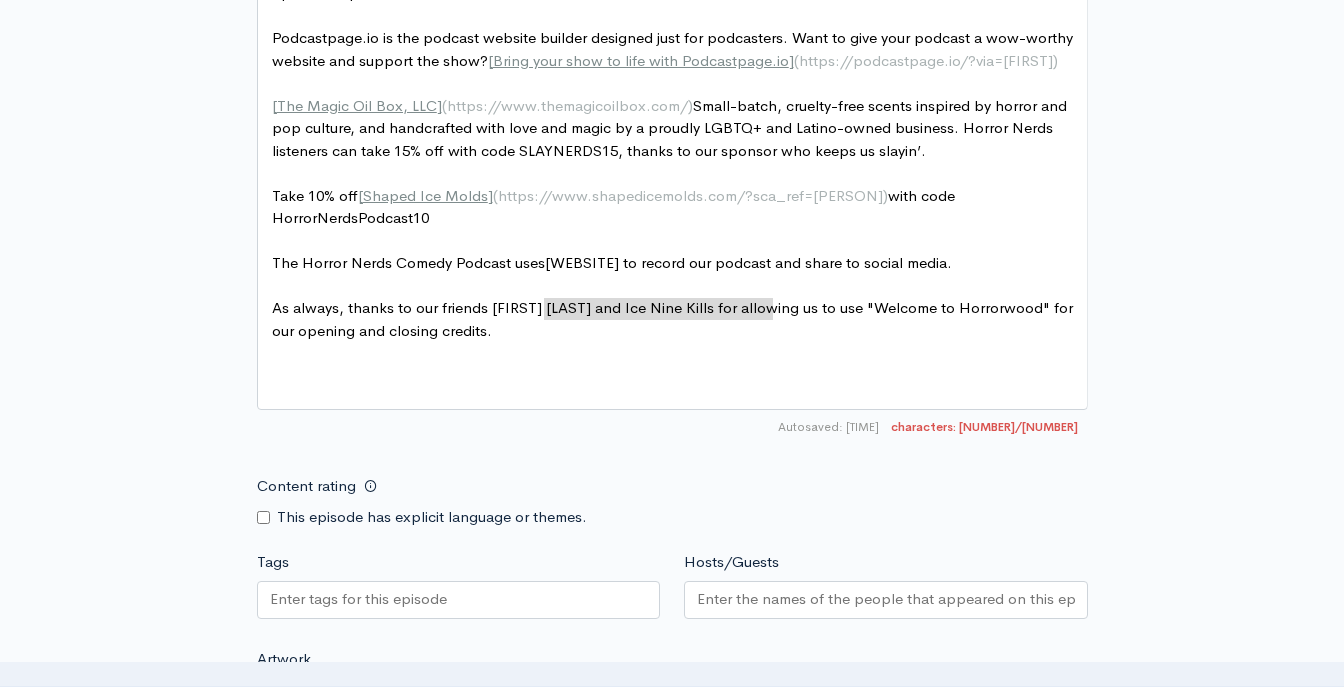 type on "Riverside.fm to record our podcast" 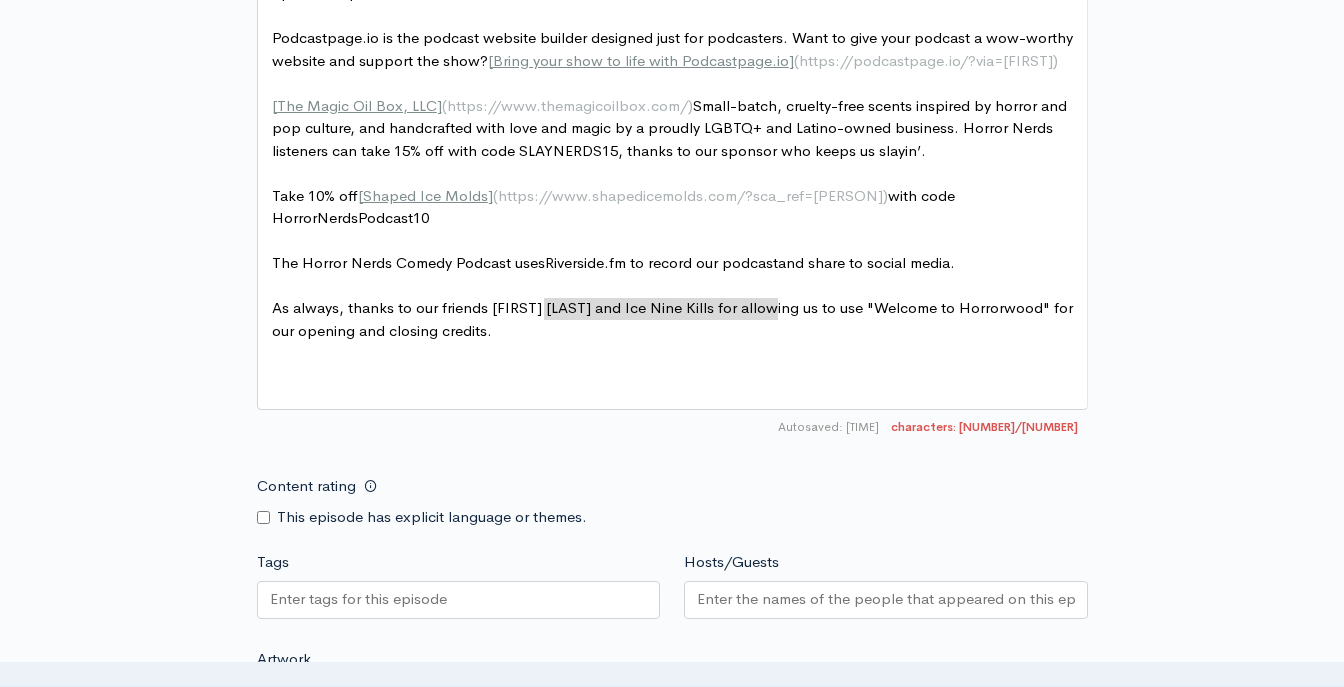 drag, startPoint x: 545, startPoint y: 310, endPoint x: 778, endPoint y: 303, distance: 233.10513 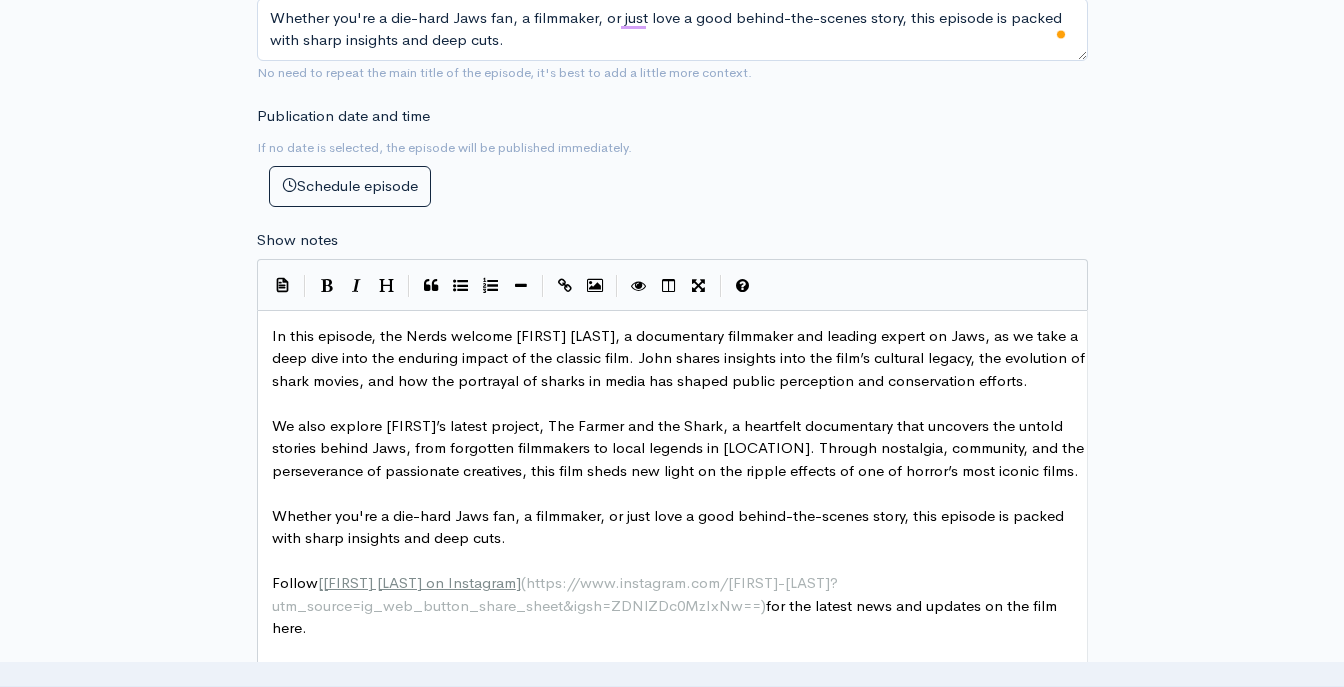 scroll, scrollTop: 808, scrollLeft: 0, axis: vertical 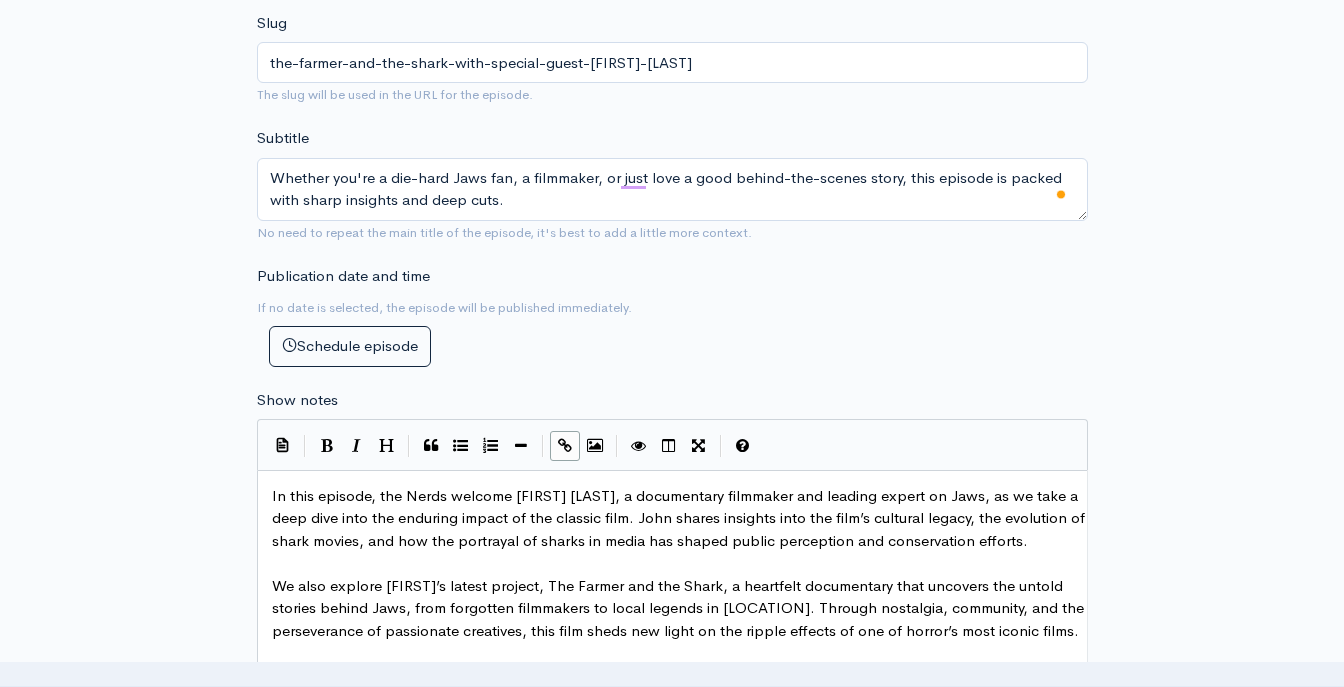 click at bounding box center (565, 445) 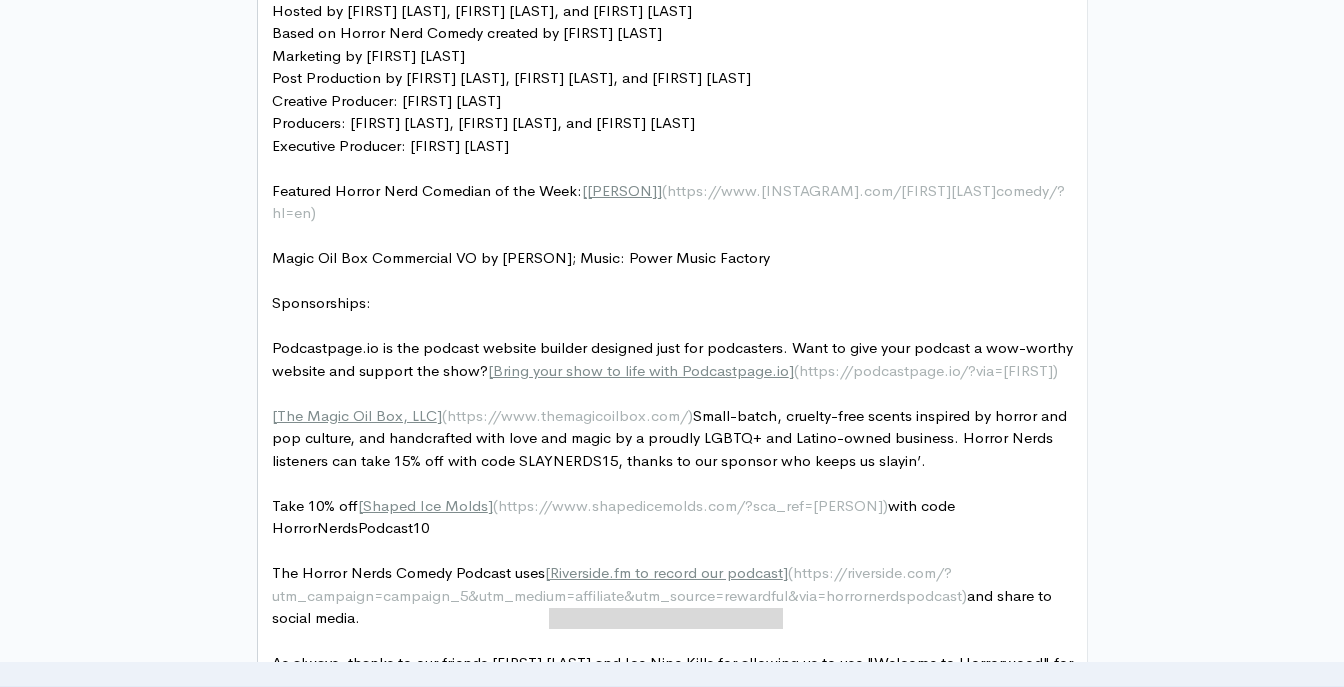 type 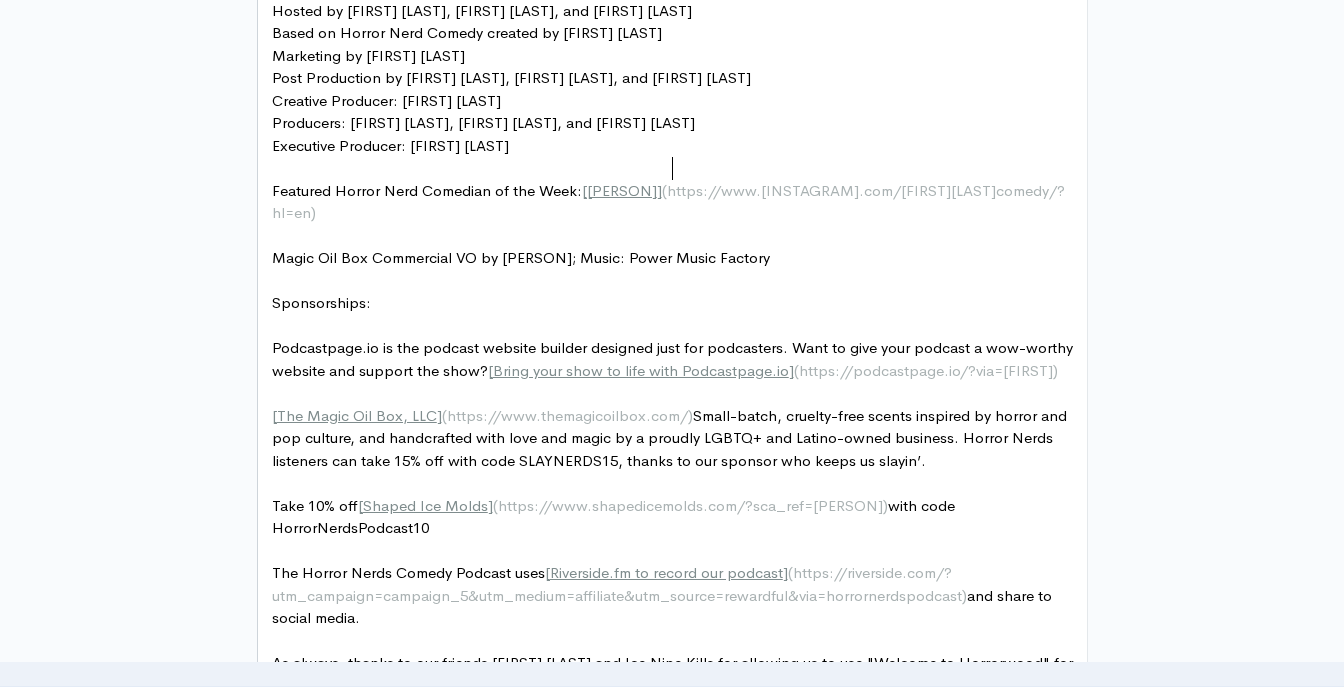 click on "Producers: [FIRST] [LAST], [FIRST] [LAST], and [FIRST] [LAST]" at bounding box center (680, 123) 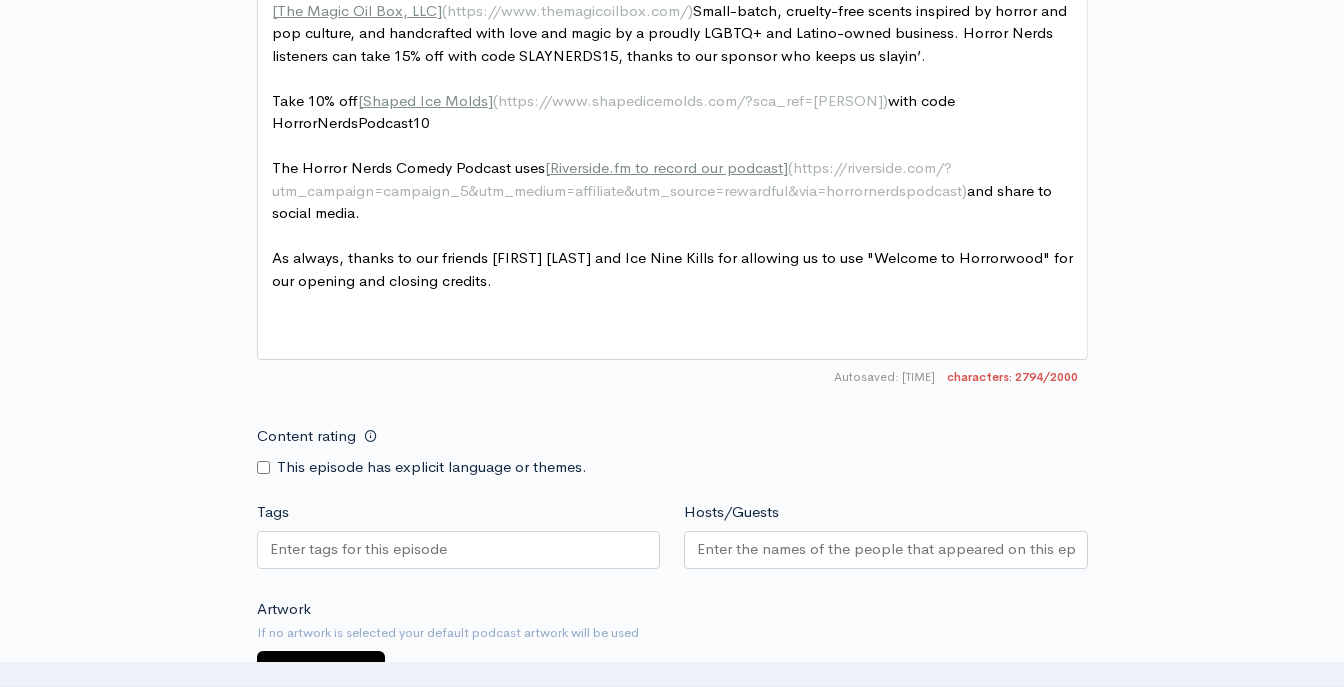 scroll, scrollTop: 2398, scrollLeft: 0, axis: vertical 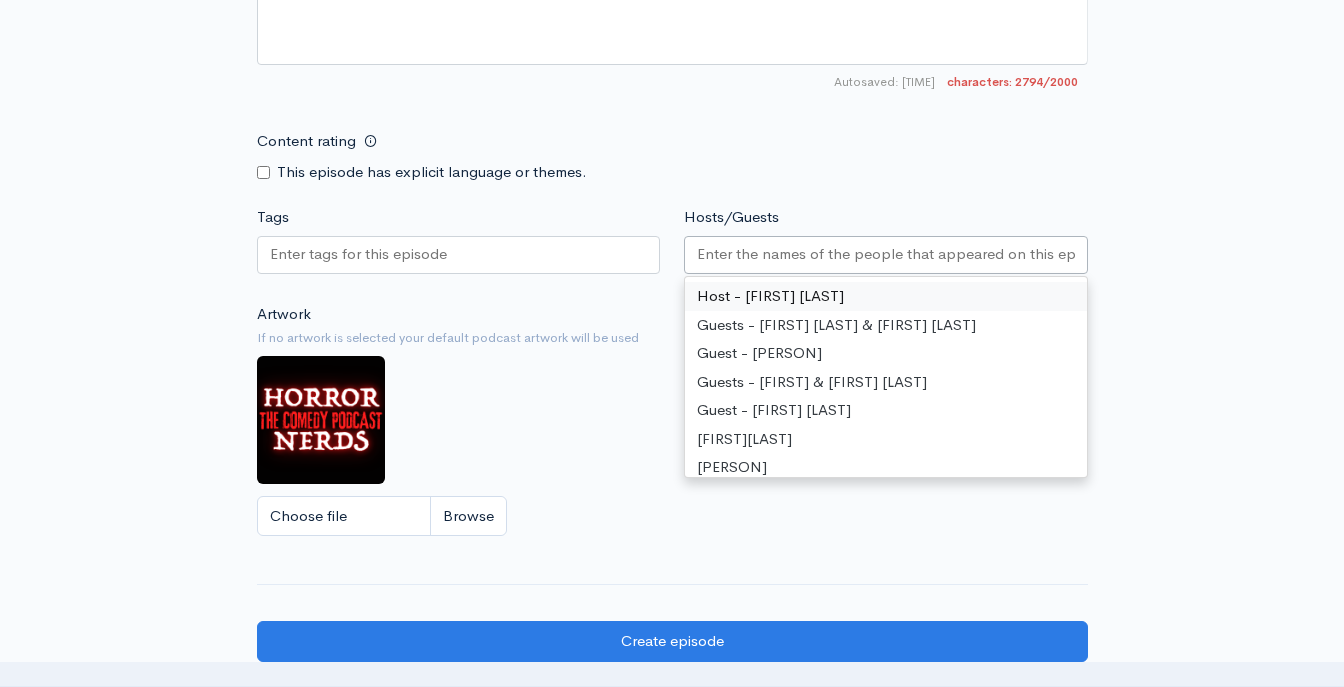 click at bounding box center [886, 255] 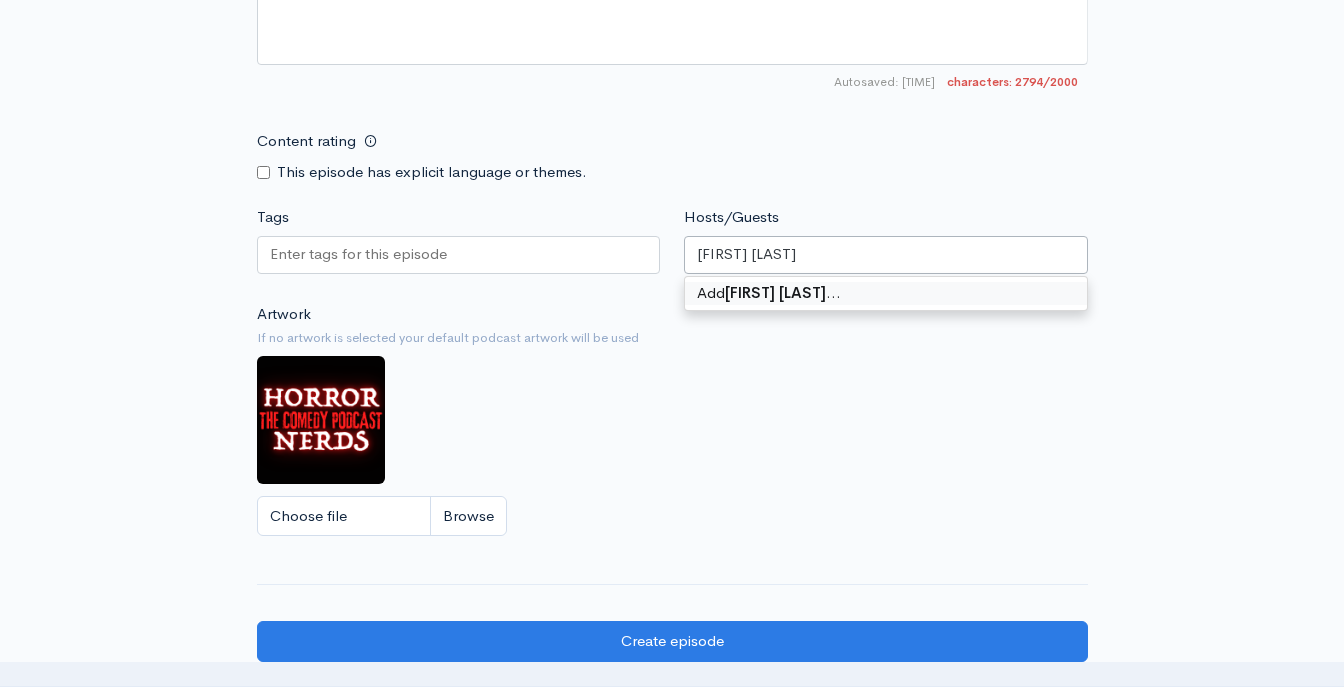 type on "[FIRST] [LAST]" 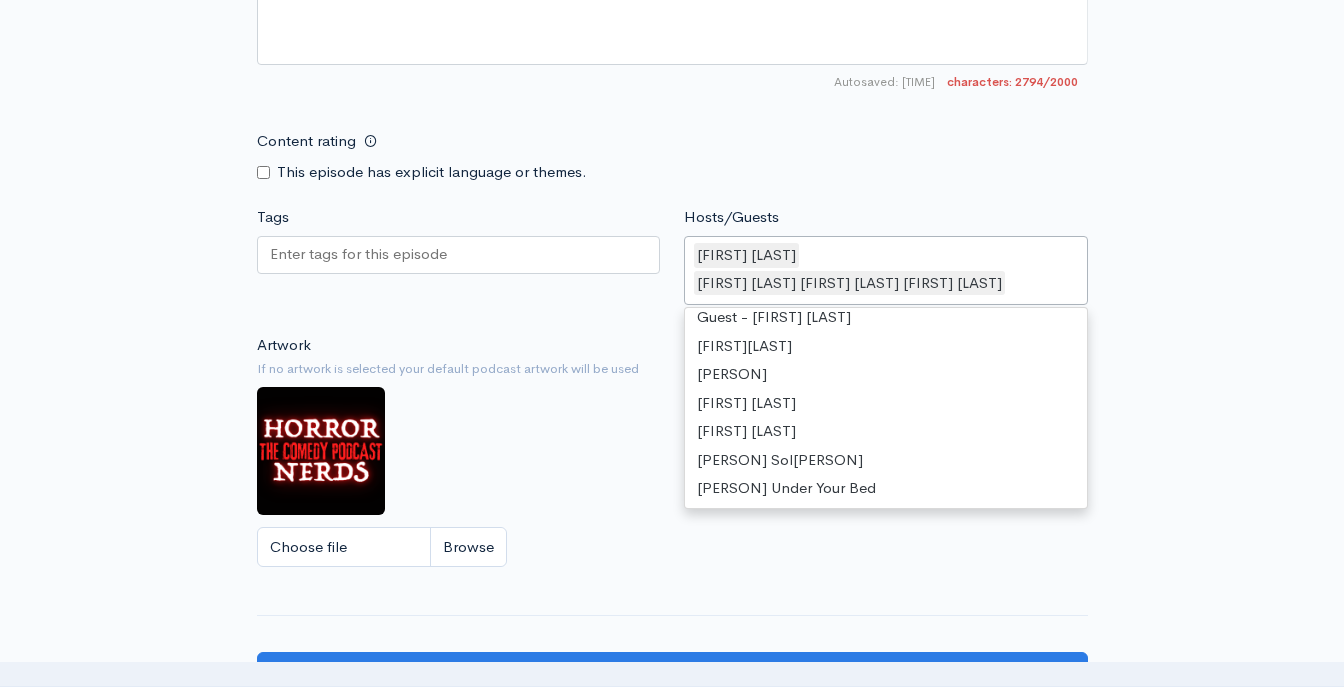 scroll, scrollTop: 43, scrollLeft: 0, axis: vertical 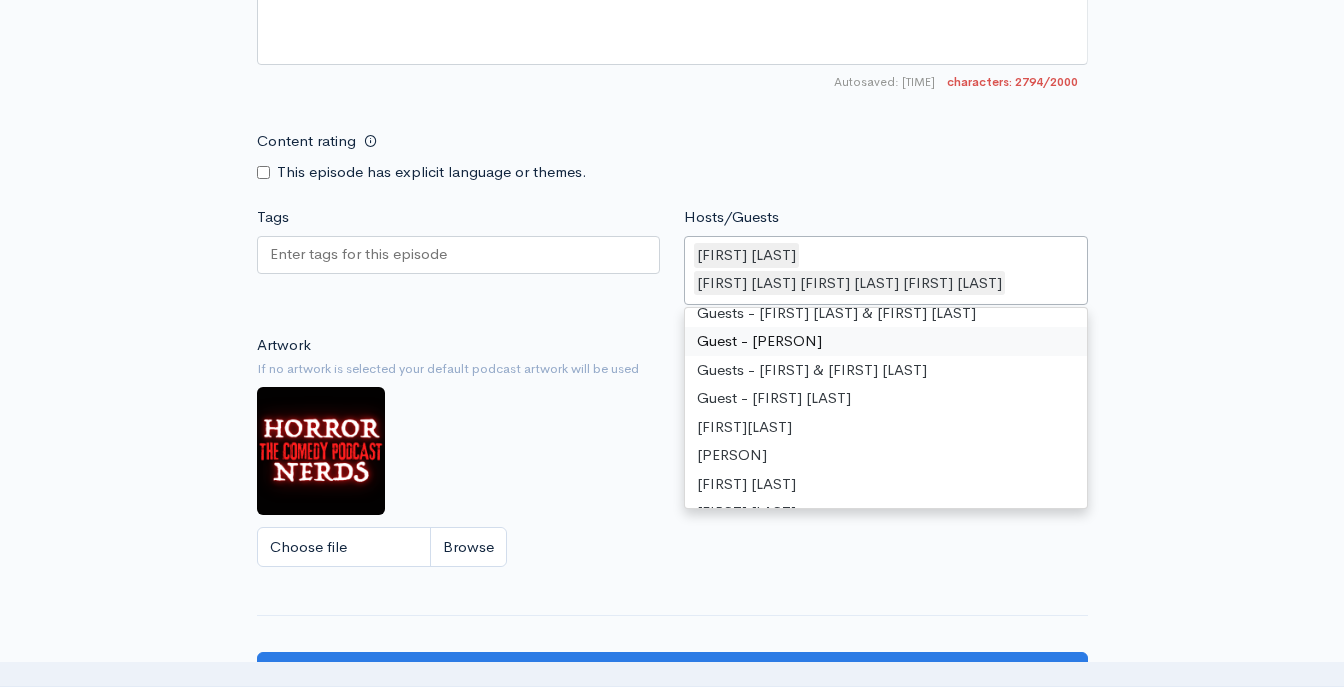 click on "New episode
Create a new episode
Back to episodes
Audio file       Choose file     The Farmer and the Shark - [PERSON] Part 1 Mixdown 1.mp3                 100   Complete   ZenCast recommends uploading an audio file exported from your editing
software as: MP3, Mono, CBR (Constant Bitrate), 96 kbps, 44.1 kHz and 16 bit   Episode type   Full (Complete content that stands by itself) Trailer (a short, promotional piece of content that represents a preview for a show) Bonus (extra content for a show (for example, behind the scenes information or interviews with the cast) Full (Complete content that stands by itself)     Season number   Current season: 1   1   Episode number   Most recent episode number: 21   22   Title   The Farmer and the Shark with Special Guest [PERSON]   Your episode title should  not  include your podcast
title, episode number, or season number.   Slug" at bounding box center (672, -782) 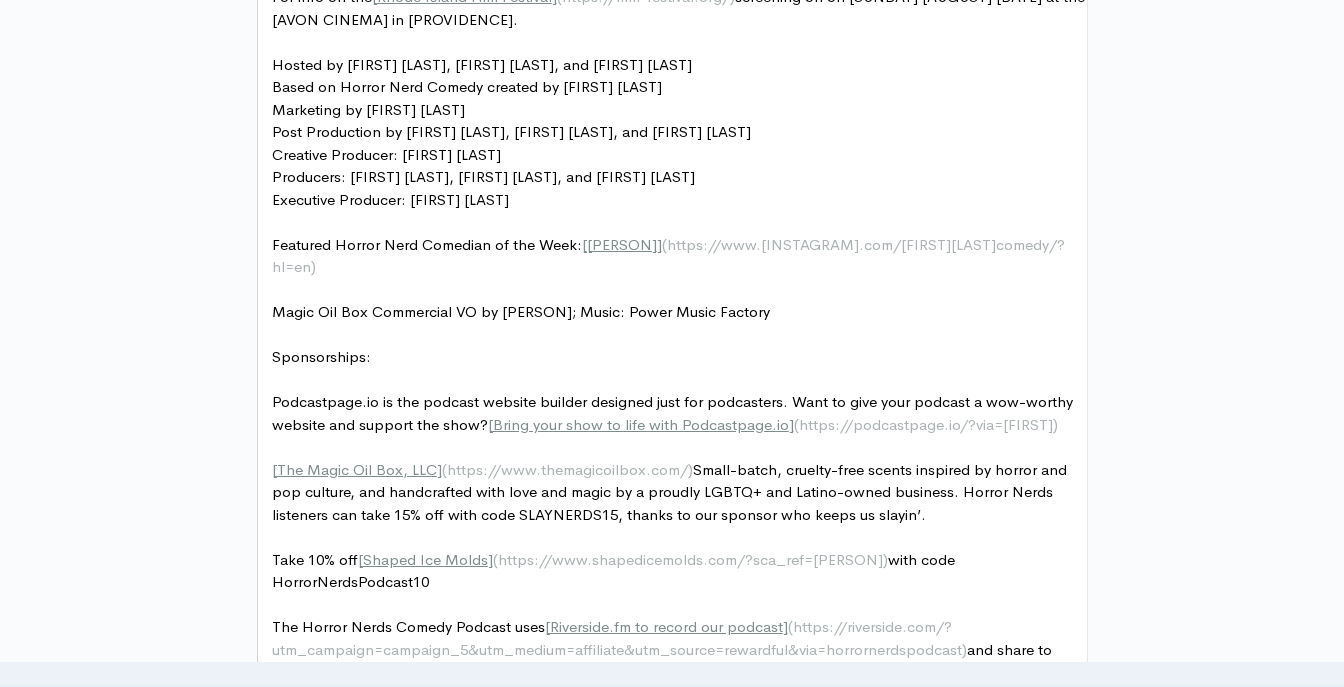 scroll, scrollTop: 1598, scrollLeft: 0, axis: vertical 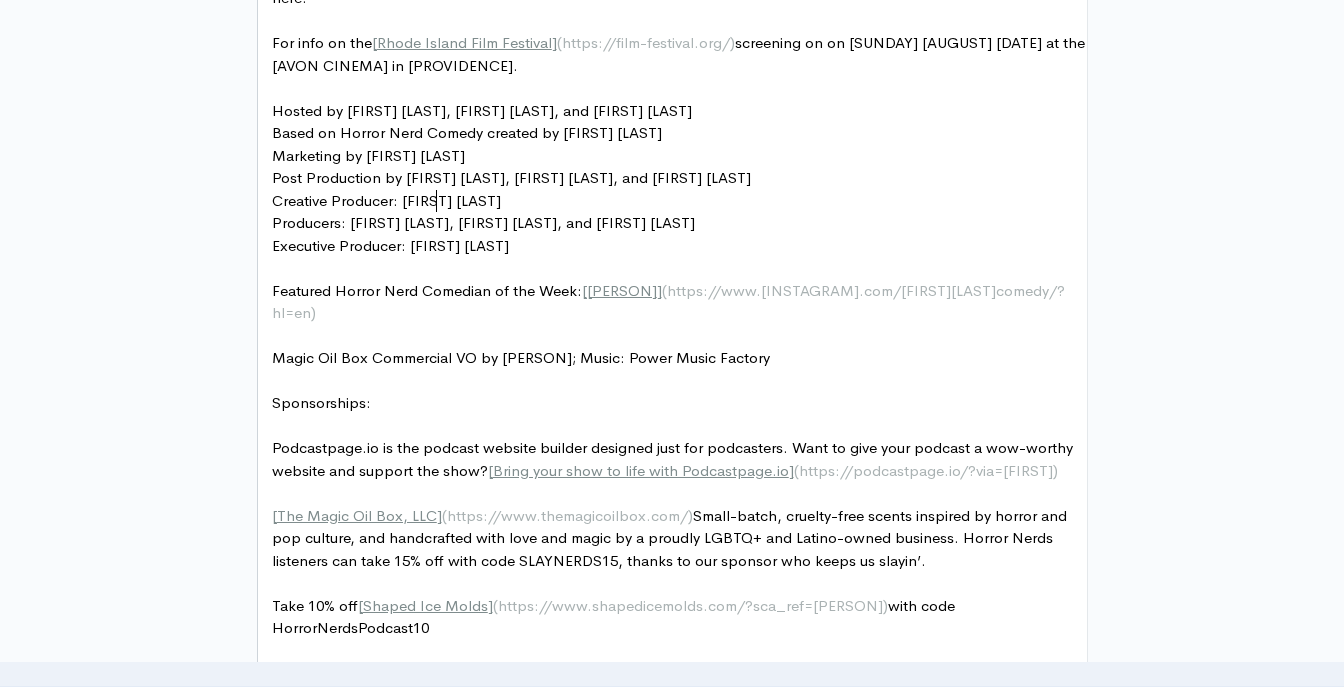 click on "Marketing by [FIRST] [LAST]" at bounding box center [680, 156] 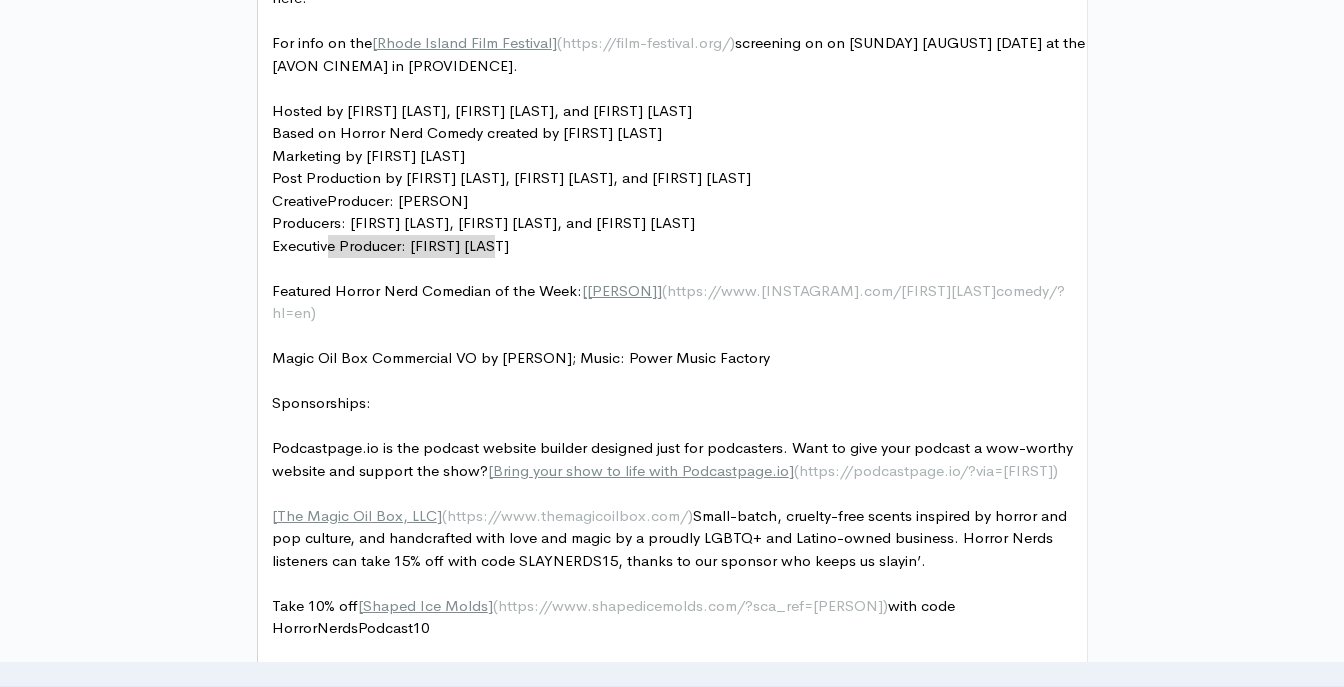 type on "Creative Producer: [FIRST] [LAST]" 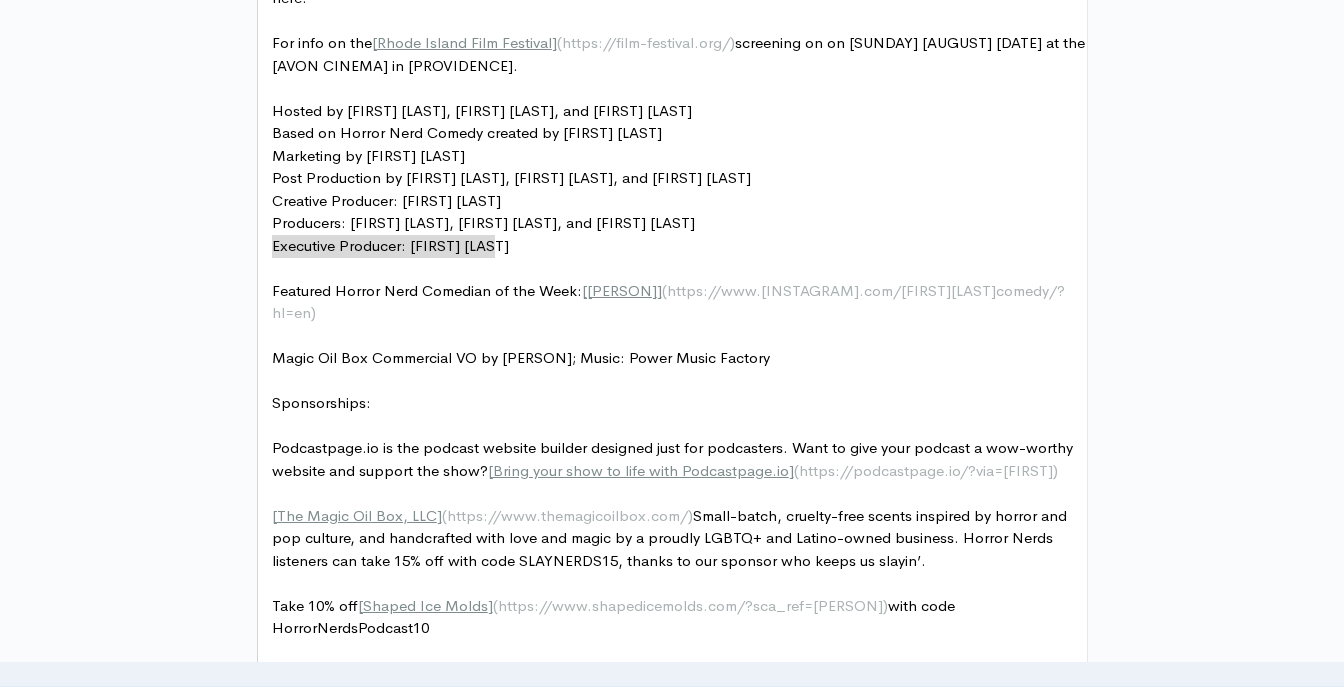 drag, startPoint x: 530, startPoint y: 246, endPoint x: 320, endPoint y: 248, distance: 210.00952 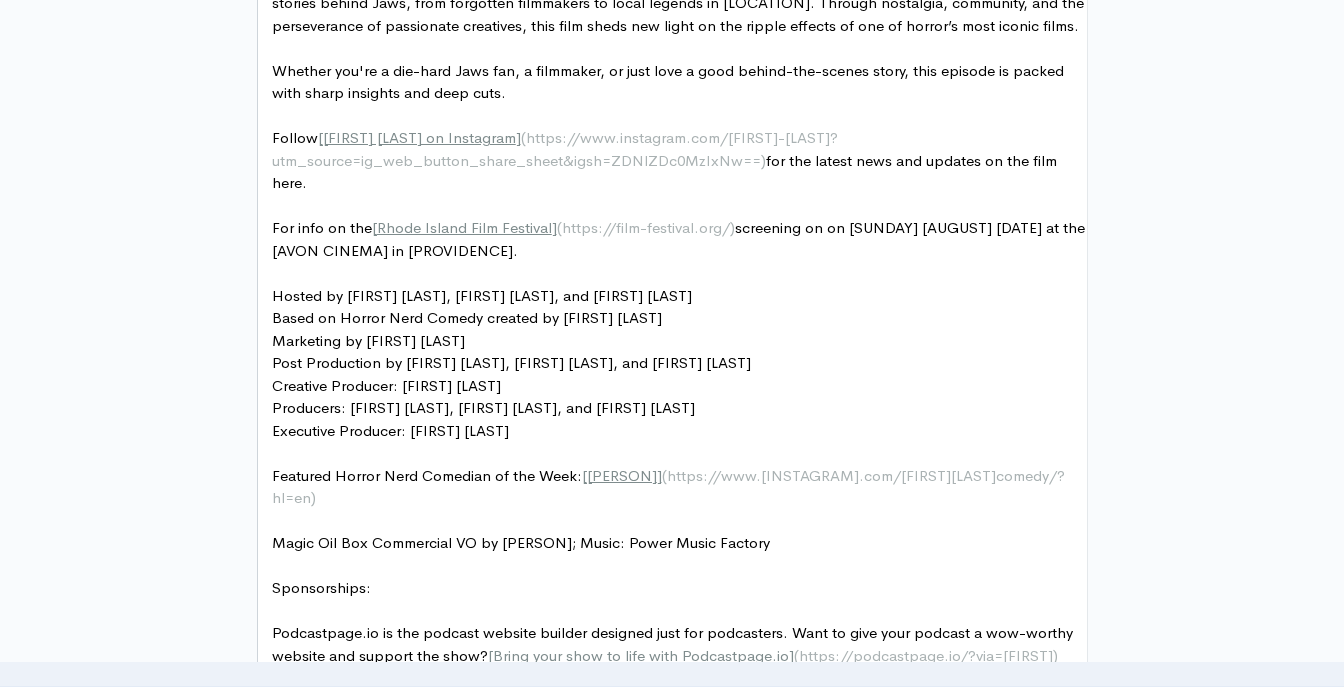scroll, scrollTop: 1498, scrollLeft: 0, axis: vertical 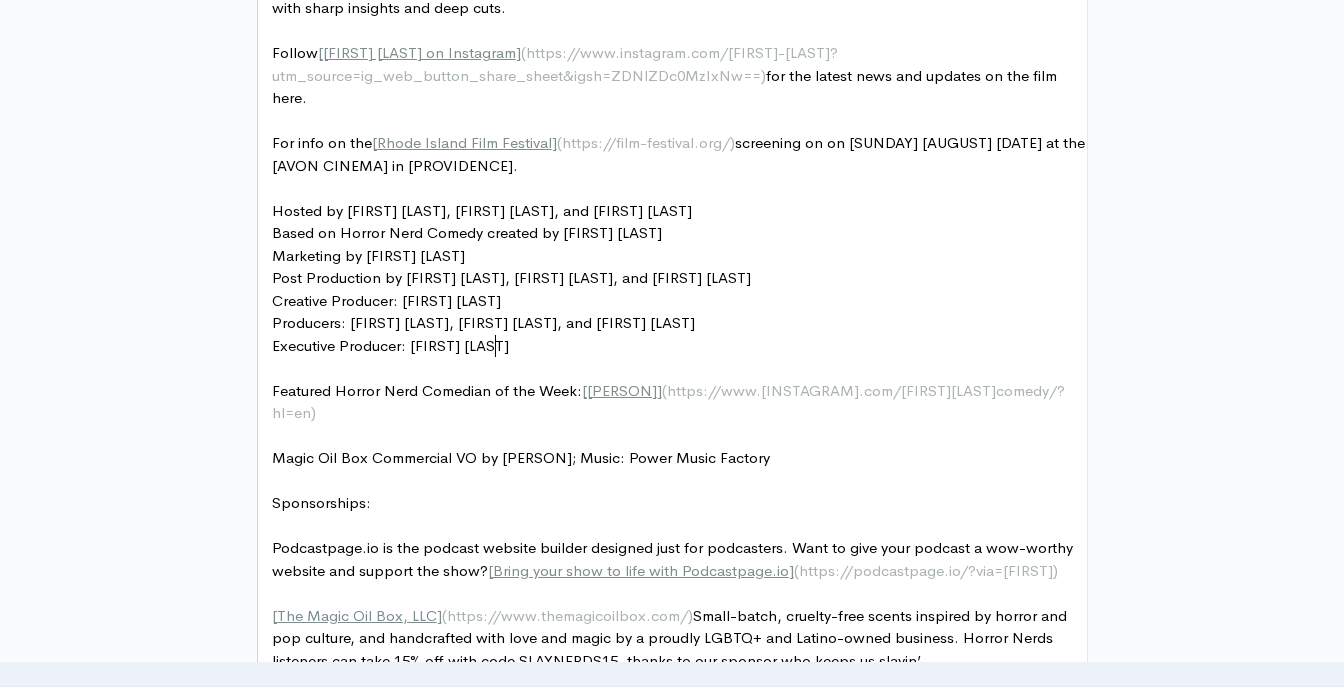 click on "Magic Oil Box Commercial VO by [PERSON]; Music: Power Music Factory" at bounding box center (680, 458) 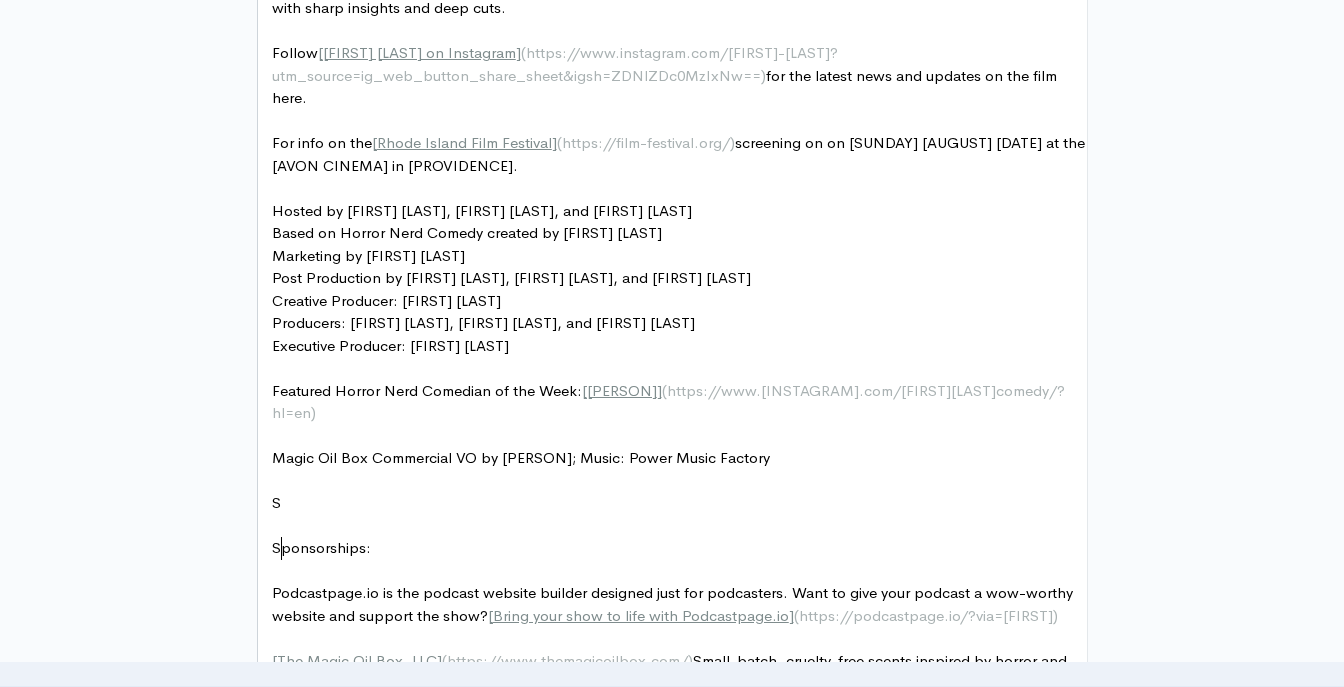 type on "Se" 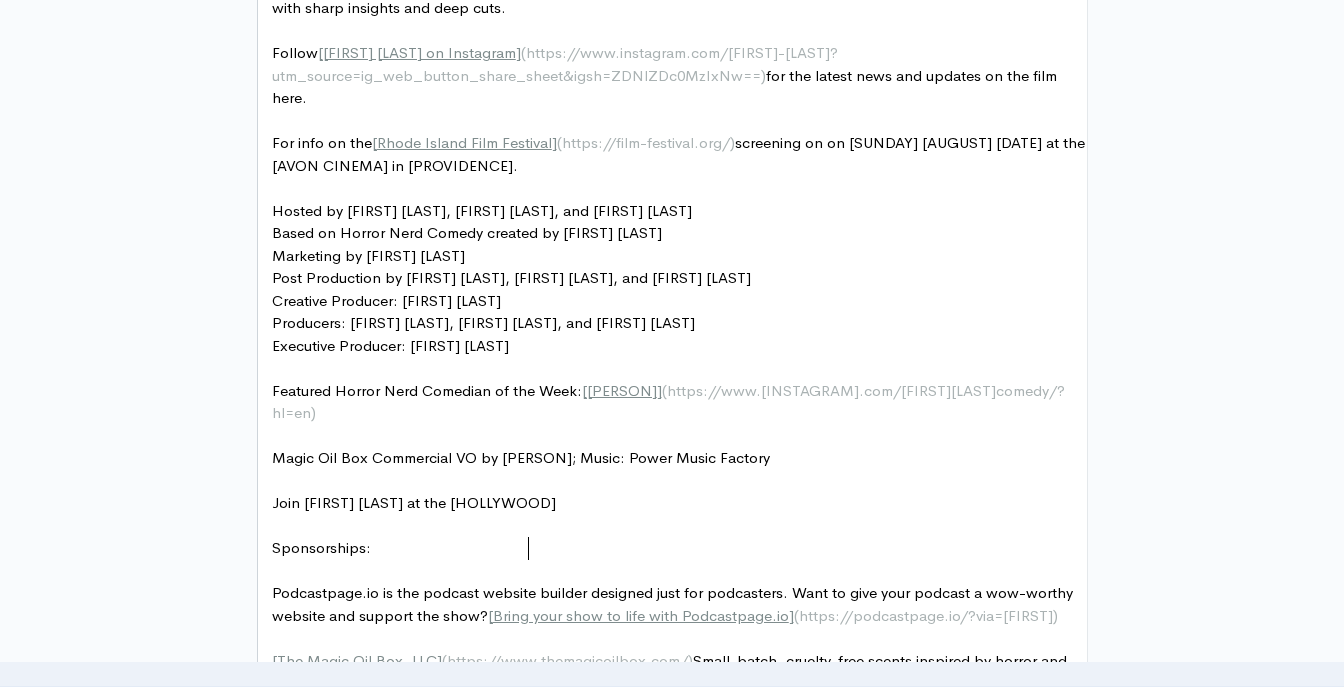 type on "Join [FIRST] [LAST] at the Hollywood Ip" 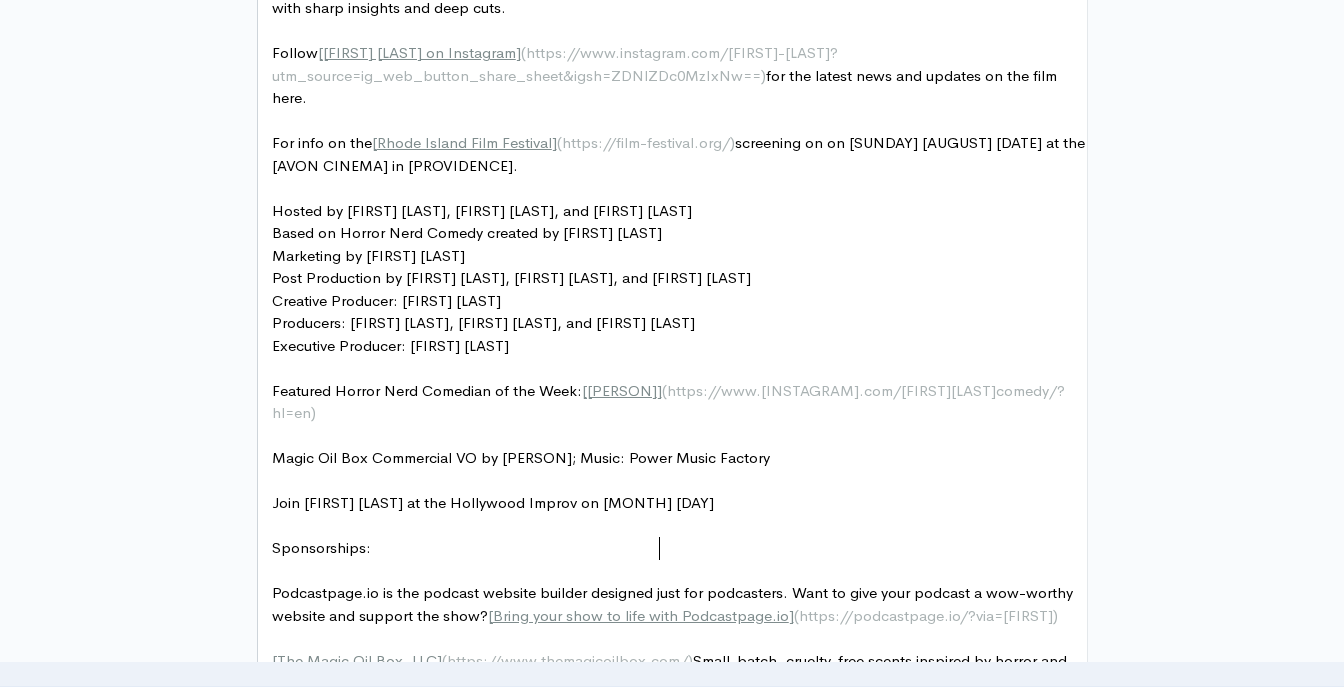 type on "mprov on [AUGUST] [DATE]" 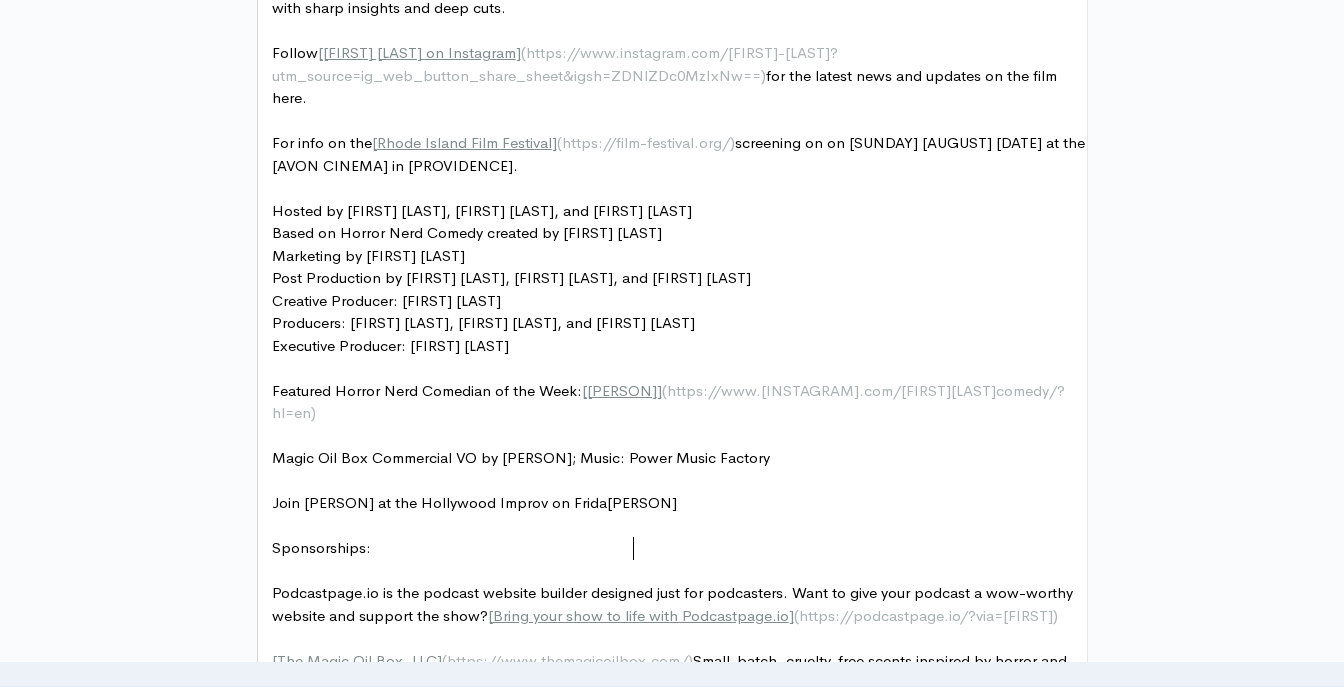 type on "[FRIDAY] [DATE]" 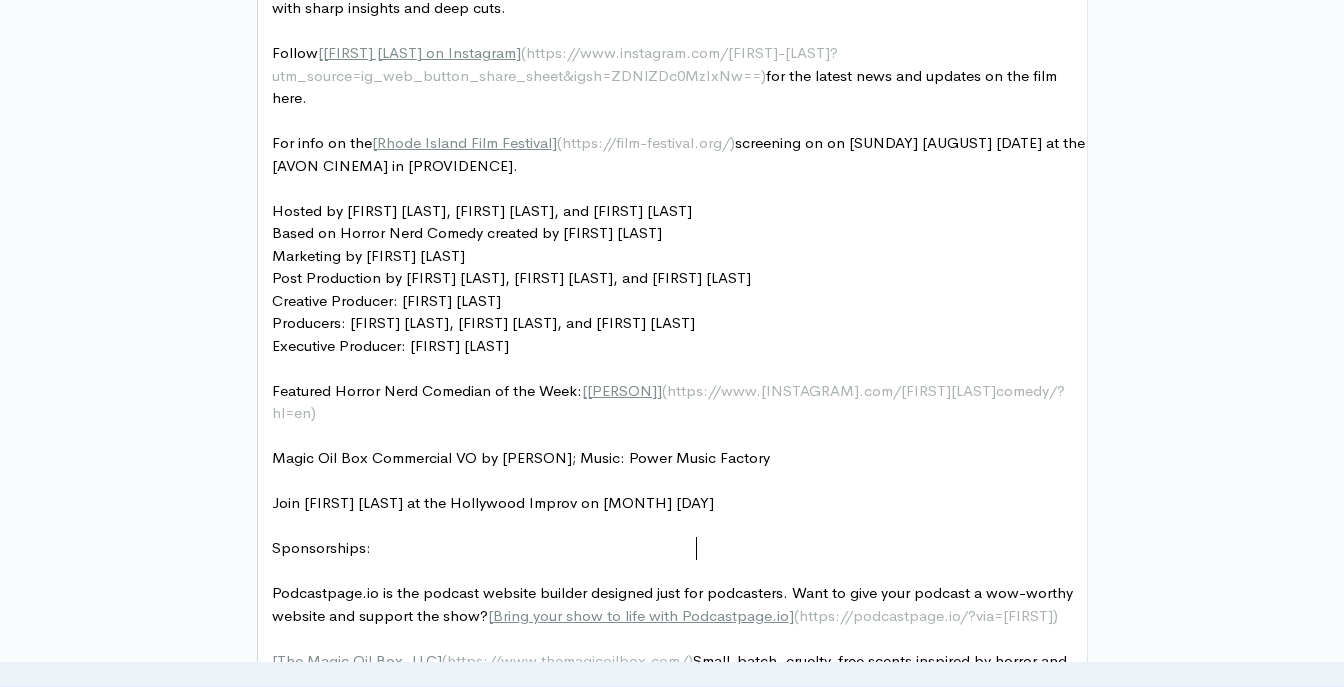 type on "[MONTH] [DAY]" 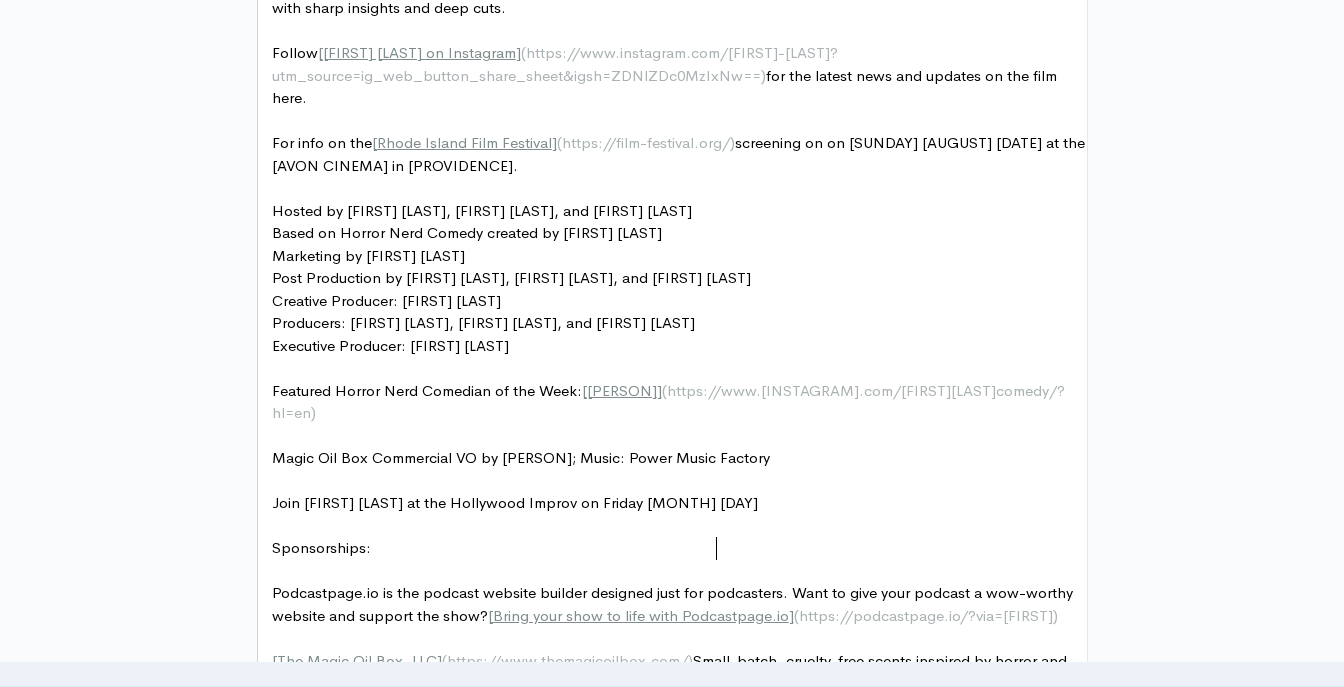 type on "5 o" 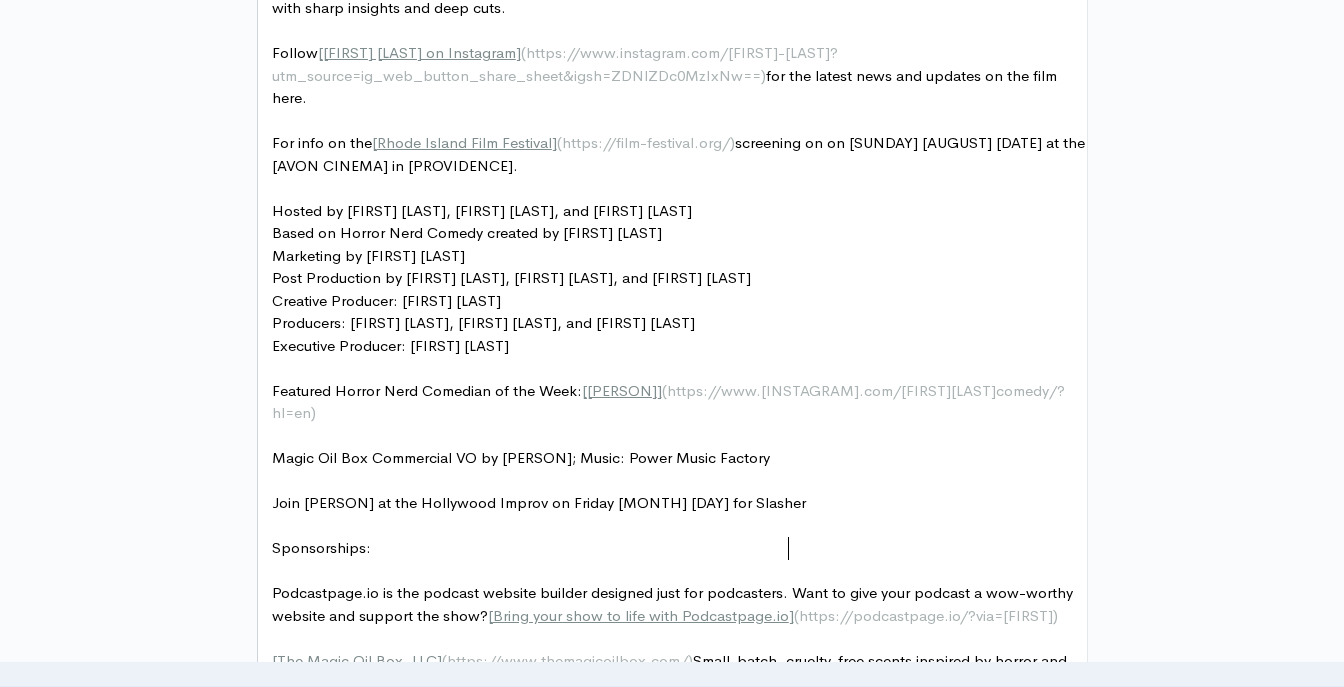 scroll, scrollTop: 7, scrollLeft: 75, axis: both 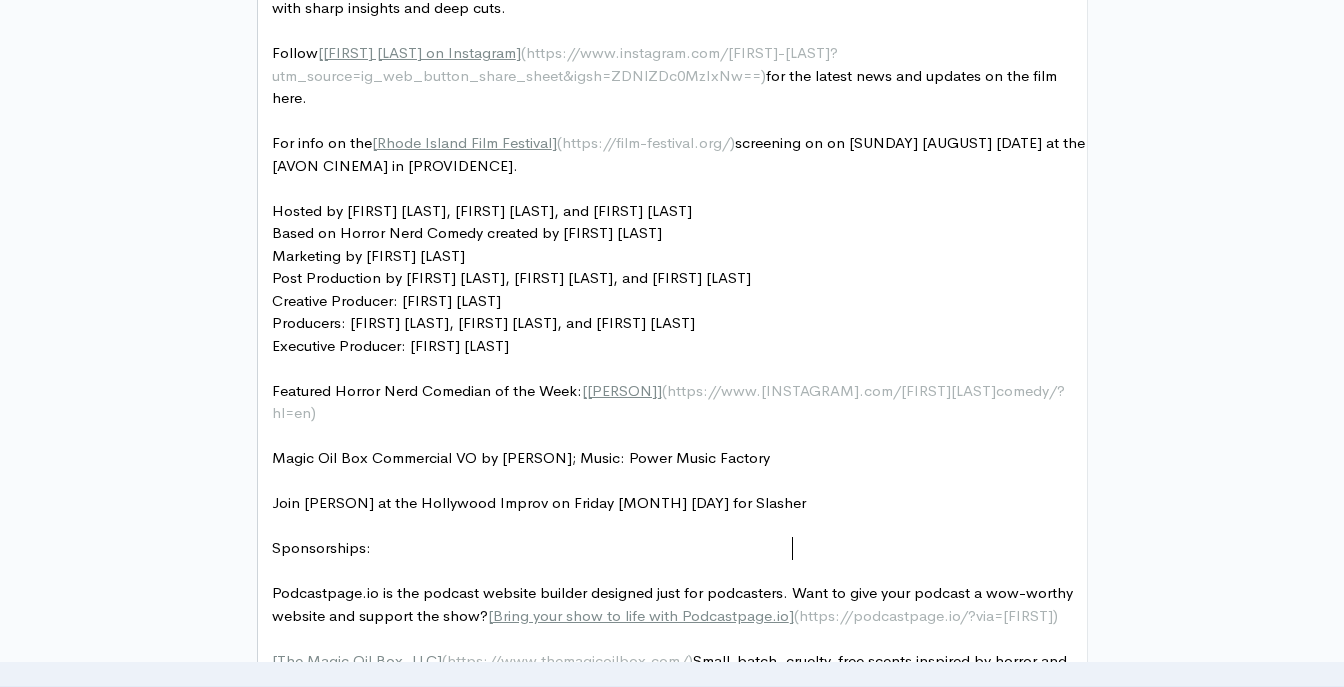 type on "for Slasher" 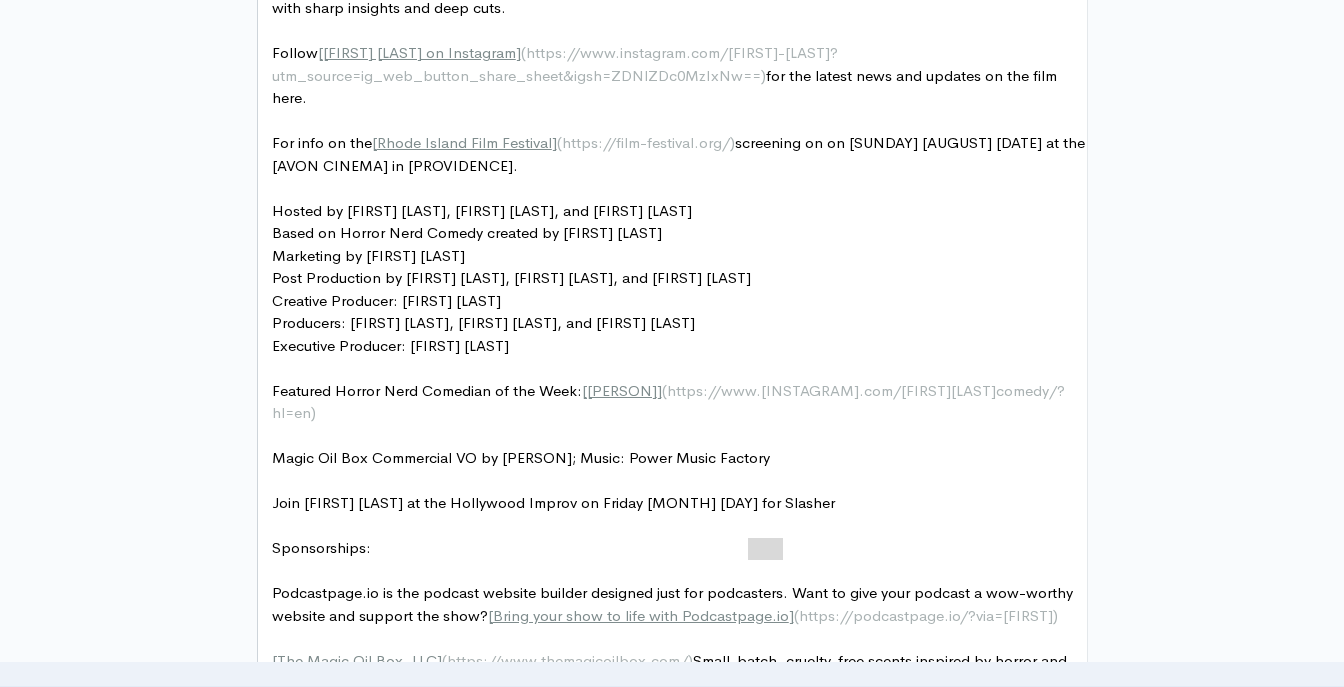 type on "lasher" 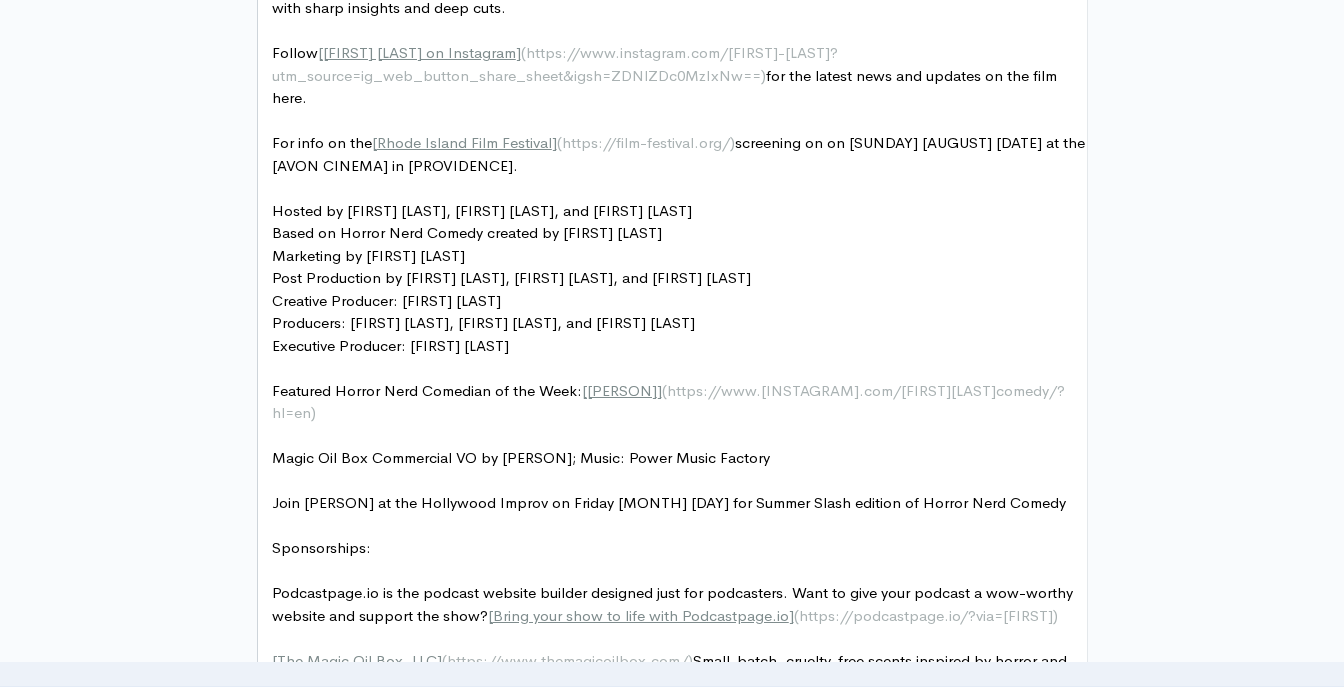 type on "ummer Slash edition of Horror Nerd Comedy" 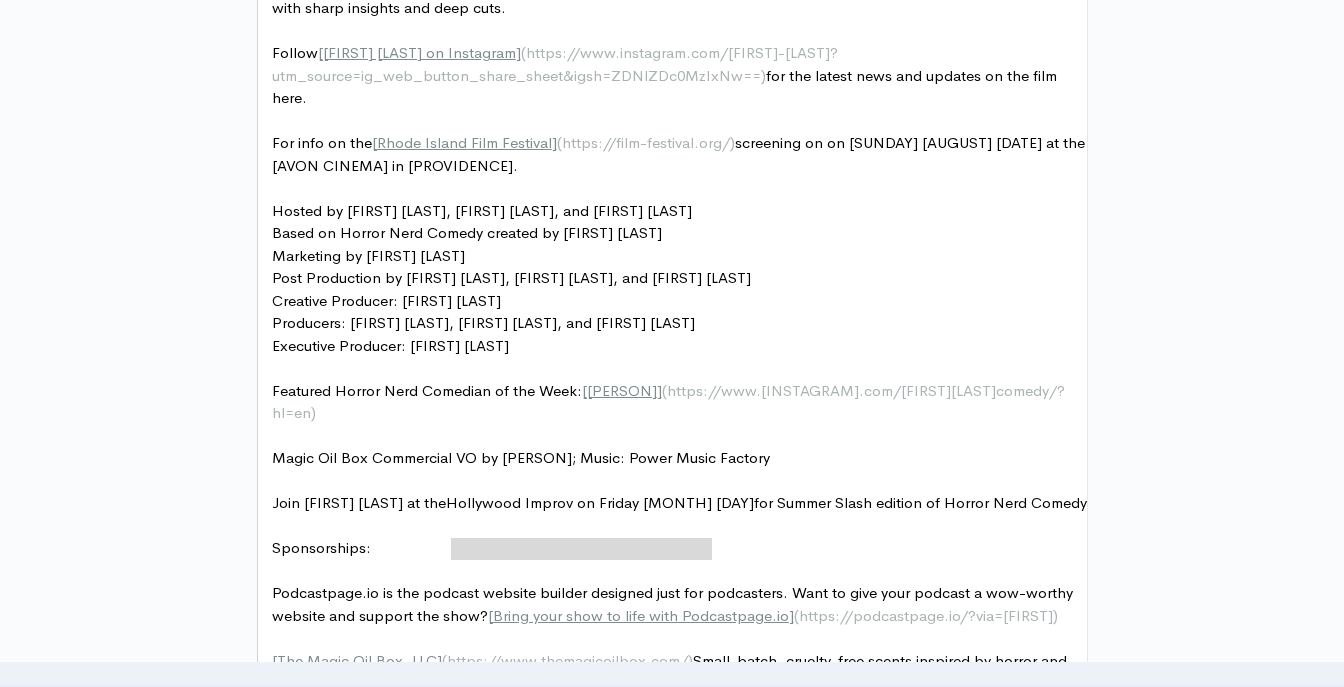 drag, startPoint x: 453, startPoint y: 551, endPoint x: 711, endPoint y: 552, distance: 258.00195 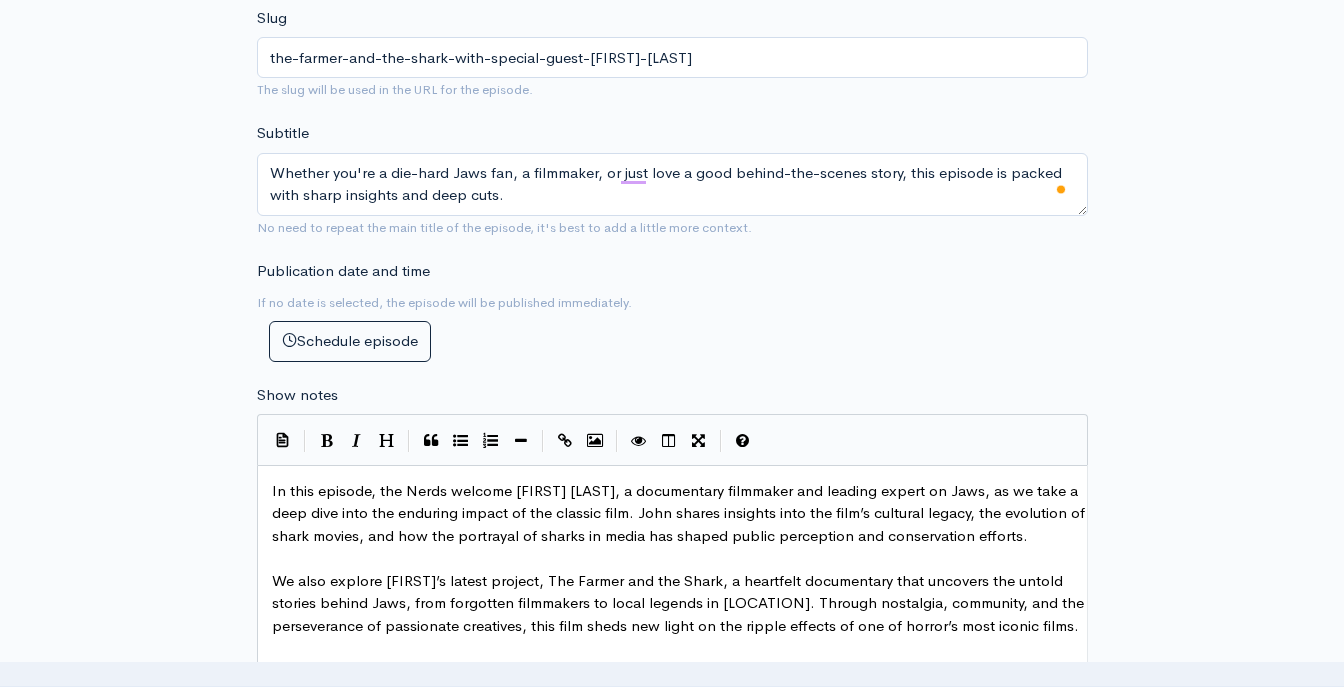 scroll, scrollTop: 798, scrollLeft: 0, axis: vertical 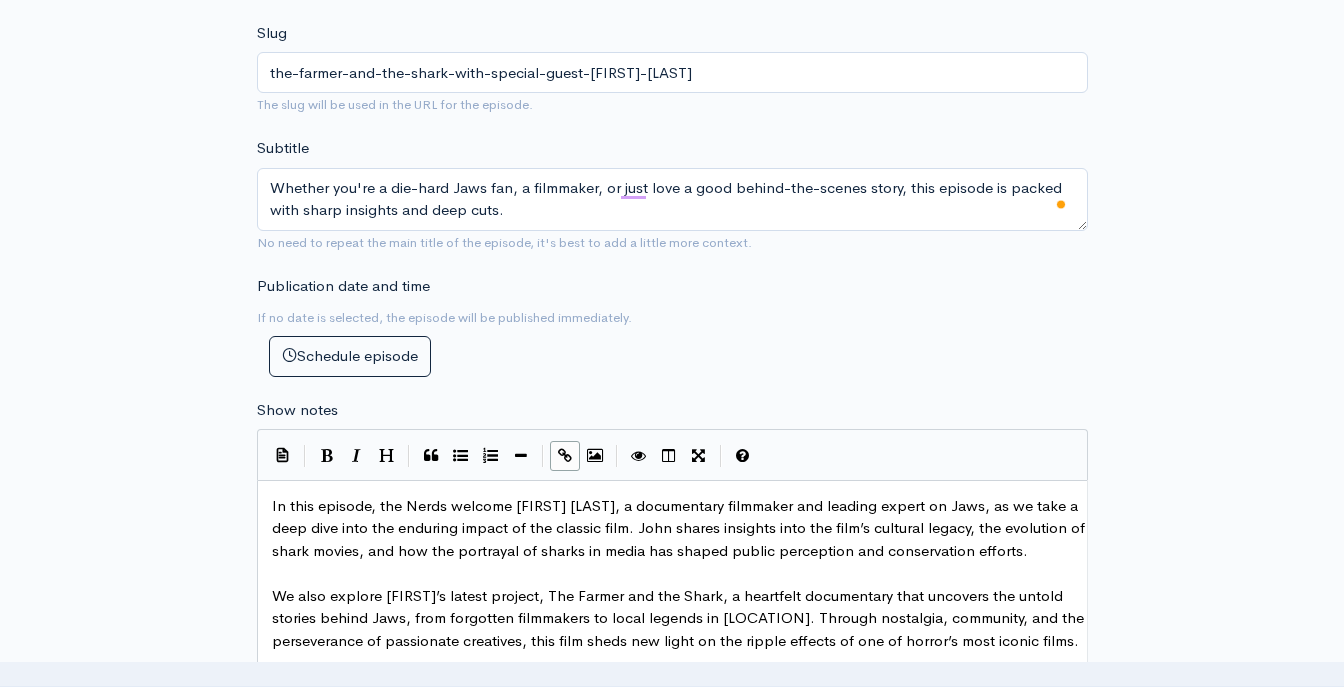 type on "Hollywood Improv on Friday [MONTH] [DAY]" 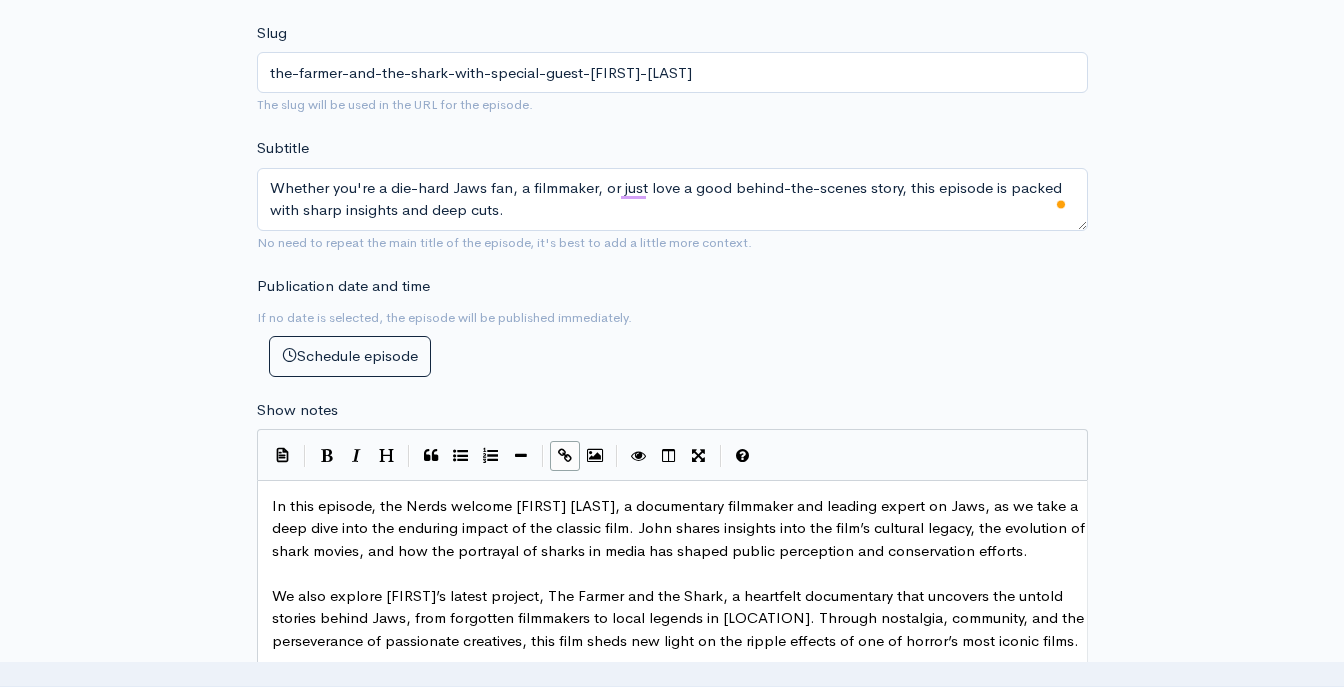 scroll, scrollTop: 1428, scrollLeft: 0, axis: vertical 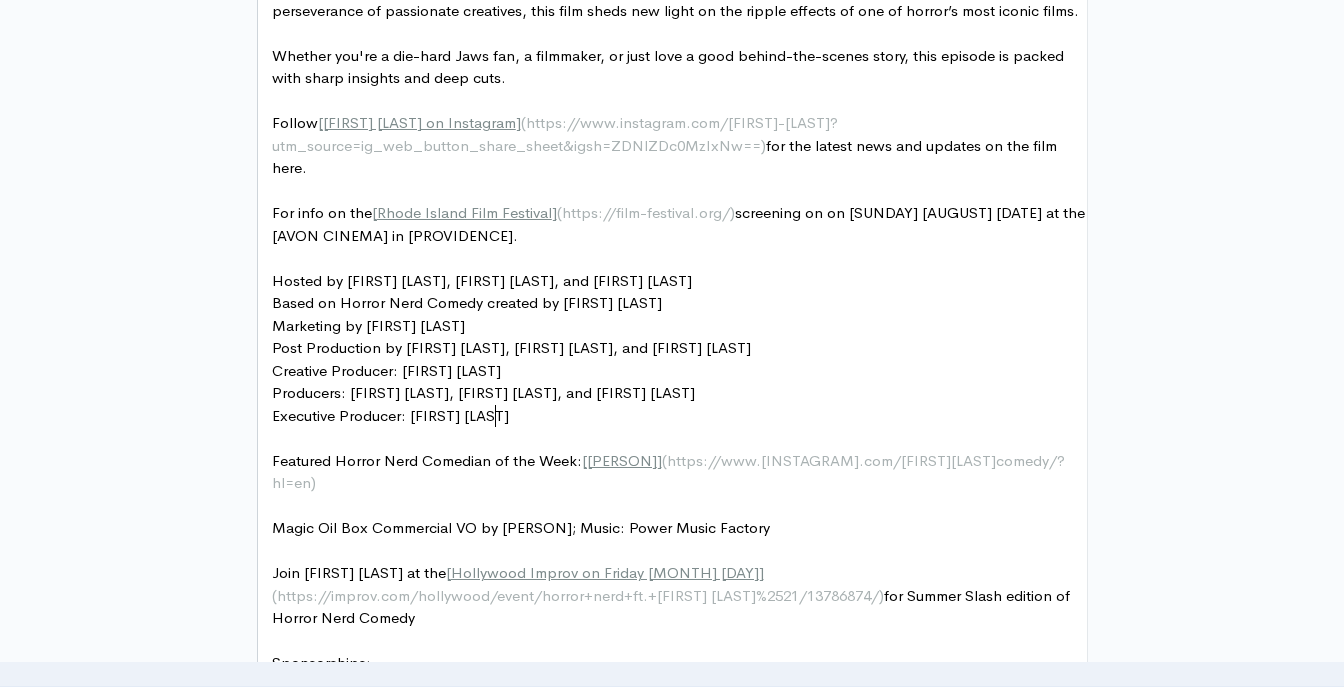 click on "Creative Producer: [FIRST] [LAST]" at bounding box center [680, 371] 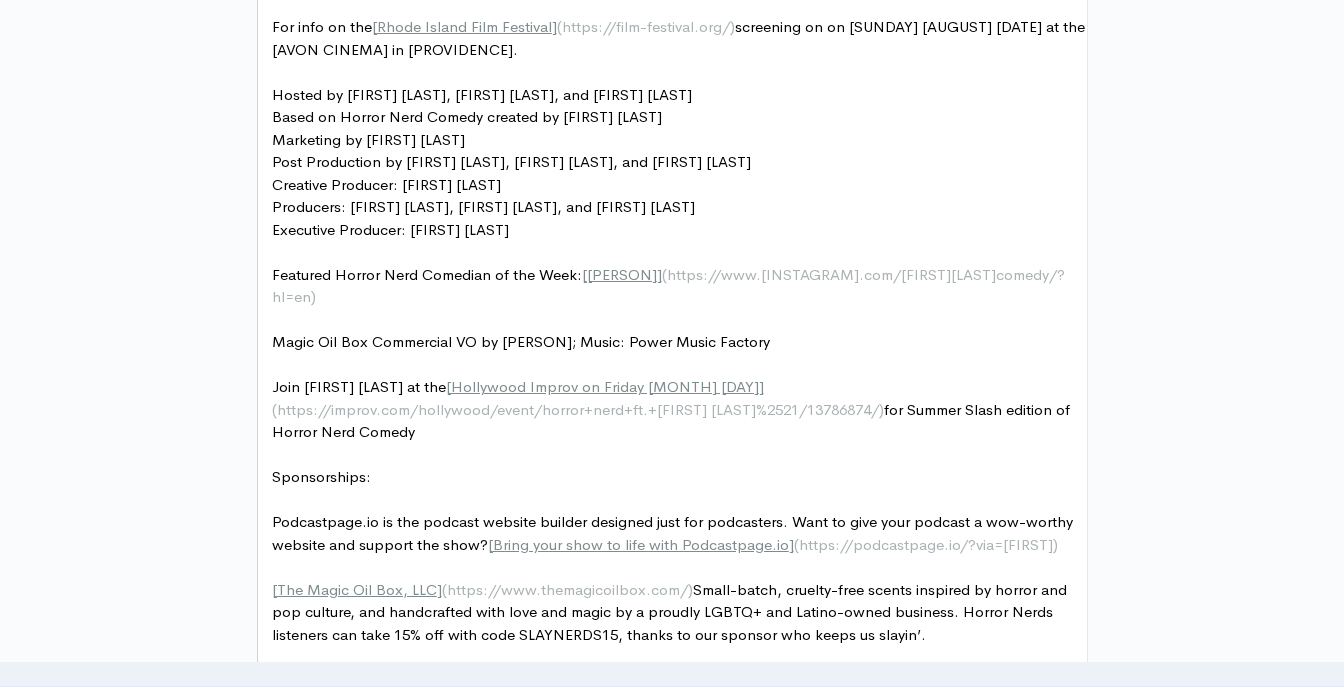 scroll, scrollTop: 1628, scrollLeft: 0, axis: vertical 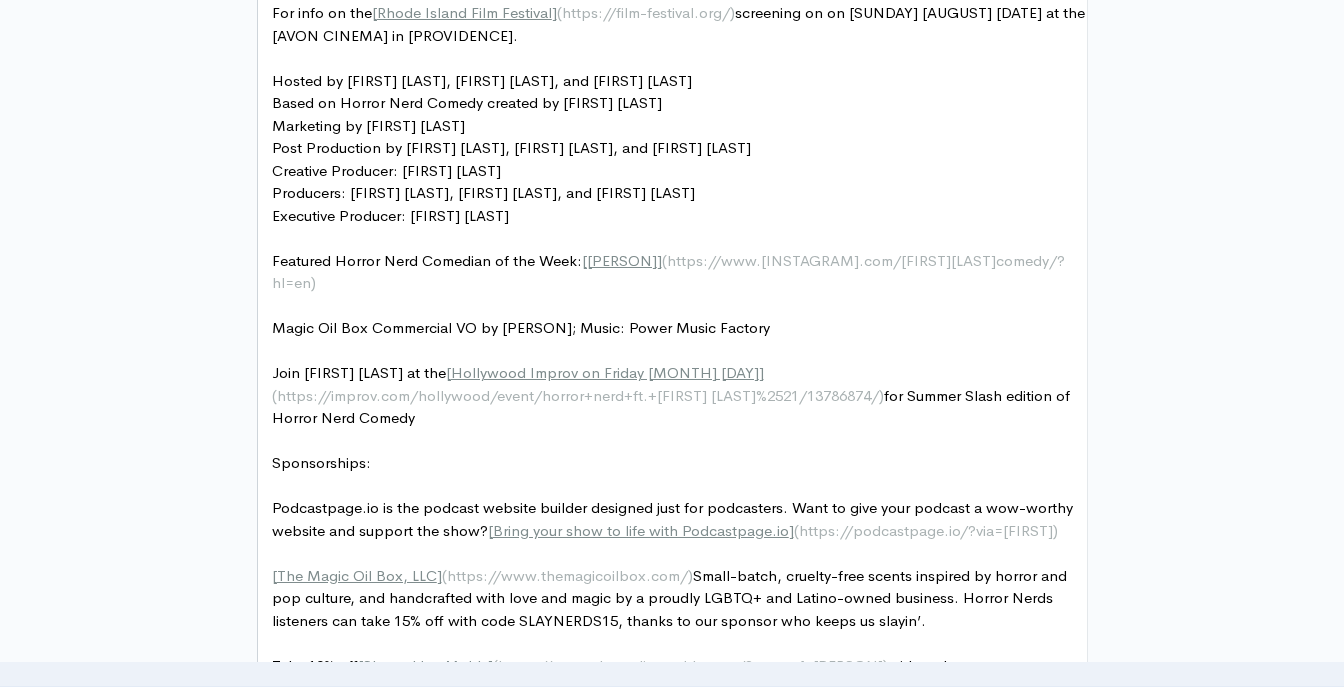 drag, startPoint x: 140, startPoint y: 102, endPoint x: 290, endPoint y: 47, distance: 159.76546 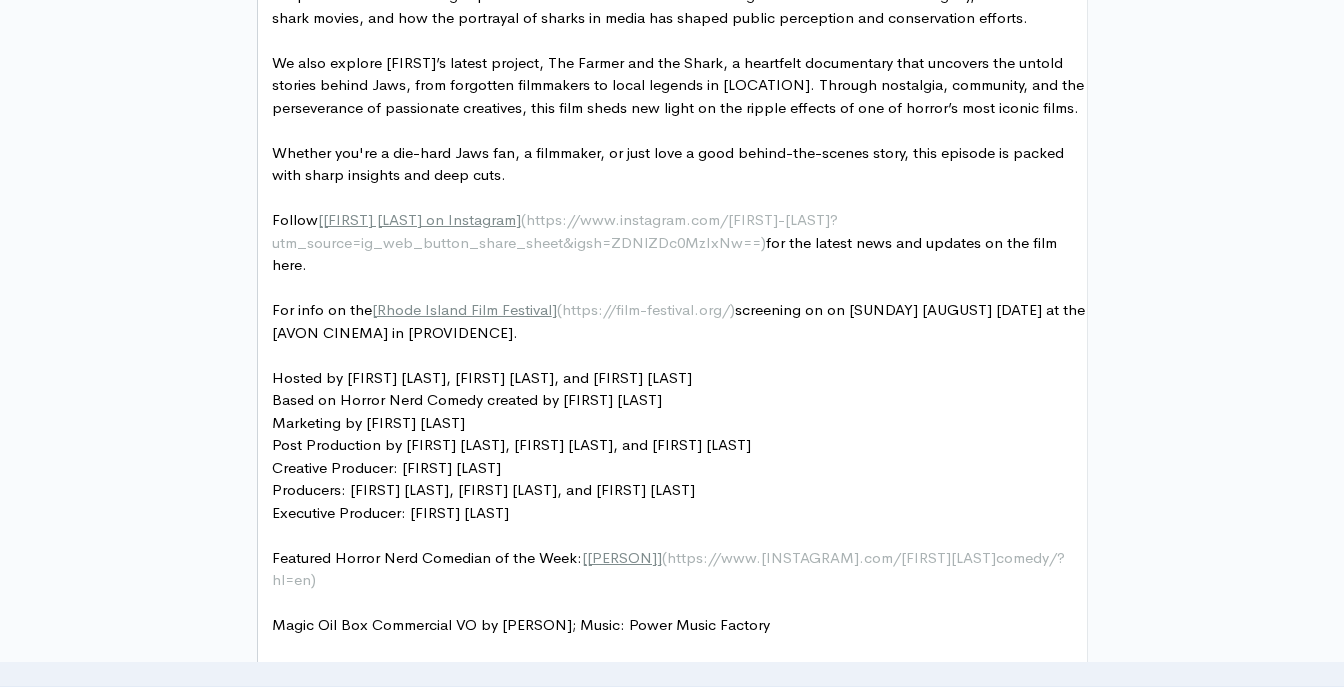 scroll, scrollTop: 1328, scrollLeft: 0, axis: vertical 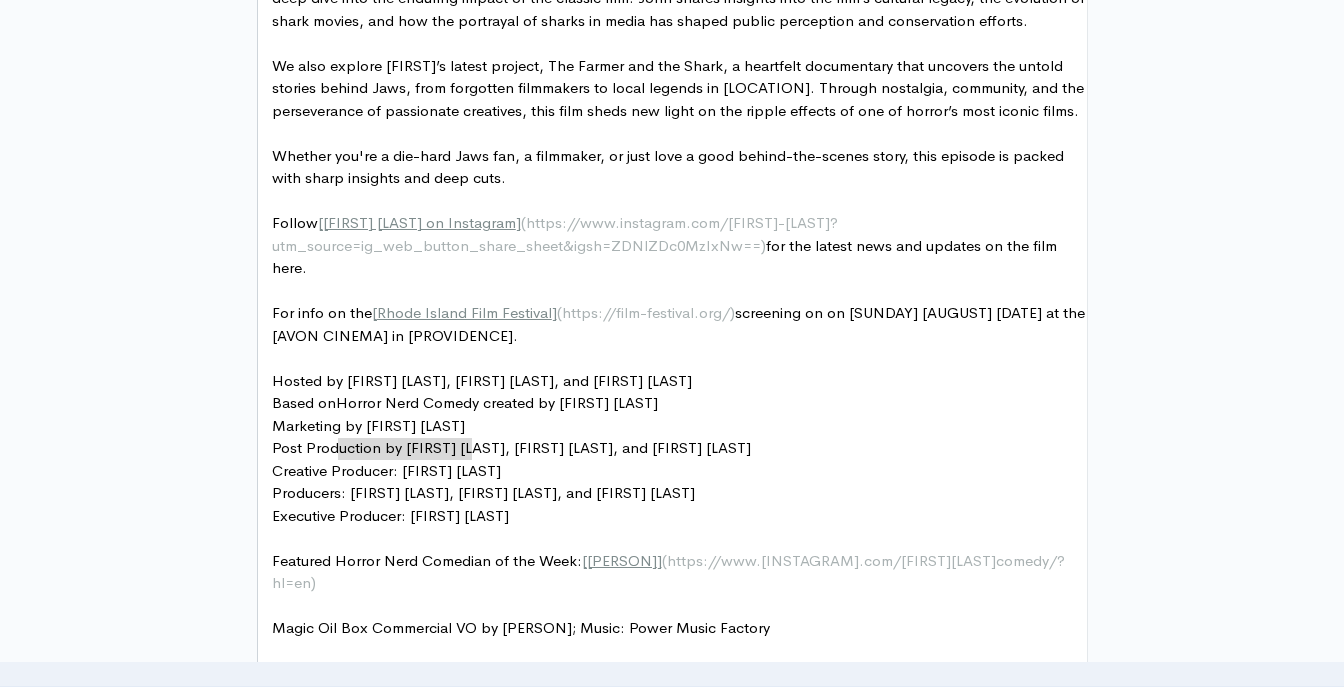 type on "Horror Nerd Comedy" 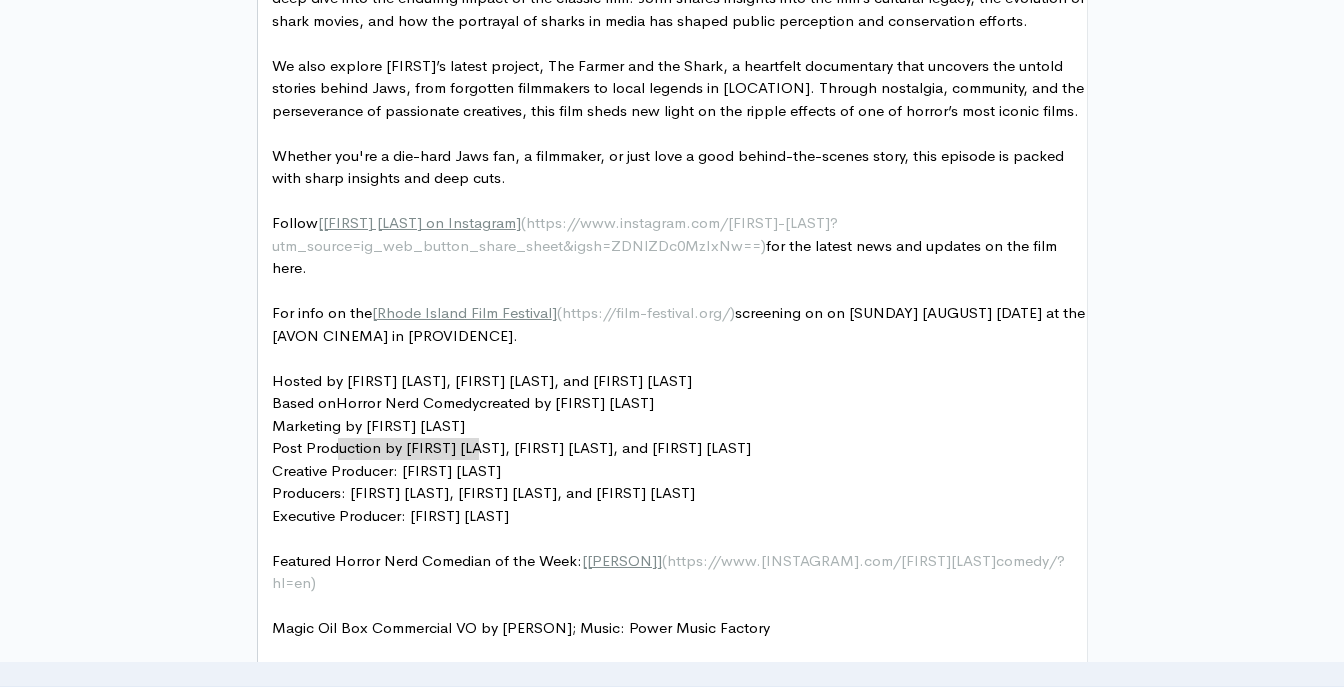 drag, startPoint x: 337, startPoint y: 450, endPoint x: 476, endPoint y: 446, distance: 139.05754 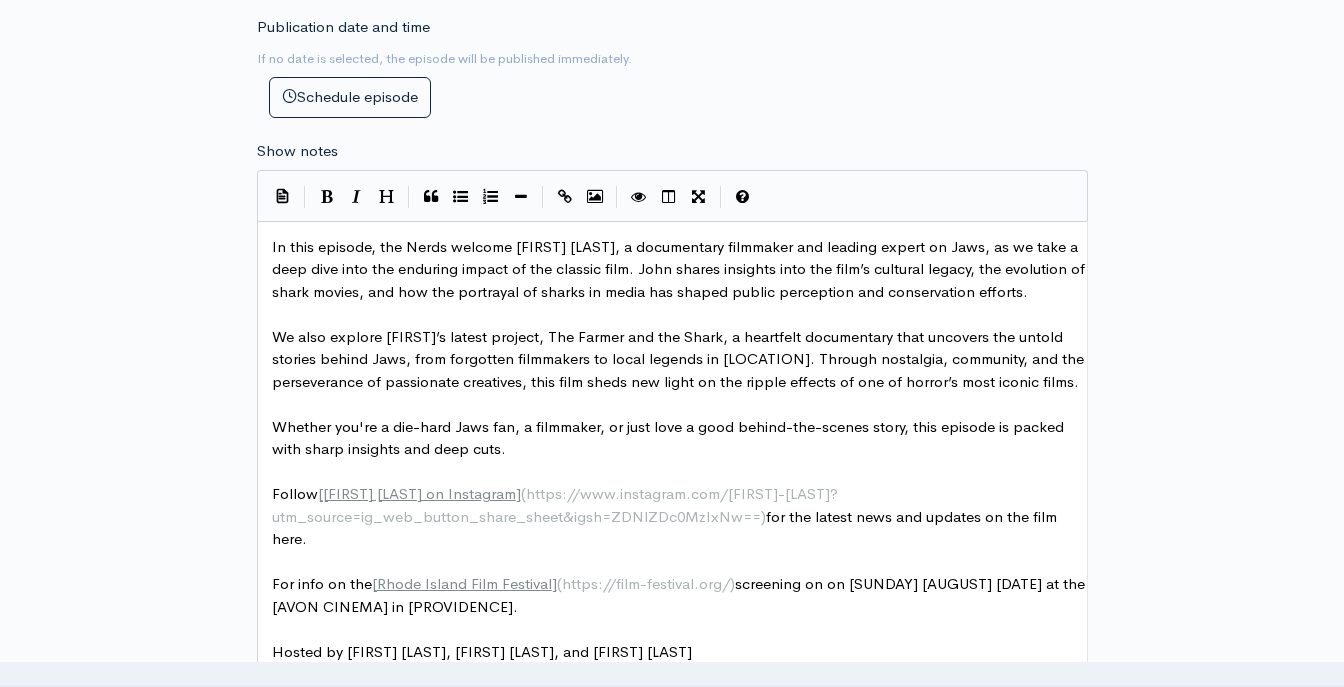 scroll, scrollTop: 1028, scrollLeft: 0, axis: vertical 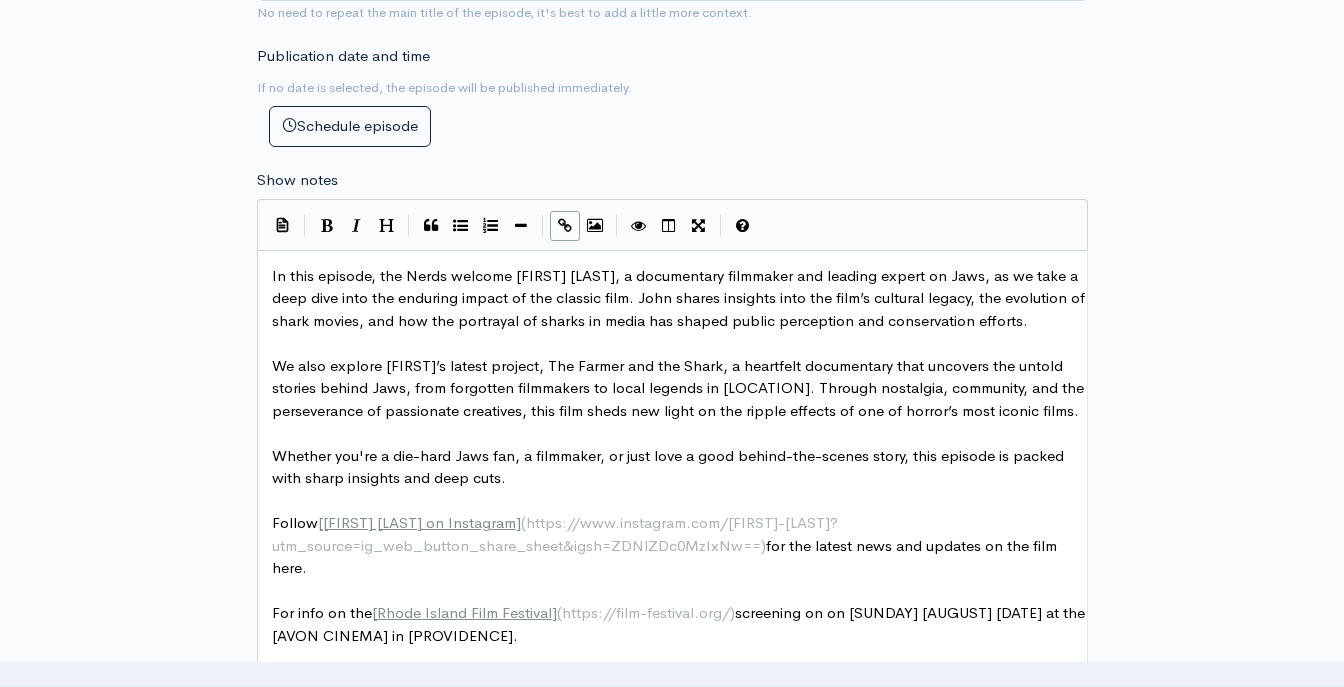 click at bounding box center (565, 226) 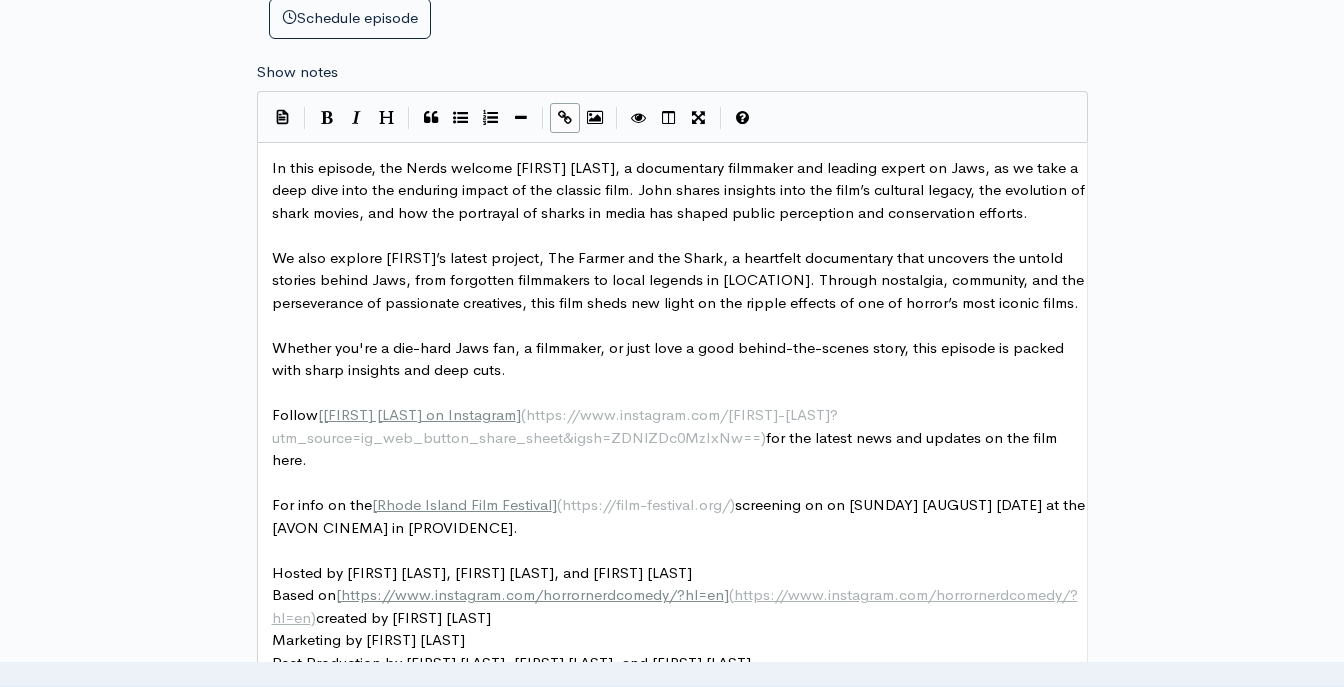click on "We also explore [FIRST]’s latest project, The Farmer and the Shark, a heartfelt documentary that uncovers the untold stories behind Jaws, from forgotten filmmakers to local legends in [LOCATION]. Through nostalgia, community, and the perseverance of passionate creatives, this film sheds new light on the ripple effects of one of horror’s most iconic films." at bounding box center (680, 281) 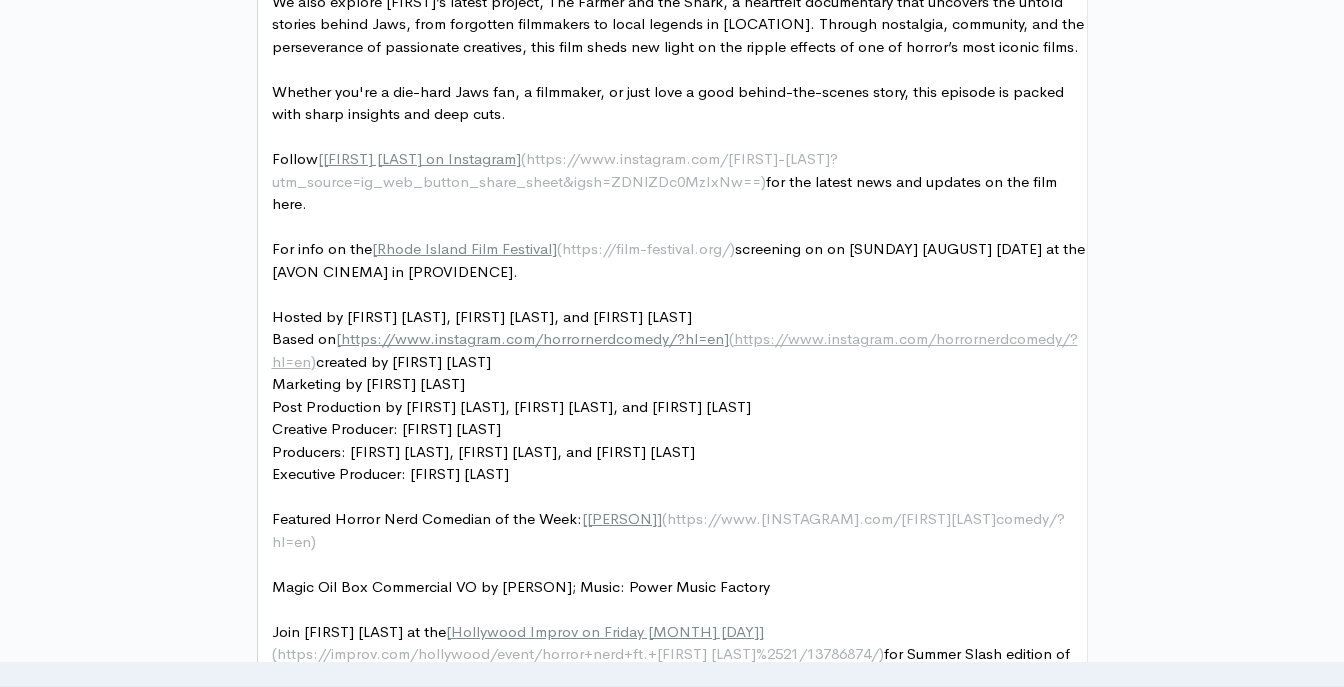 scroll, scrollTop: 1536, scrollLeft: 0, axis: vertical 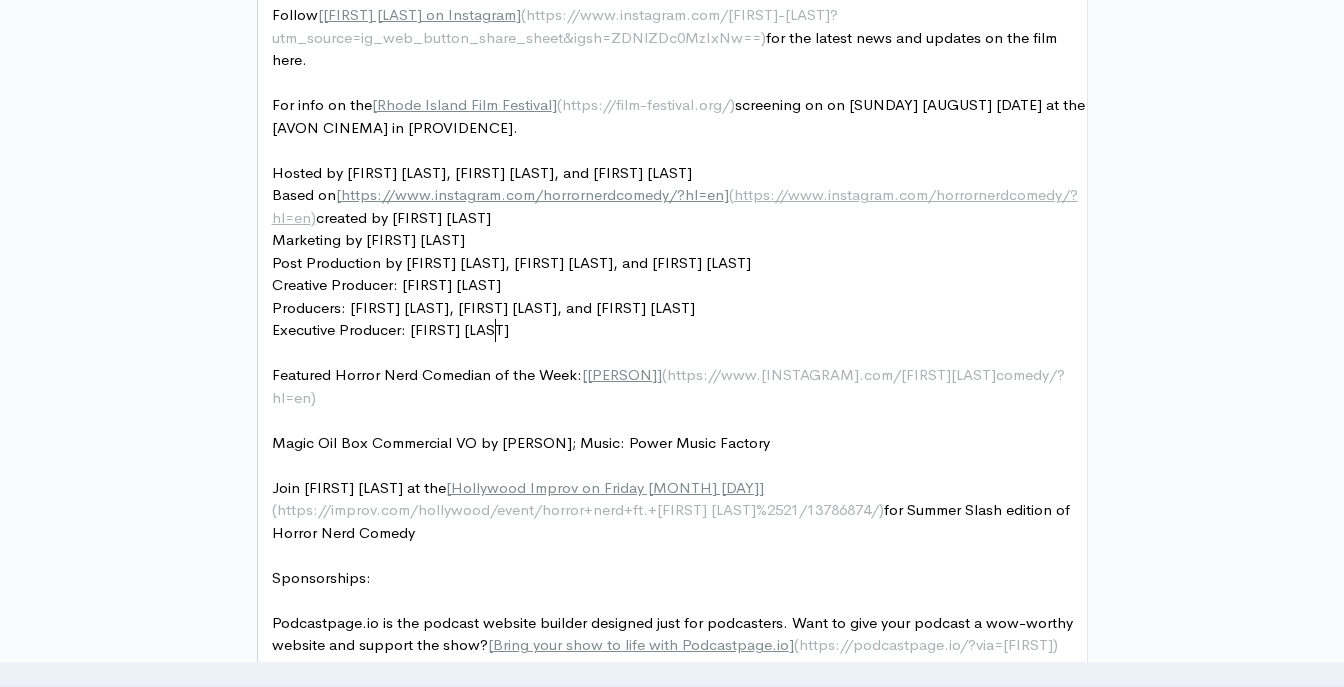 drag, startPoint x: 874, startPoint y: 332, endPoint x: 790, endPoint y: 359, distance: 88.23265 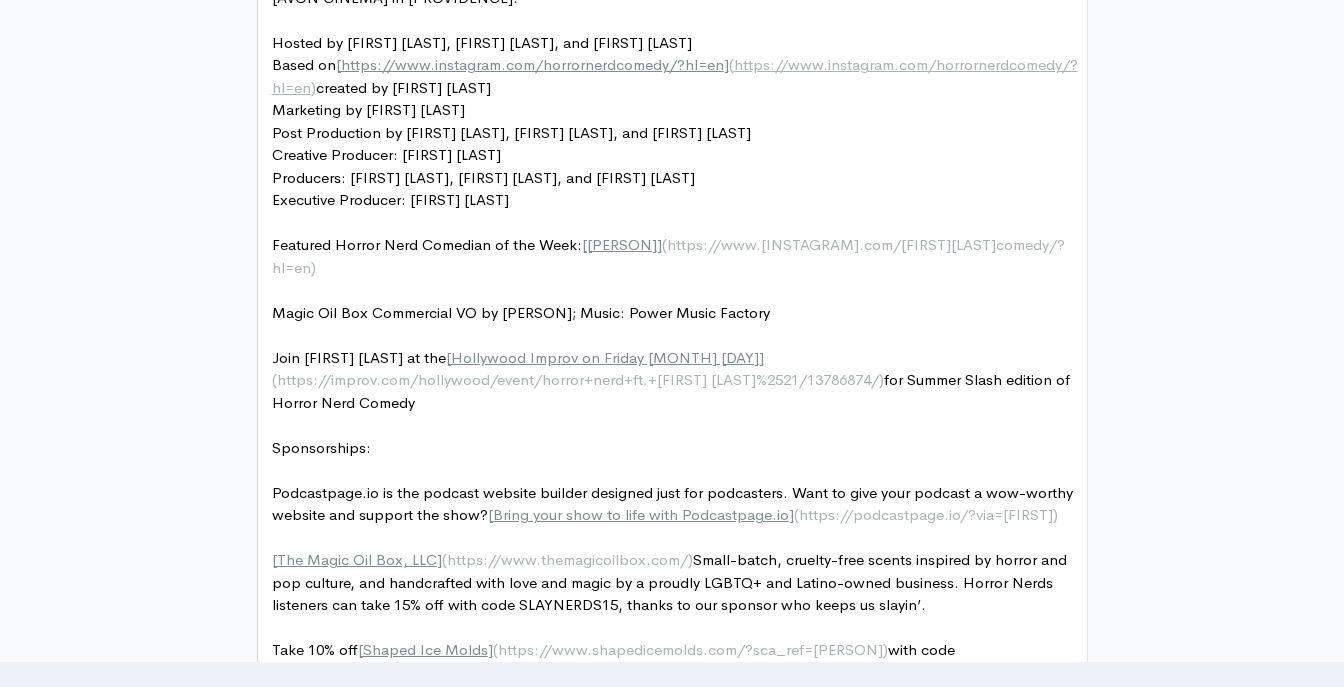 scroll, scrollTop: 1736, scrollLeft: 0, axis: vertical 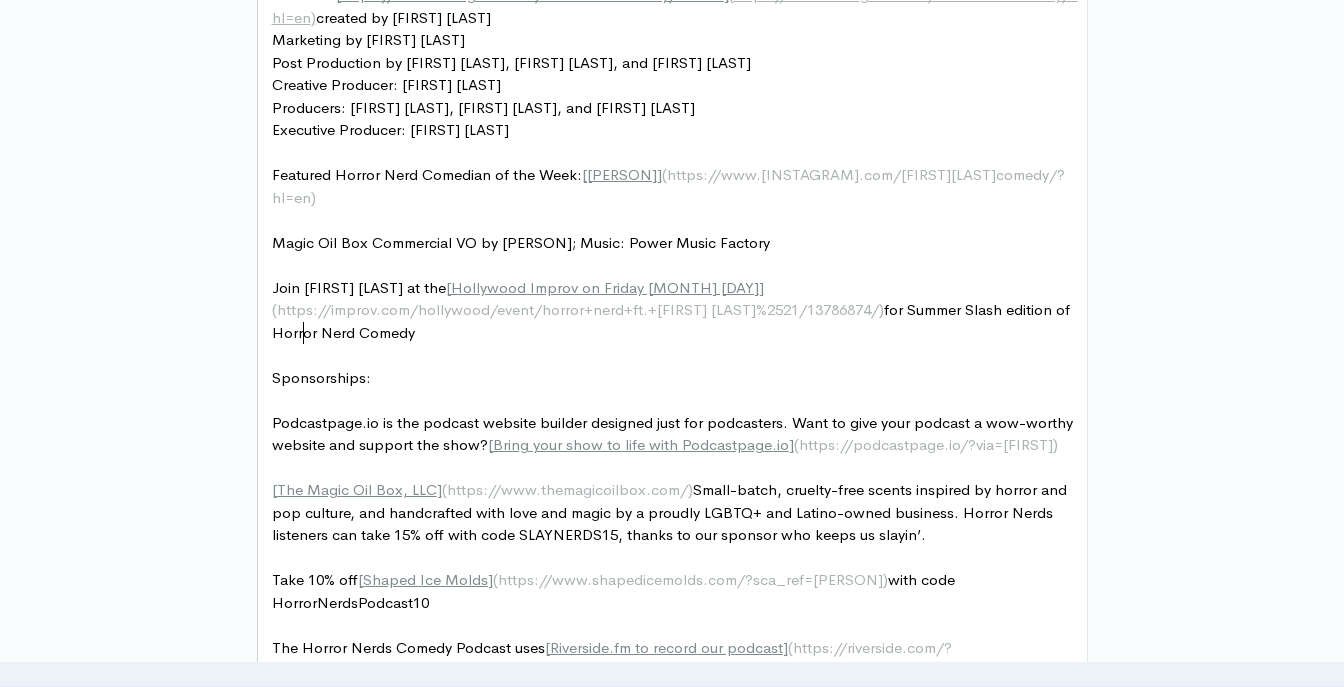 click on "Join [FIRST] [LAST] at the [ Hollywood Improv on Friday [MONTH] [DAY] ] ( https://improv.com/hollywood/event/horror+nerd+ft.+[FIRST]+[LAST]%2521/13786874/ ) for Summer Slash edition of Horror Nerd Comedy" at bounding box center (673, 310) 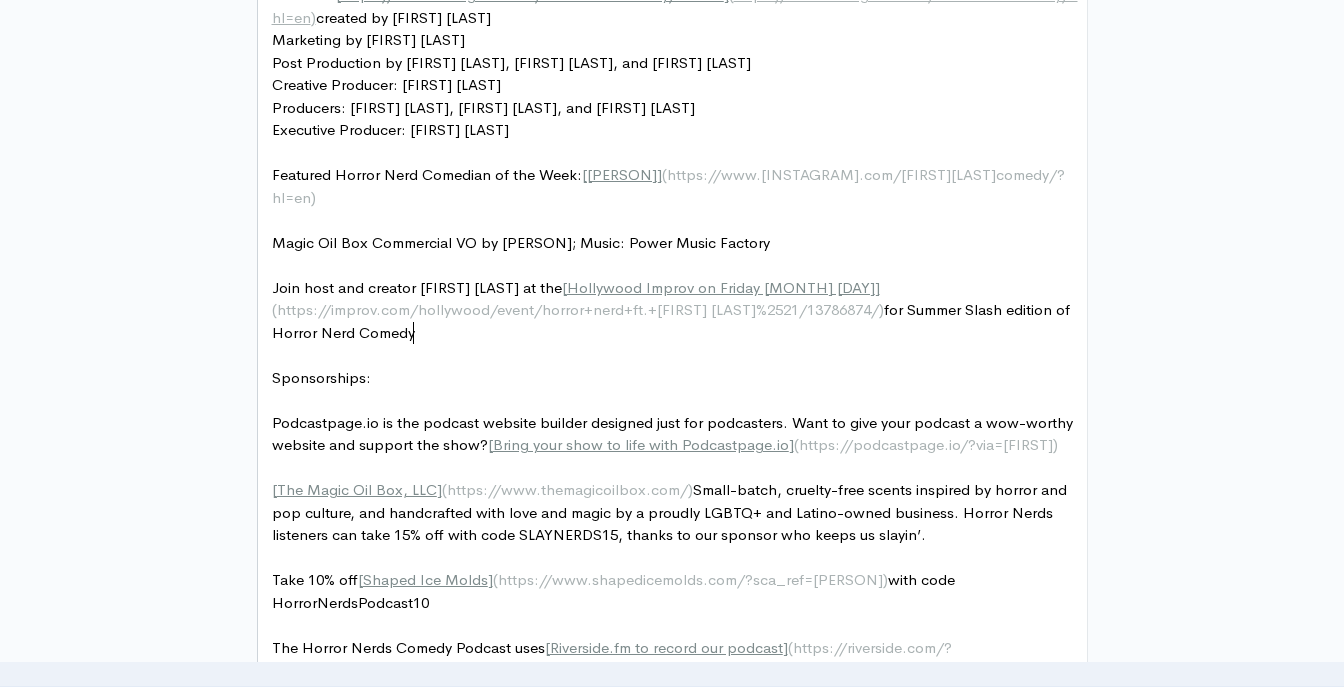 type on "host and creator" 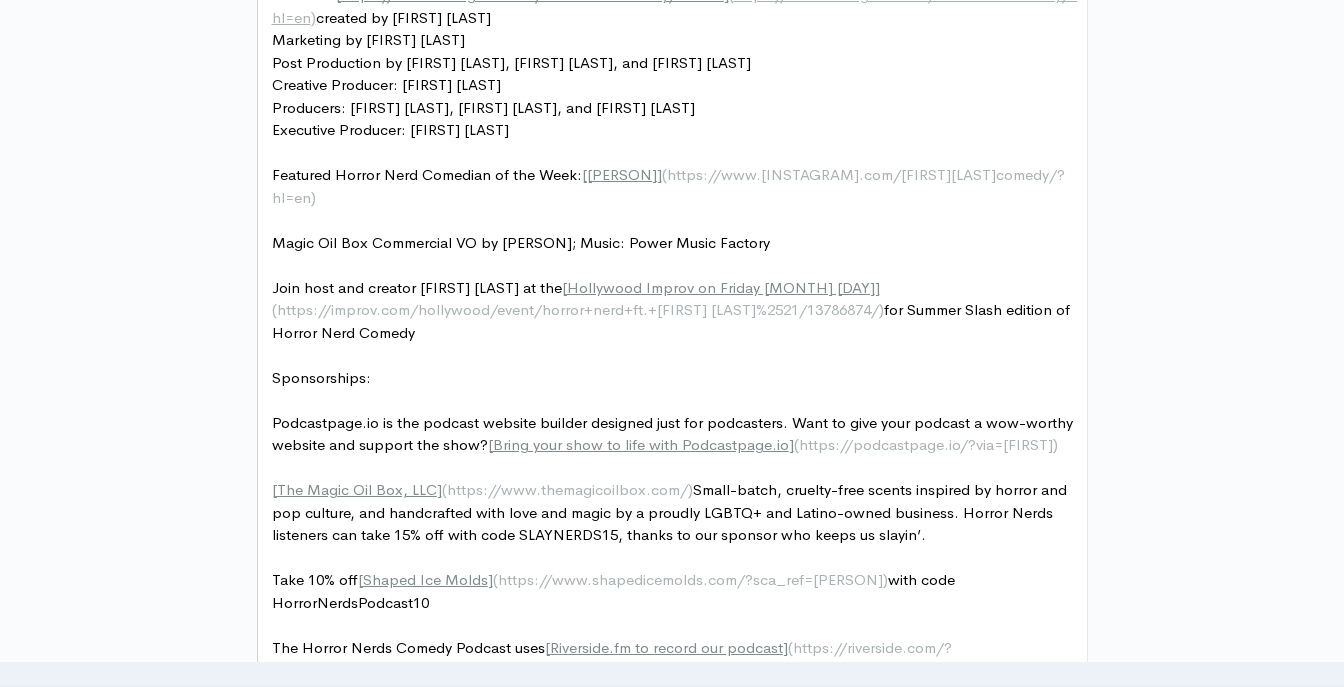 click on "Join host and creator [FIRST] [LAST] at the [ HOLLYWOOD IMPROV ] on [ DAY ] [ MONTH ] [ YEAR ] ( https://improv.com/hollywood/event/horror+nerd+ft.+[ FIRST ]+[ LAST ]%2521/13786874/ ) for Summer Slash edition of Horror Nerd Comedy" at bounding box center [680, 311] 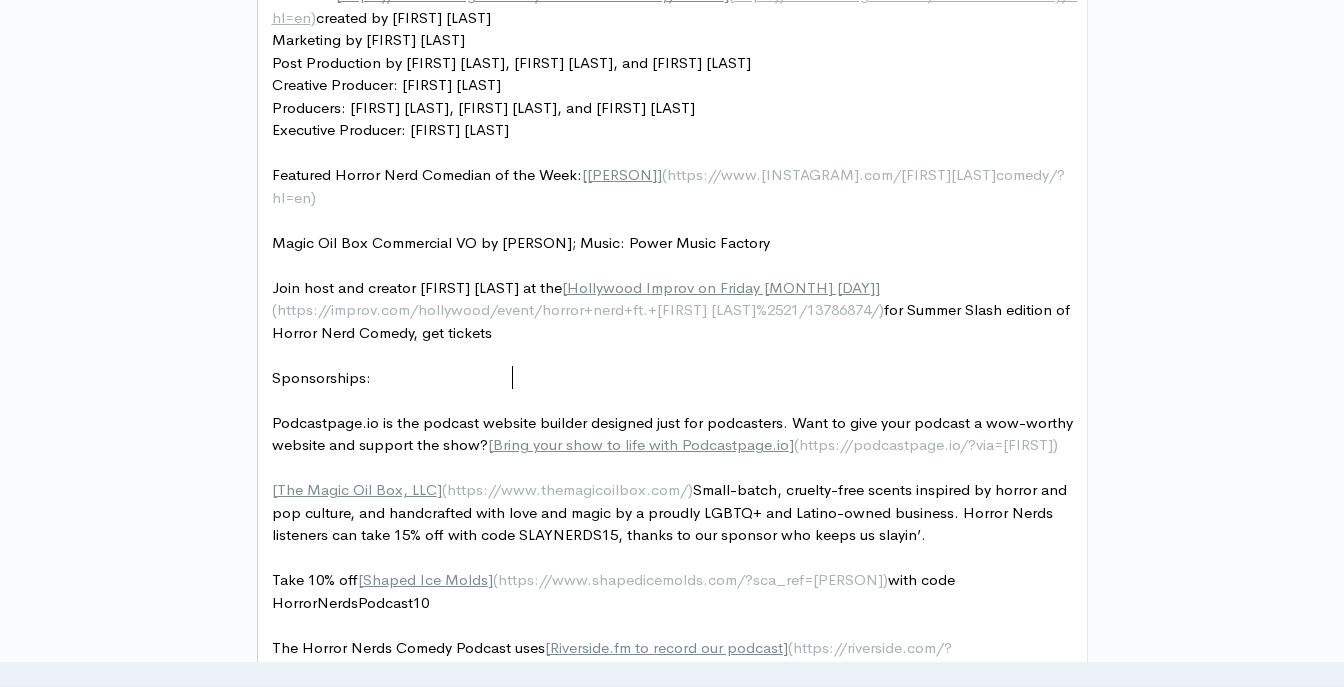 type on ", get tickets wh" 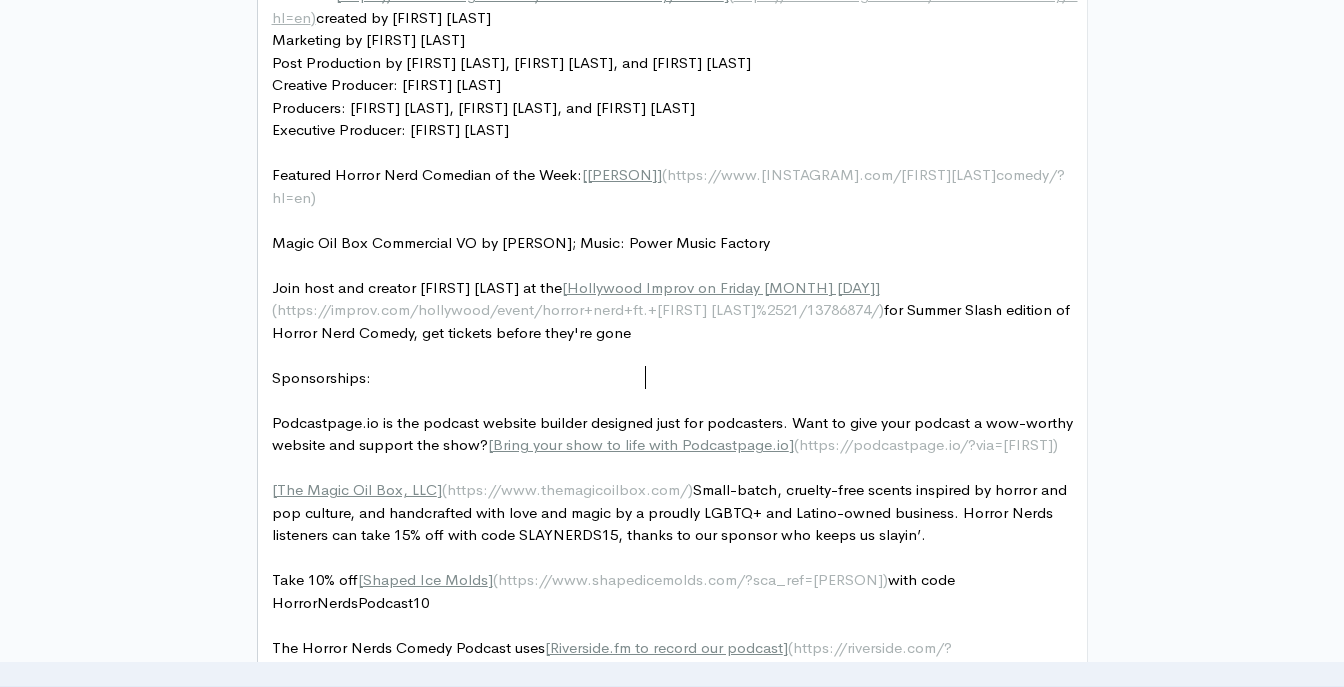 scroll, scrollTop: 7, scrollLeft: 140, axis: both 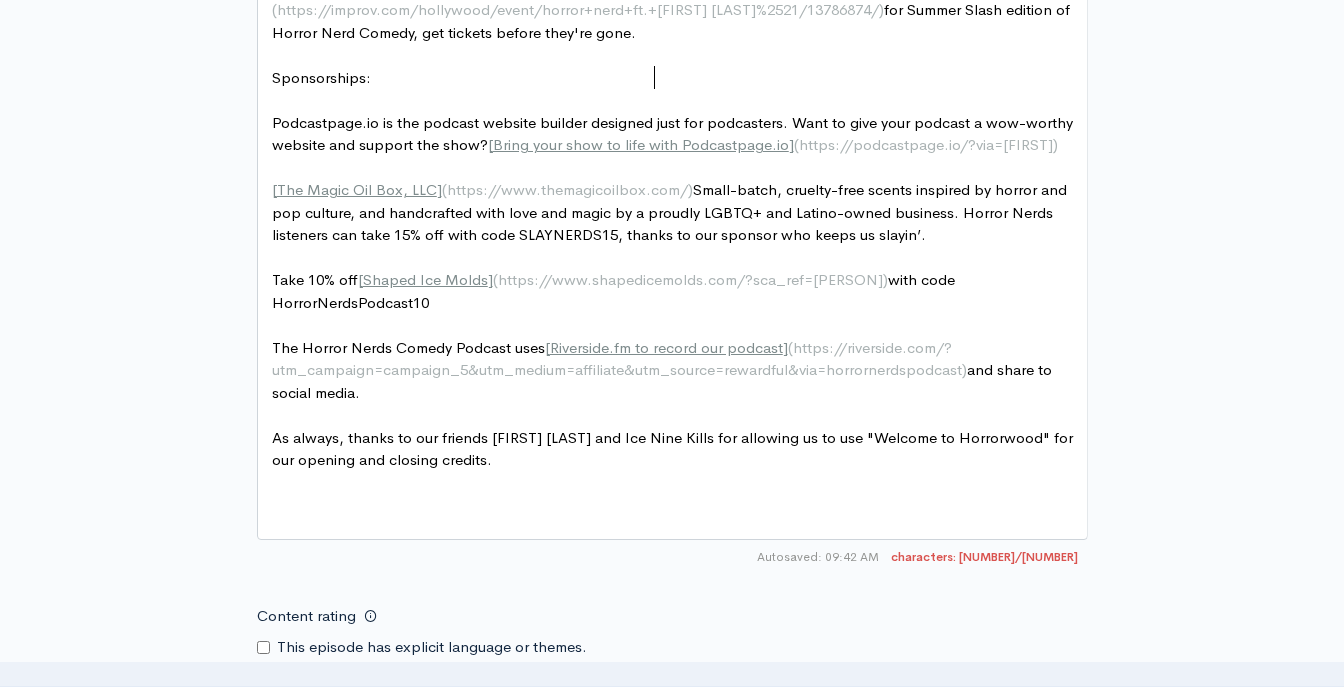 type on "before they're gone." 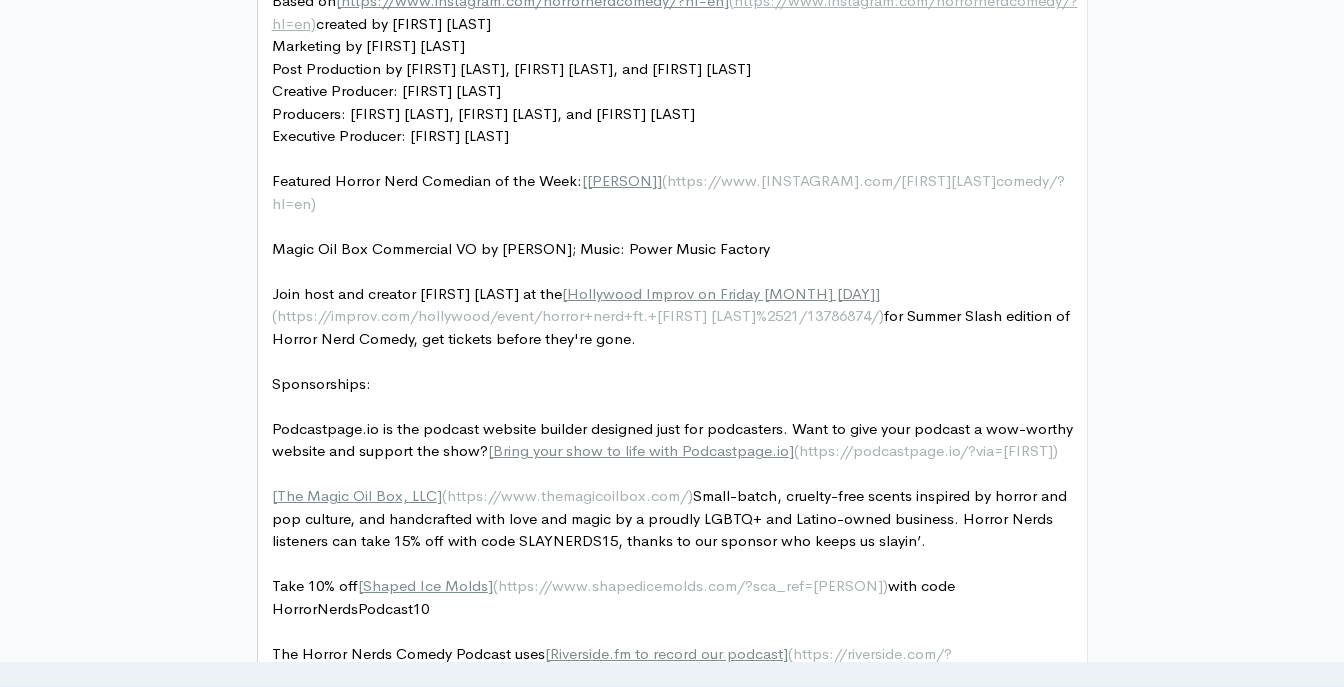 scroll, scrollTop: 1736, scrollLeft: 0, axis: vertical 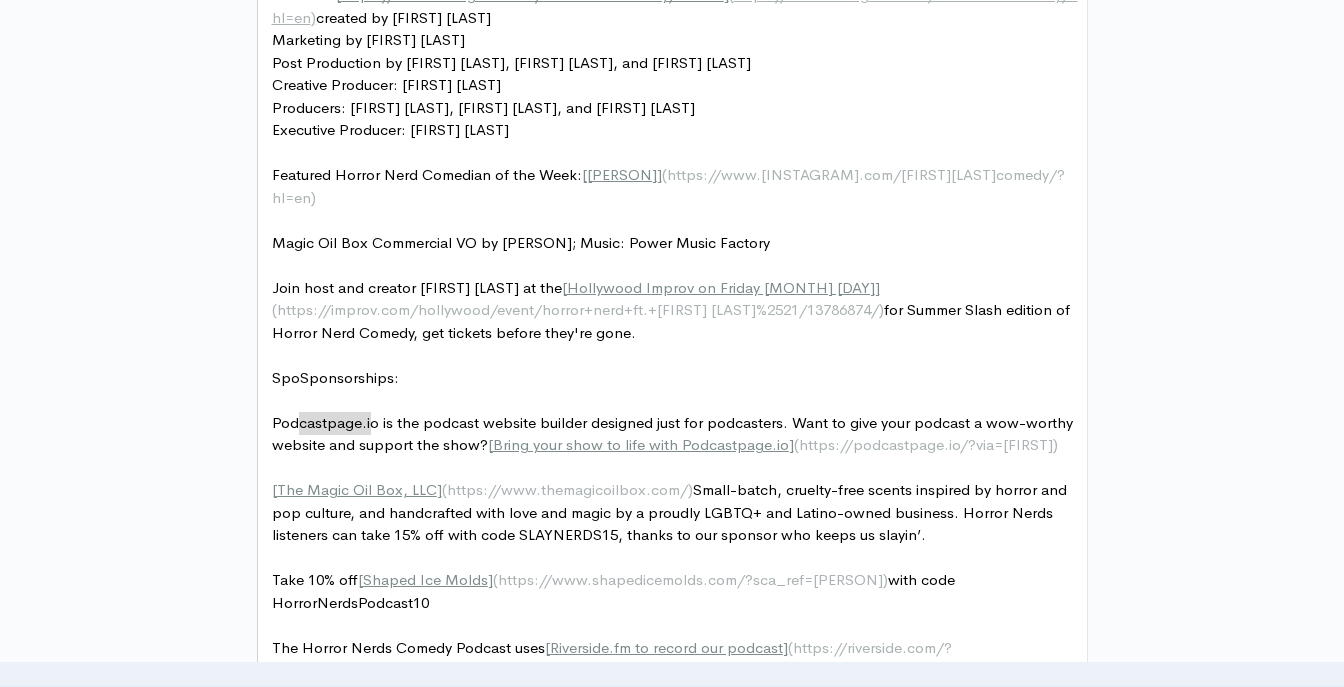type on "Sponsorships:" 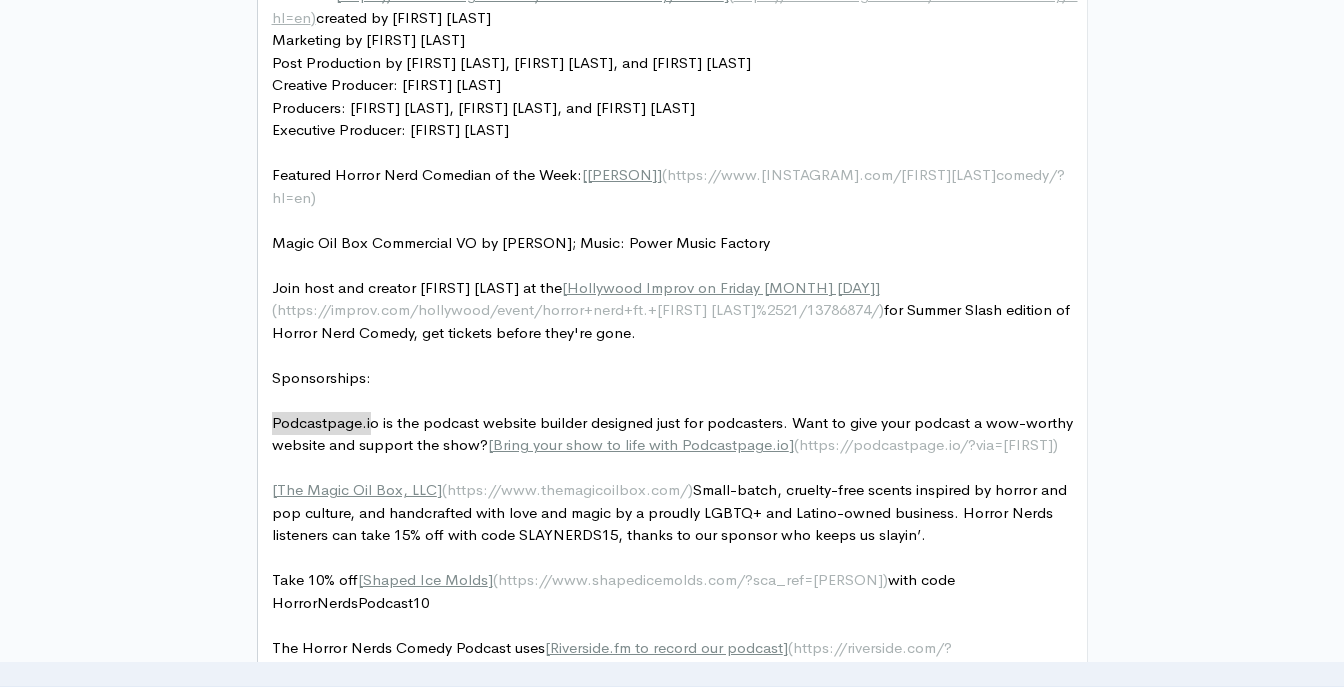 drag, startPoint x: 381, startPoint y: 423, endPoint x: 260, endPoint y: 426, distance: 121.037186 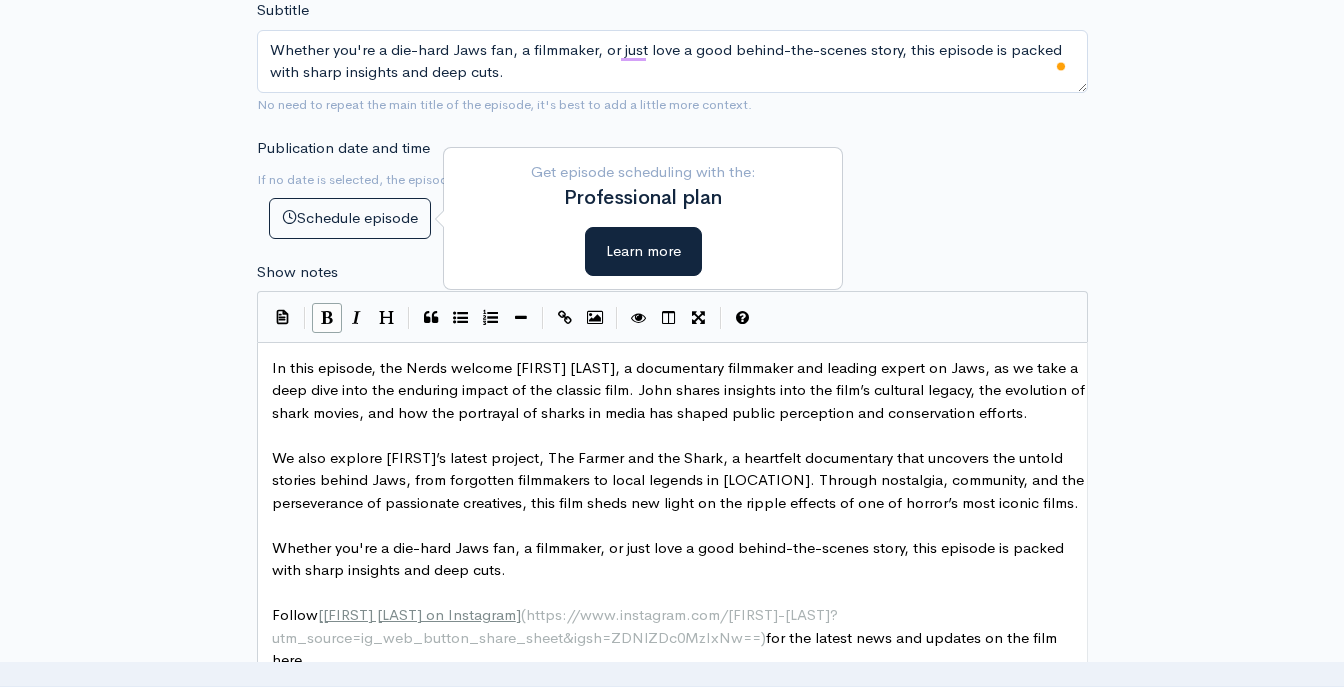 click at bounding box center (327, 317) 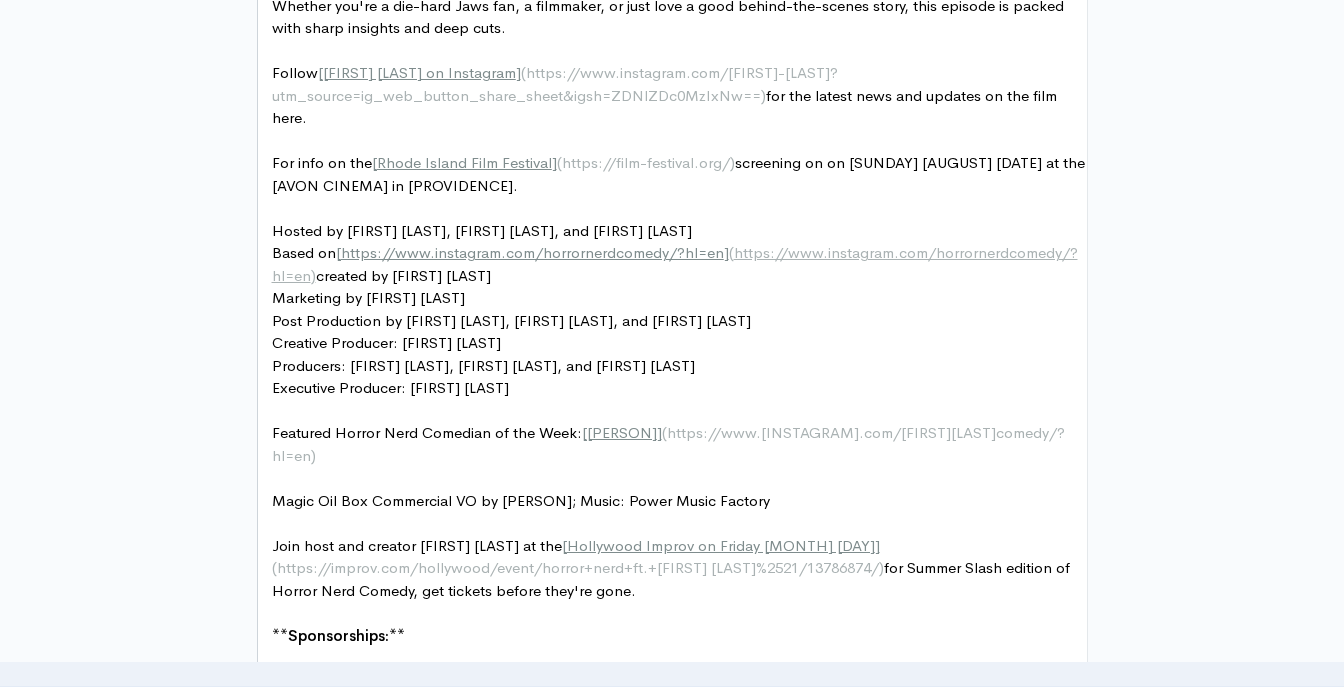 scroll, scrollTop: 1418, scrollLeft: 0, axis: vertical 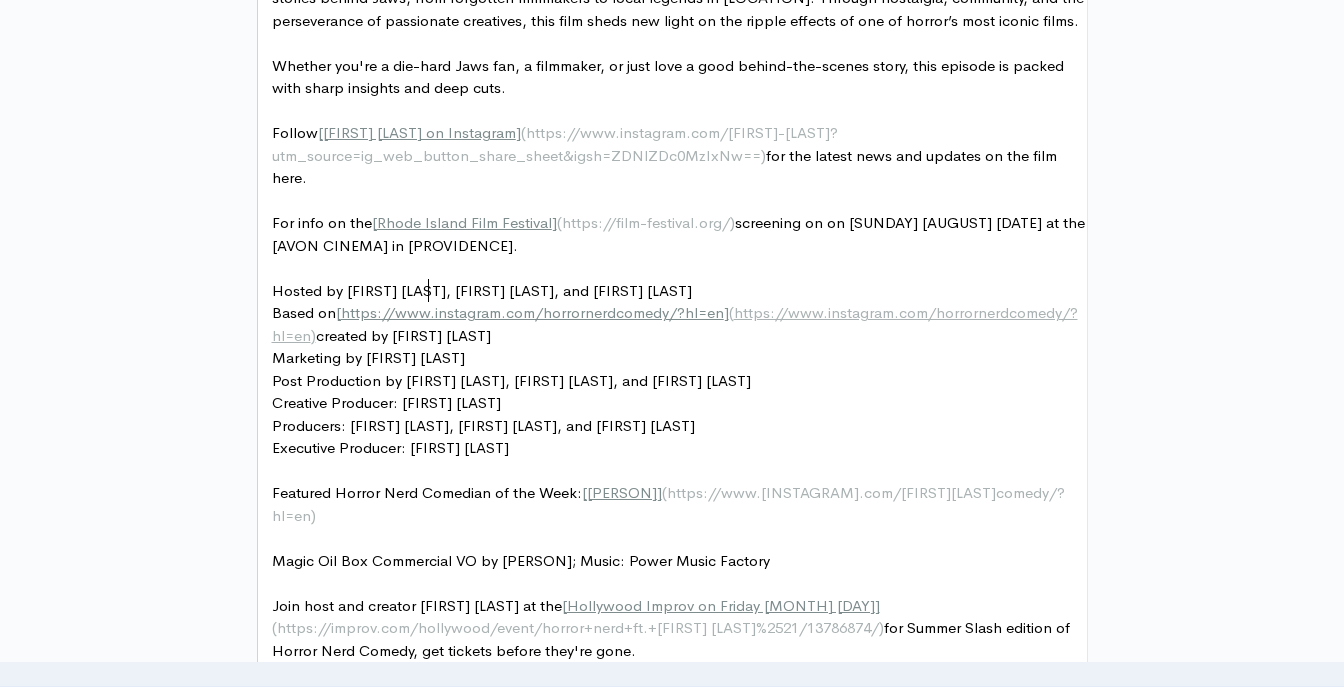 click on "For info on the  [ Rhode Island Film Festival ] ( https://film-festival.org/ )  screening on on [DAY] [MONTH] [DAY] at the Avon Cinema in Providence." at bounding box center [680, 234] 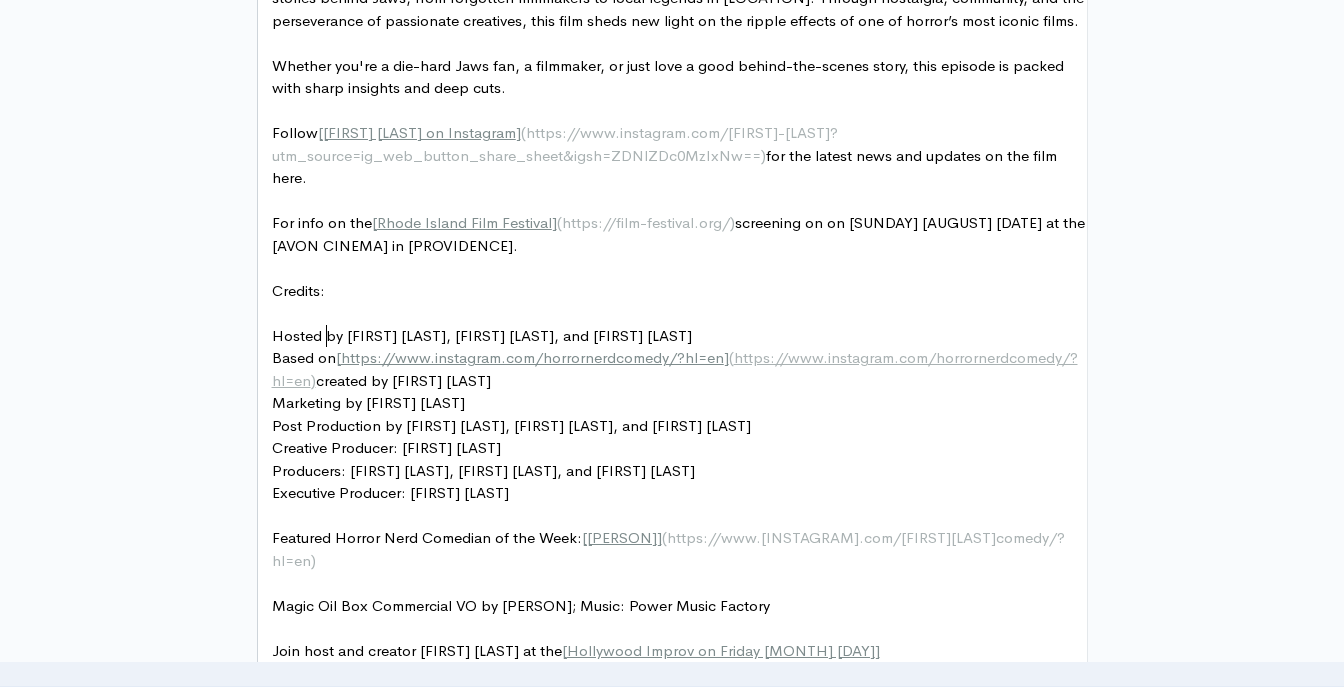 scroll, scrollTop: 7, scrollLeft: 57, axis: both 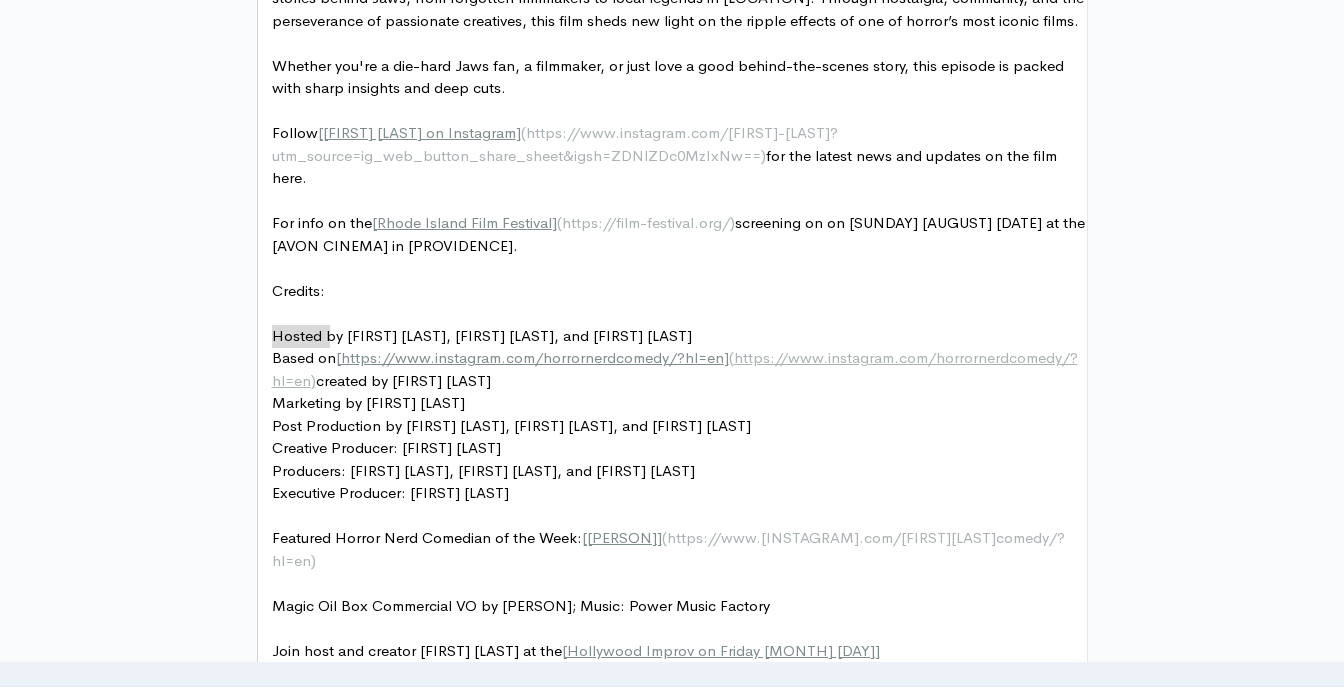 drag, startPoint x: 369, startPoint y: 338, endPoint x: 284, endPoint y: 333, distance: 85.146935 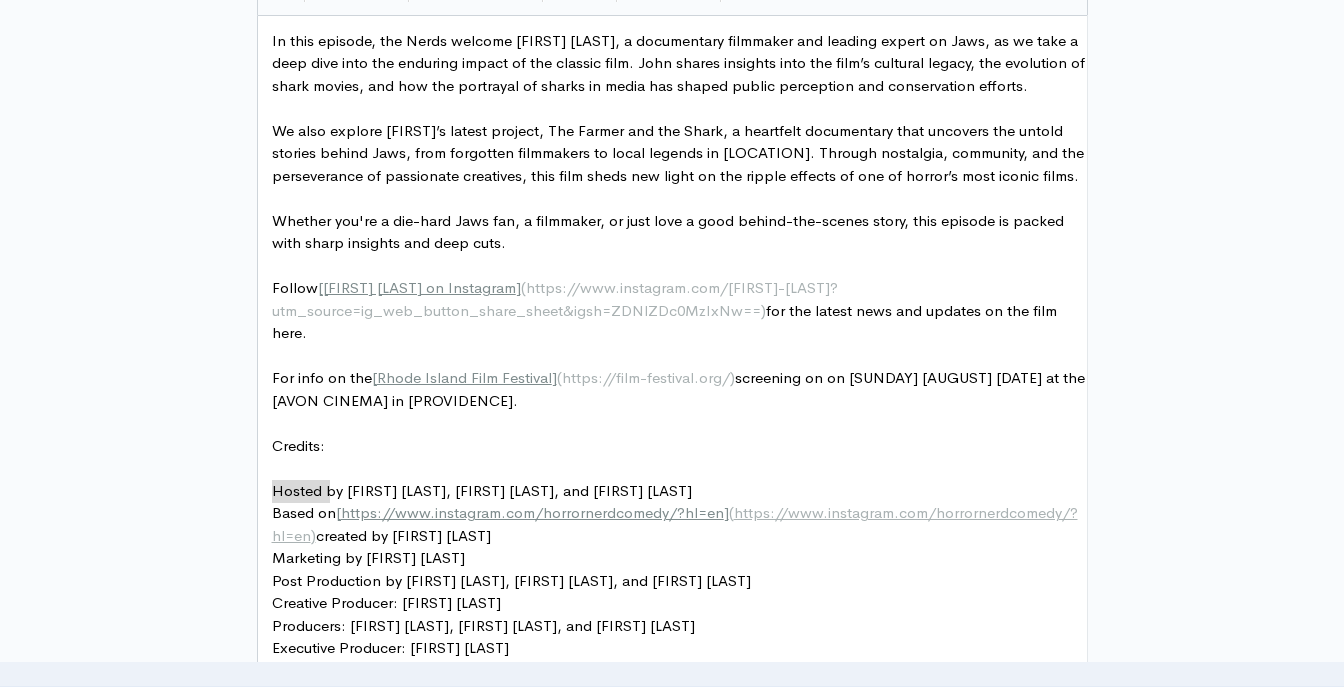 scroll, scrollTop: 1218, scrollLeft: 0, axis: vertical 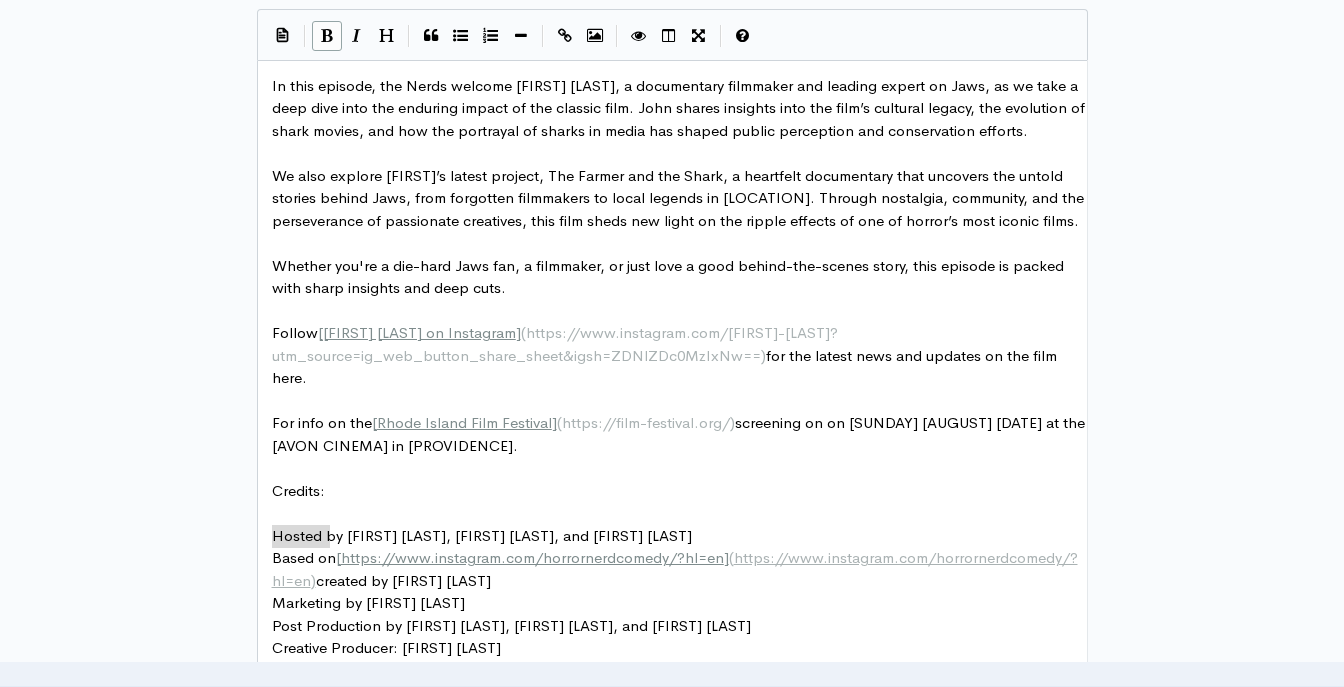 type on "Credits:" 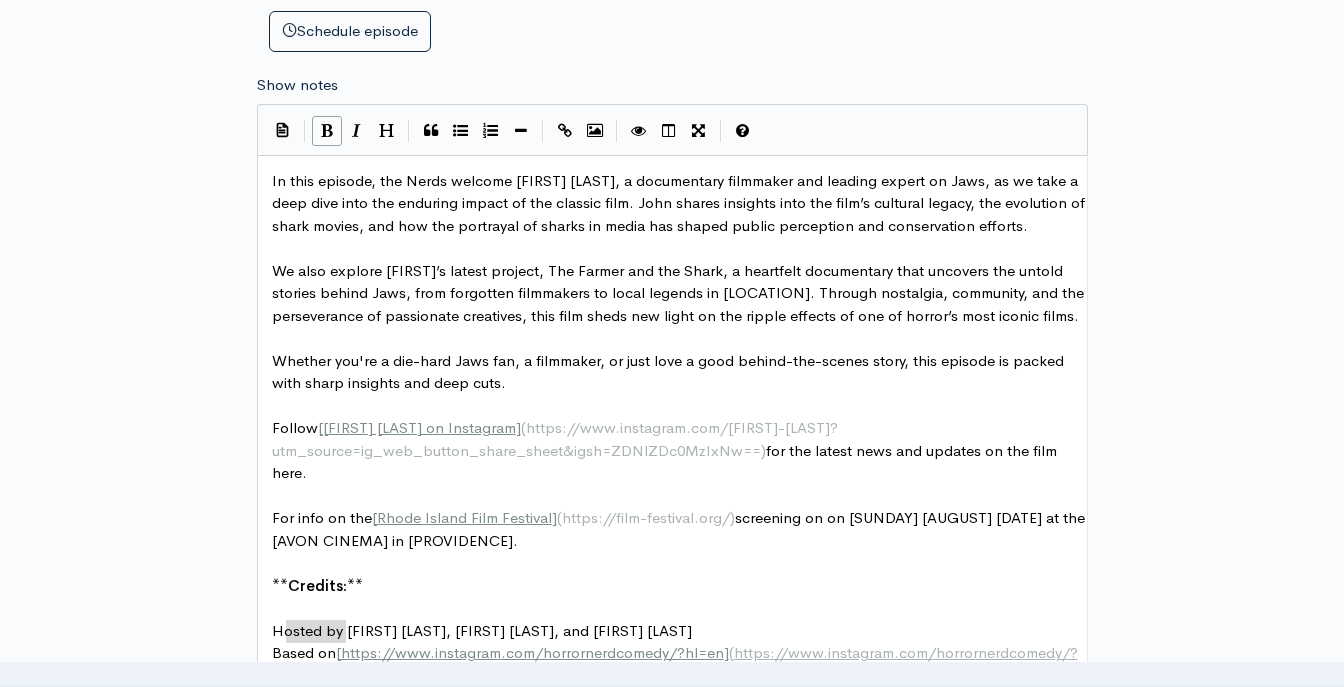 scroll, scrollTop: 1118, scrollLeft: 0, axis: vertical 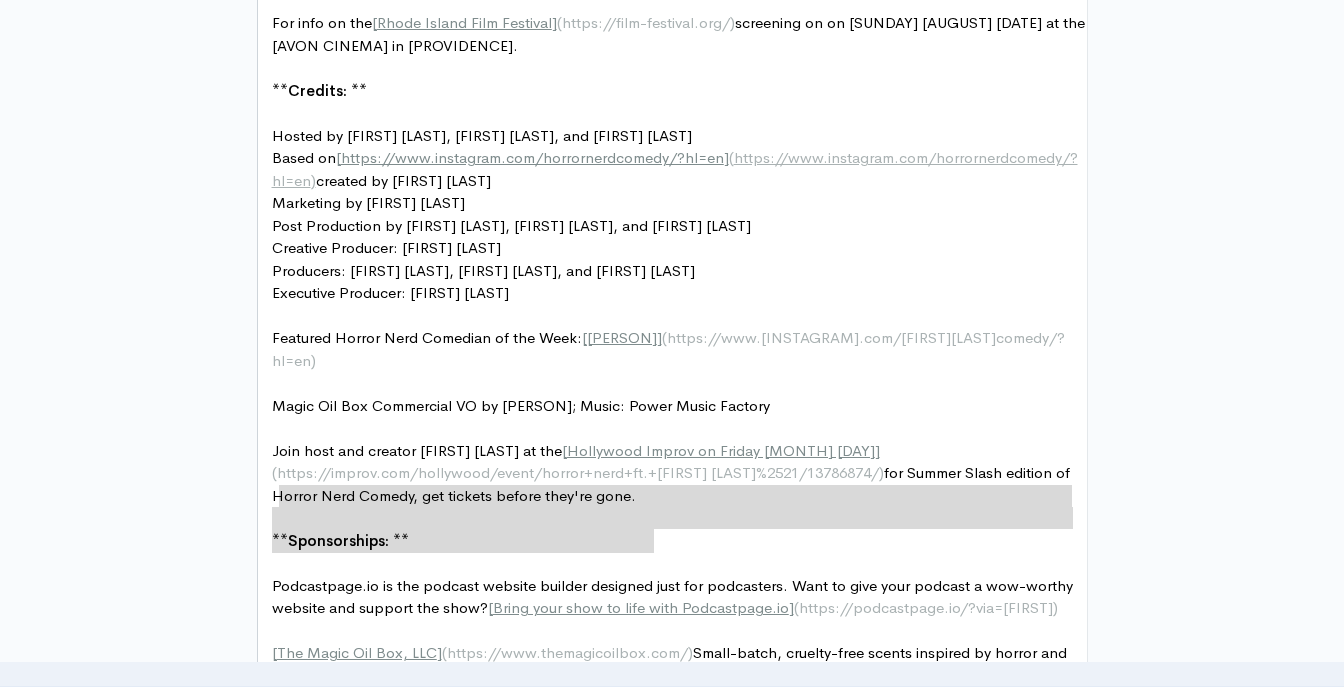 type on "Join host and creator [FIRST] [LAST] at the [Hollywood Improv on Friday [MONTH] [DAY]](https://improv.com/hollywood/event/horror+nerd+ft.+[FIRST]+[LAST]%2521/13786874/) for Summer Slash edition of Horror Nerd Comedy, get tickets before they're gone." 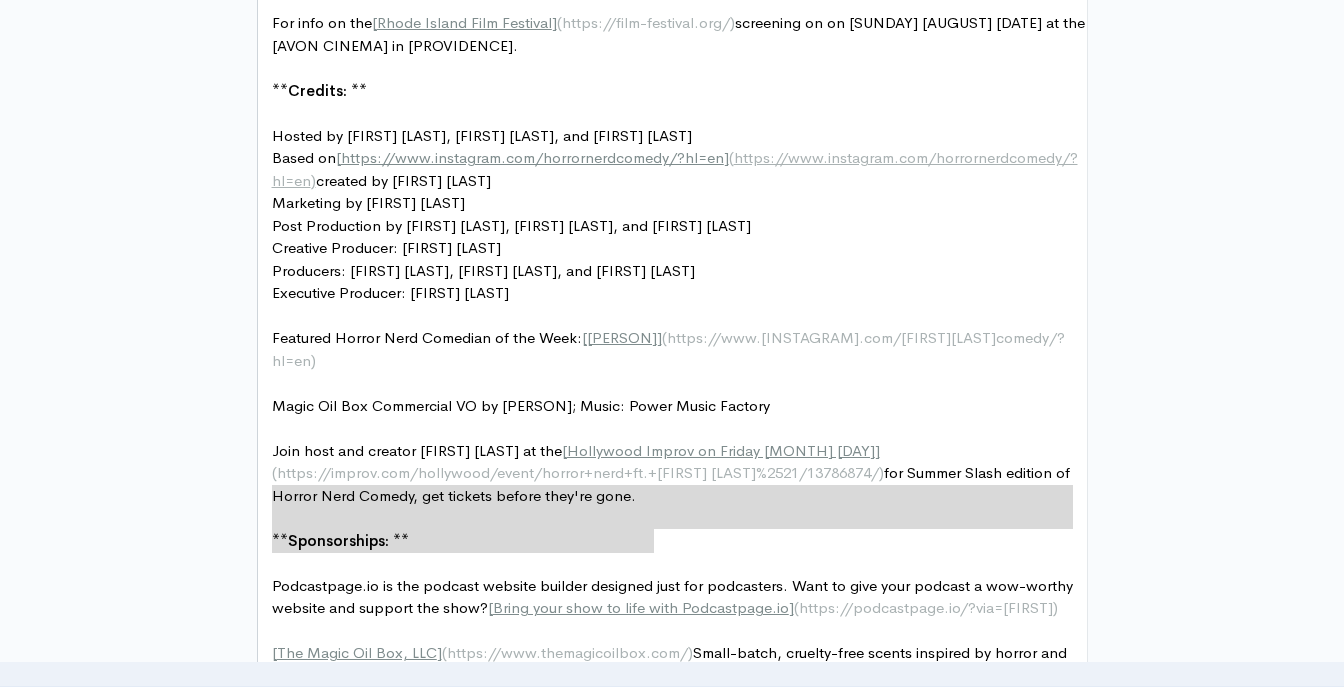 drag, startPoint x: 664, startPoint y: 542, endPoint x: 264, endPoint y: 497, distance: 402.5233 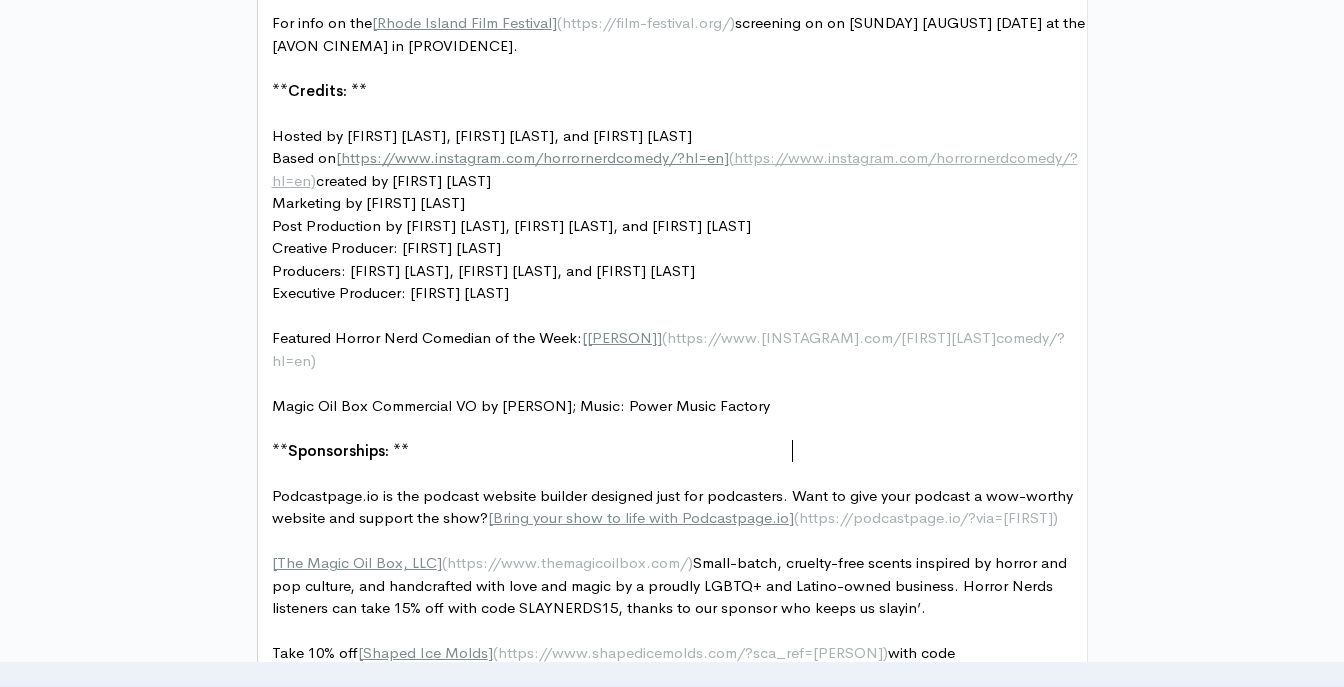 scroll, scrollTop: 1418, scrollLeft: 0, axis: vertical 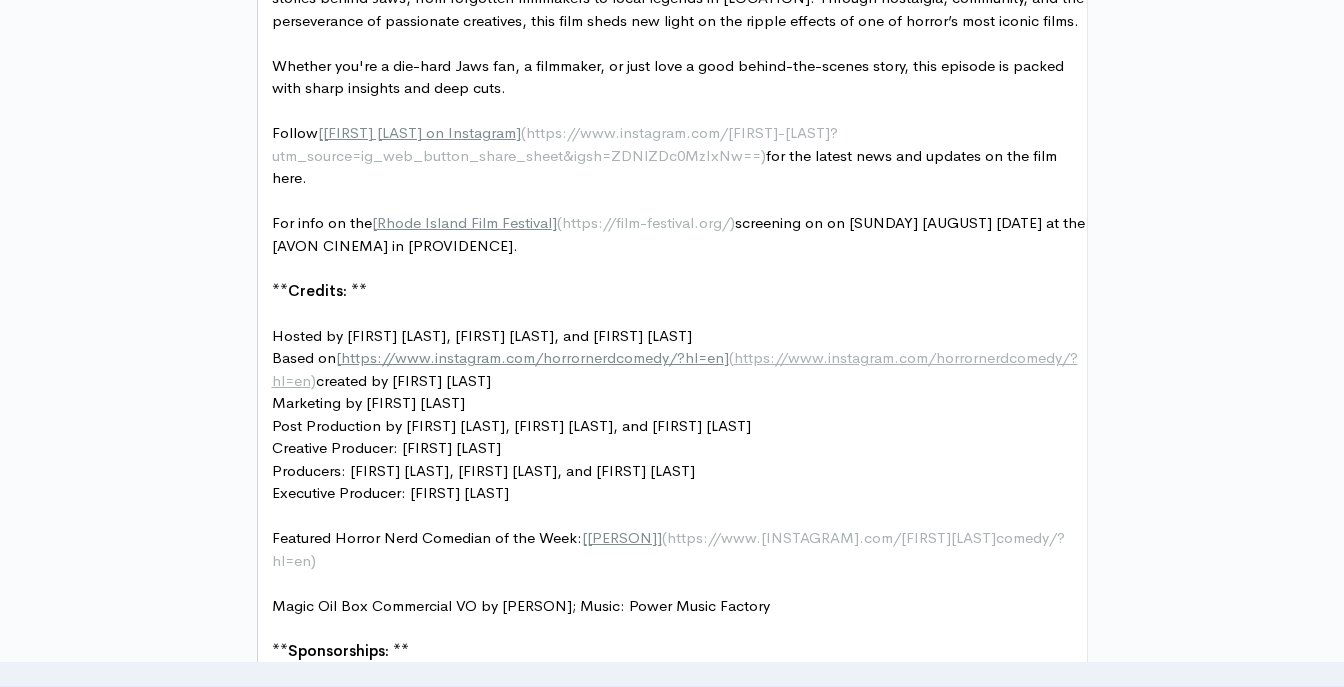 click on "For info on the  [ Rhode Island Film Festival ] ( https://film-festival.org/ )  screening on on [DAY] [MONTH] [DAY] at the Avon Cinema in Providence." at bounding box center (680, 234) 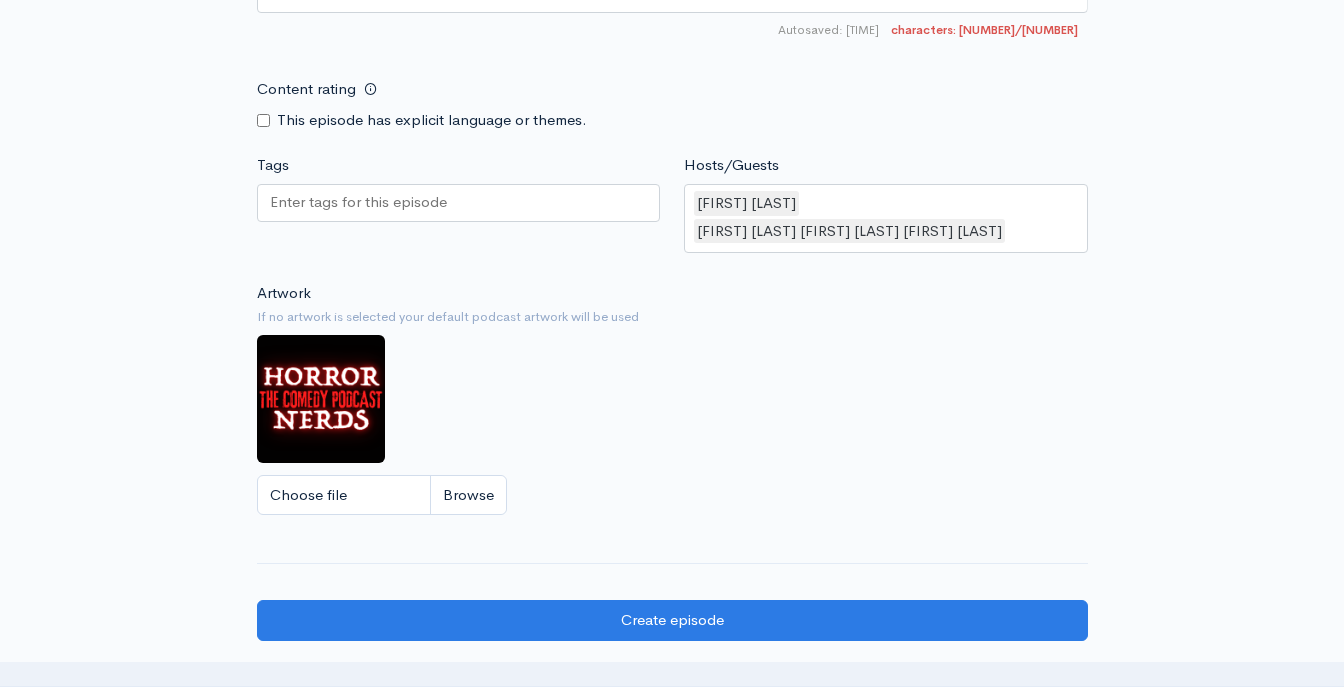 scroll, scrollTop: 2618, scrollLeft: 0, axis: vertical 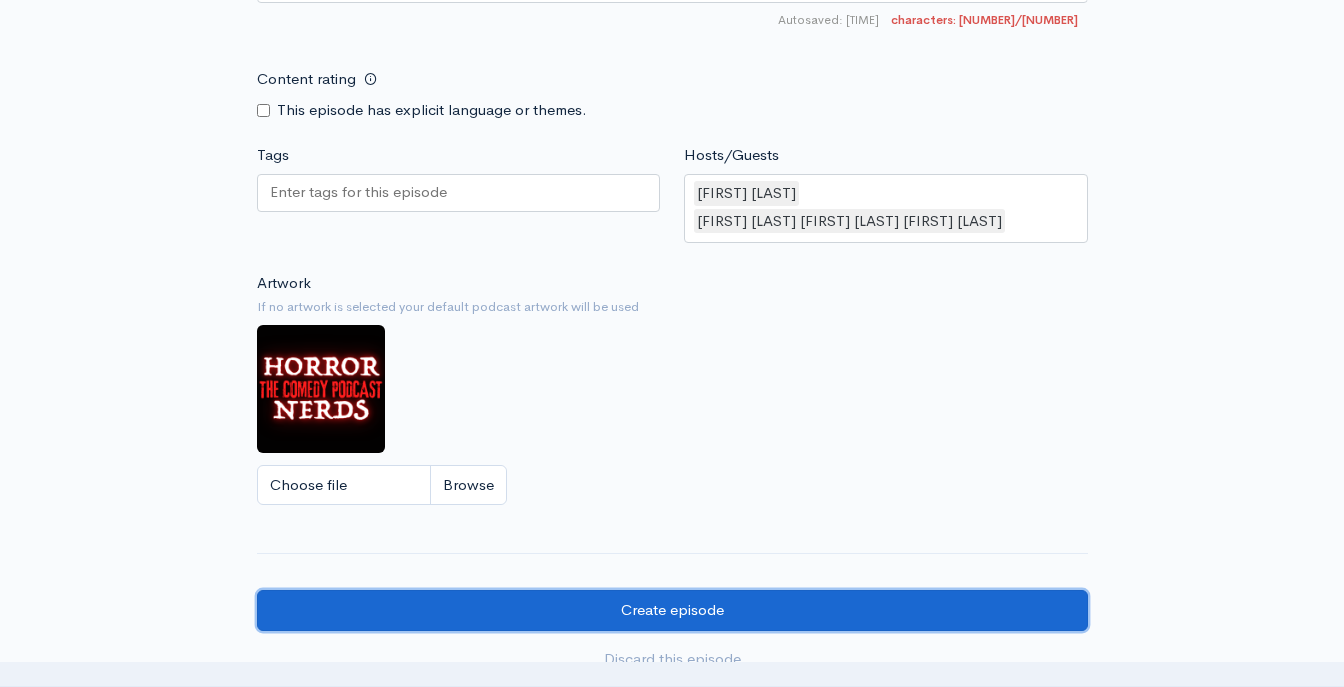 click on "Create episode" at bounding box center (672, 610) 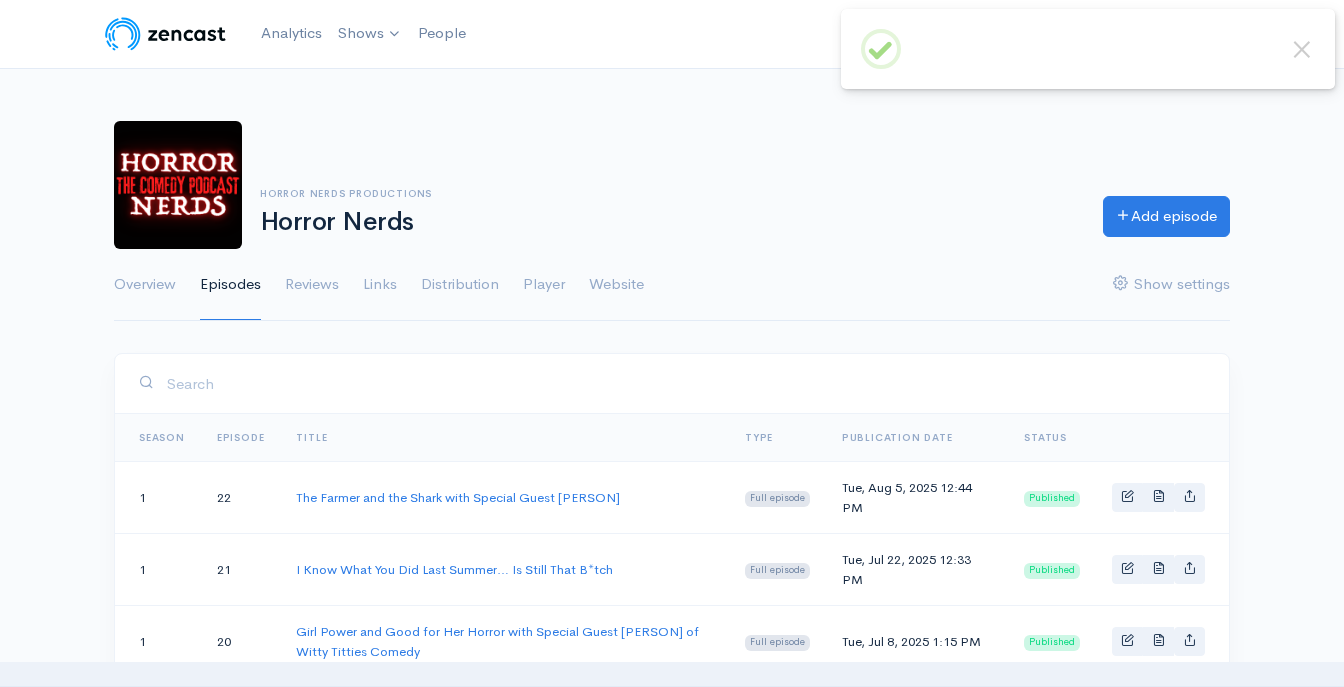 scroll, scrollTop: 0, scrollLeft: 0, axis: both 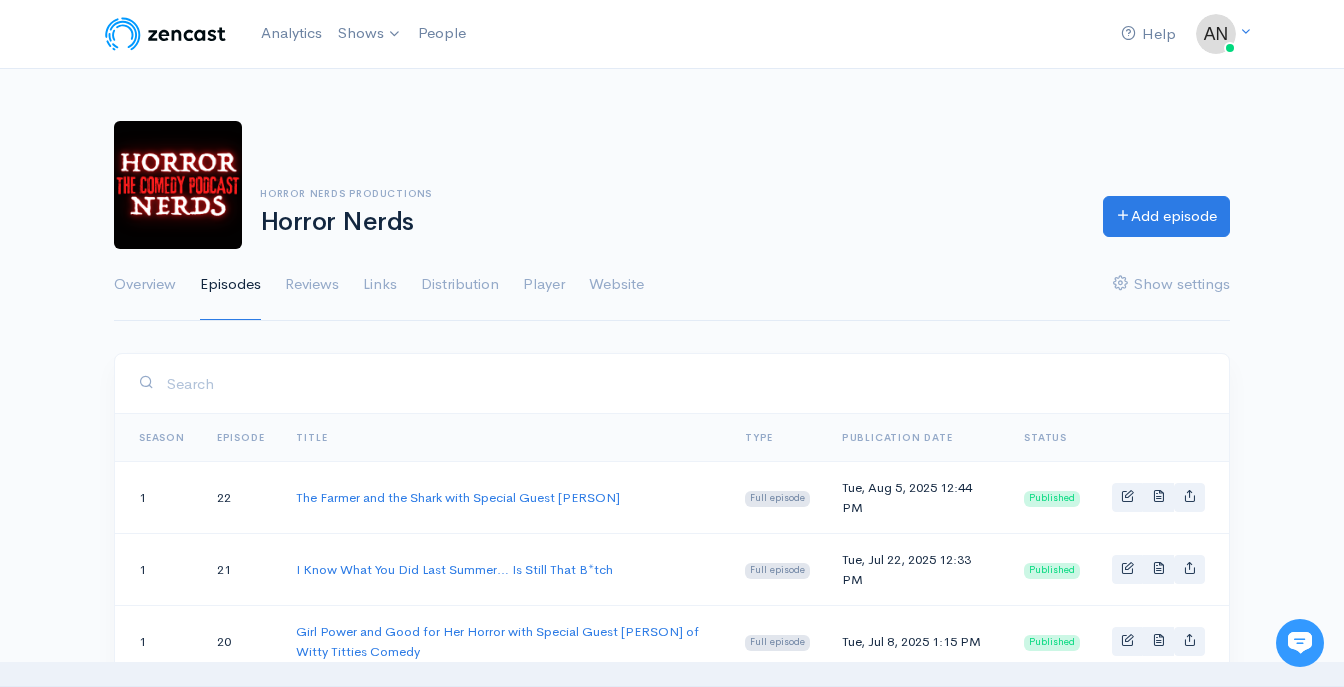 drag, startPoint x: 756, startPoint y: 114, endPoint x: 766, endPoint y: 123, distance: 13.453624 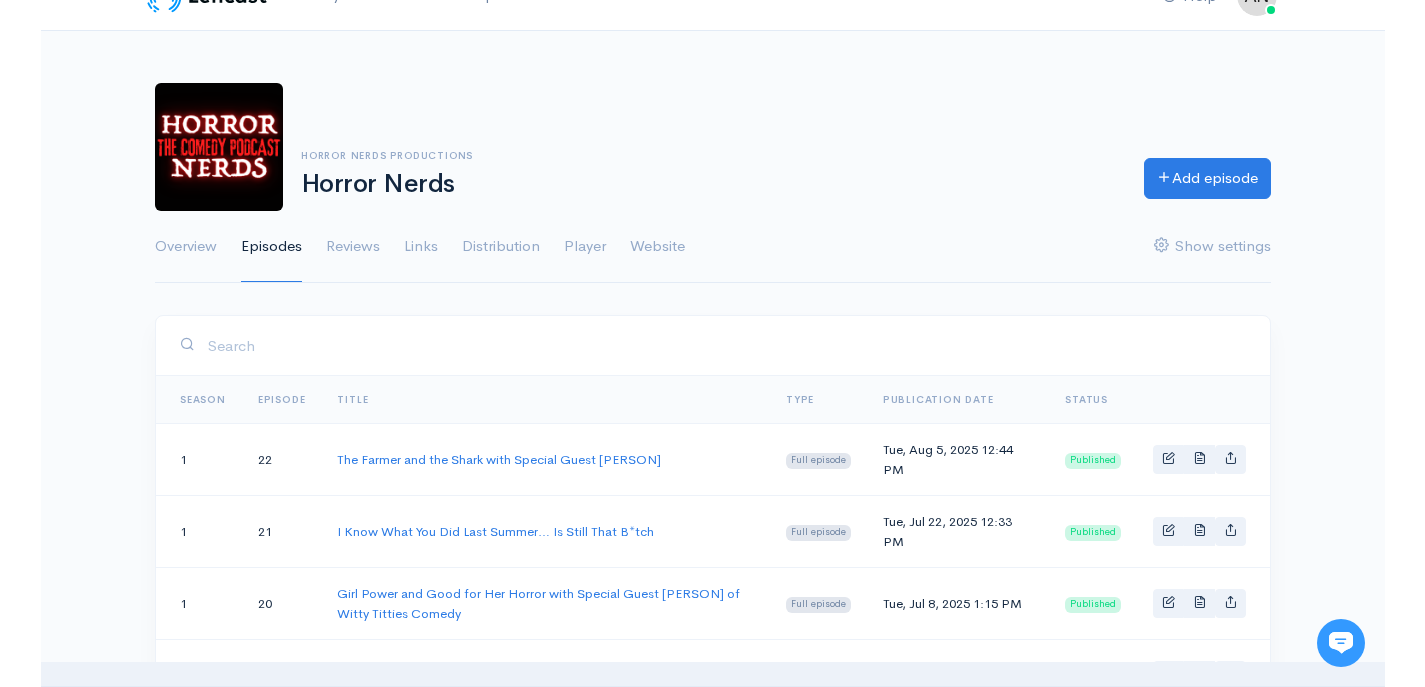 scroll, scrollTop: 0, scrollLeft: 0, axis: both 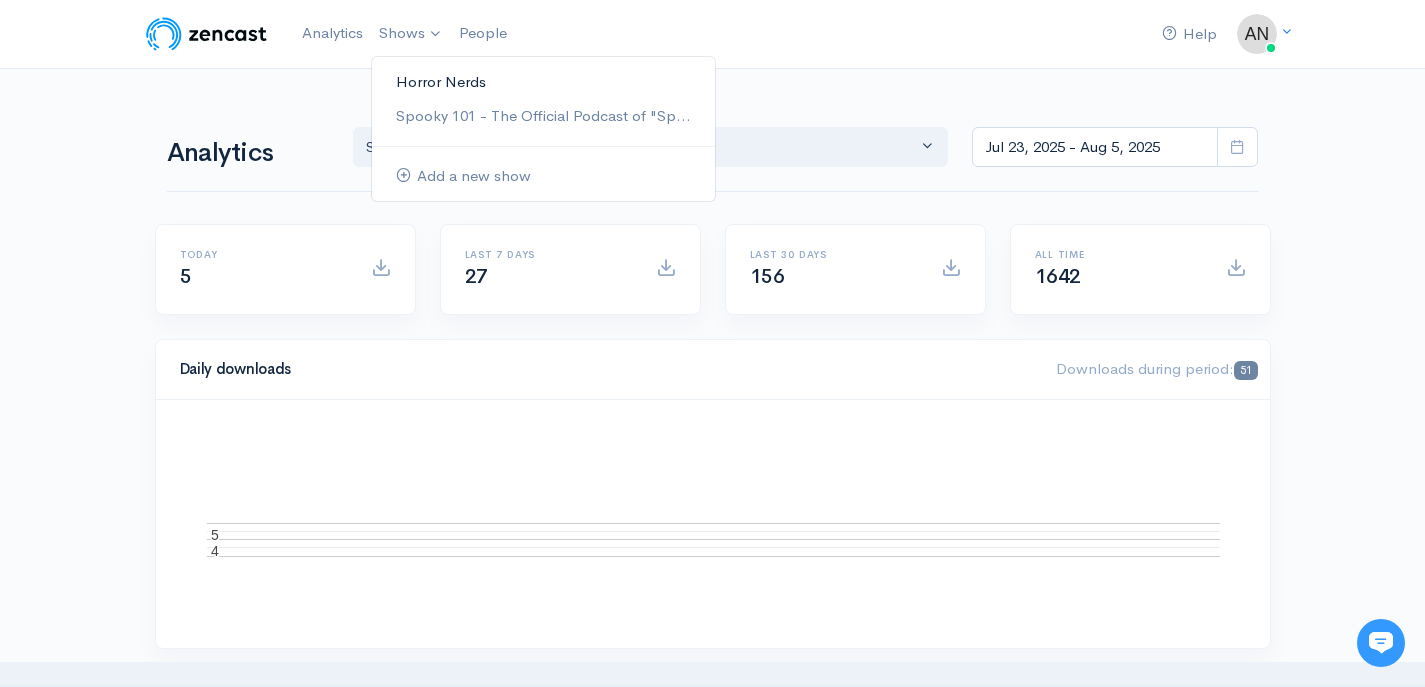 click on "Horror Nerds" at bounding box center (543, 82) 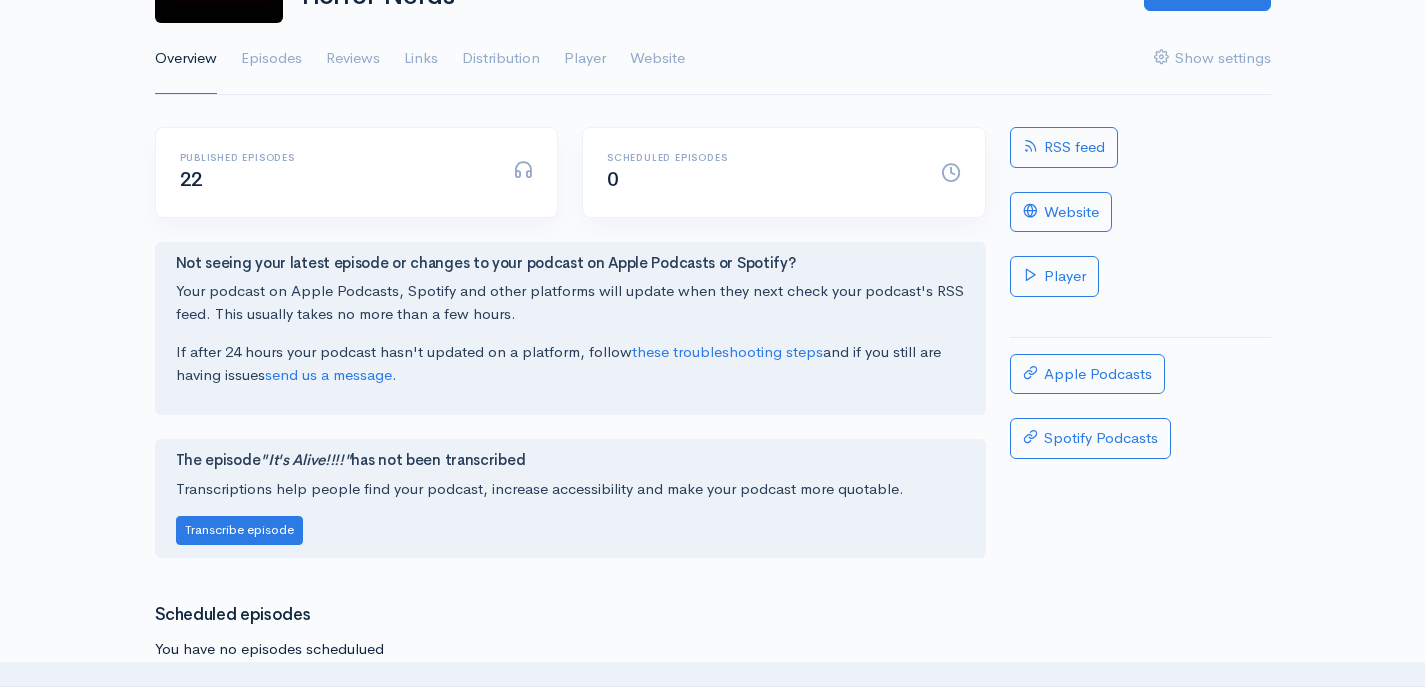 scroll, scrollTop: 100, scrollLeft: 0, axis: vertical 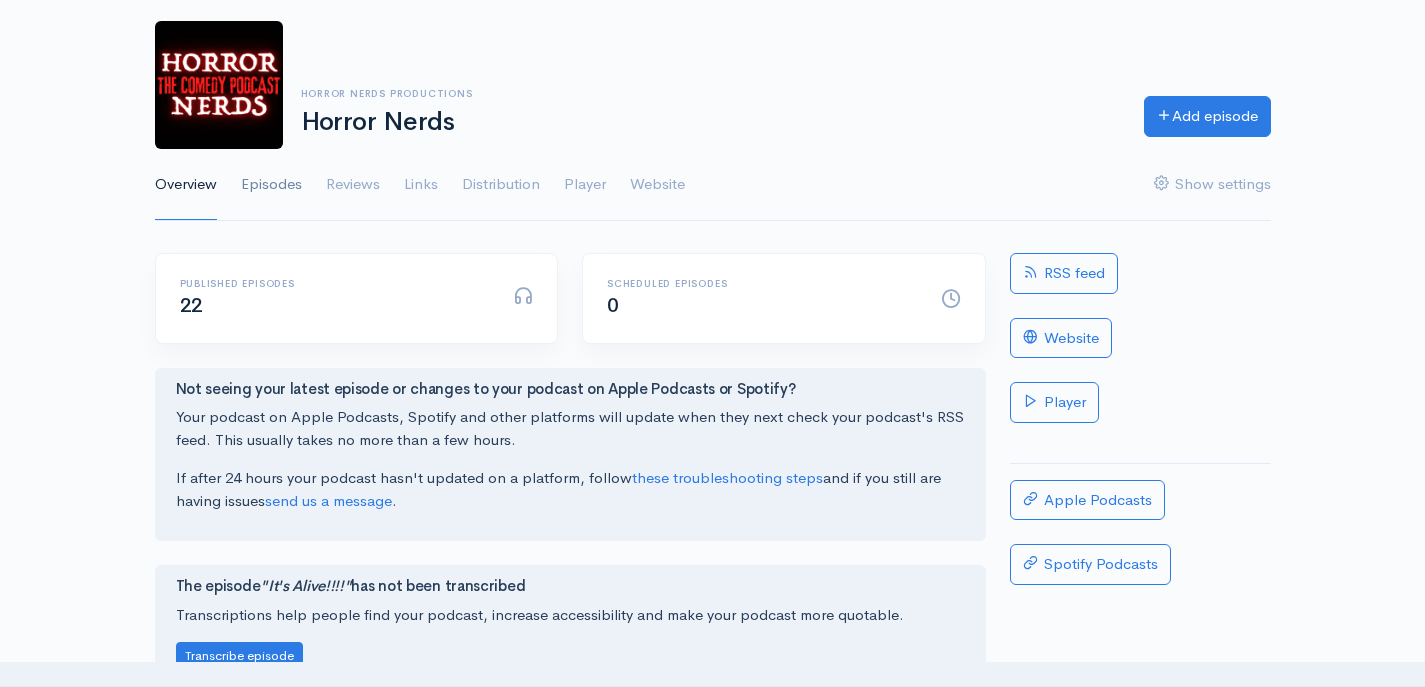 click on "Episodes" at bounding box center [271, 185] 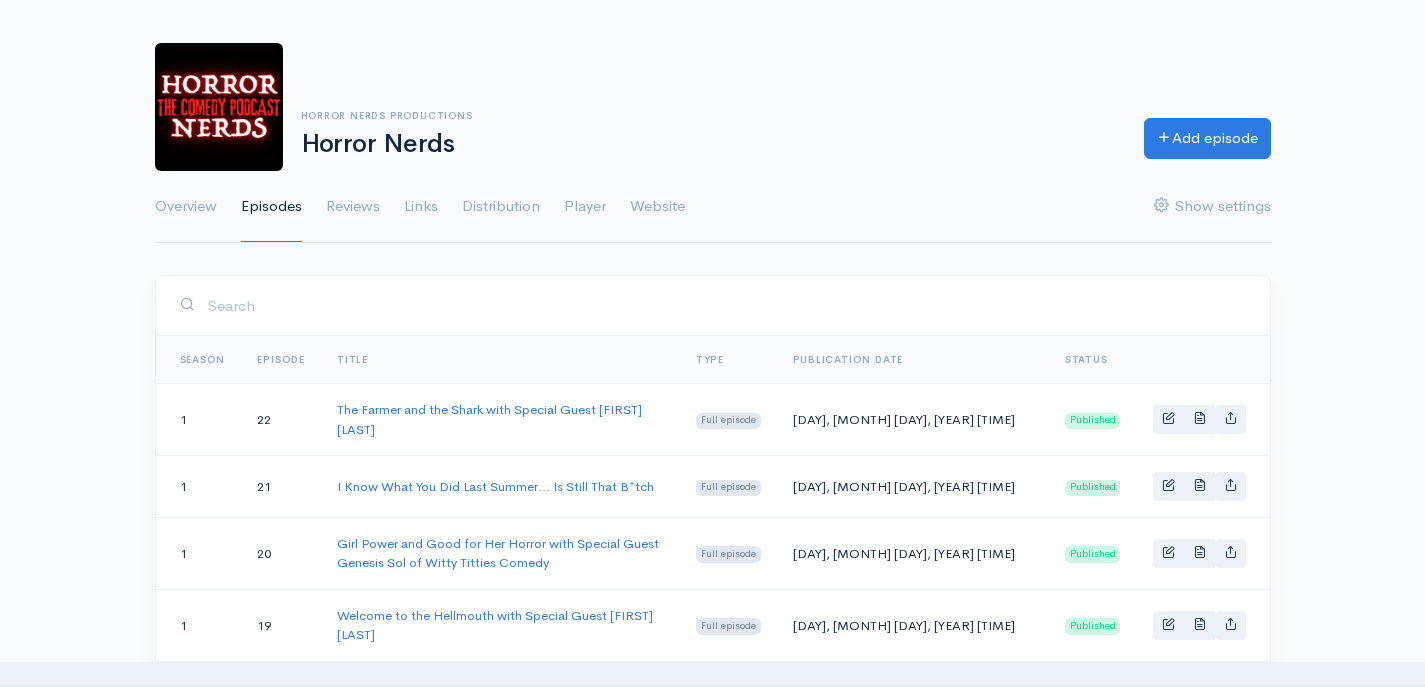 scroll, scrollTop: 100, scrollLeft: 0, axis: vertical 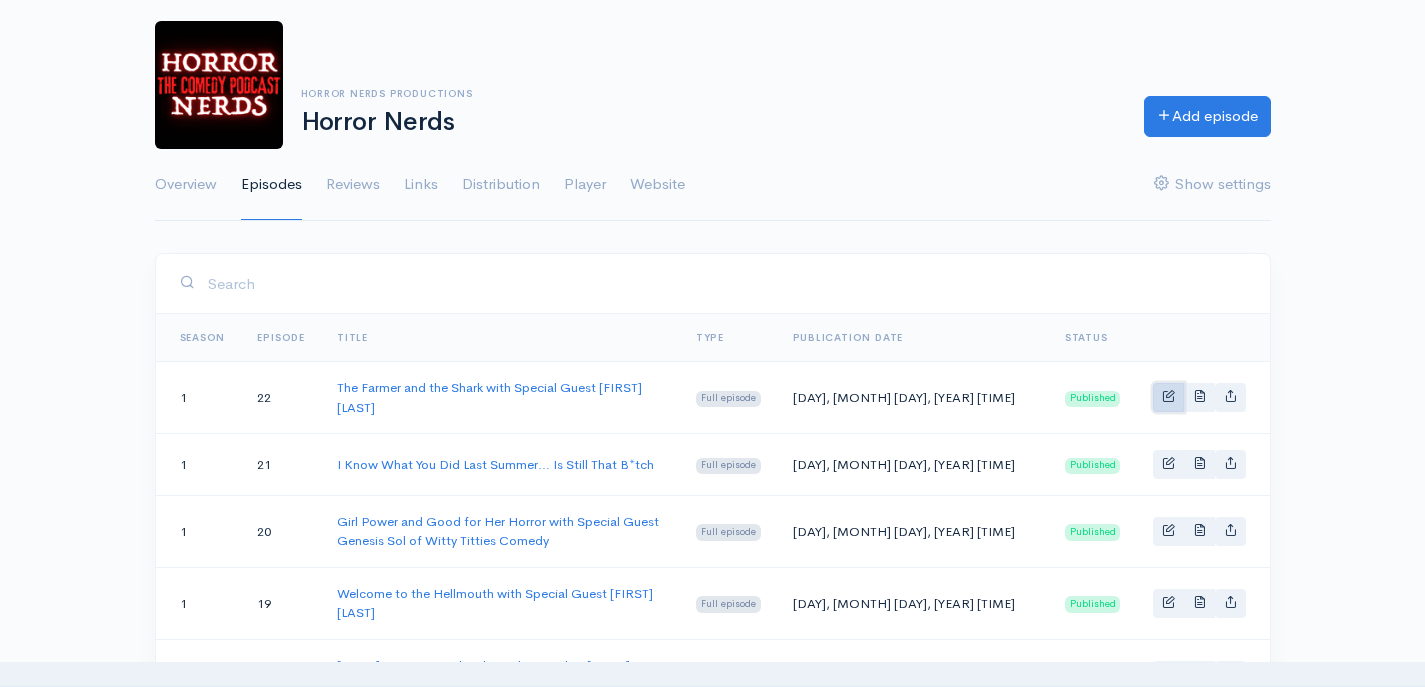 click at bounding box center [1168, 397] 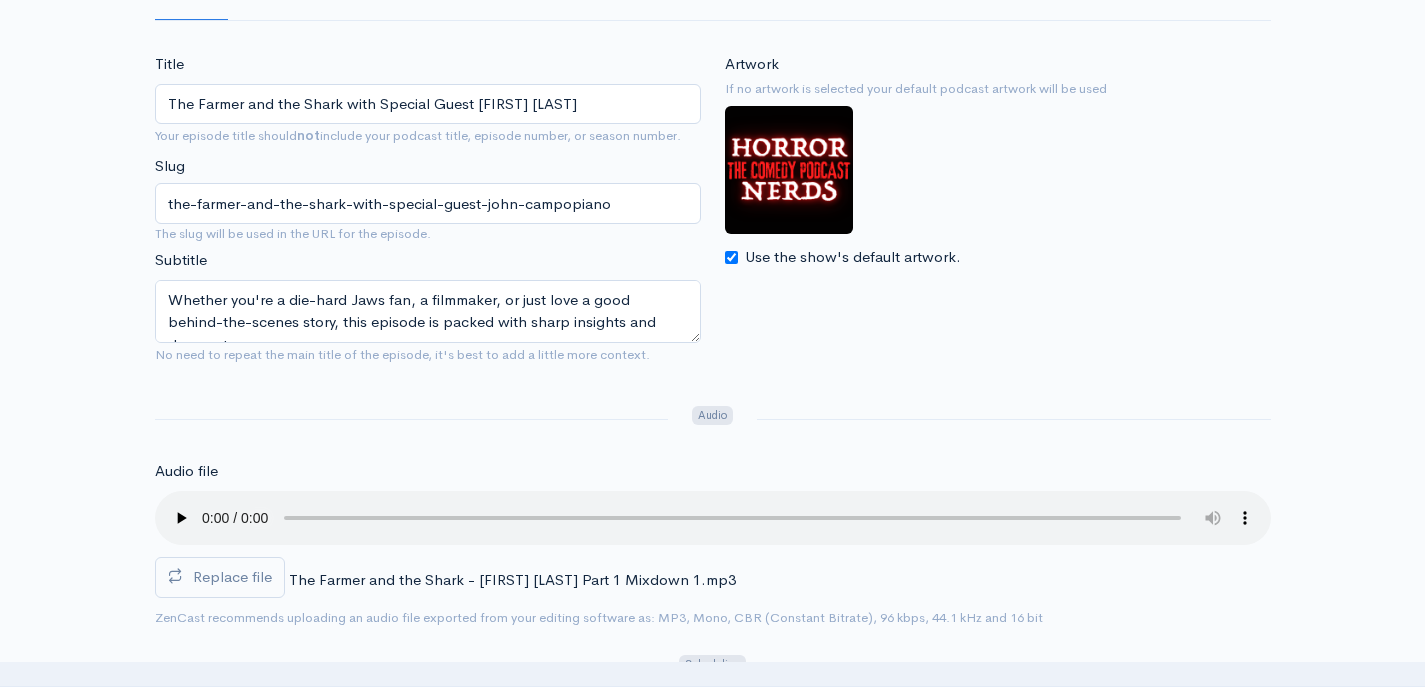 scroll, scrollTop: 352, scrollLeft: 0, axis: vertical 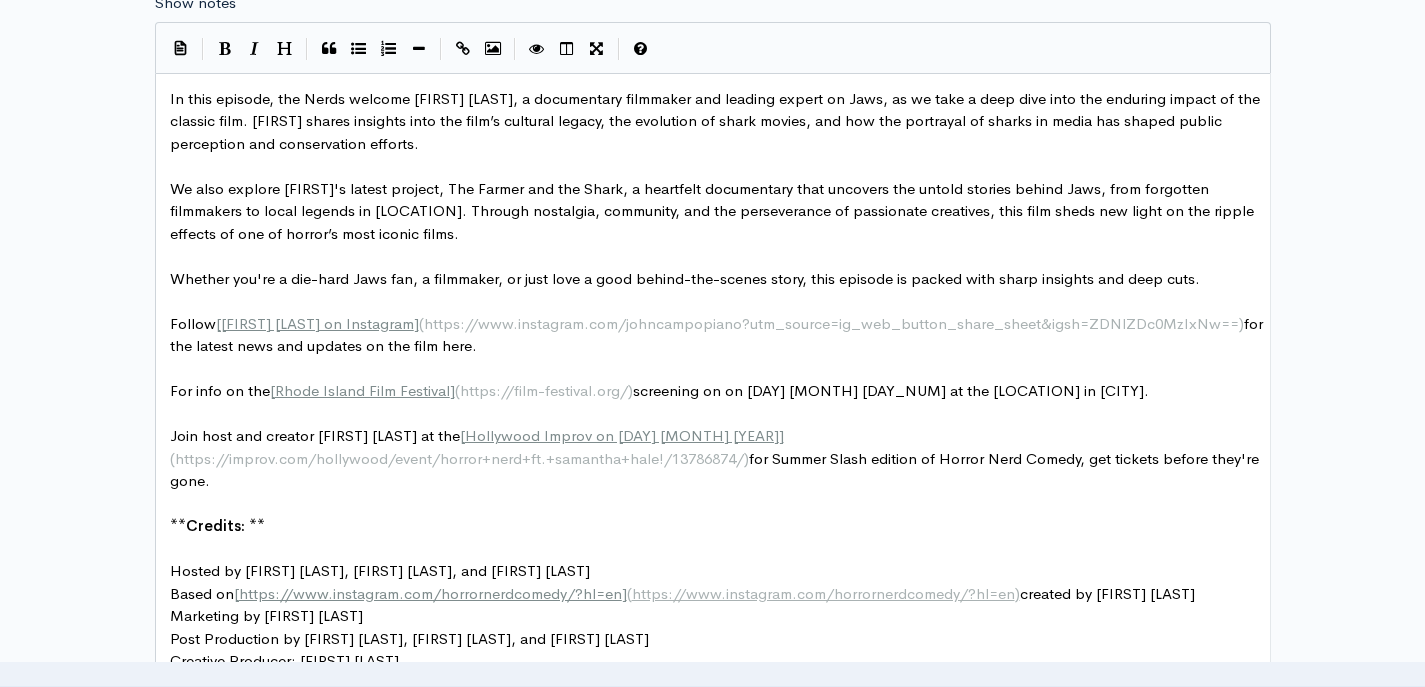 click on "Follow  [ [FIRST] [LAST] on Instagram ] ( https://www.instagram.com/[FIRST][LAST]?utm_source=ig_web_button_share_sheet&igsh=ZDNlZDc0MzIxNw== )  for the latest news and updates on the film here." at bounding box center (718, 335) 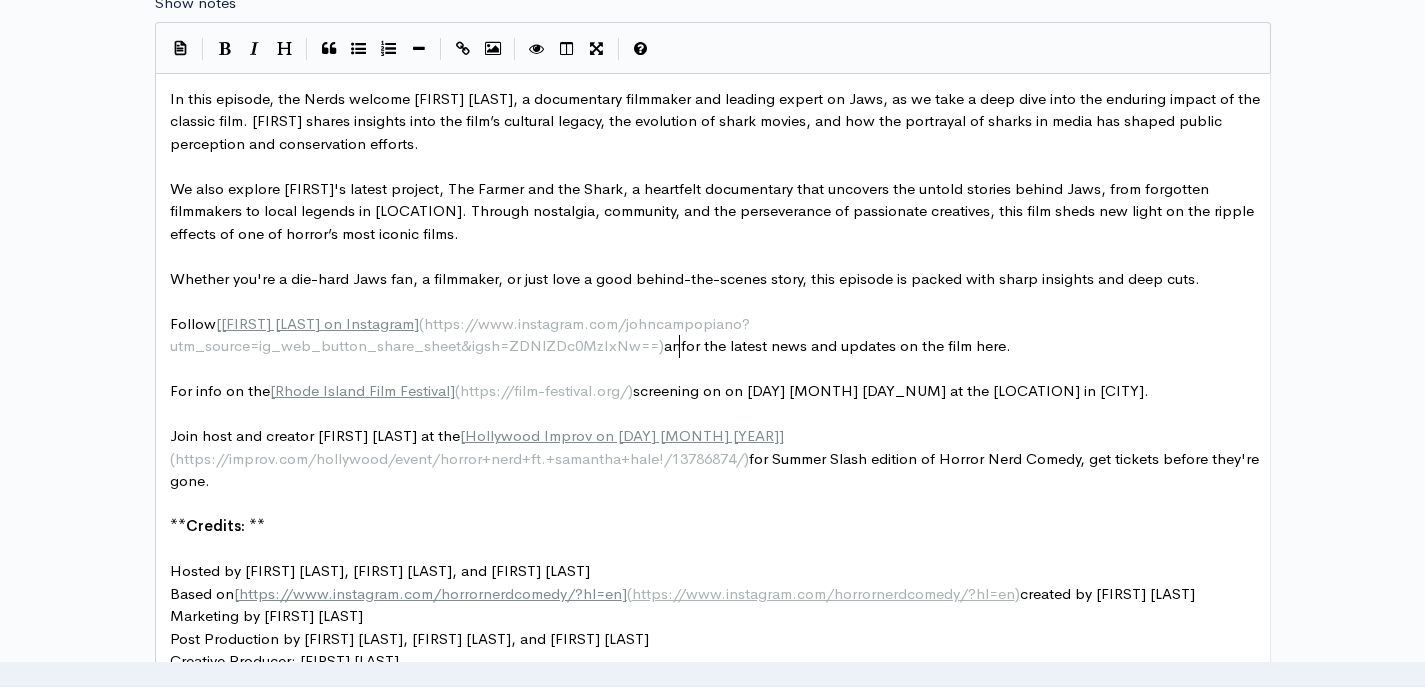 type on "and" 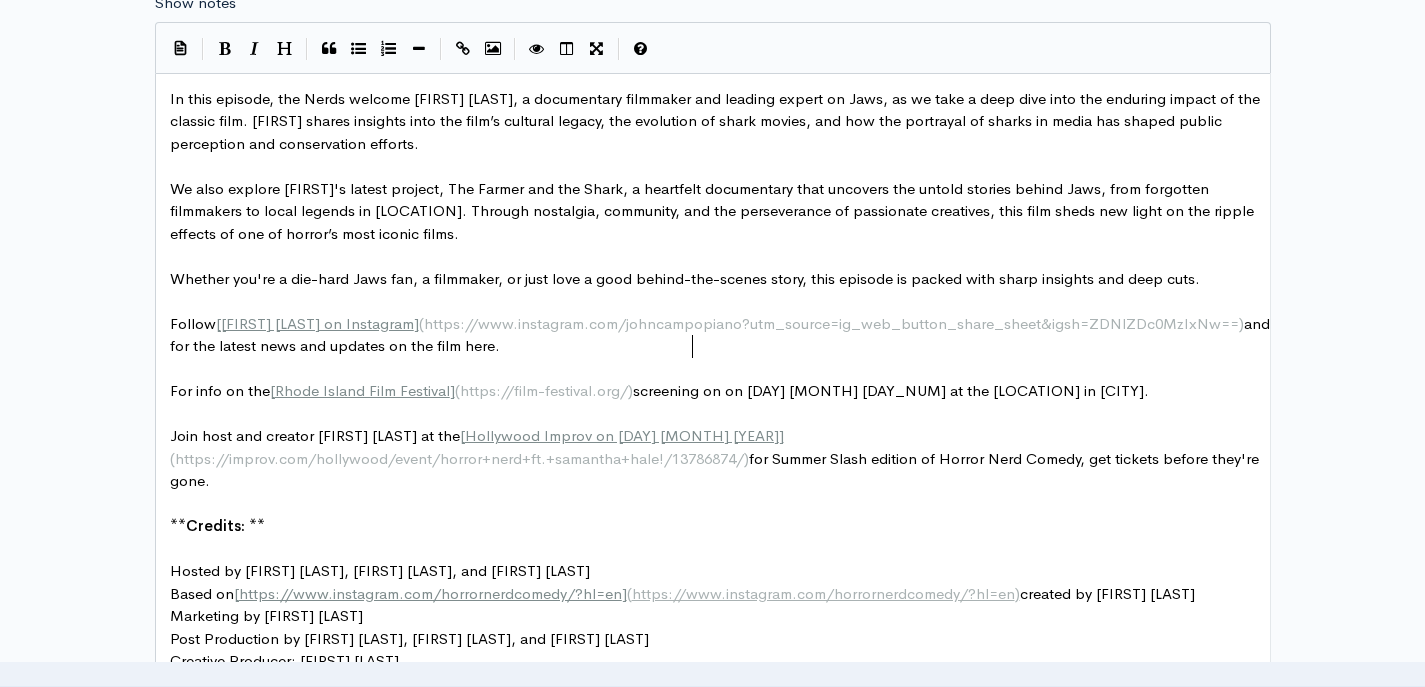 click on "Follow  [ John Campopiano on Instagram ] ( https://www.instagram.com/johncampopiano?utm_source=ig_web_button_share_sheet&igsh=ZDNlZDc0MzIxNw== )  and for the latest news and updates on the film here." at bounding box center (722, 335) 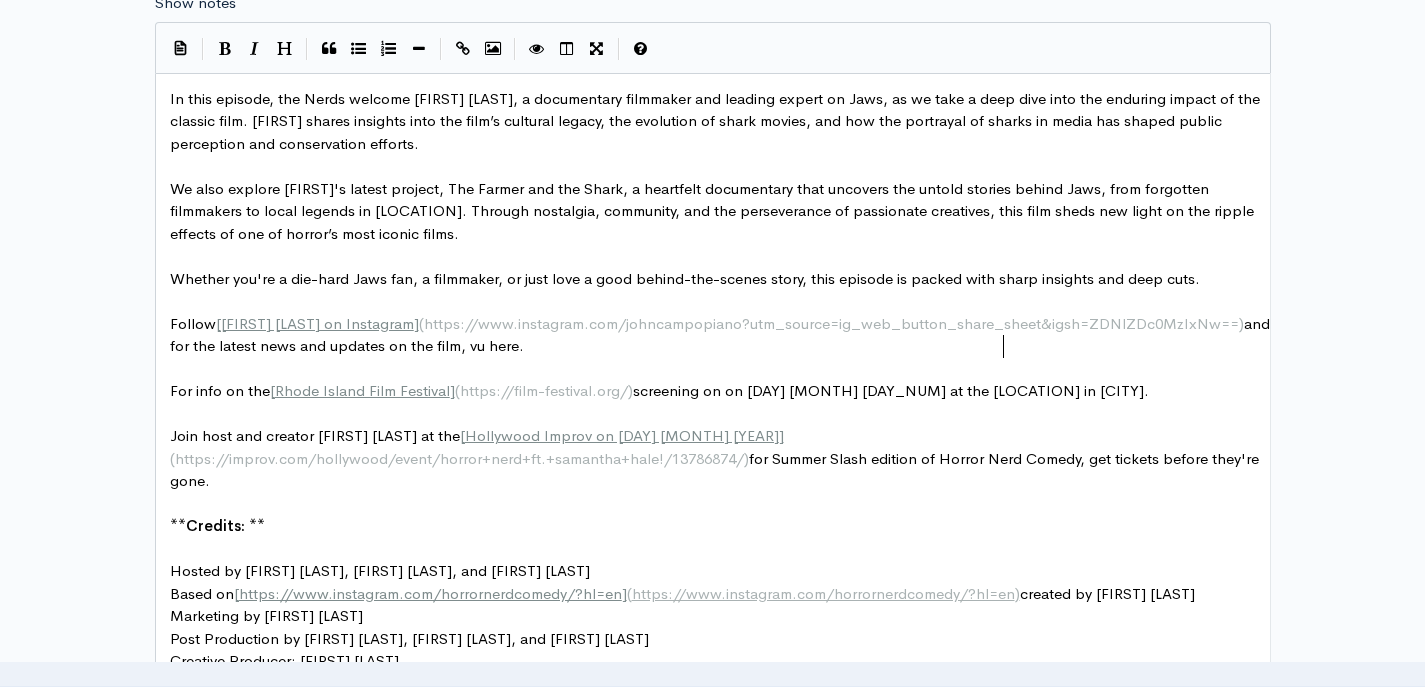 type on ", vusu" 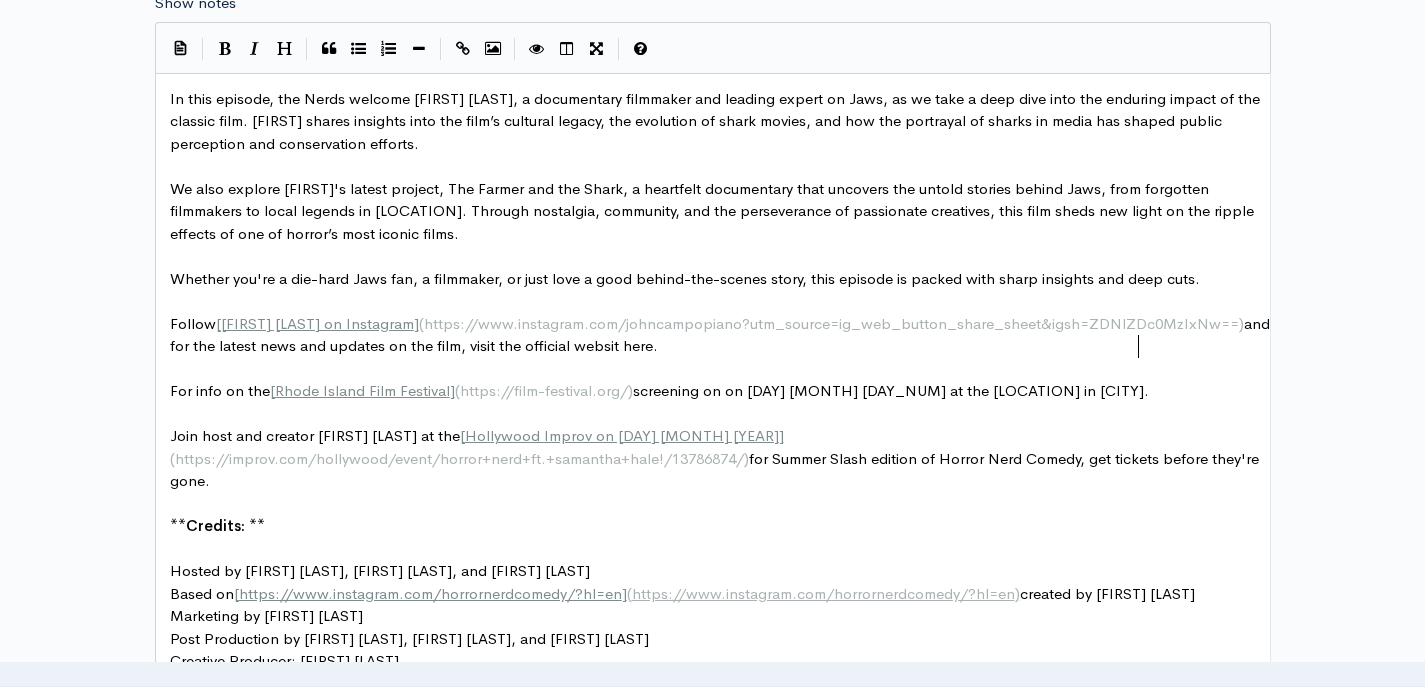 type on "isit the official website" 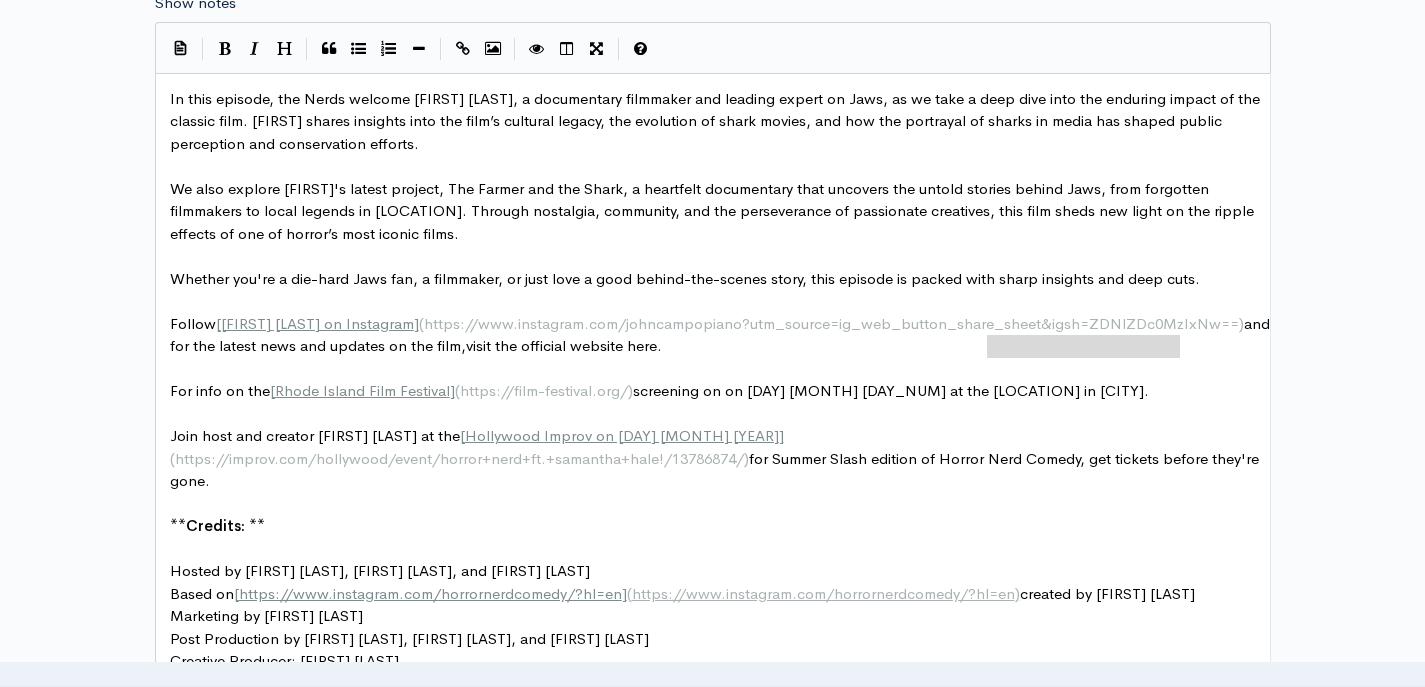 drag, startPoint x: 986, startPoint y: 345, endPoint x: 1177, endPoint y: 338, distance: 191.12823 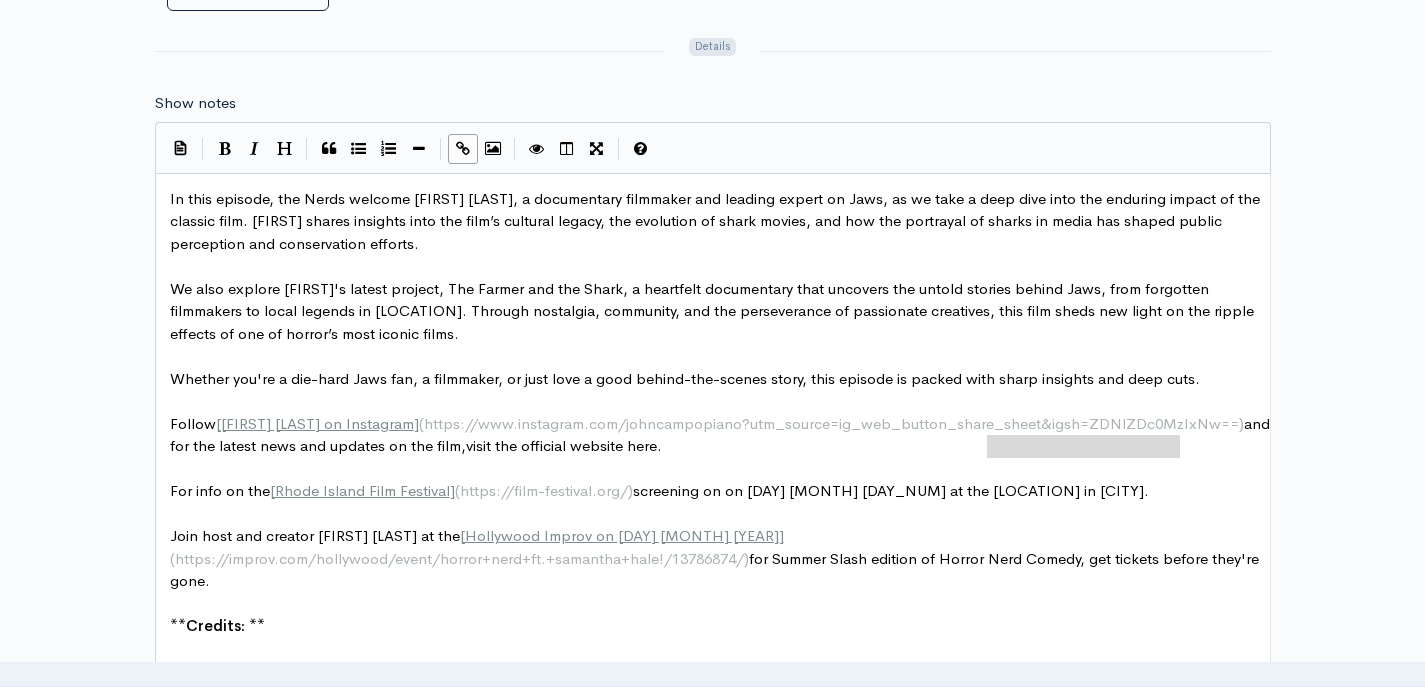 type on "visit the official website here" 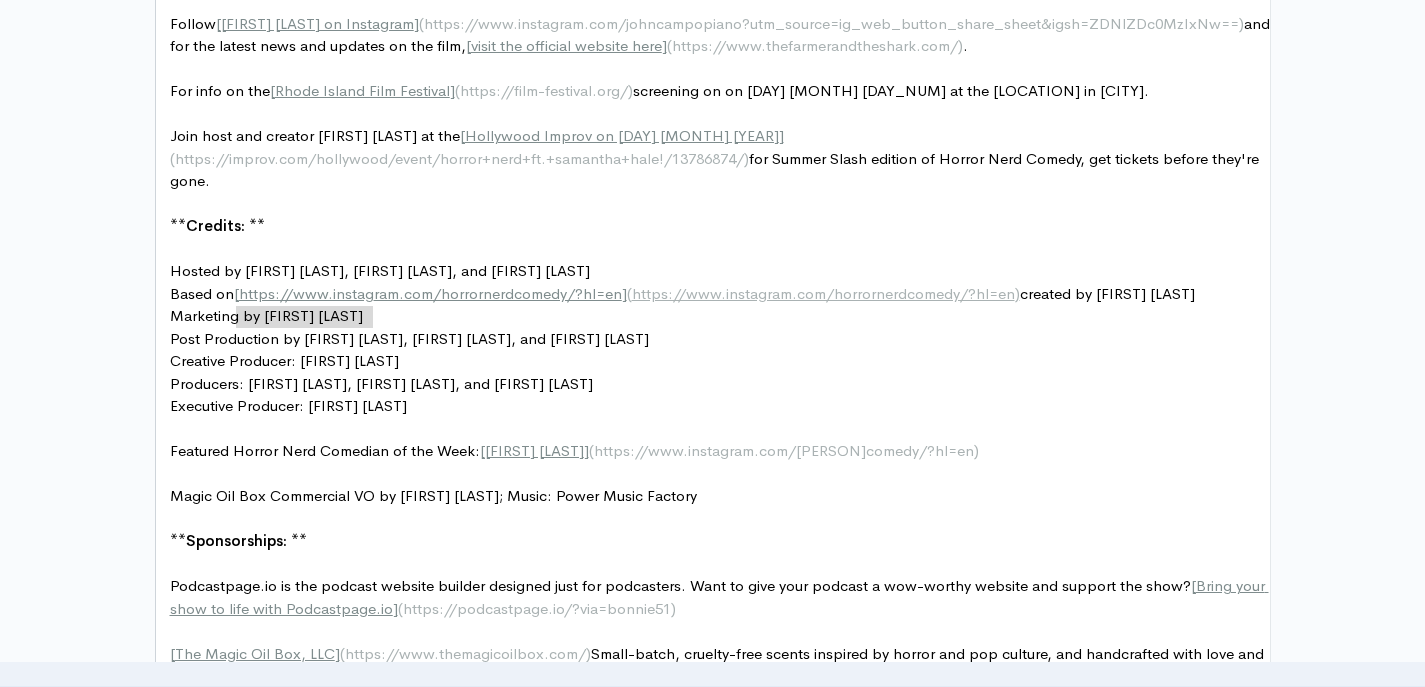 type on "[https://www.instagram" 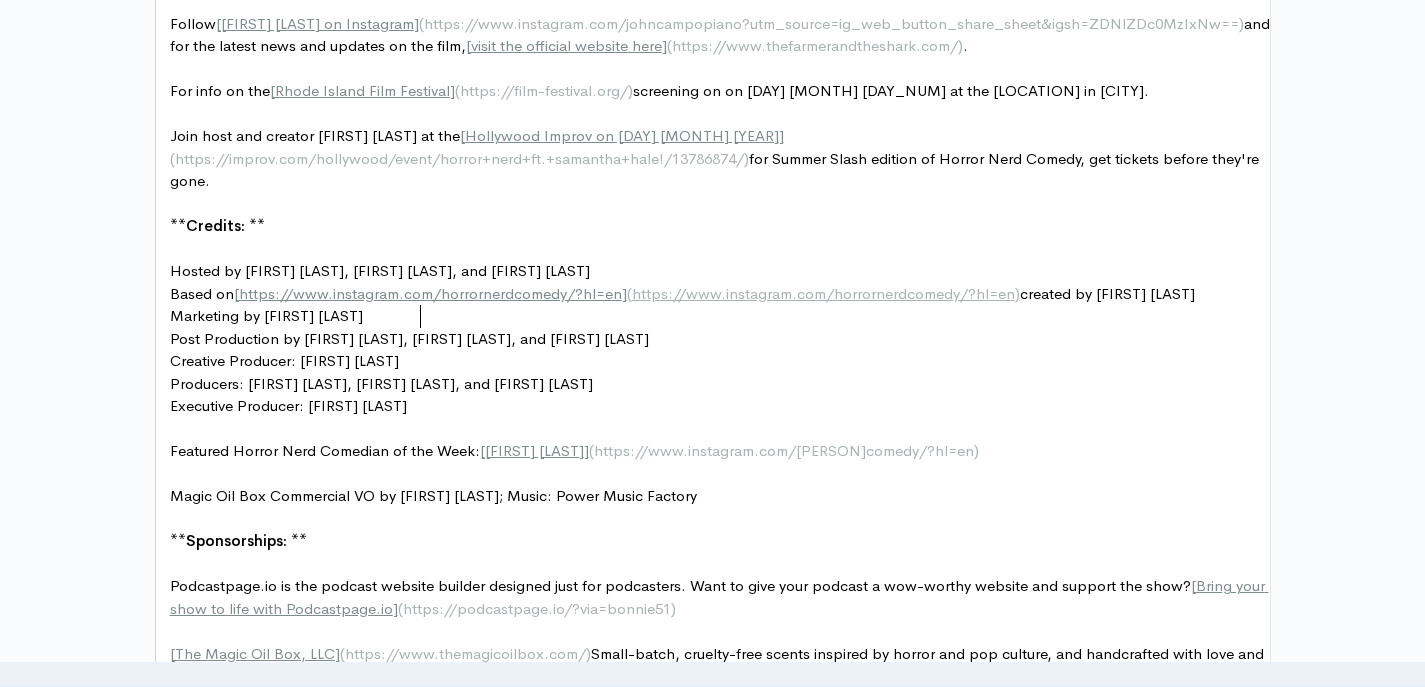click on "https://www.instagram.com/horrornerdcomedy/?hl=en" at bounding box center (430, 293) 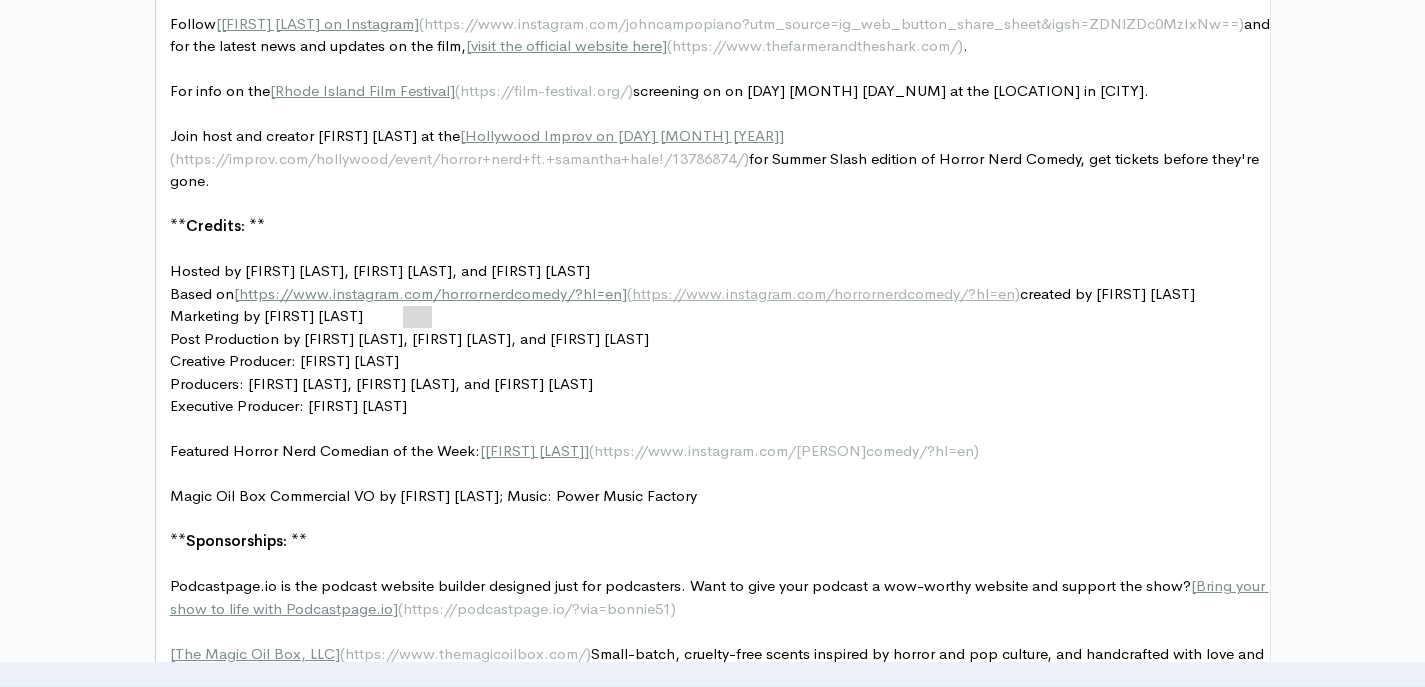 type on "Based on [https://www.instagram.com/horrornerdcomedy/?hl=en](https://www.instagram.com/horrornerdcomedy/?hl=en) created by Samantha Hale" 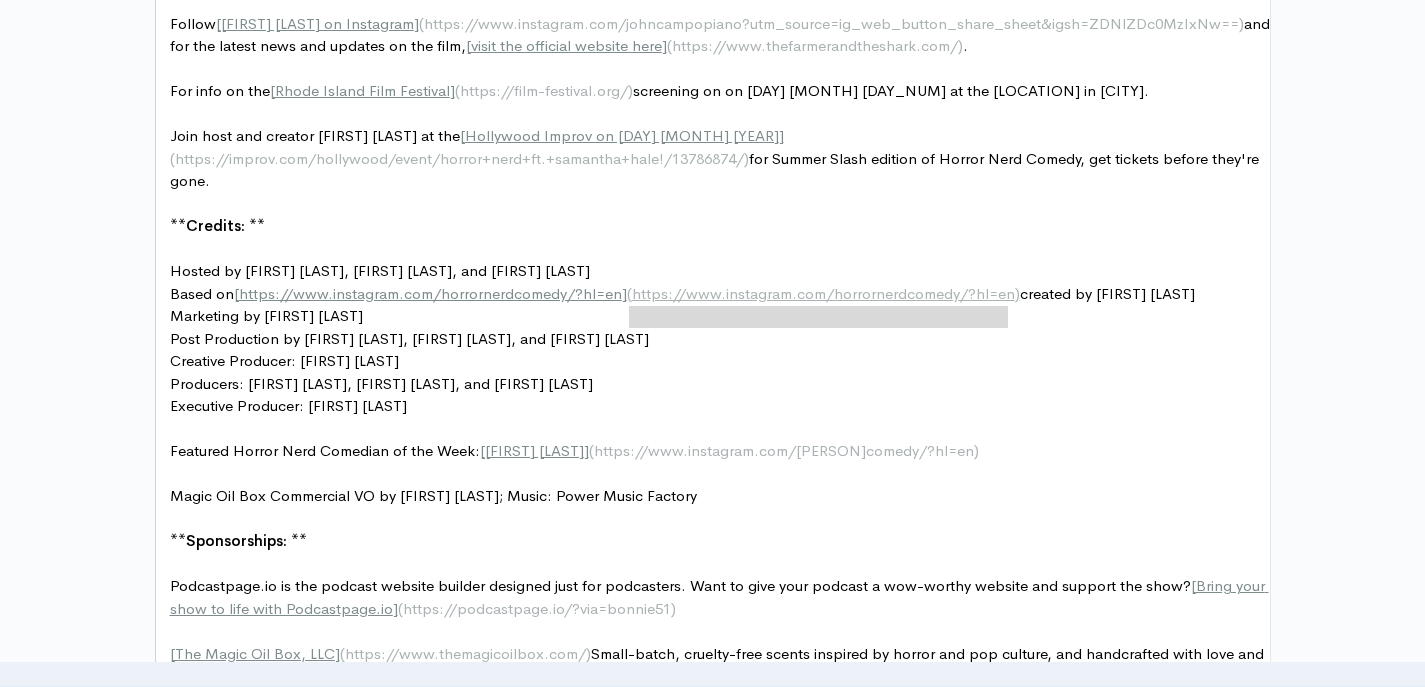 drag, startPoint x: 1008, startPoint y: 318, endPoint x: 627, endPoint y: 321, distance: 381.0118 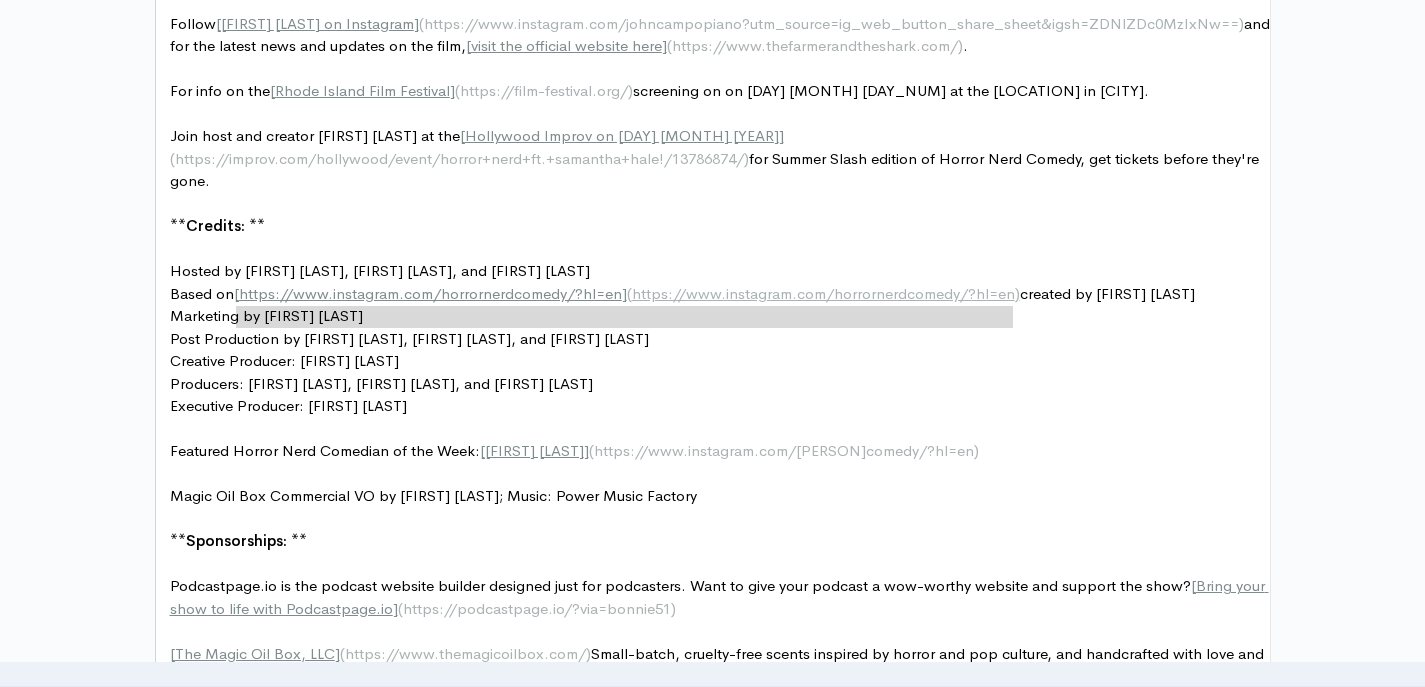 drag, startPoint x: 1013, startPoint y: 315, endPoint x: 236, endPoint y: 319, distance: 777.0103 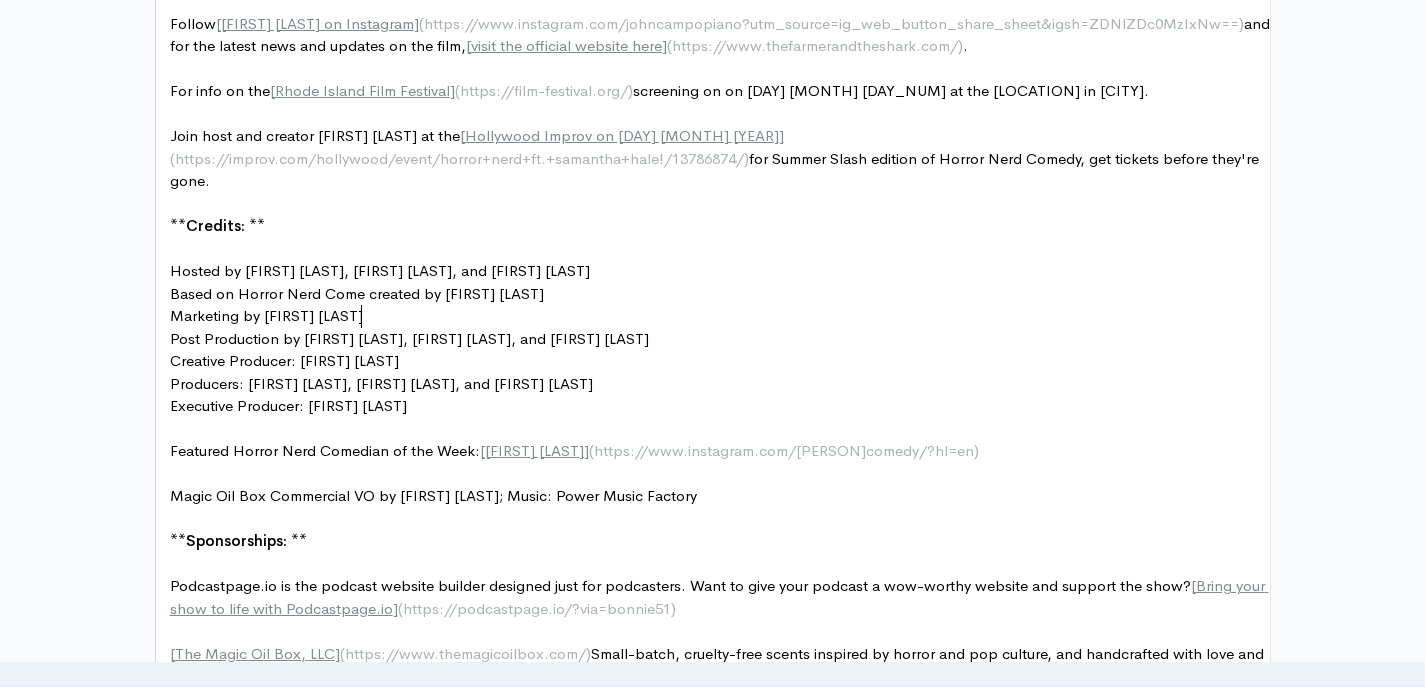 type on "Horror Nerd Comedy" 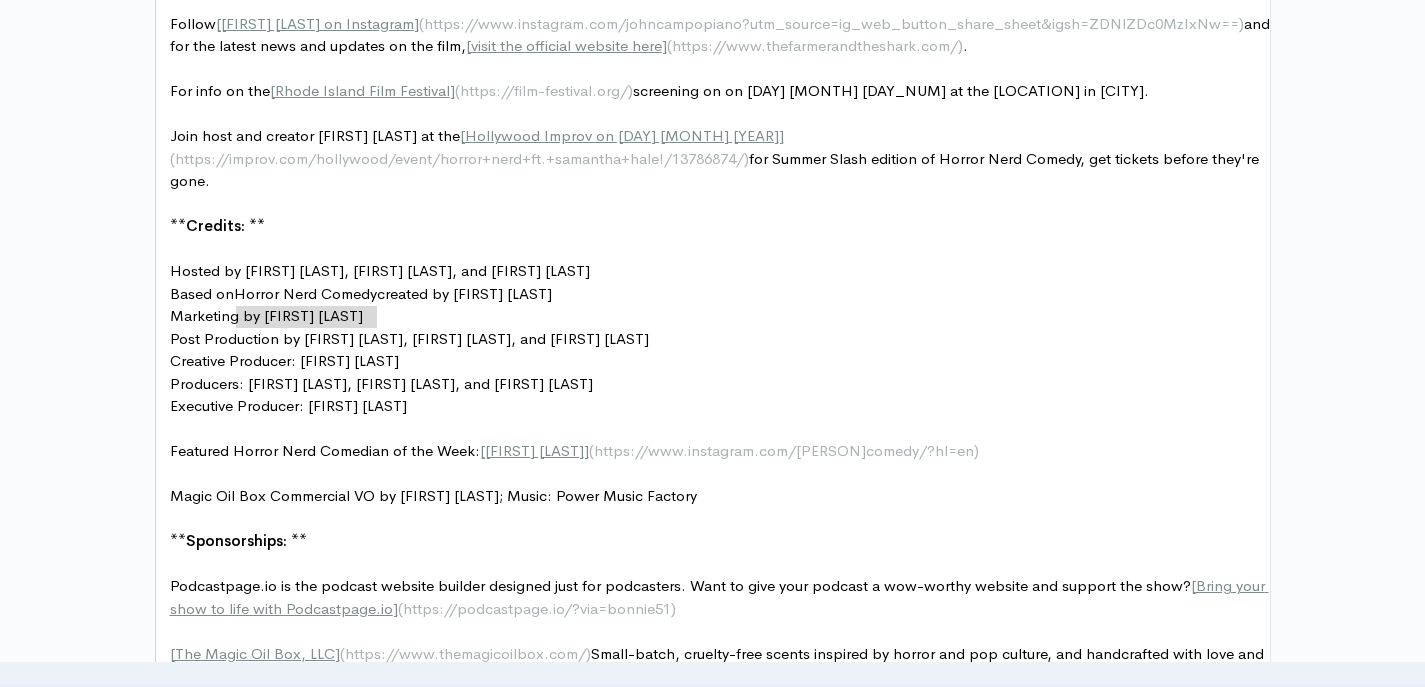 drag, startPoint x: 237, startPoint y: 318, endPoint x: 374, endPoint y: 316, distance: 137.0146 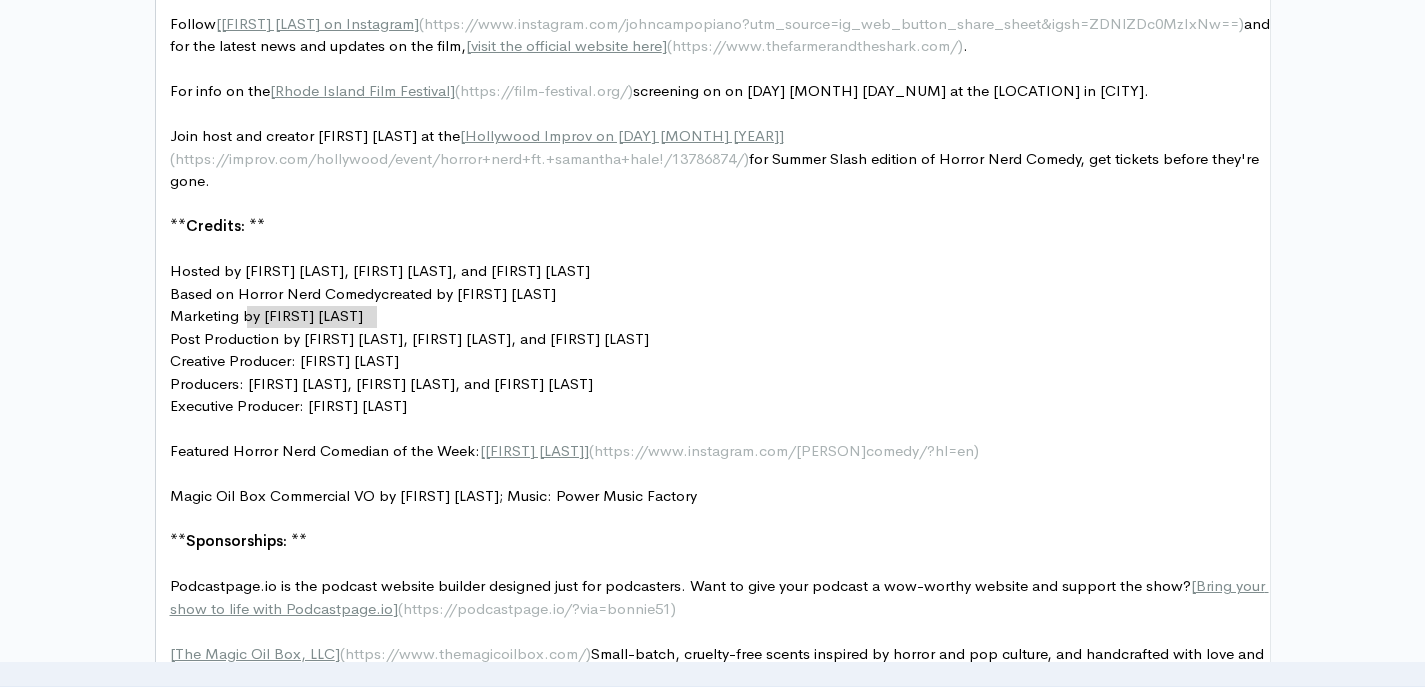 type on "Horror Nerd Comedy" 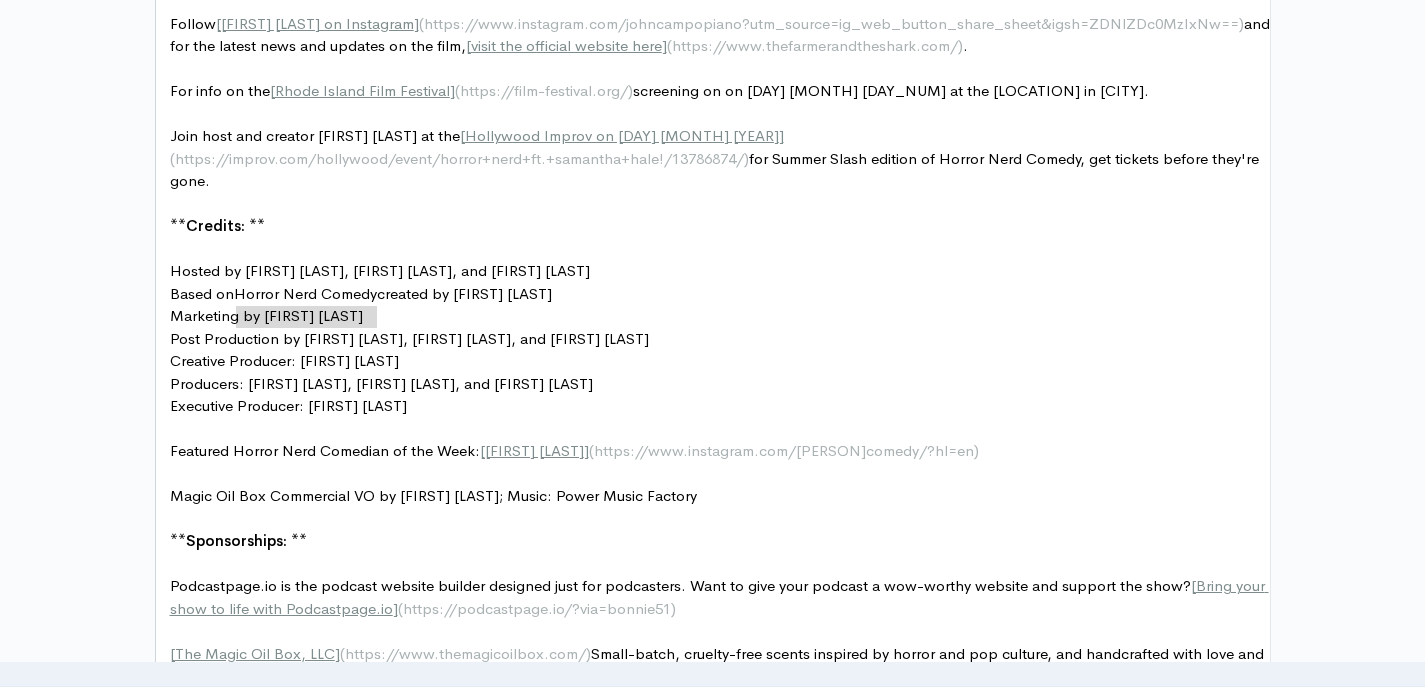 drag, startPoint x: 374, startPoint y: 316, endPoint x: 241, endPoint y: 314, distance: 133.01503 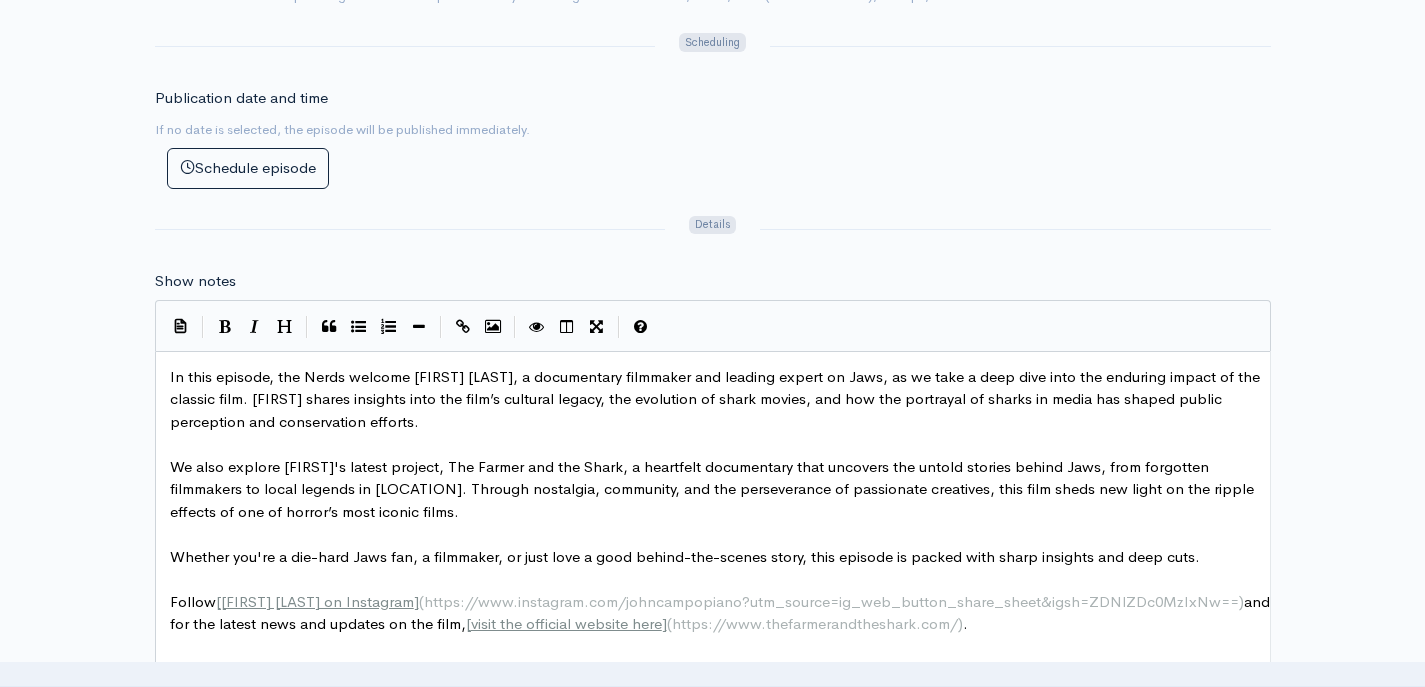 scroll, scrollTop: 900, scrollLeft: 0, axis: vertical 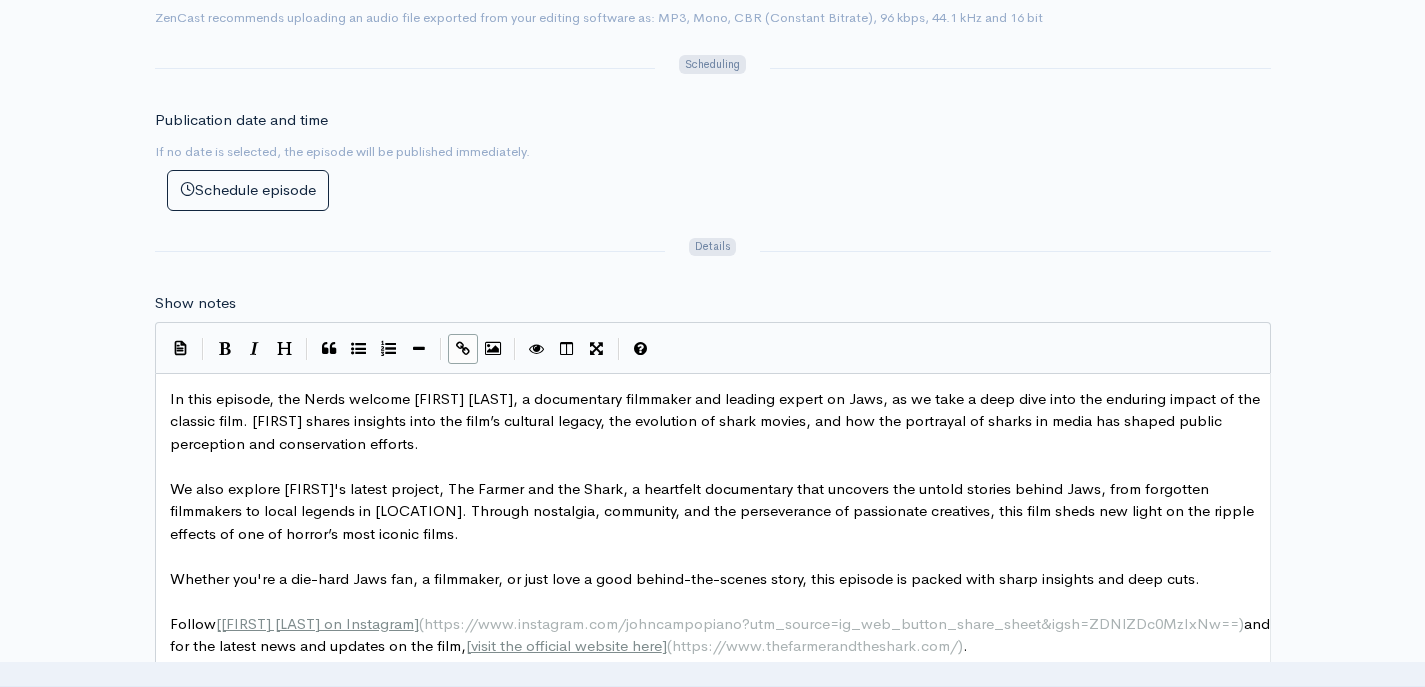 click at bounding box center [463, 349] 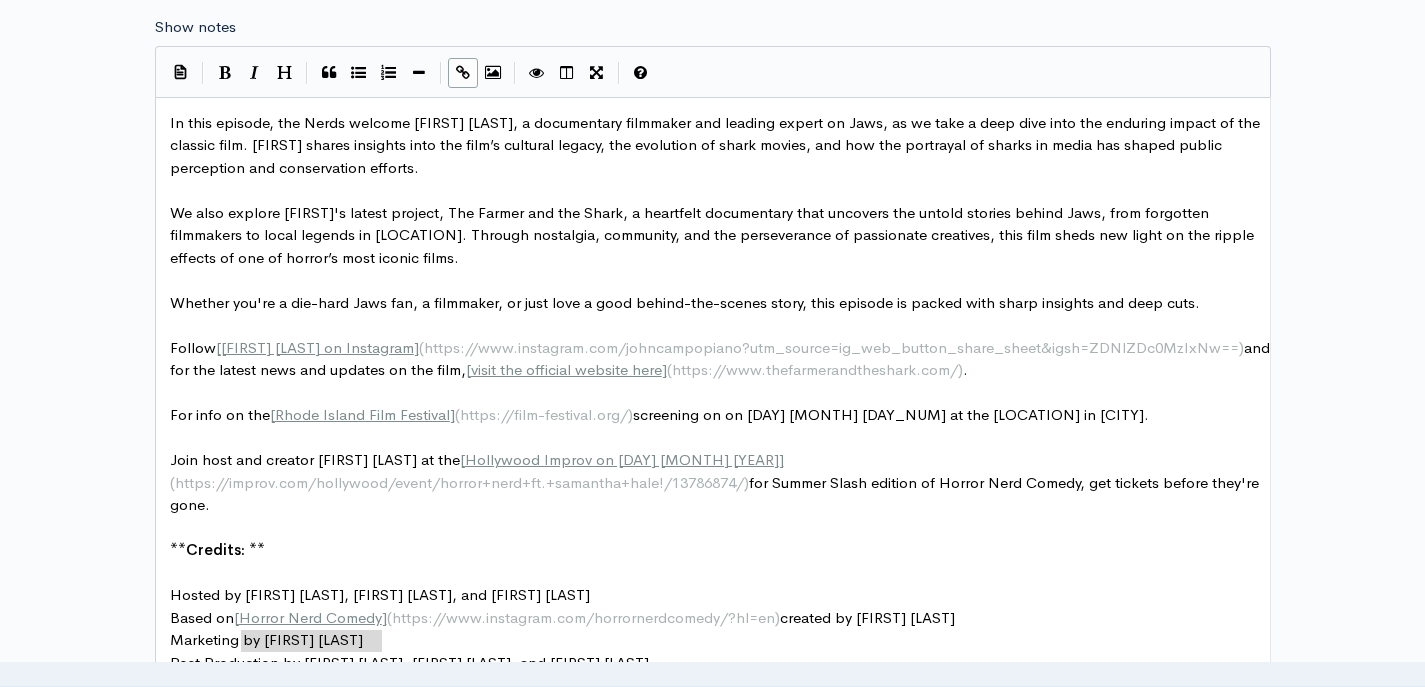 type 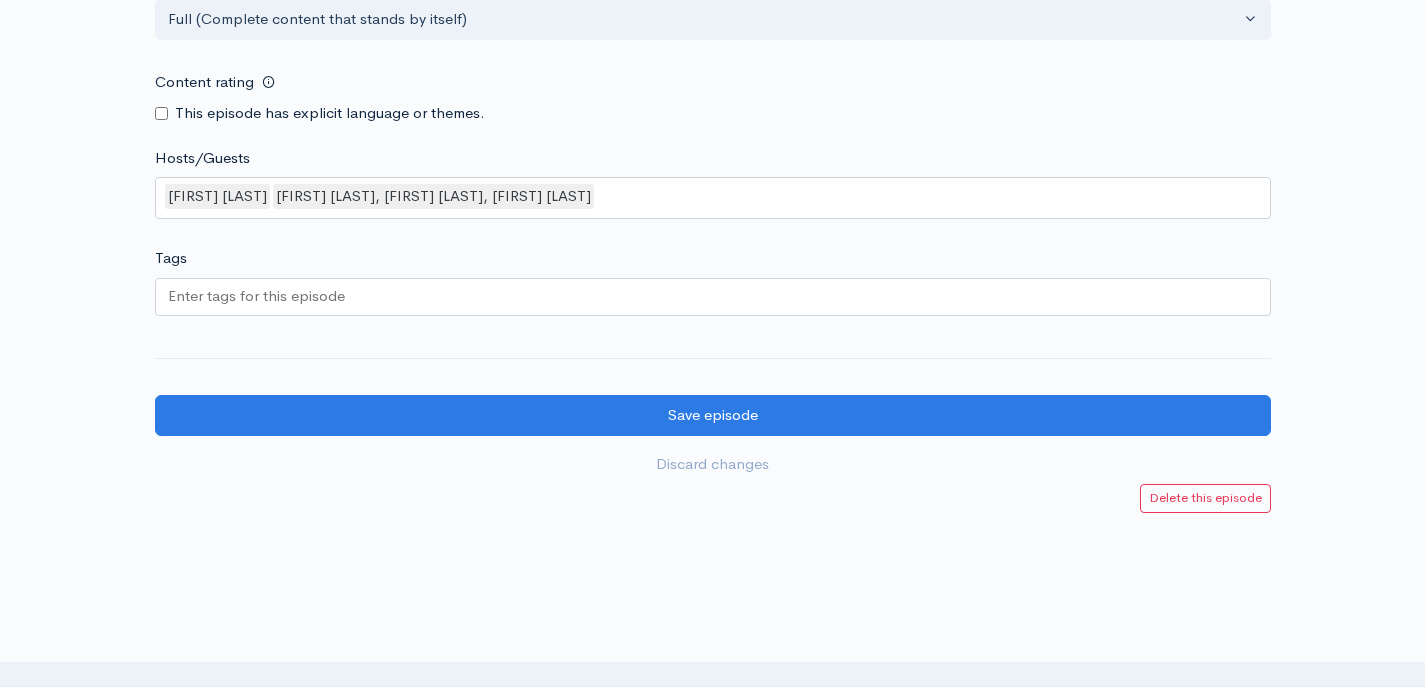 scroll, scrollTop: 2576, scrollLeft: 0, axis: vertical 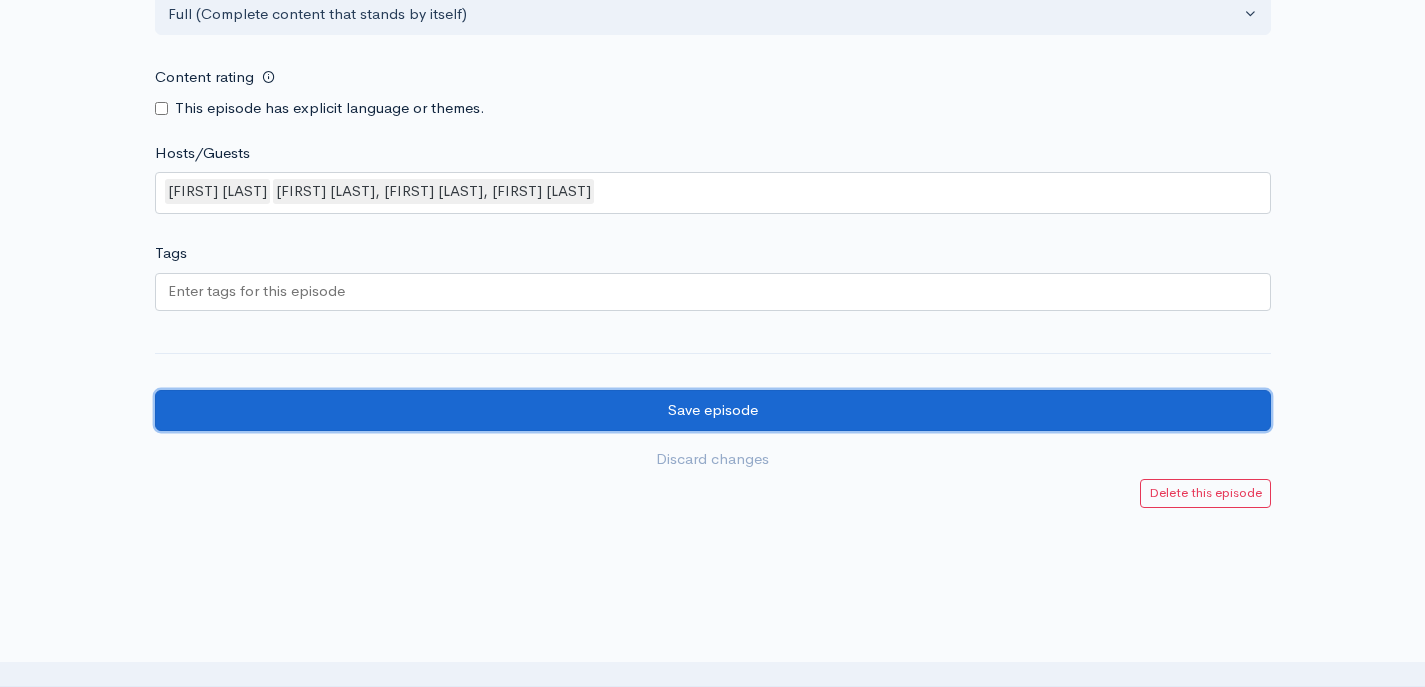 click on "Save episode" at bounding box center (713, 410) 